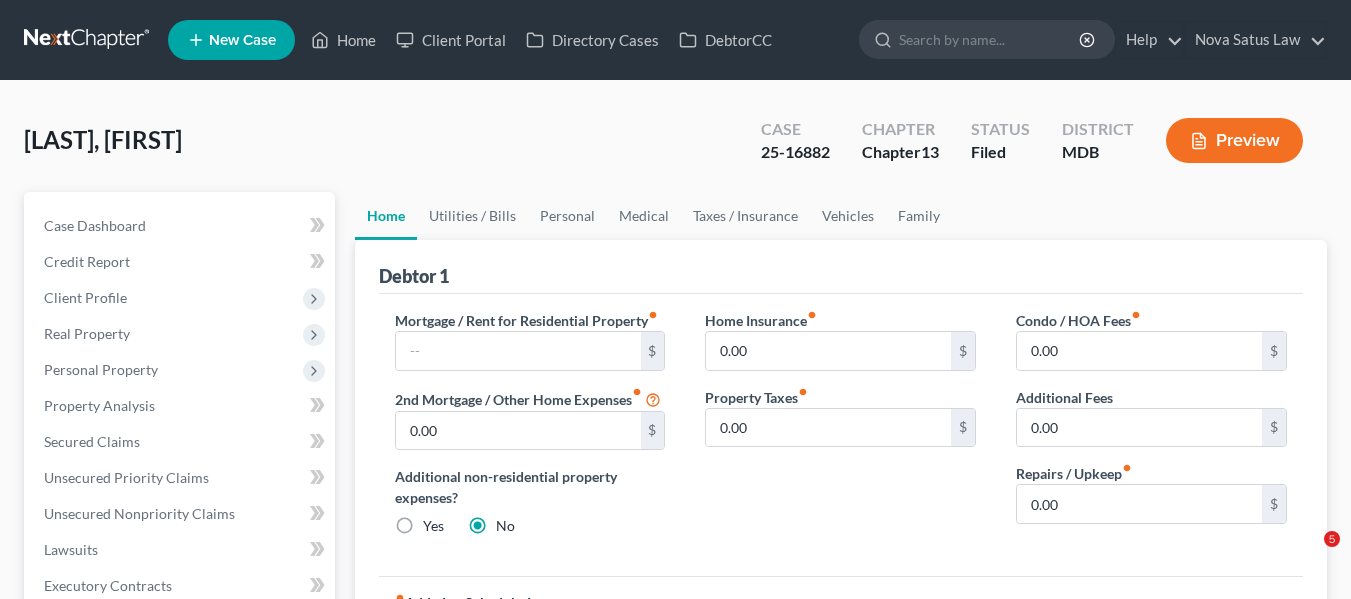 scroll, scrollTop: 175, scrollLeft: 0, axis: vertical 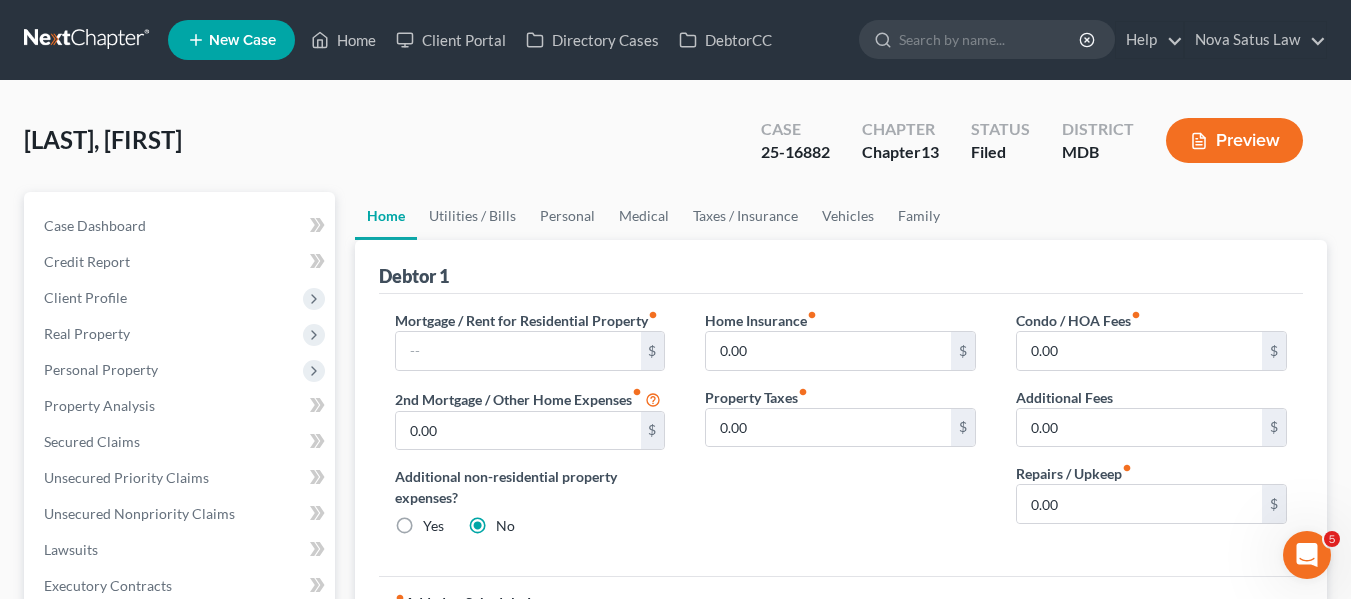 click on "New Case" at bounding box center (242, 40) 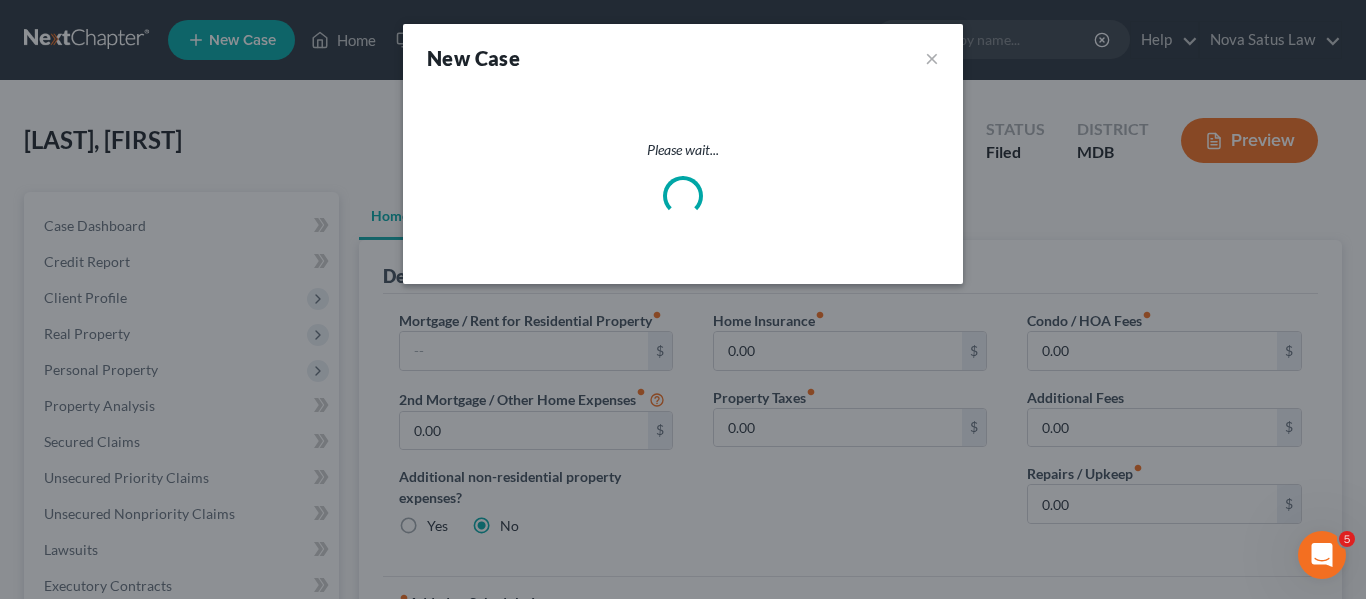 select on "38" 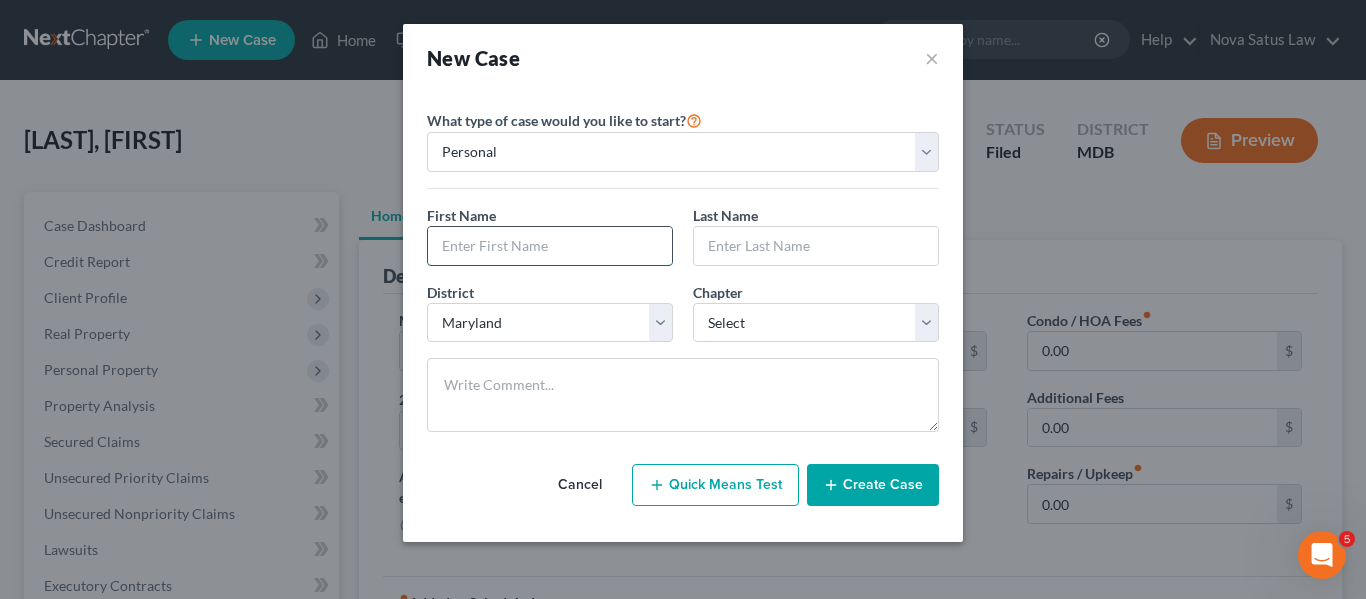 click at bounding box center [550, 246] 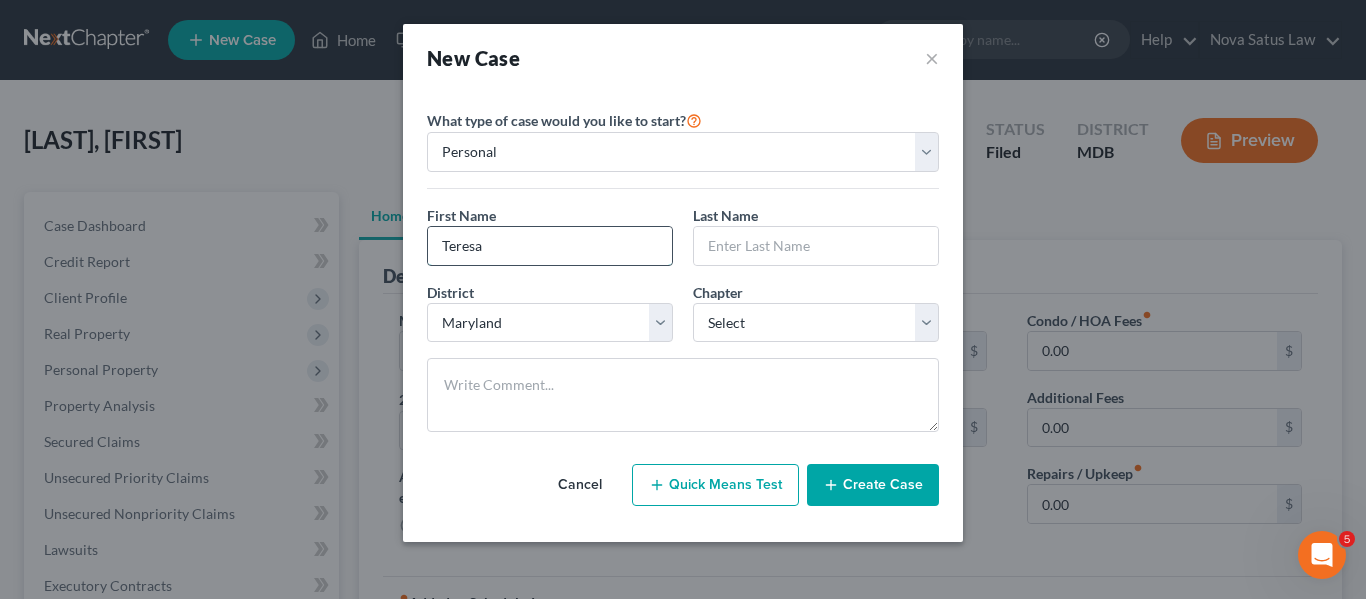 type on "Teresa" 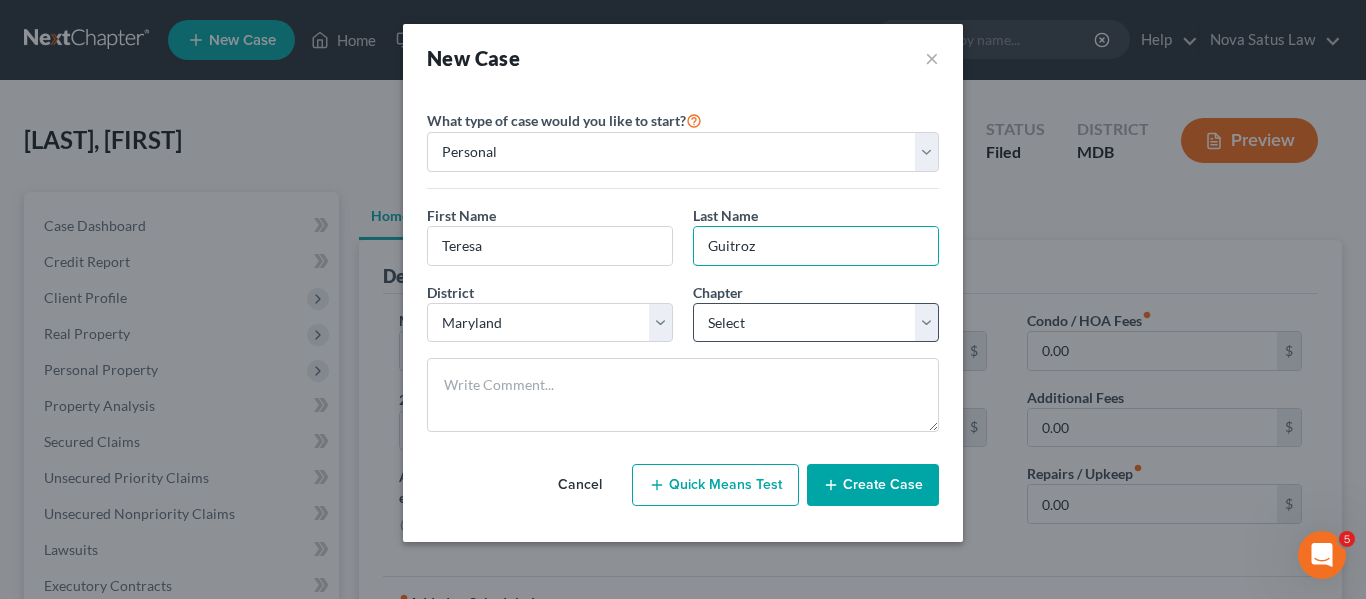 type on "Guitroz" 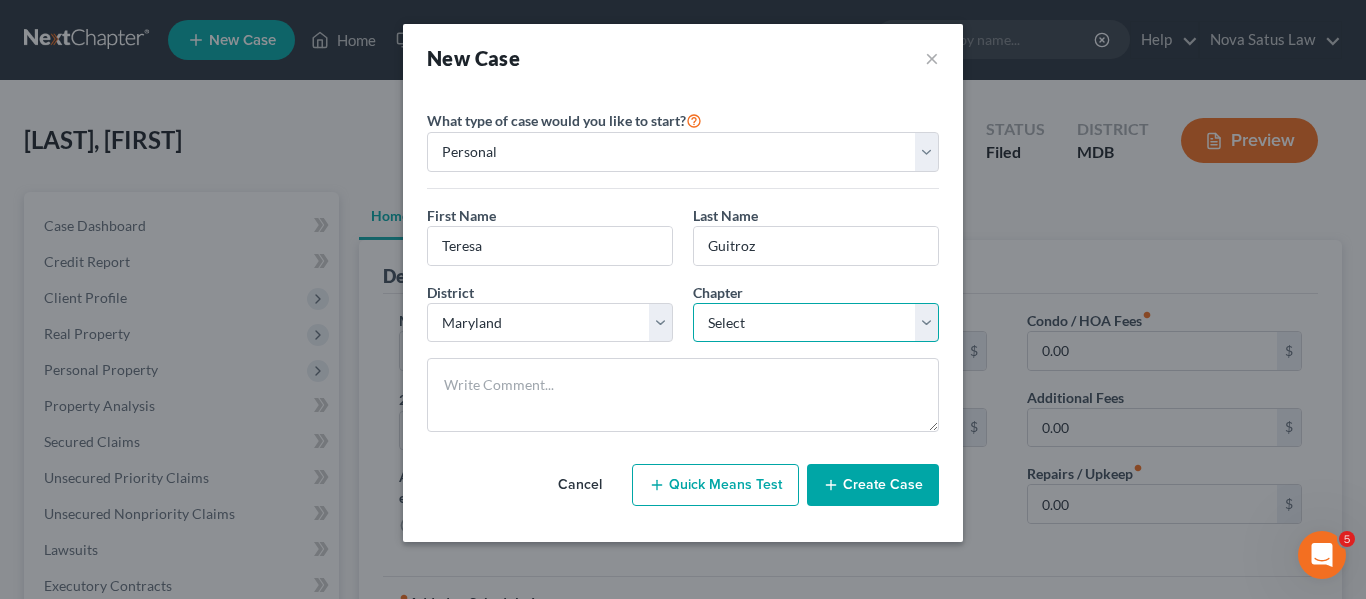 click on "Select 7 11 12 13" at bounding box center (816, 323) 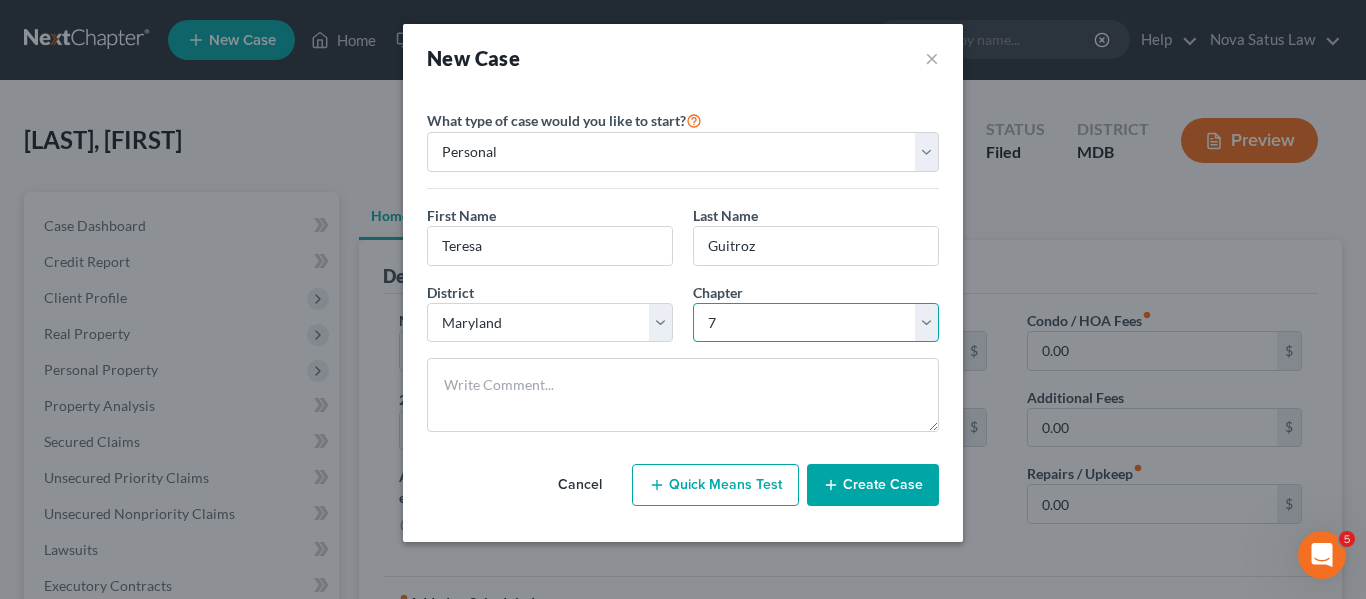 click on "Select 7 11 12 13" at bounding box center (816, 323) 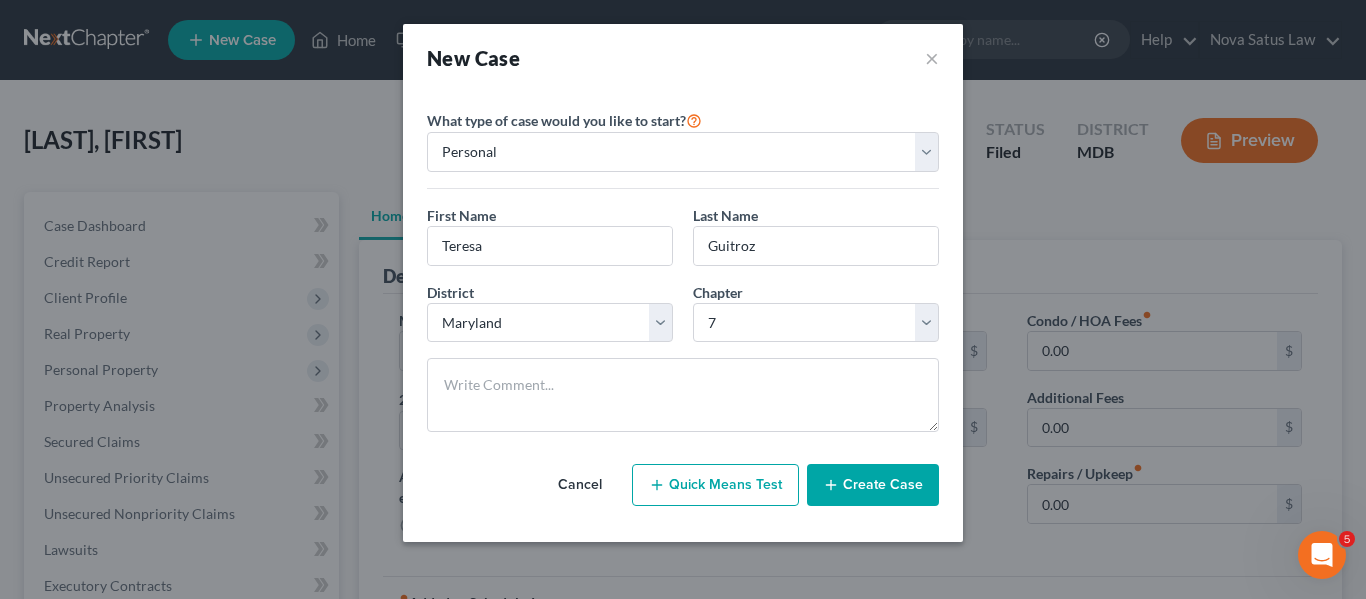 click on "Create Case" at bounding box center (873, 485) 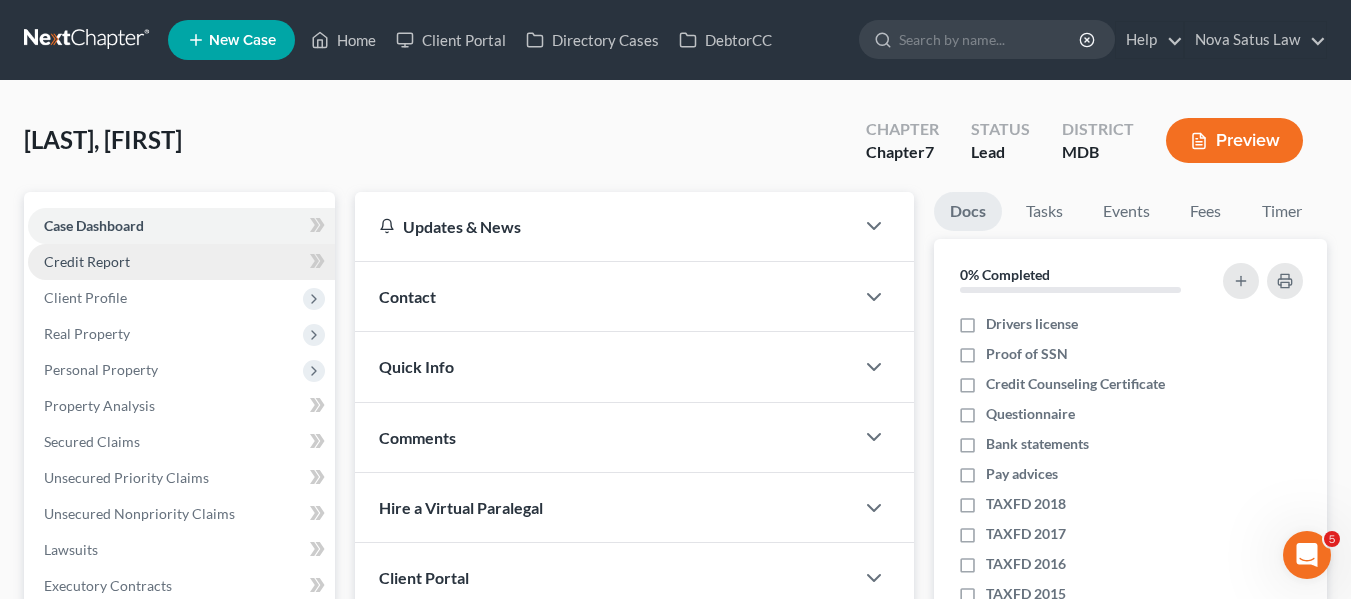 click on "Credit Report" at bounding box center (181, 262) 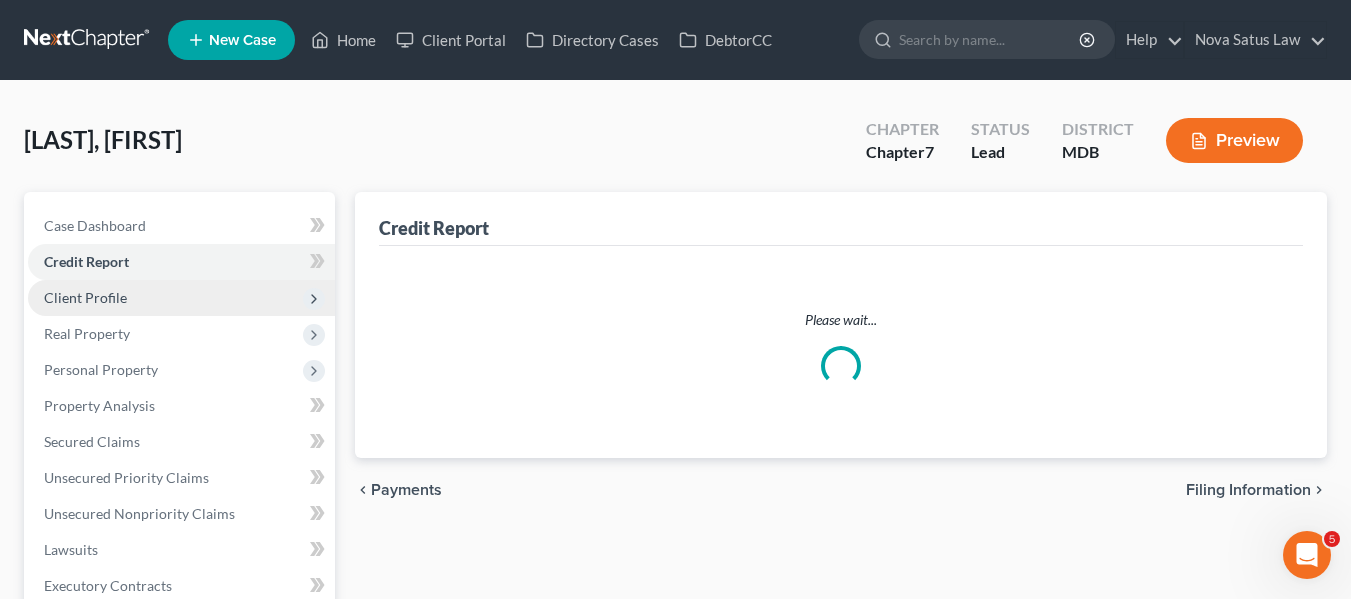click on "Client Profile" at bounding box center [181, 298] 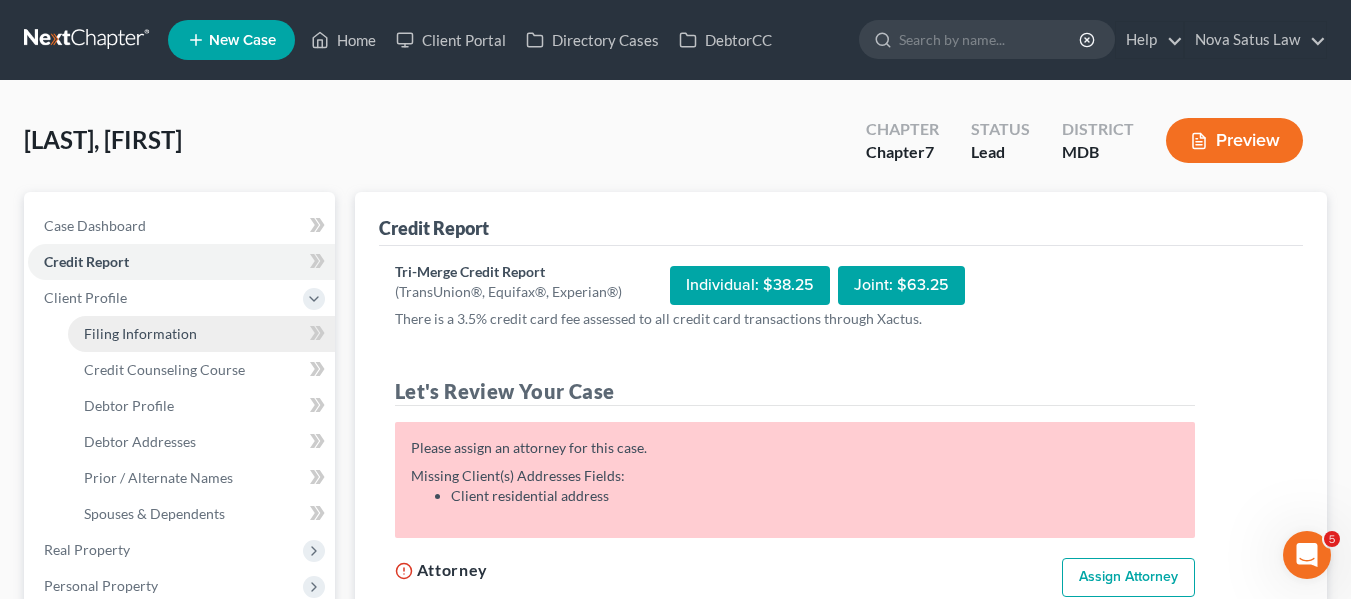 click on "Filing Information" at bounding box center [201, 334] 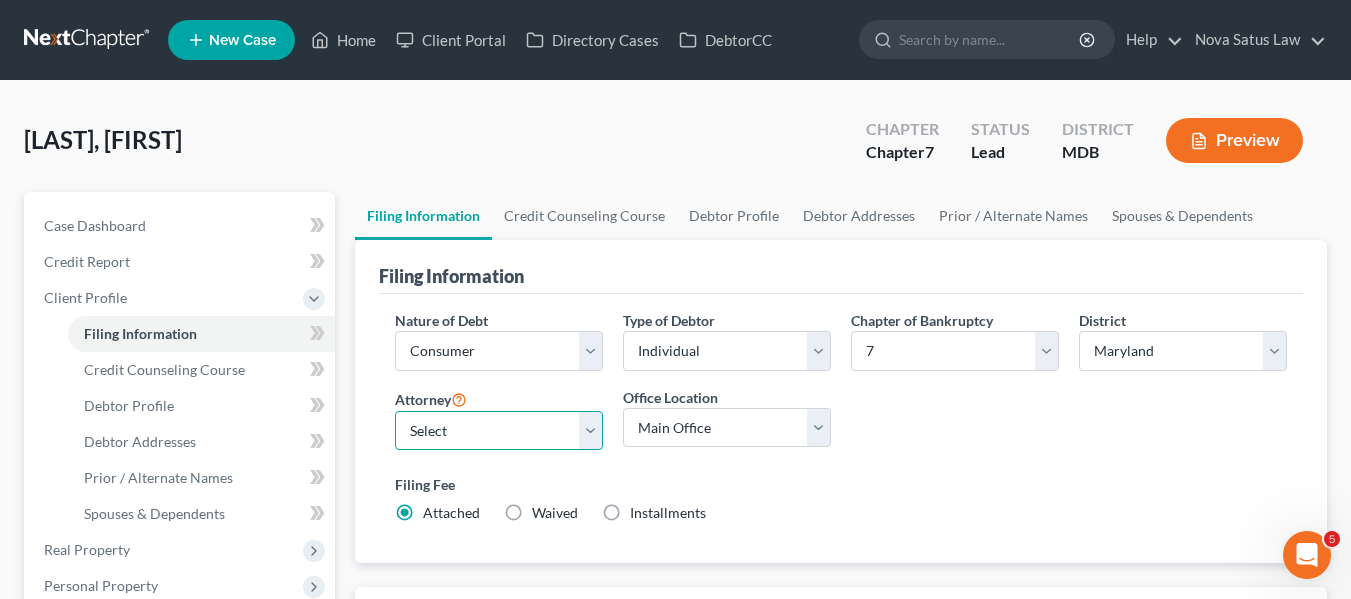 click on "Select [FIRST] [LAST] - MDB [FIRST] [LAST] - MDB [FIRST] [LAST] - null" at bounding box center (499, 431) 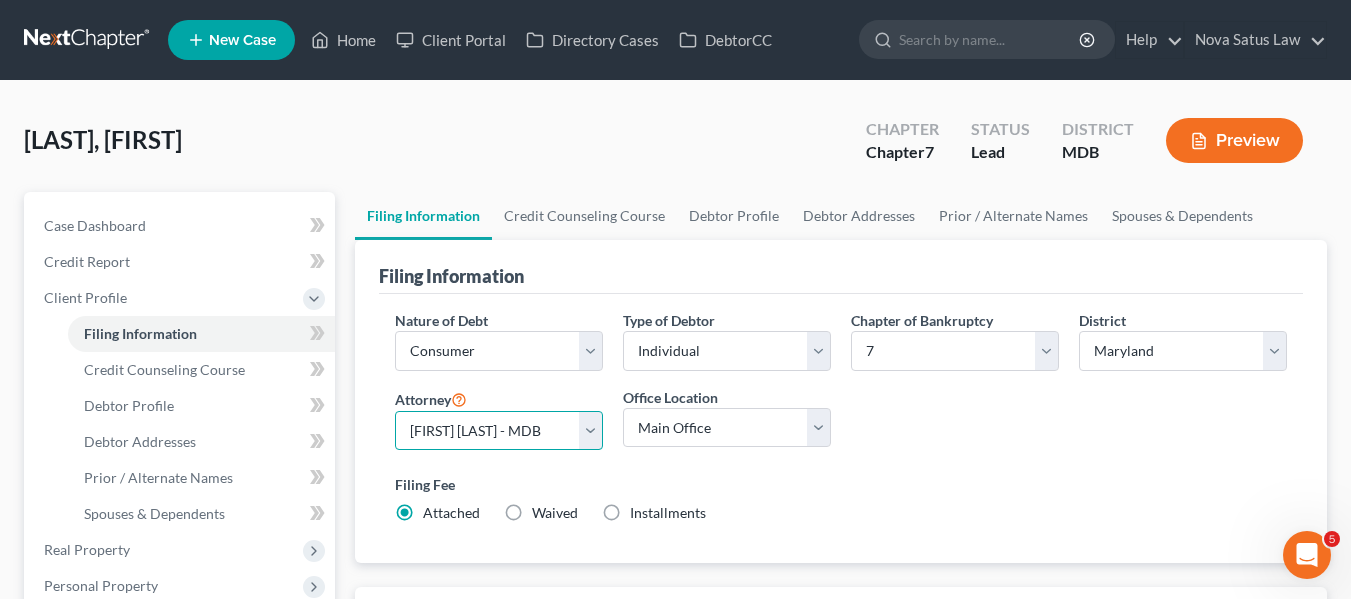 click on "Select [FIRST] [LAST] - MDB [FIRST] [LAST] - MDB [FIRST] [LAST] - null" at bounding box center [499, 431] 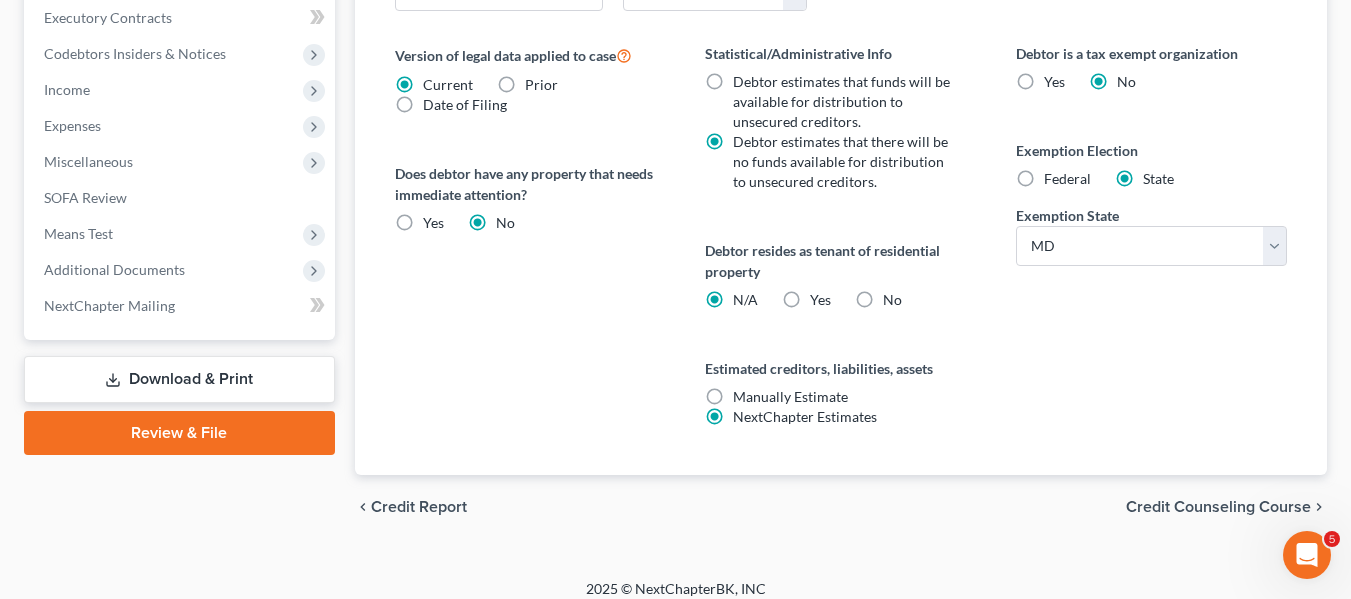 scroll, scrollTop: 800, scrollLeft: 0, axis: vertical 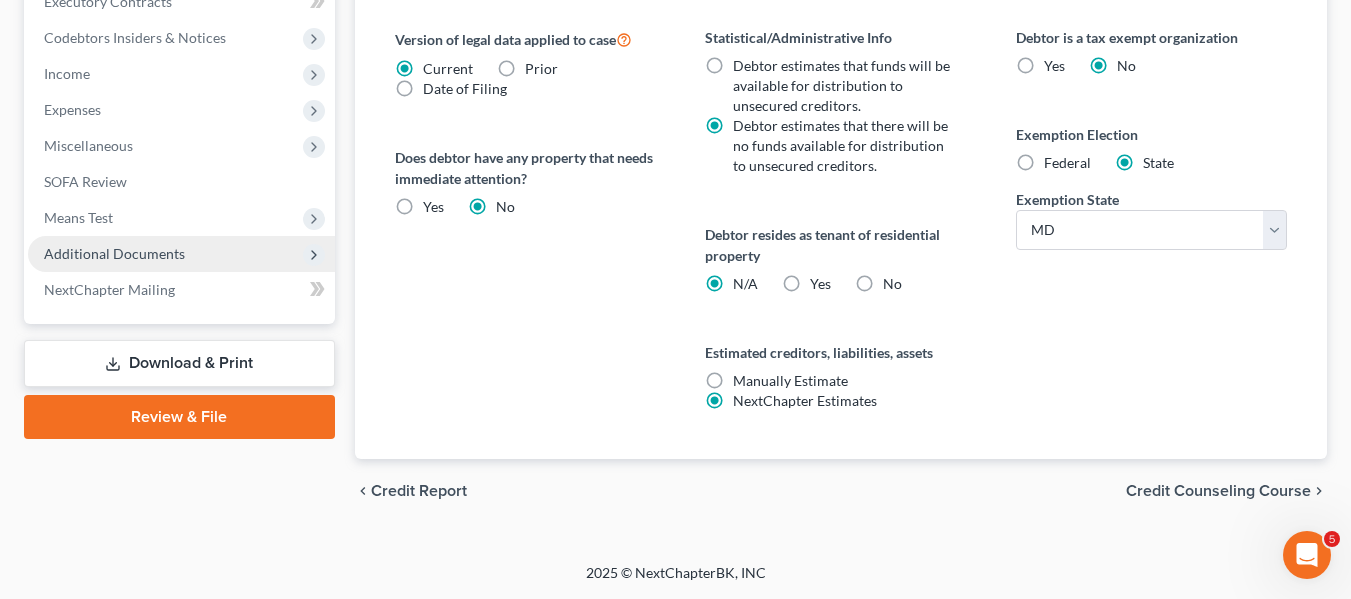 click on "Additional Documents" at bounding box center [114, 253] 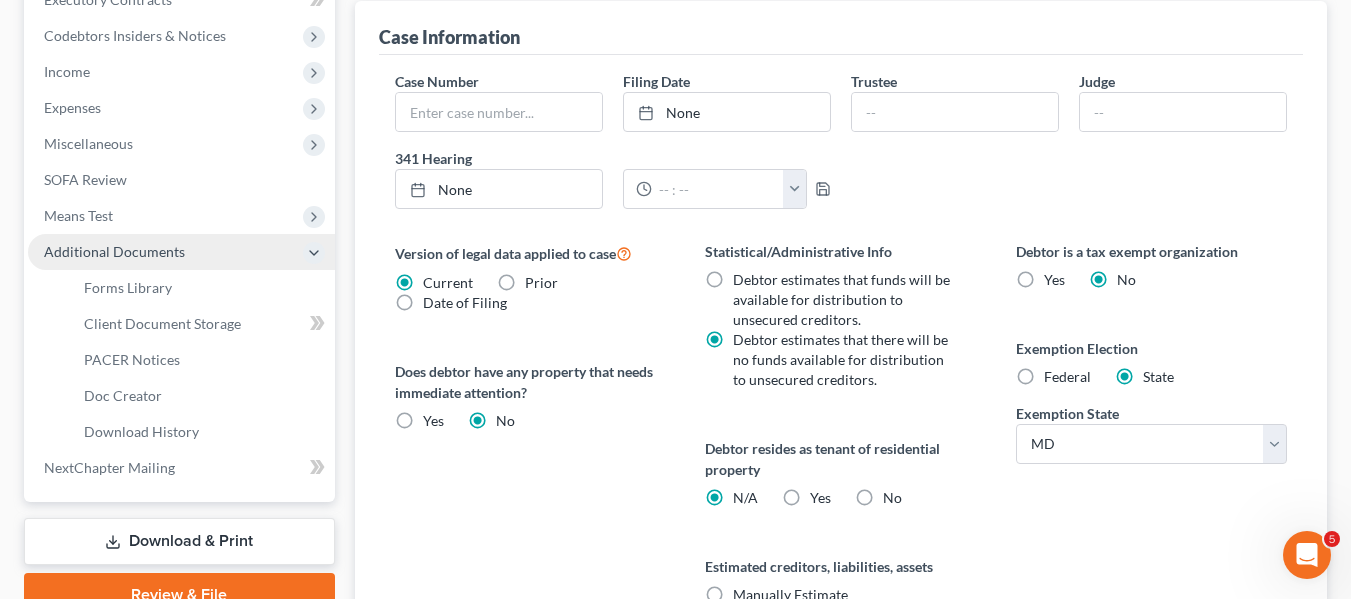 scroll, scrollTop: 584, scrollLeft: 0, axis: vertical 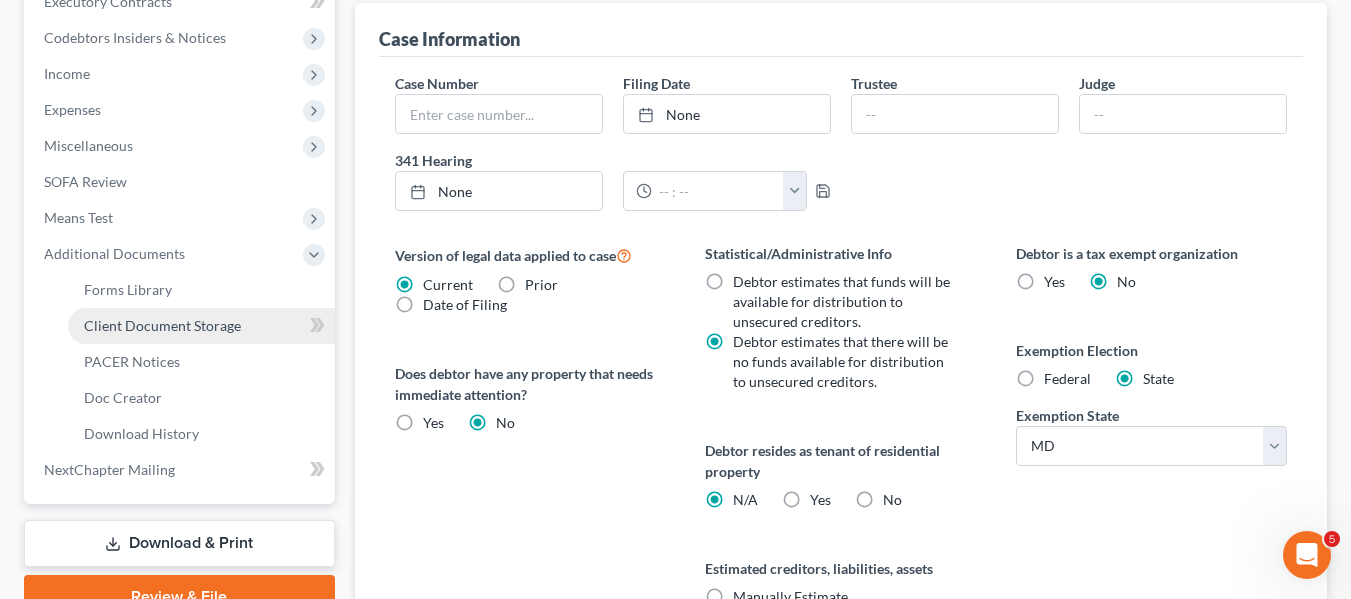 click on "Client Document Storage" at bounding box center (162, 325) 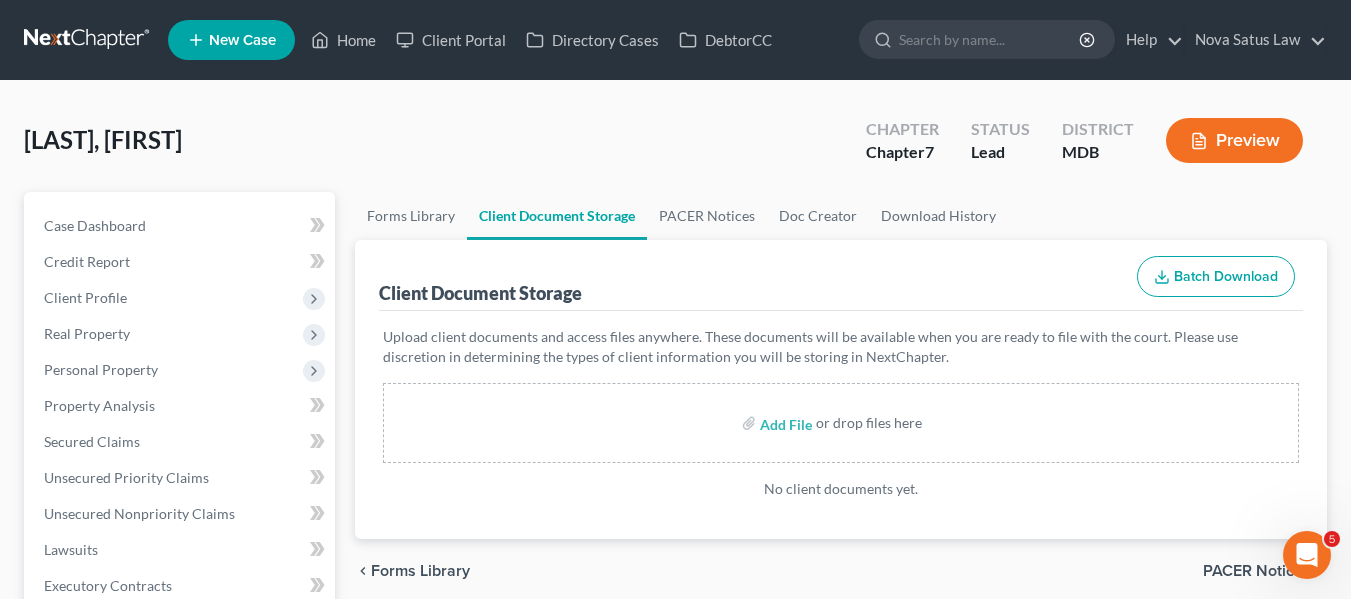 scroll, scrollTop: 122, scrollLeft: 0, axis: vertical 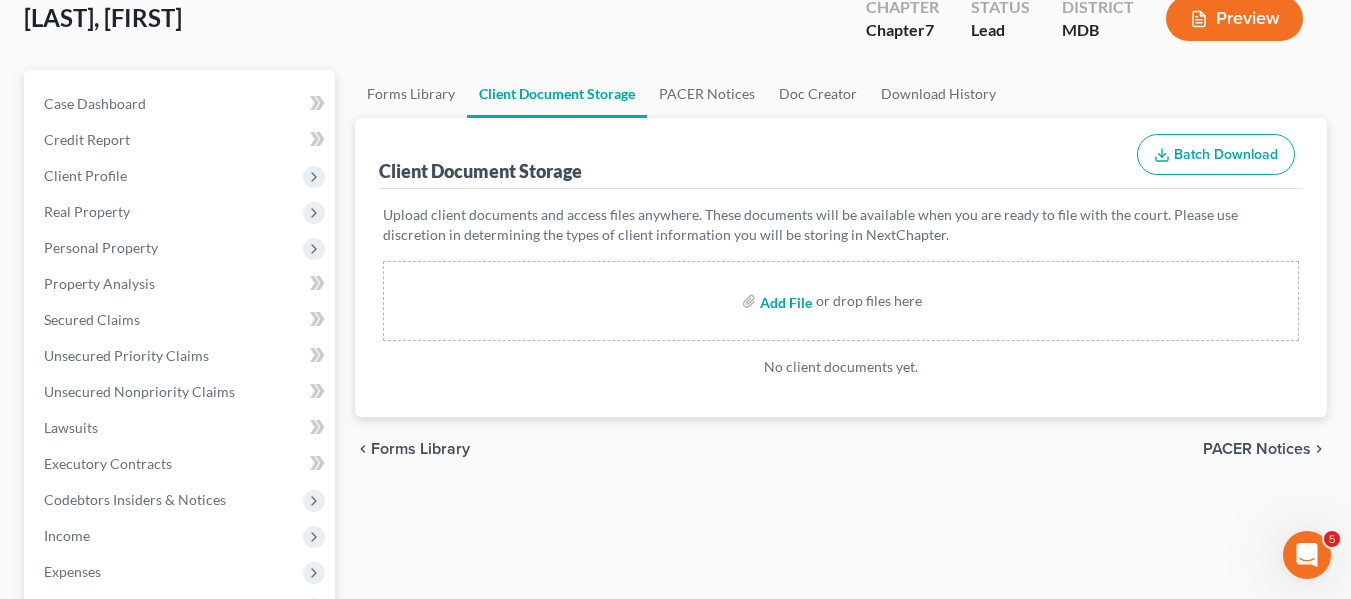 click at bounding box center [784, 301] 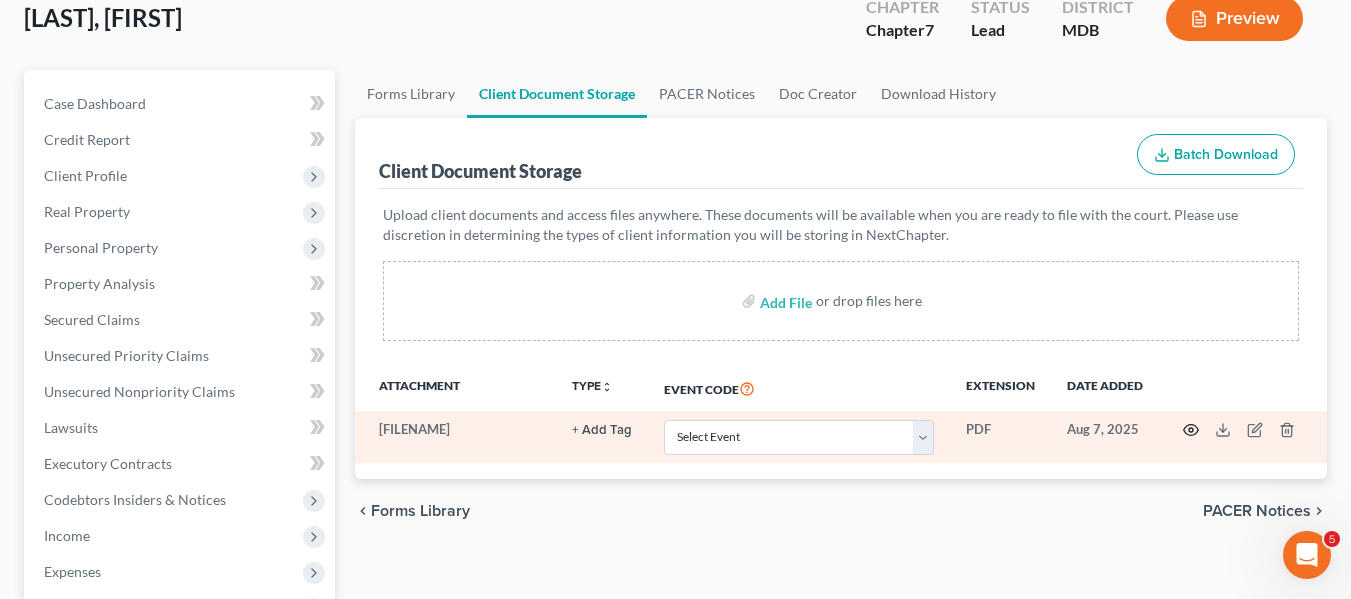 click 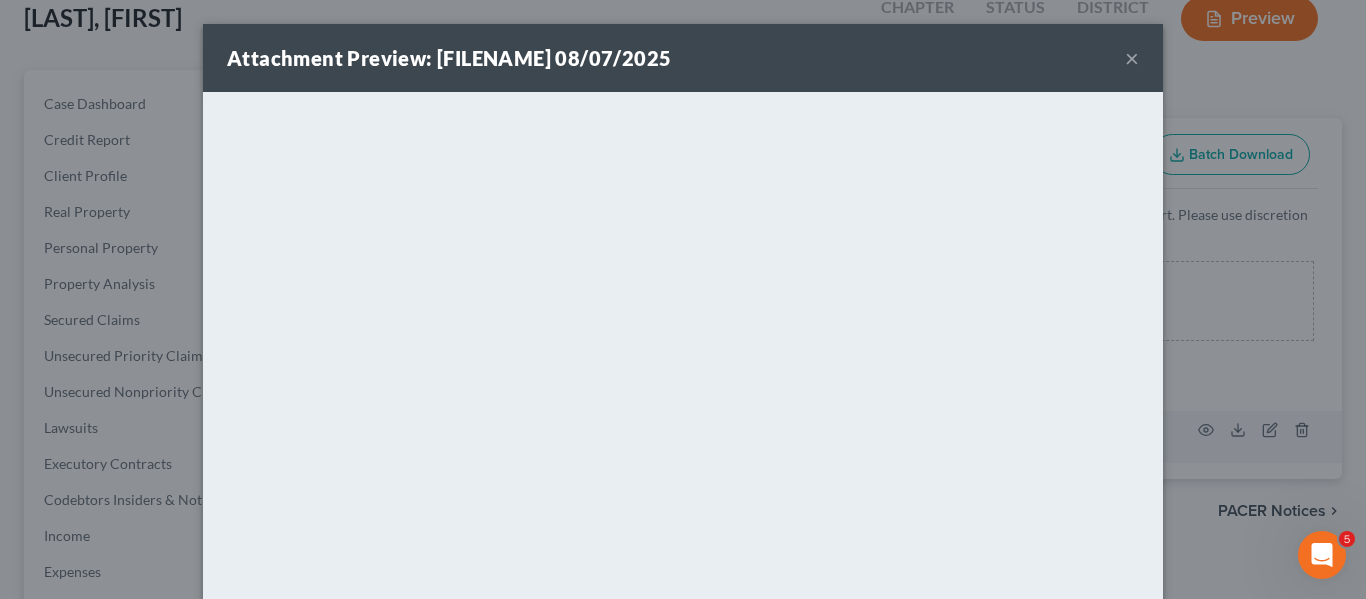 click on "×" at bounding box center (1132, 58) 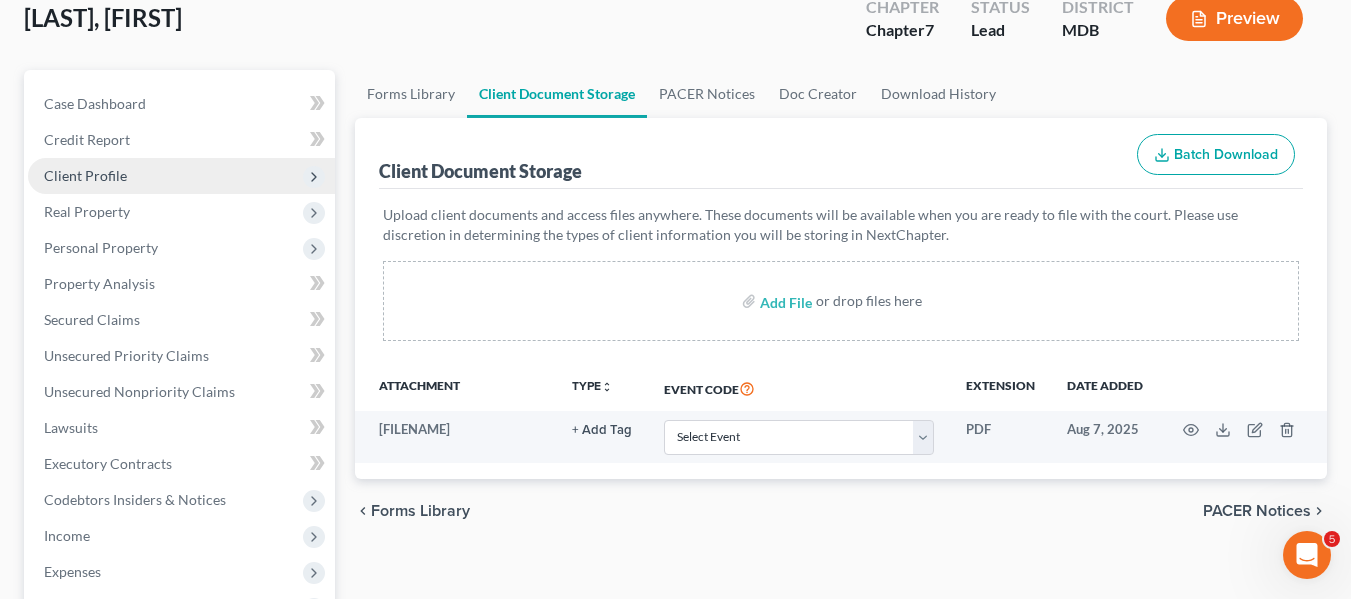 click on "Client Profile" at bounding box center (181, 176) 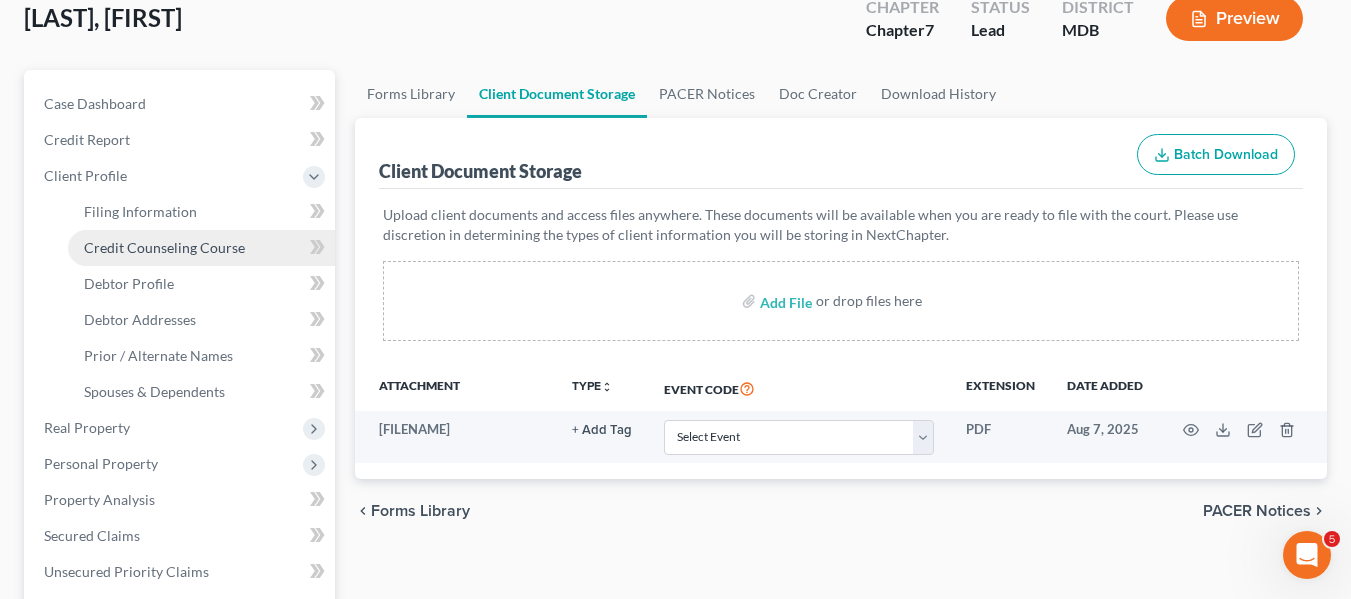 click on "Credit Counseling Course" at bounding box center (164, 247) 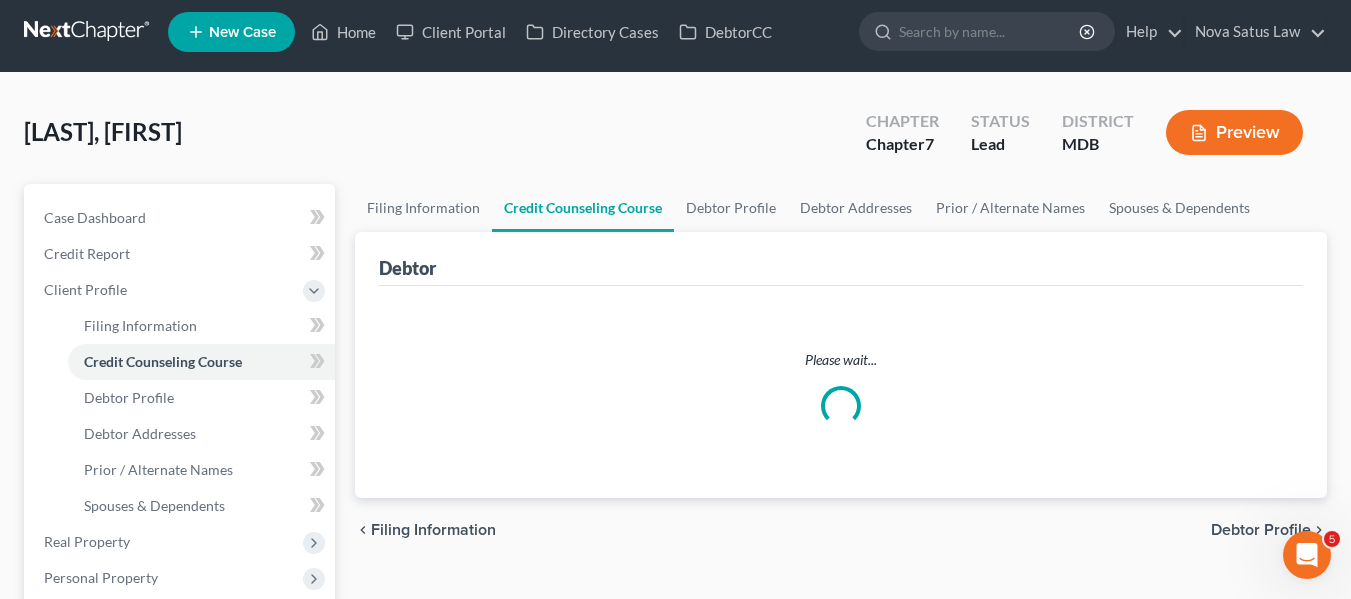 scroll, scrollTop: 0, scrollLeft: 0, axis: both 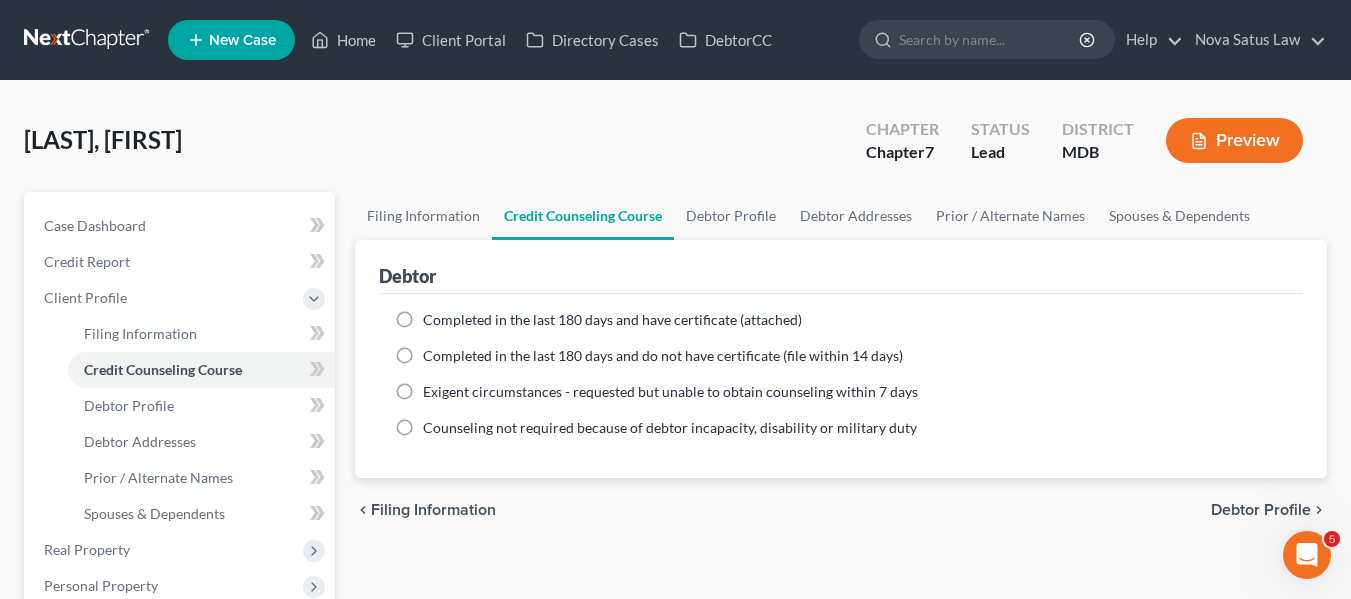 click on "Completed in the last 180 days and have certificate (attached)" at bounding box center [612, 320] 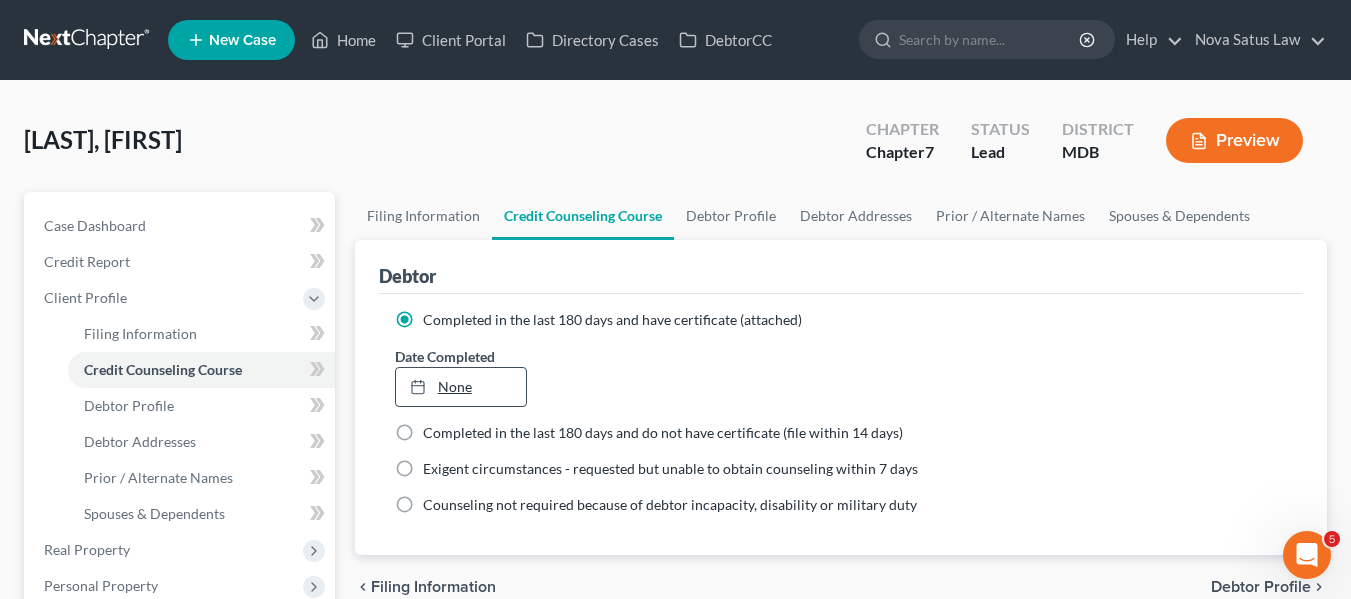 type on "8/7/2025" 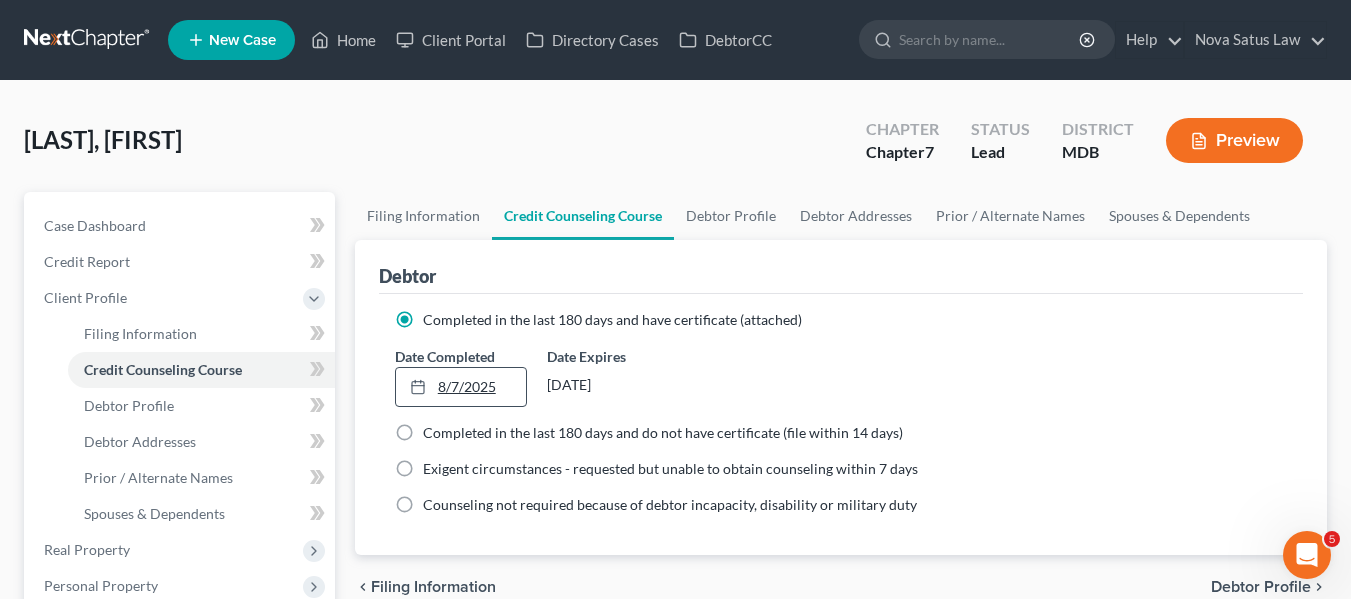 click on "8/7/2025" at bounding box center [461, 387] 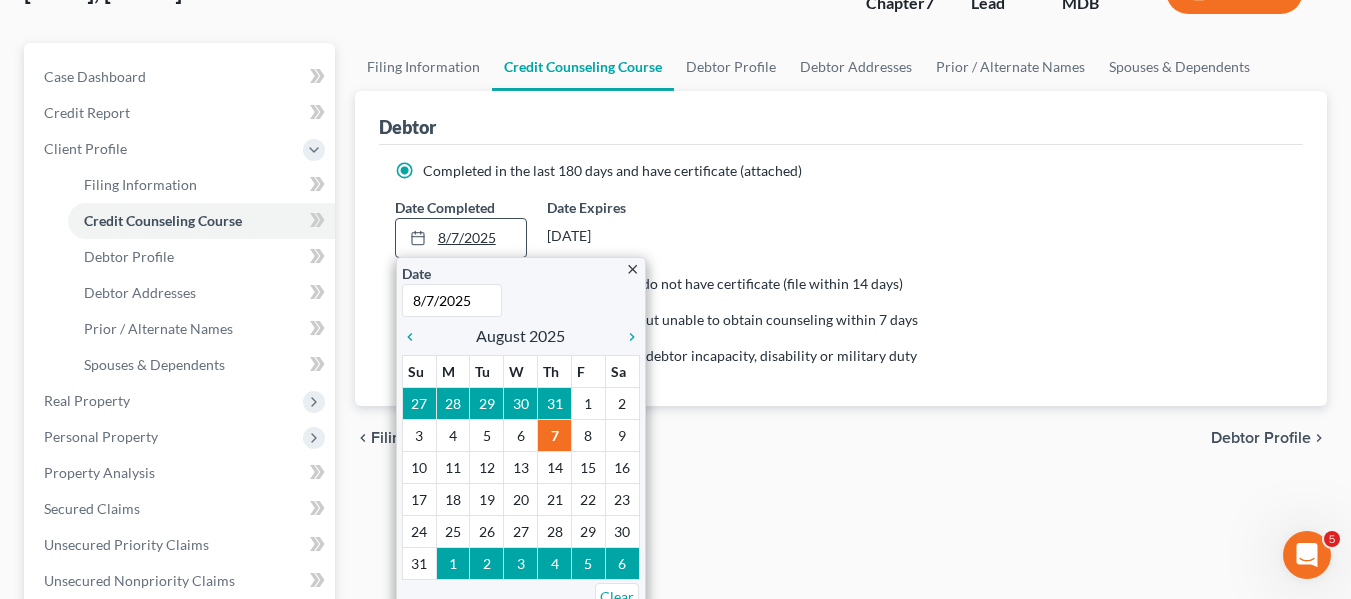 scroll, scrollTop: 150, scrollLeft: 0, axis: vertical 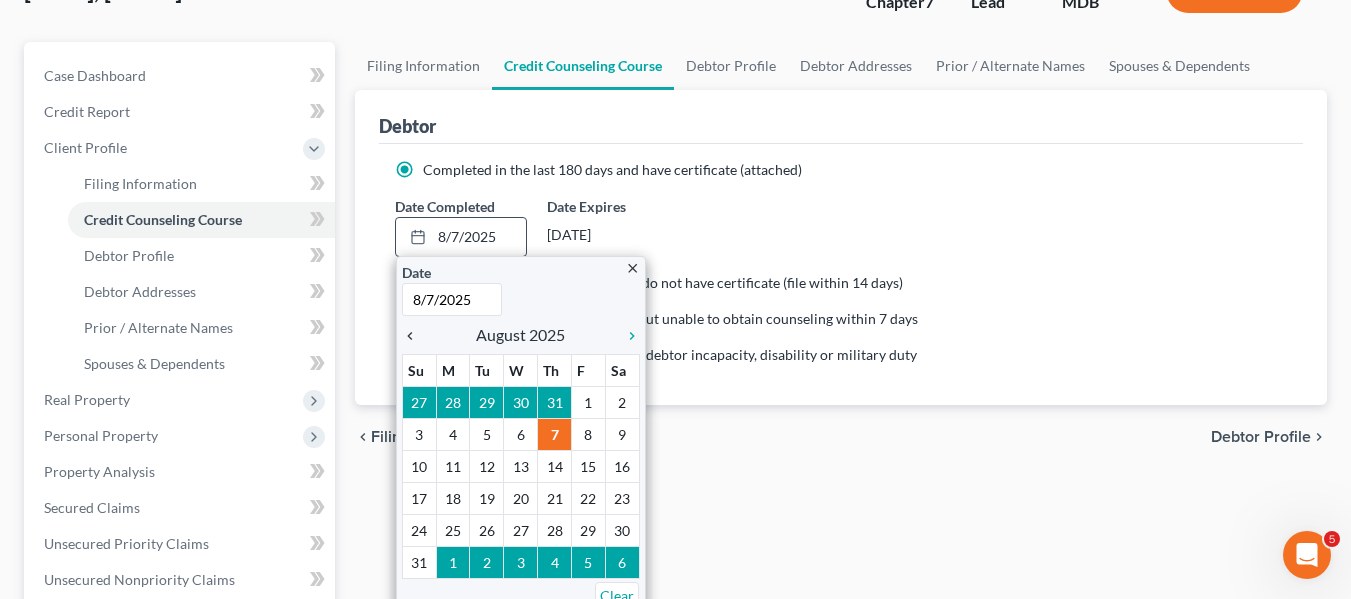 click on "chevron_left" at bounding box center [415, 336] 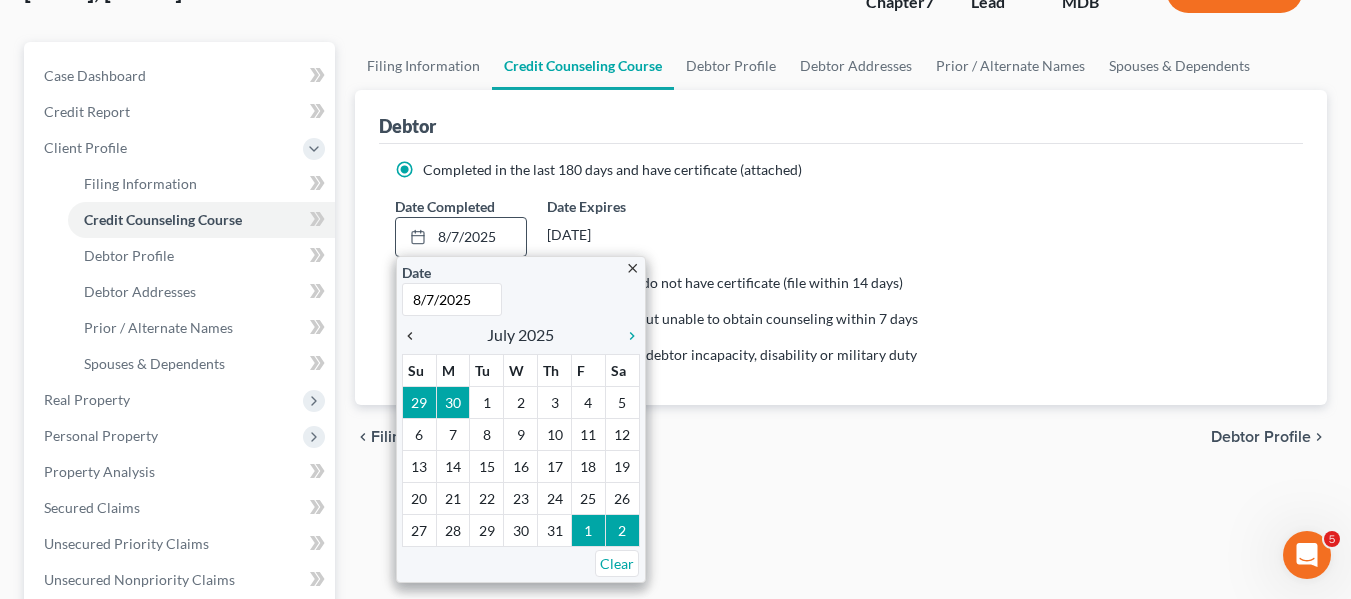click on "chevron_left" at bounding box center [415, 336] 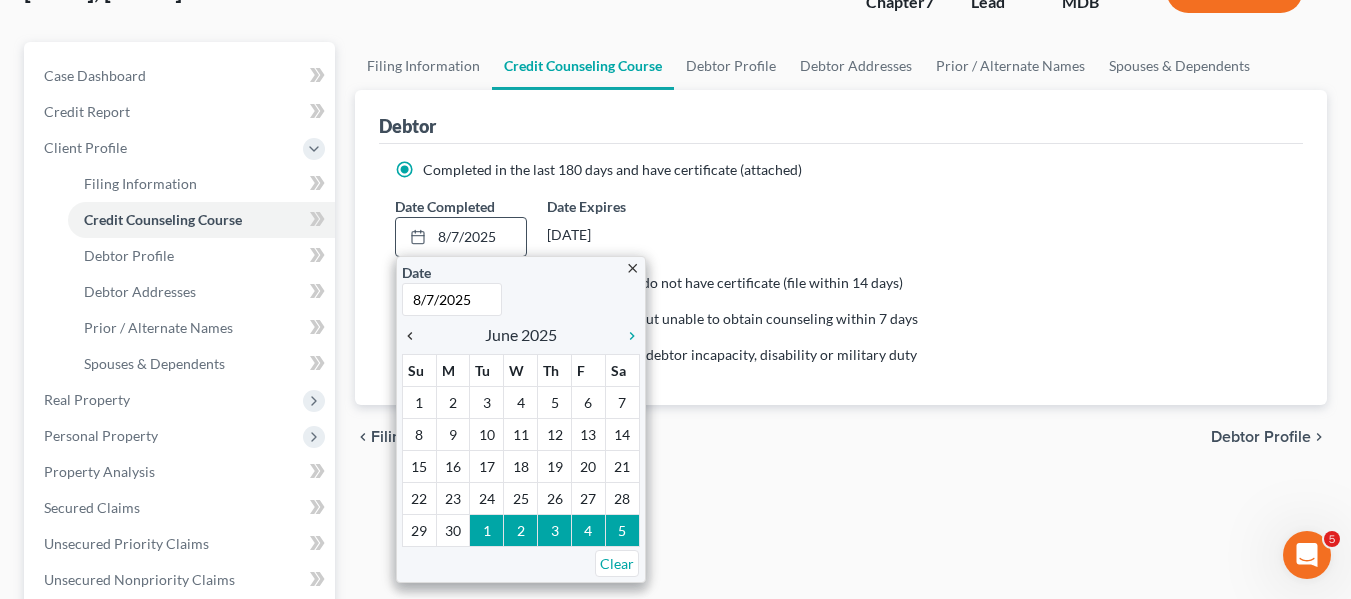click on "chevron_left" at bounding box center [415, 336] 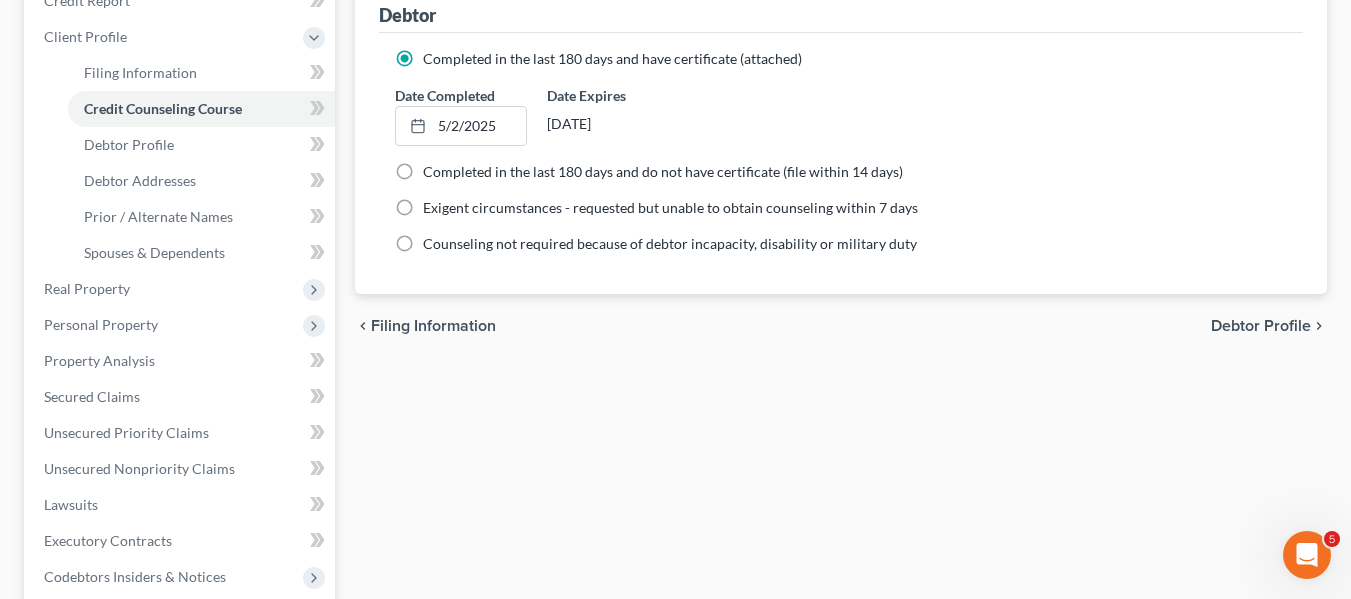 scroll, scrollTop: 262, scrollLeft: 0, axis: vertical 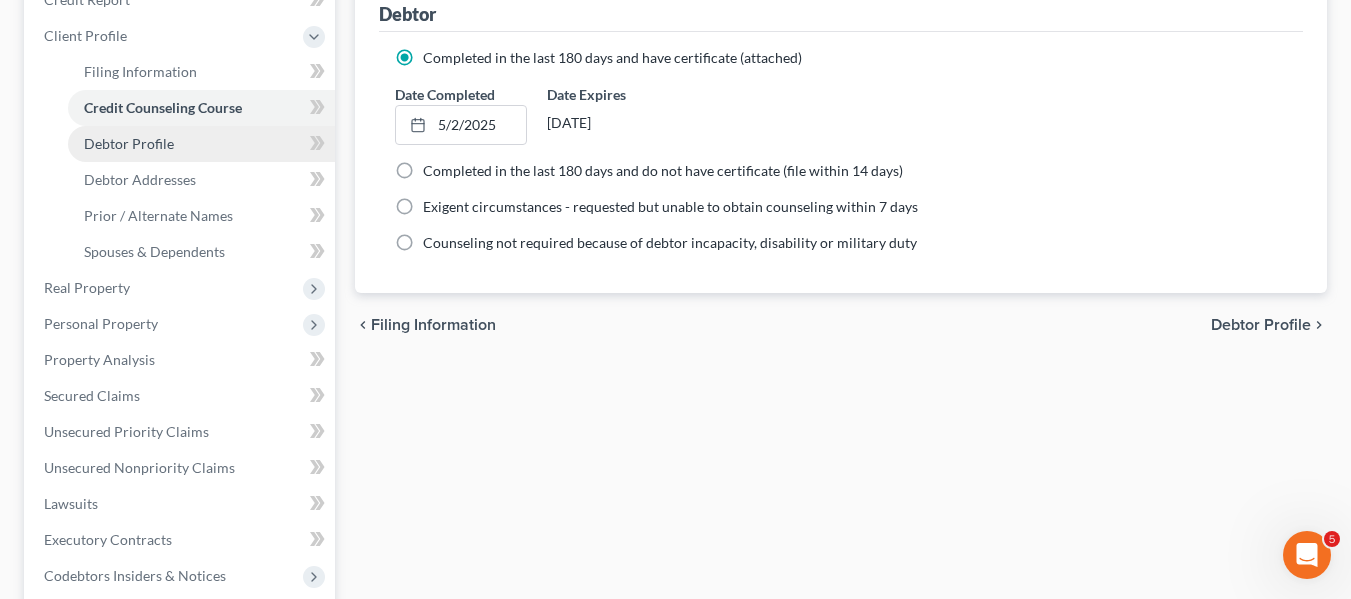 click on "Debtor Profile" at bounding box center (129, 143) 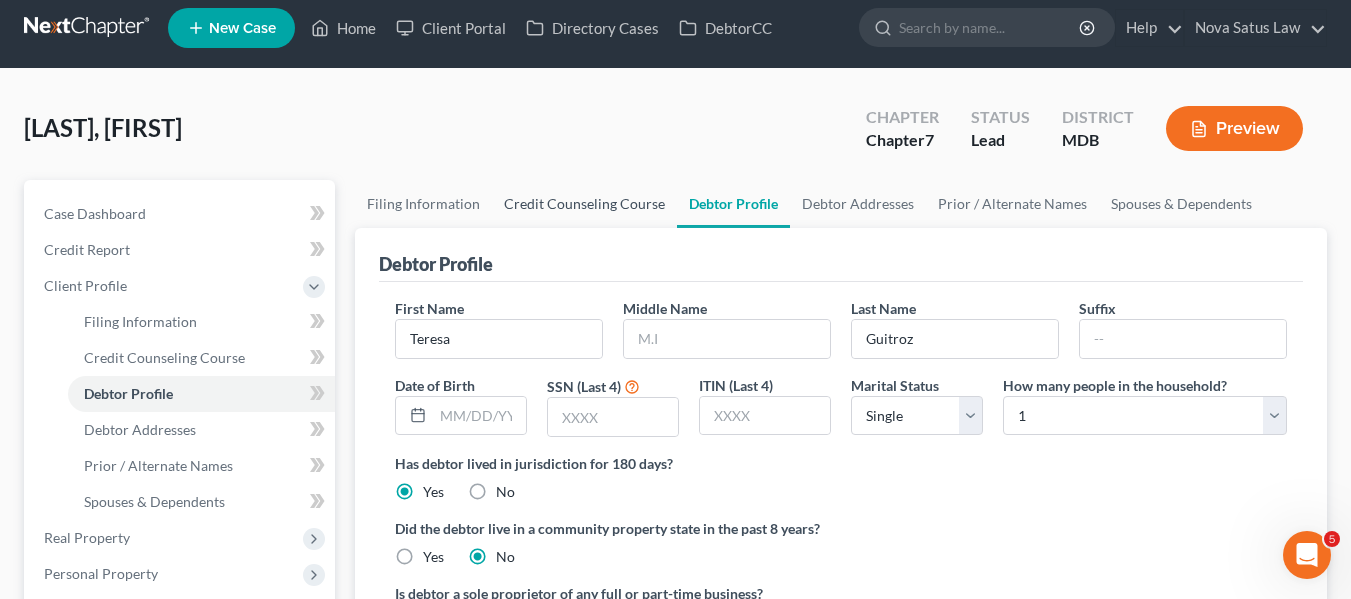 scroll, scrollTop: 0, scrollLeft: 0, axis: both 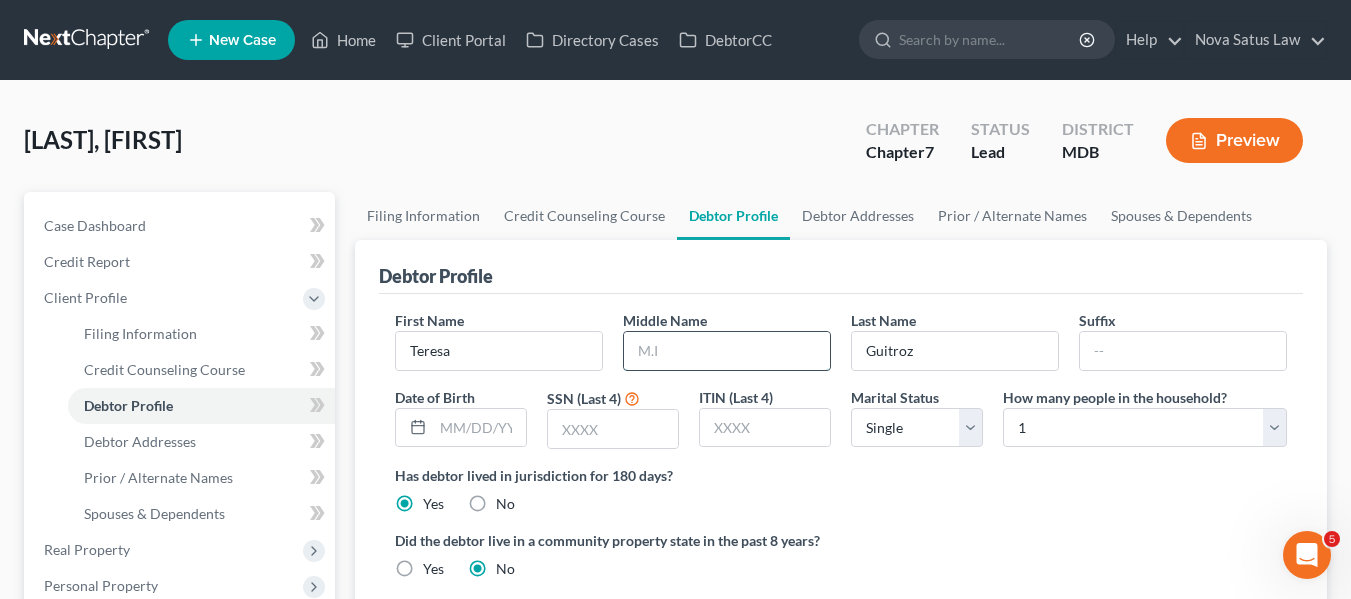 click at bounding box center [727, 351] 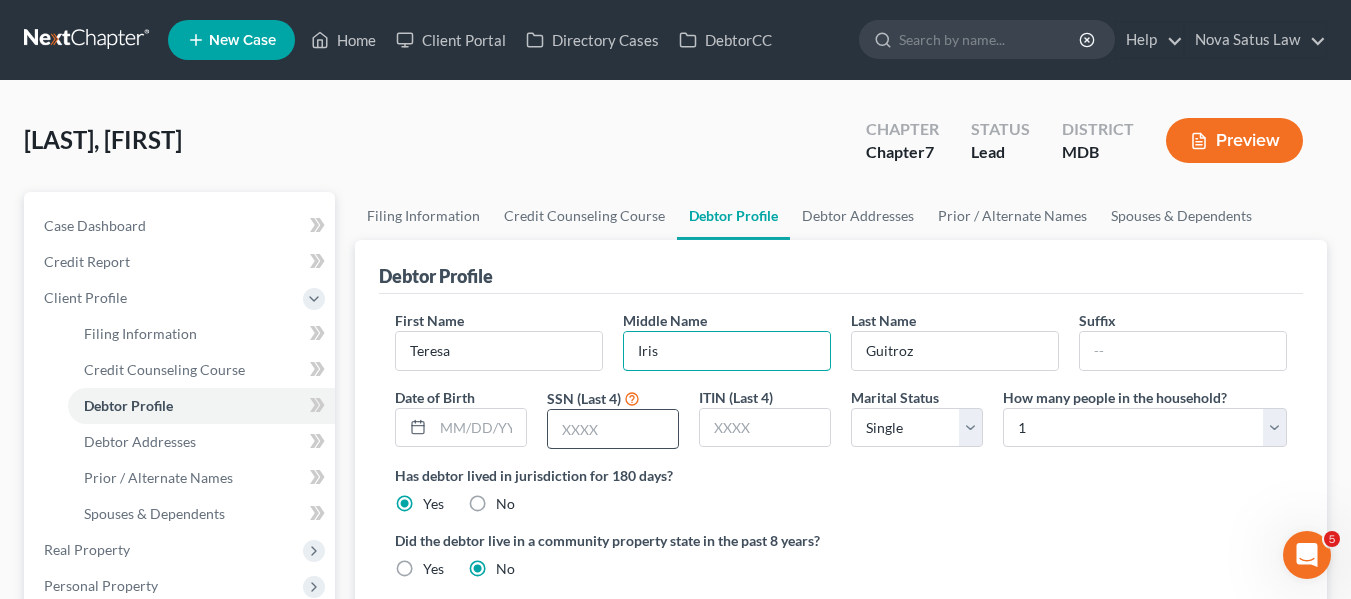 type on "Iris" 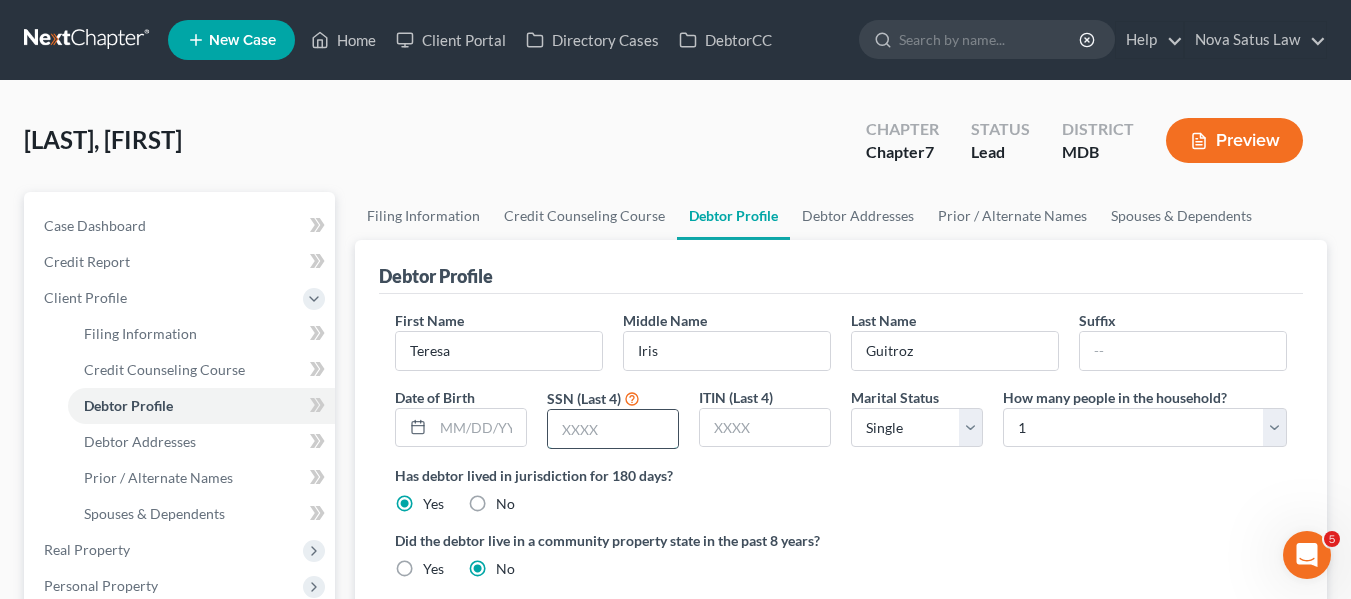 click at bounding box center (613, 429) 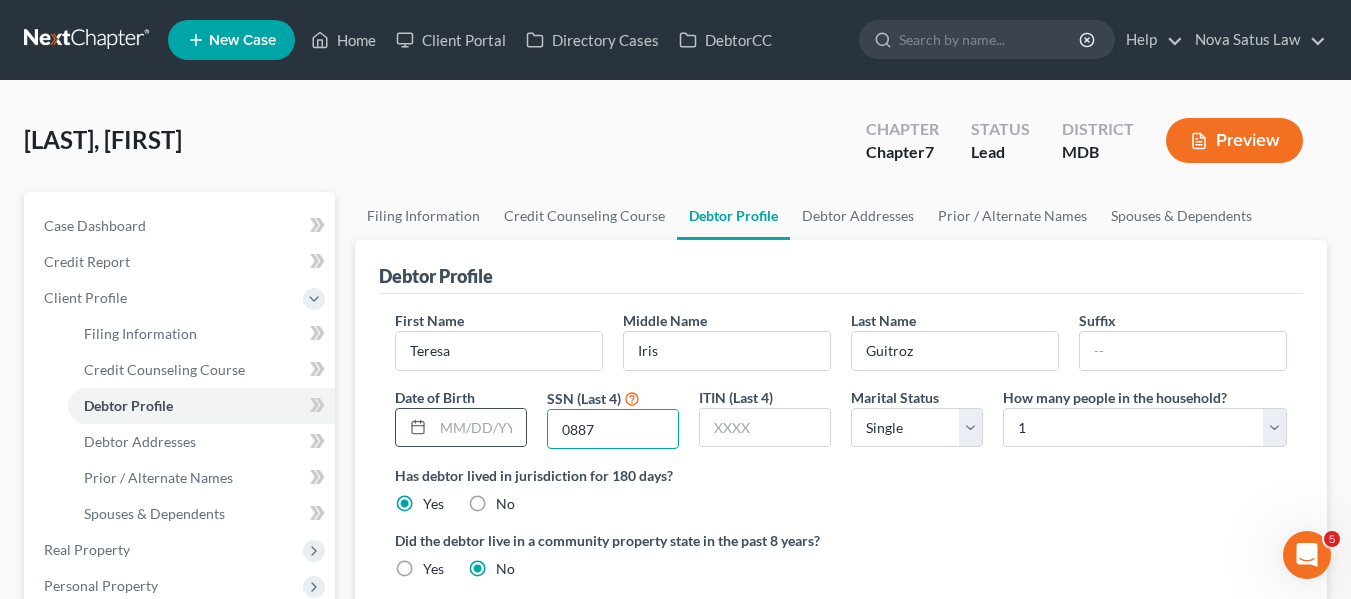 type on "0887" 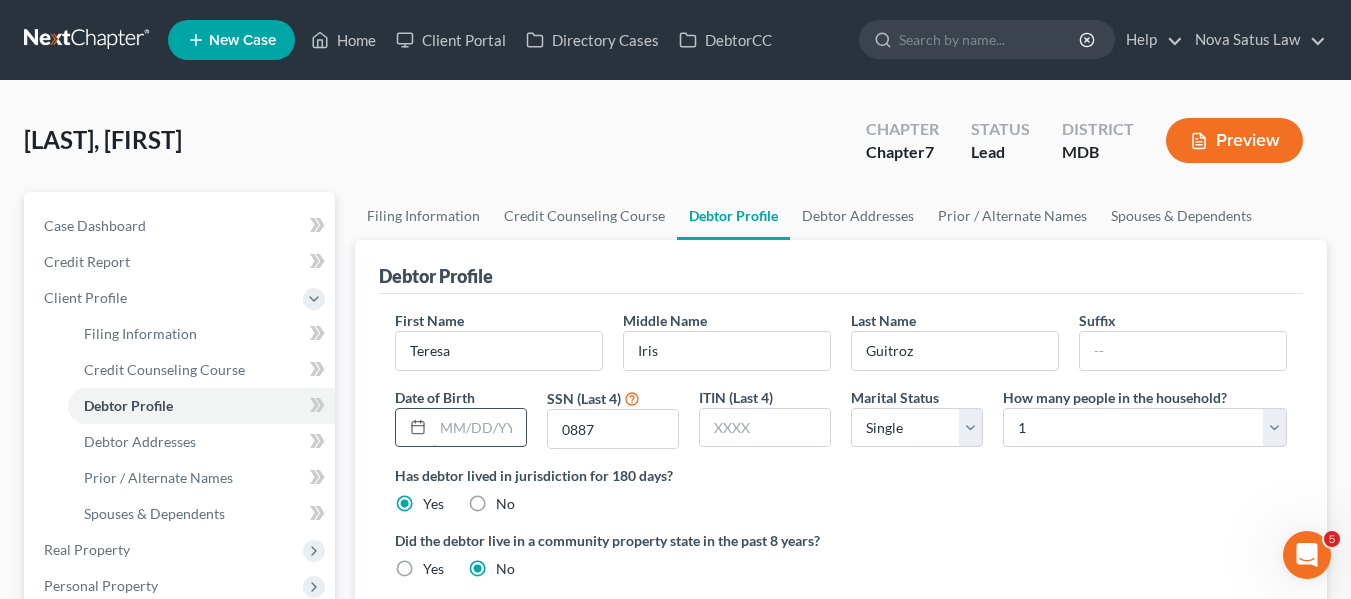 drag, startPoint x: 425, startPoint y: 421, endPoint x: 440, endPoint y: 429, distance: 17 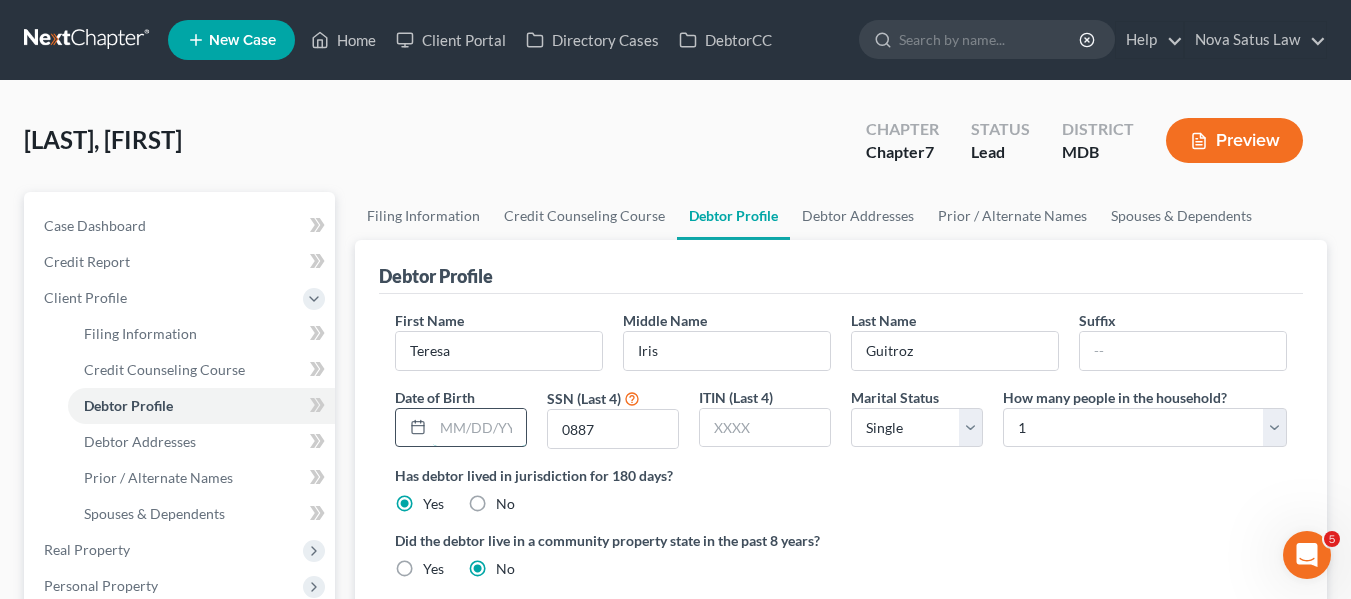click at bounding box center [479, 428] 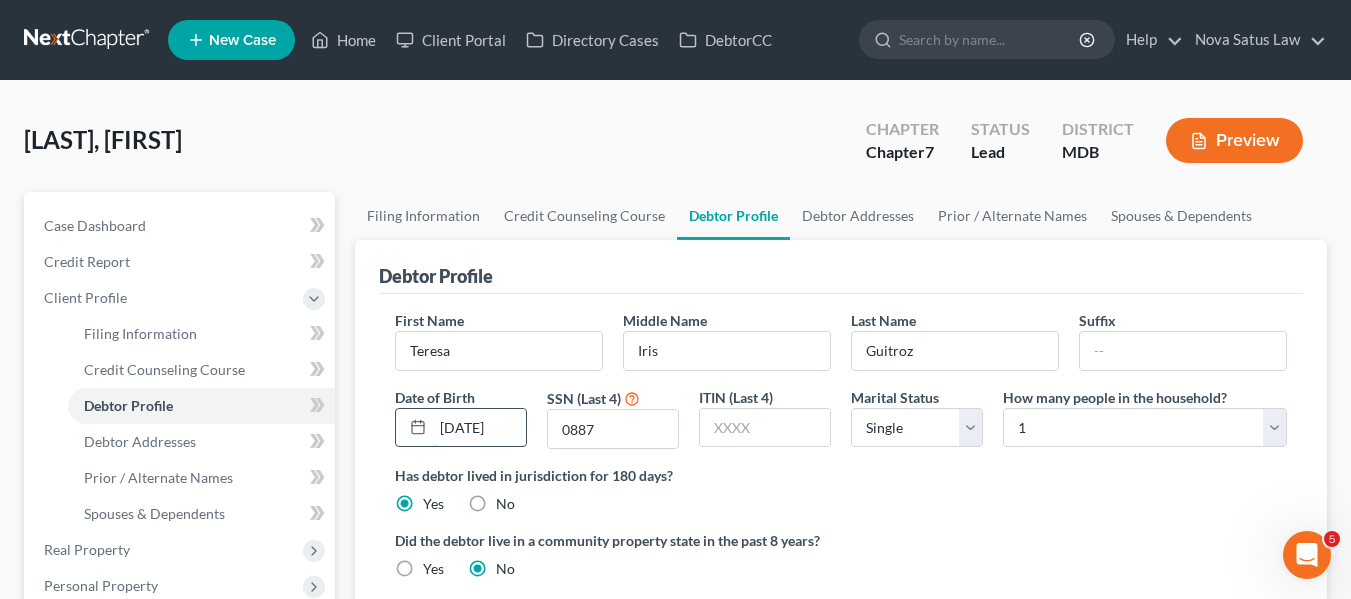 scroll, scrollTop: 0, scrollLeft: 3, axis: horizontal 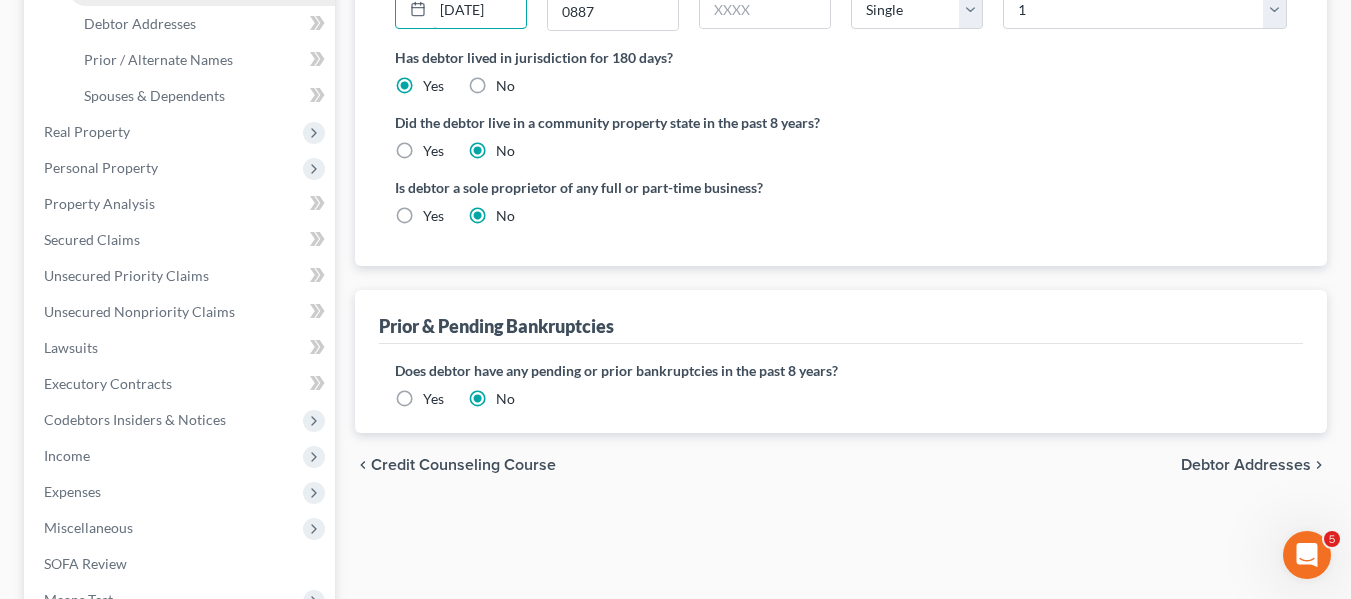 type on "[DATE]" 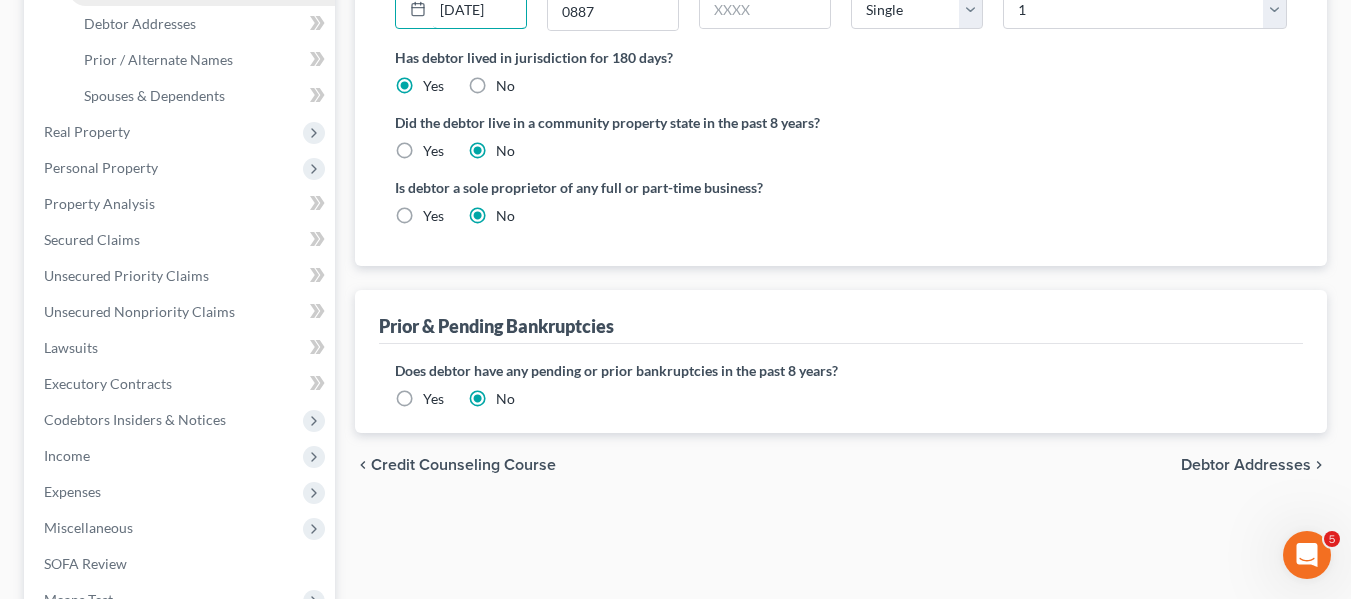 scroll, scrollTop: 0, scrollLeft: 0, axis: both 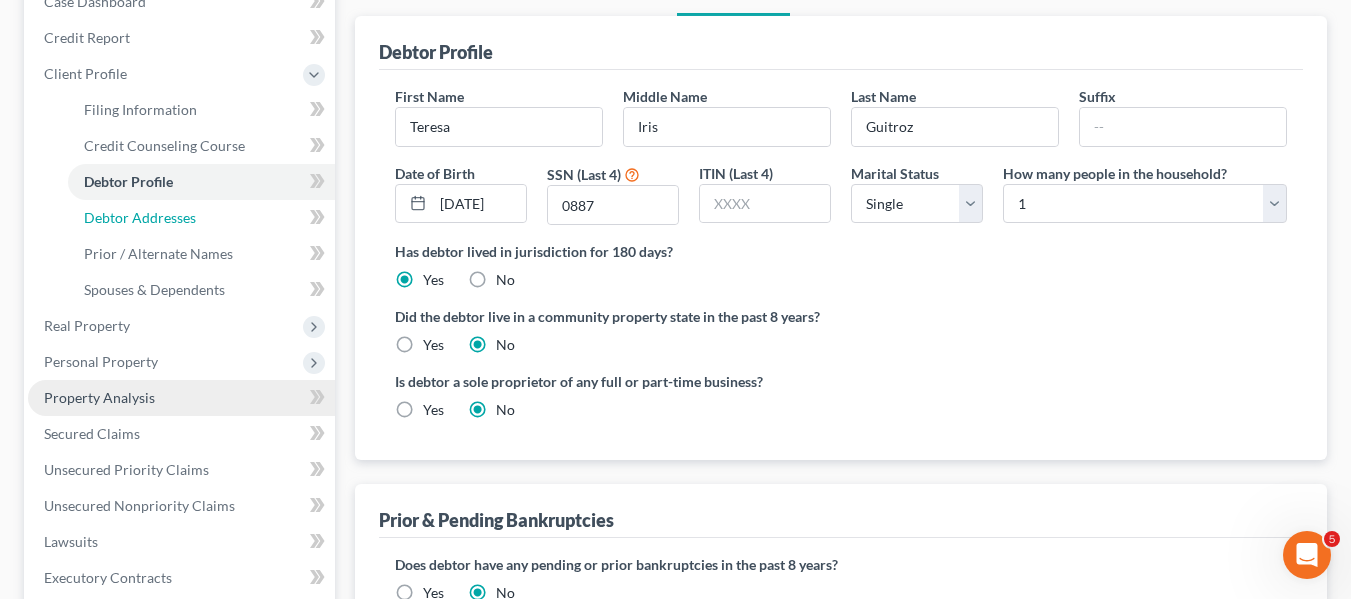 click on "Debtor Addresses" at bounding box center [201, 218] 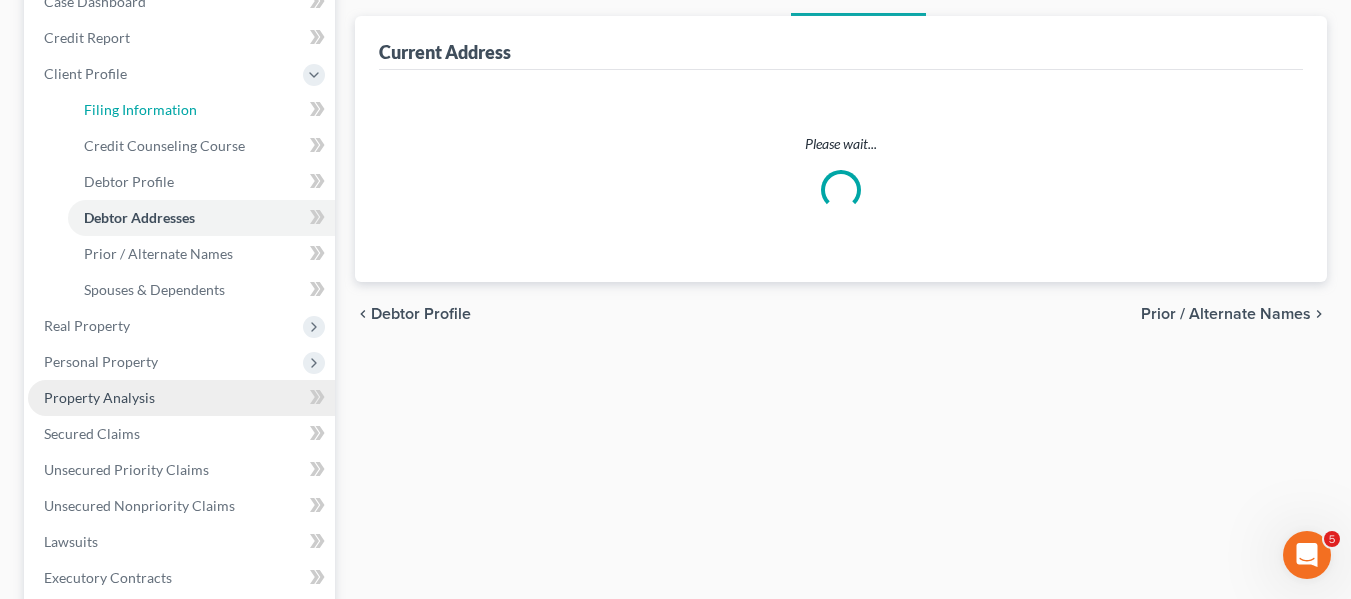 scroll, scrollTop: 26, scrollLeft: 0, axis: vertical 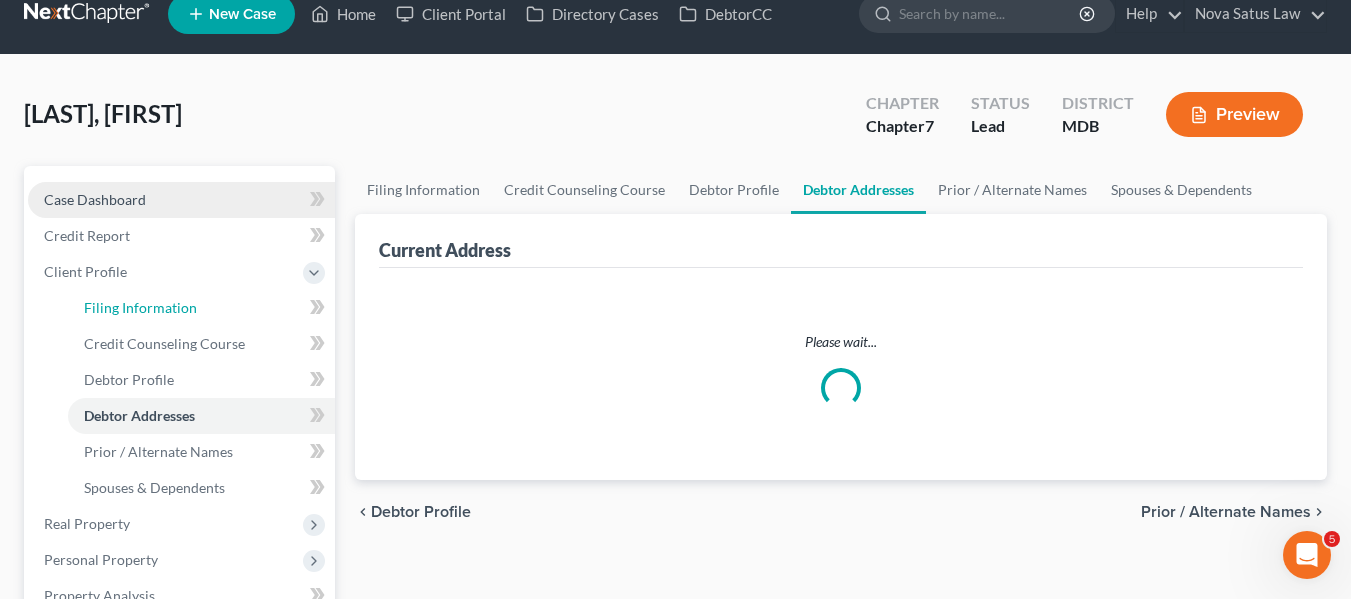 select on "0" 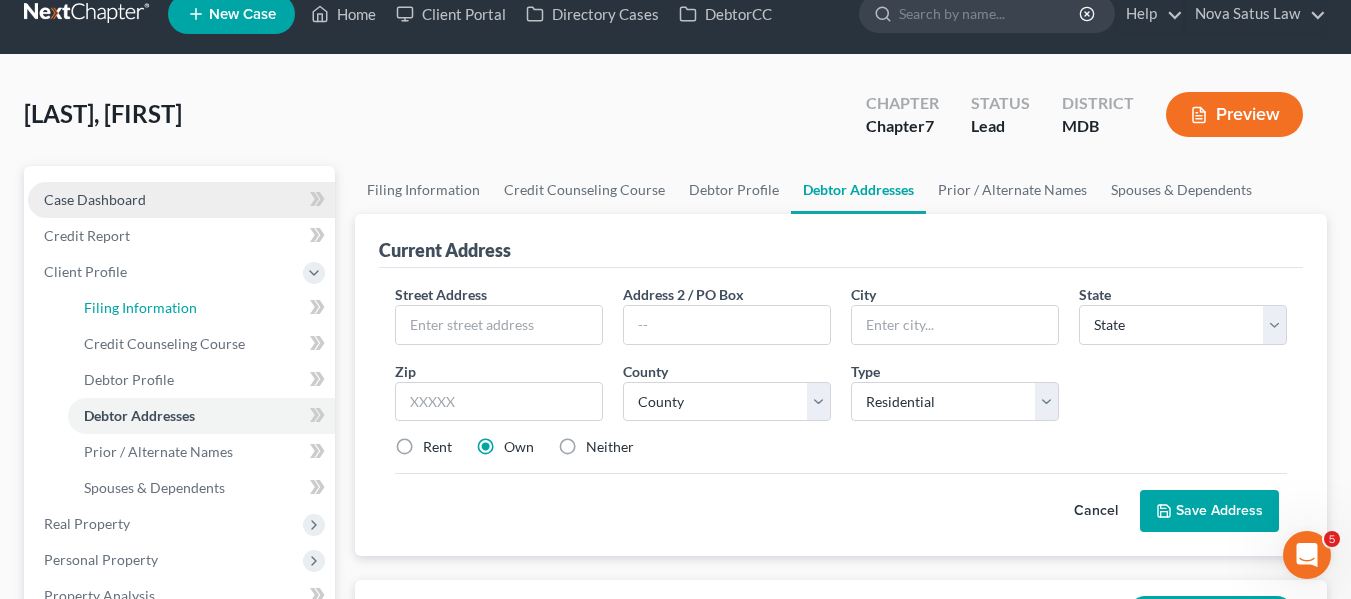scroll, scrollTop: 0, scrollLeft: 0, axis: both 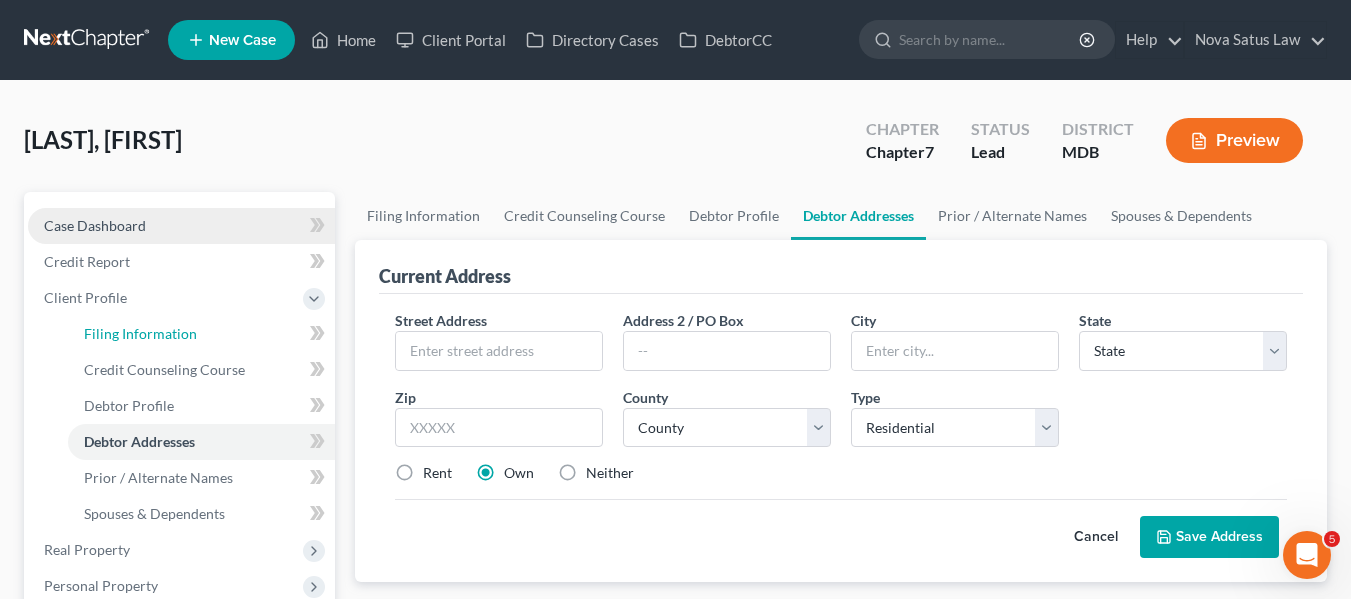 click on "Case Dashboard
Payments
Invoices
Payments
Payments
Credit Report
Client Profile" at bounding box center (181, 658) 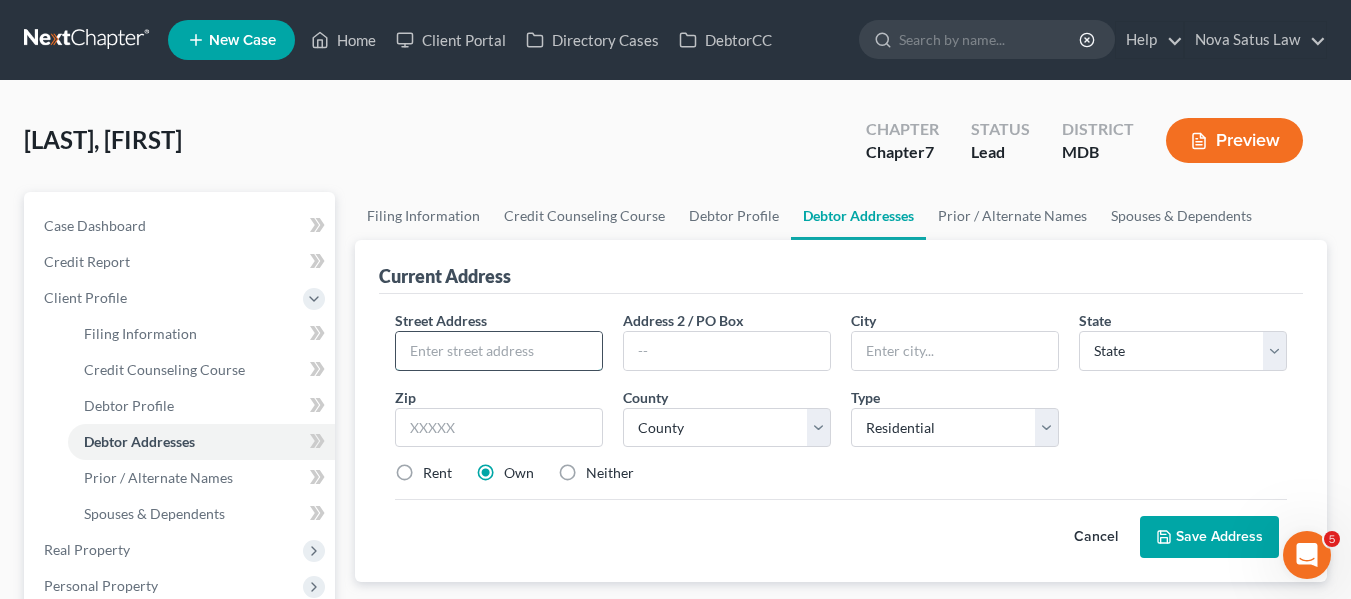 click at bounding box center (499, 351) 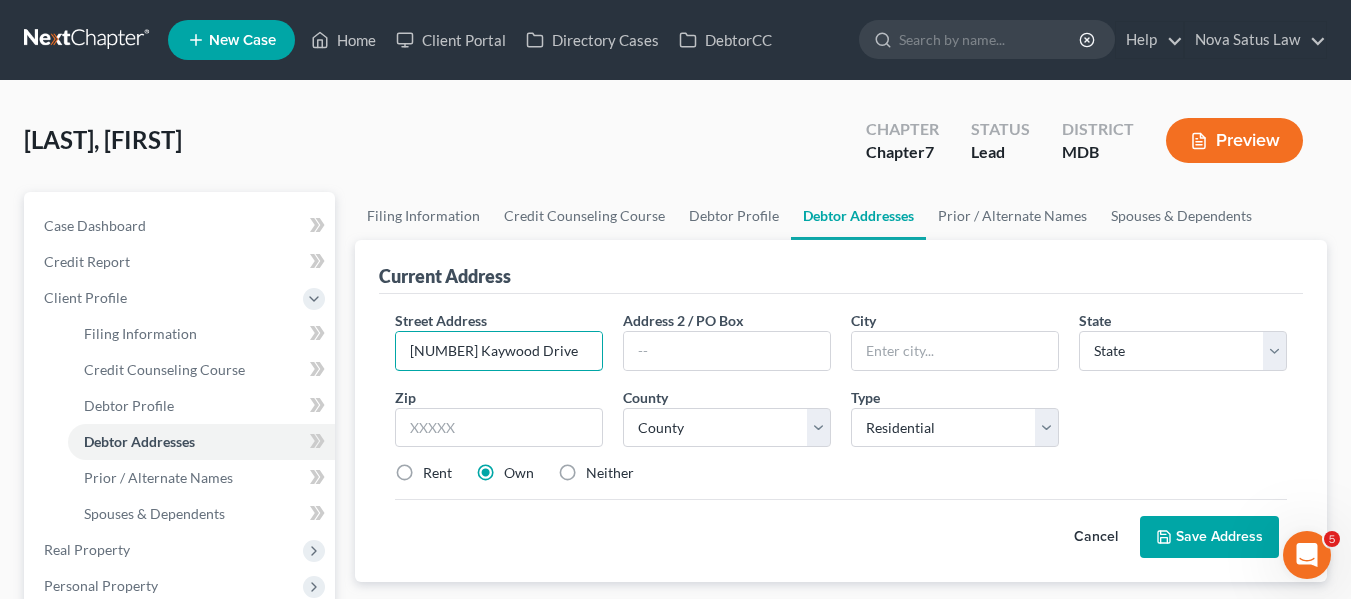 type on "[NUMBER] Kaywood Drive" 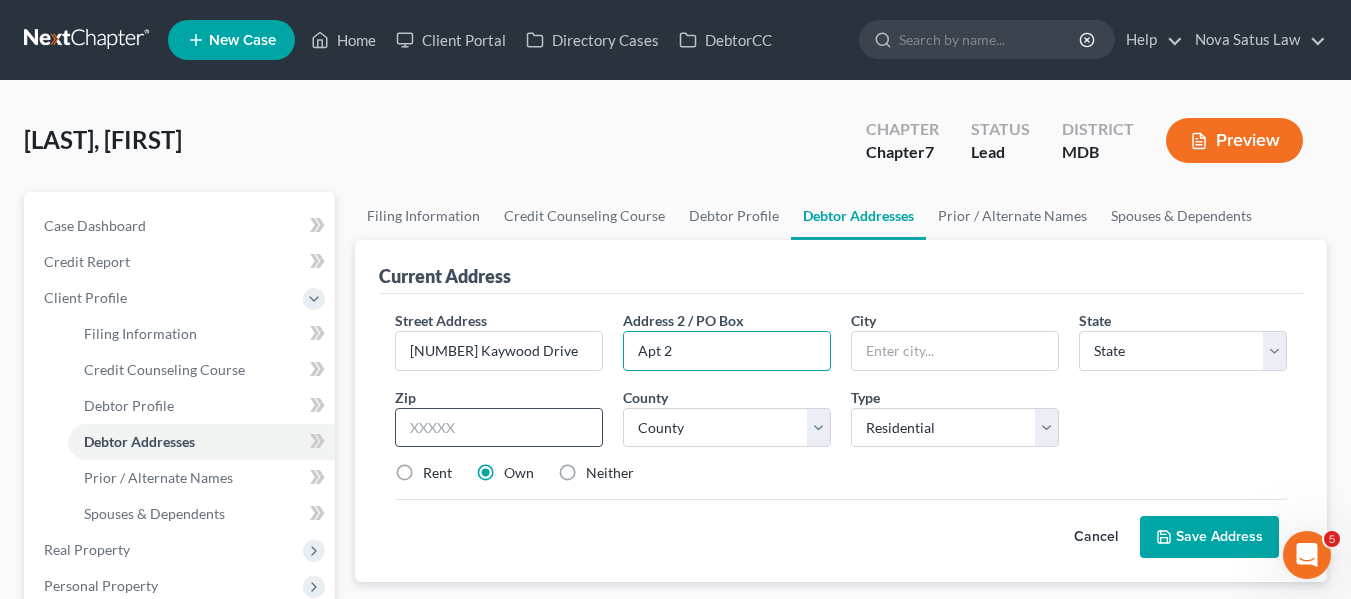 type on "Apt 2" 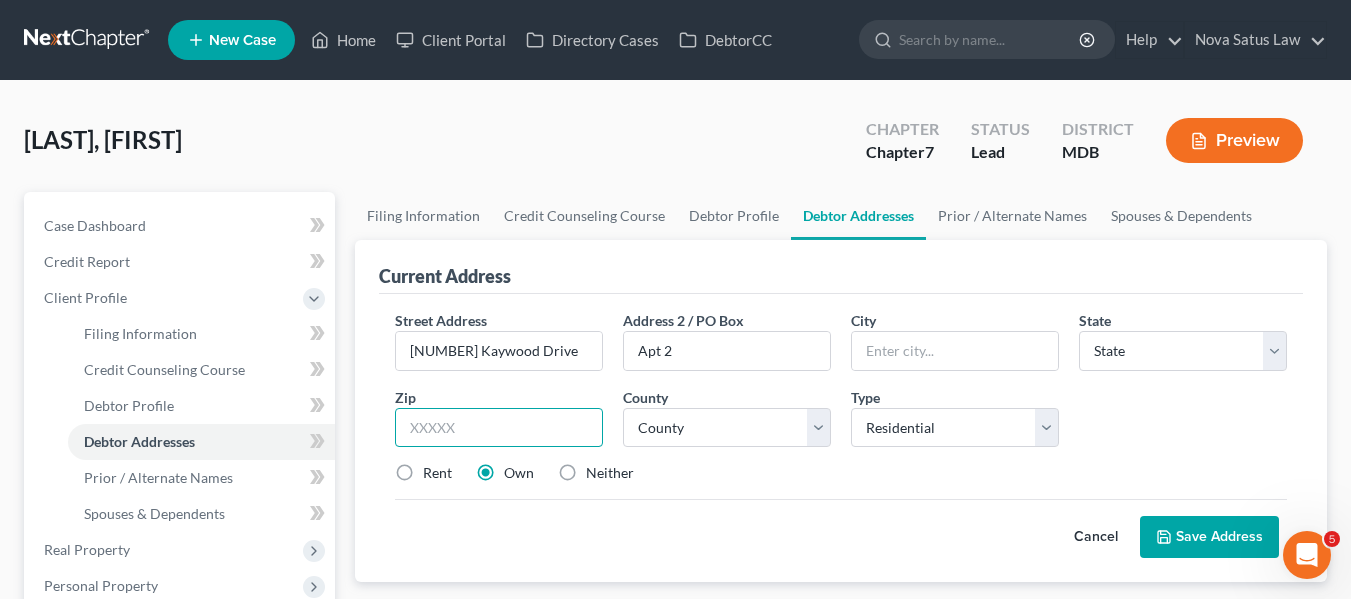 click at bounding box center (499, 428) 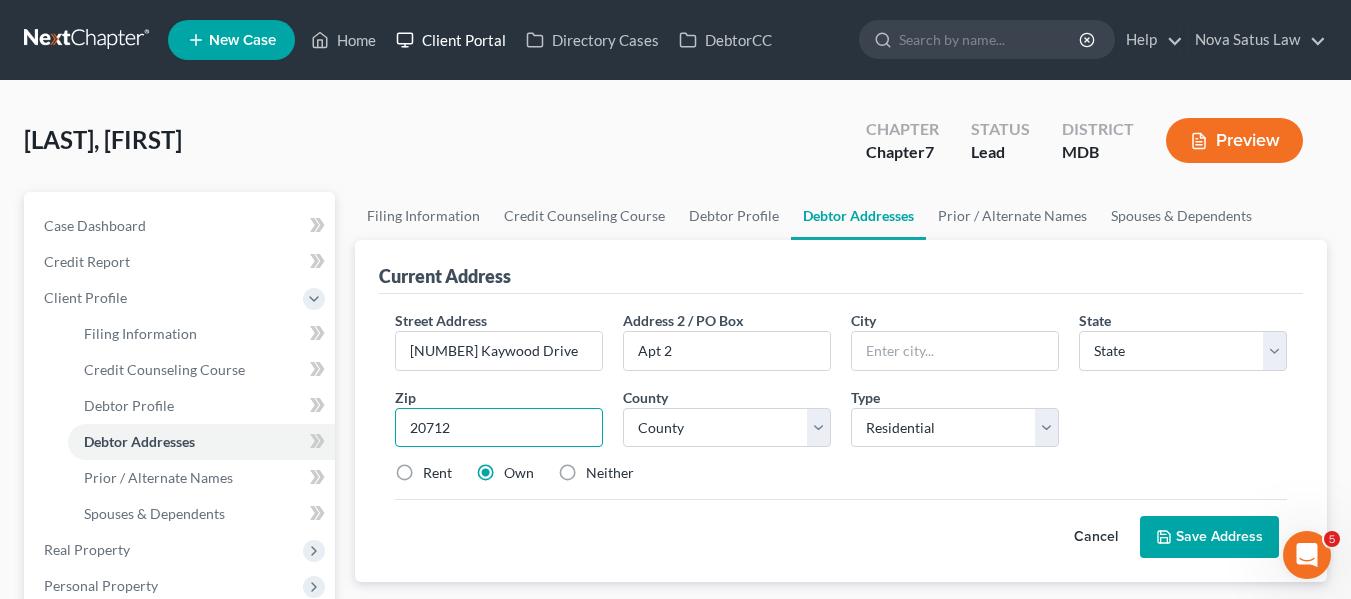 type on "20712" 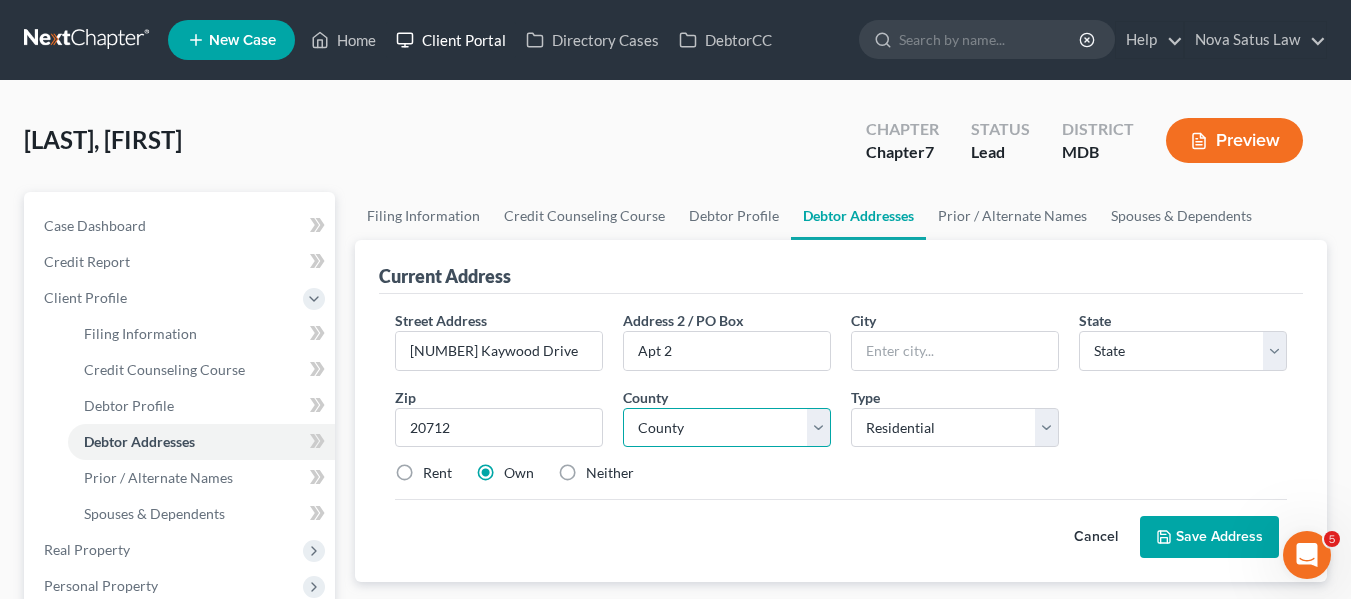 type on "[CITY]" 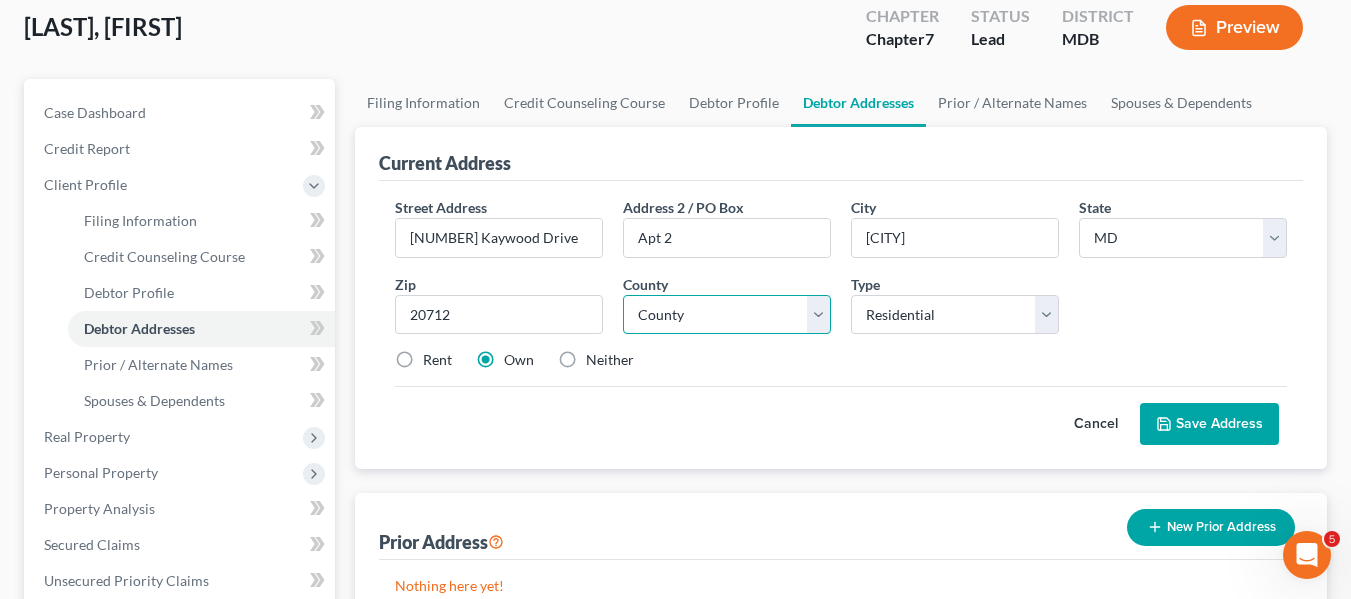 scroll, scrollTop: 114, scrollLeft: 0, axis: vertical 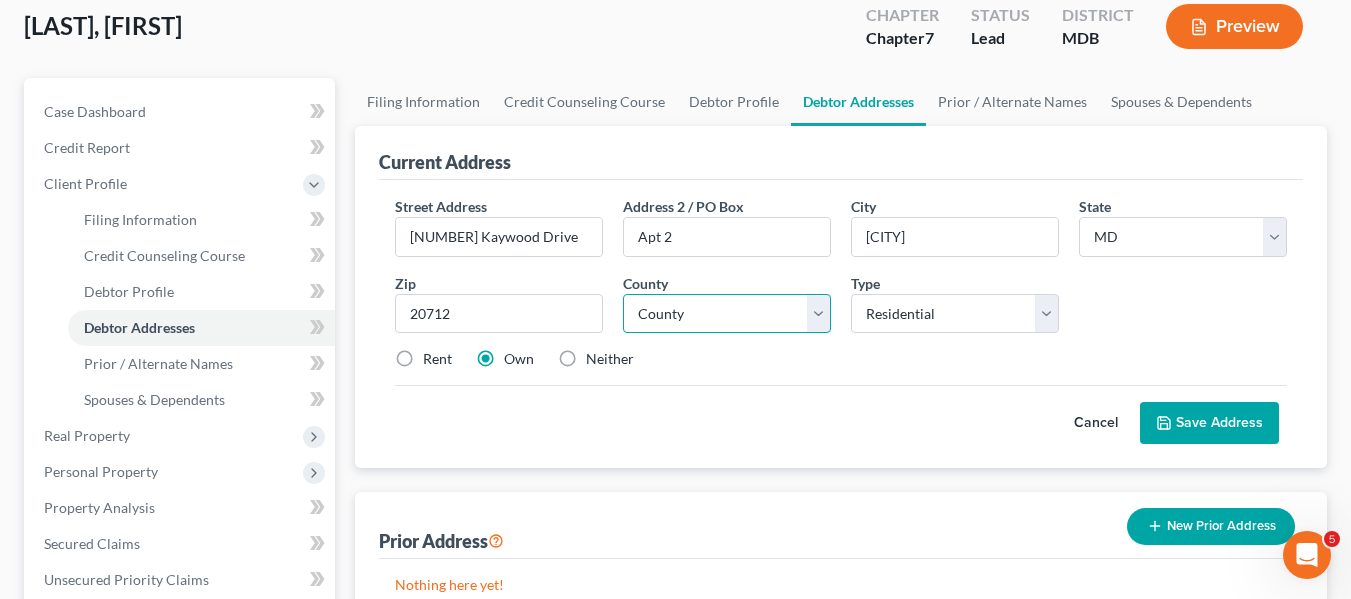click on "County Allegany County Anne Arundel County Baltimore County Baltimore city Calvert County Caroline County Carroll County Cecil County Charles County Dorchester County Frederick County Garrett County Harford County Howard County Kent County Montgomery County Prince George's County Queen Anne's County Somerset County St. Mary's County Talbot County Washington County Wicomico County Worcester County" at bounding box center (727, 314) 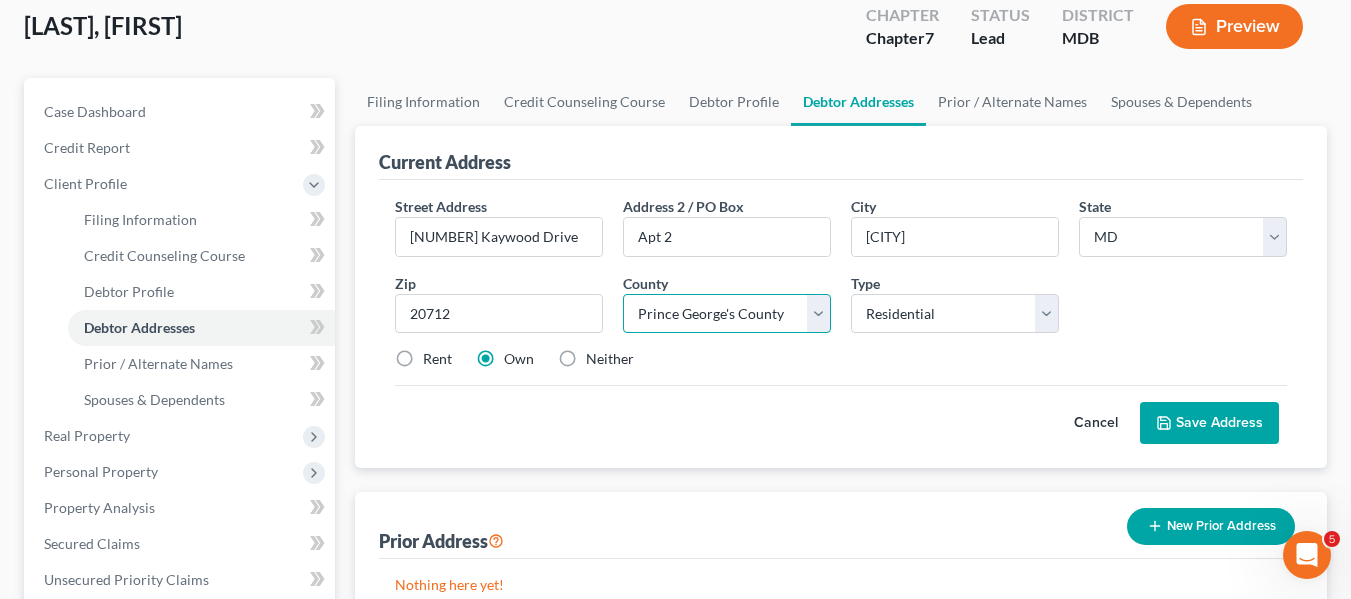 click on "County Allegany County Anne Arundel County Baltimore County Baltimore city Calvert County Caroline County Carroll County Cecil County Charles County Dorchester County Frederick County Garrett County Harford County Howard County Kent County Montgomery County Prince George's County Queen Anne's County Somerset County St. Mary's County Talbot County Washington County Wicomico County Worcester County" at bounding box center (727, 314) 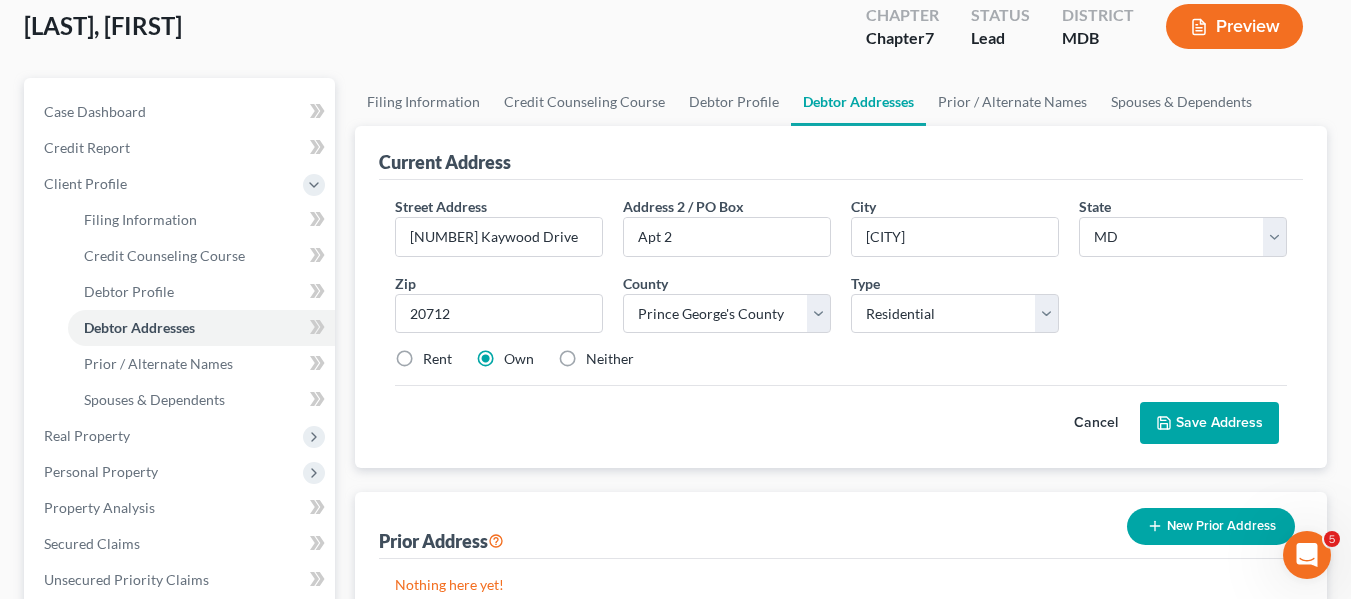 click on "Rent" at bounding box center [437, 359] 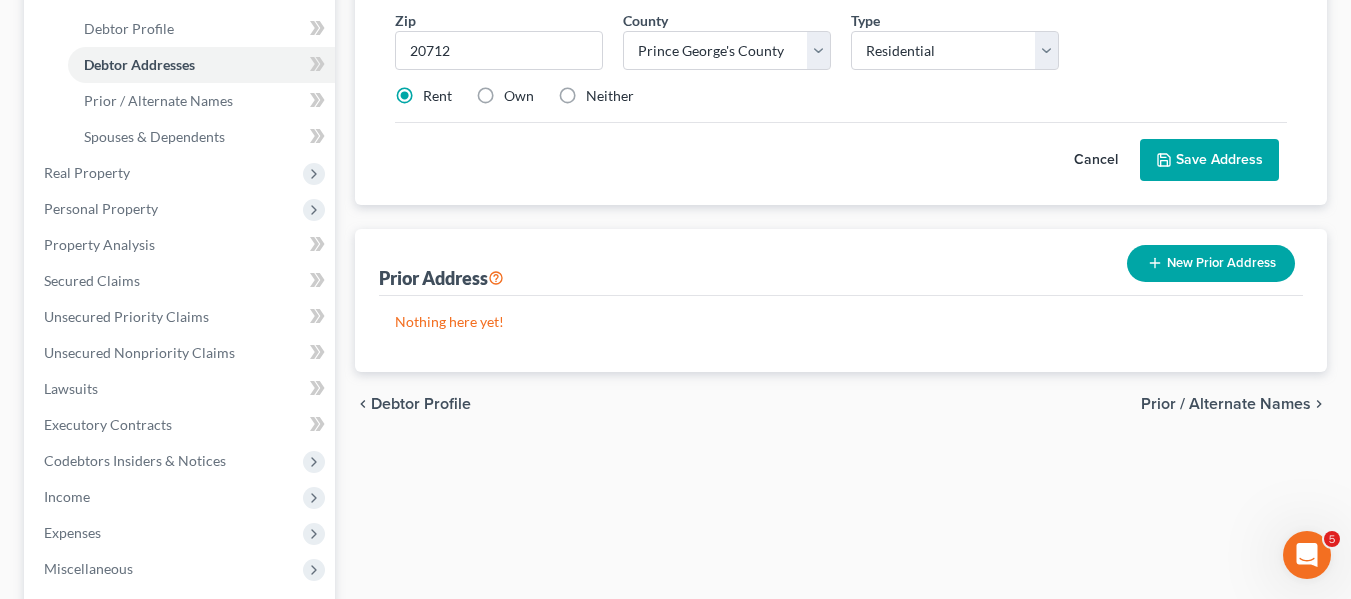 scroll, scrollTop: 380, scrollLeft: 0, axis: vertical 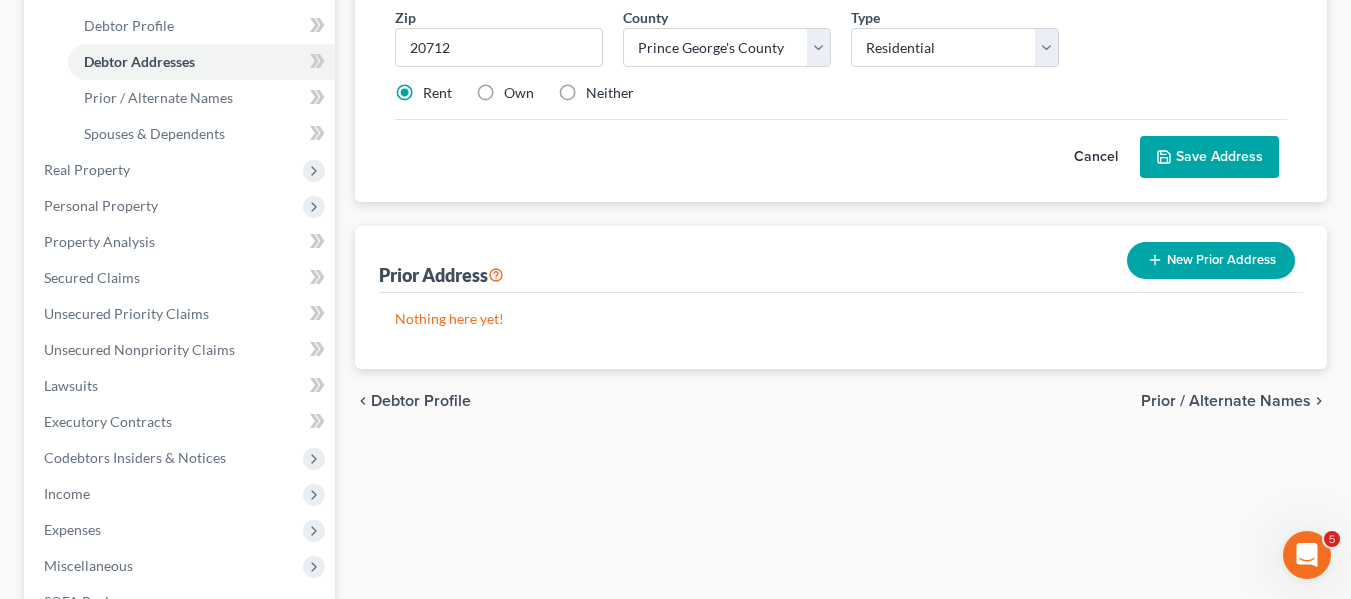 click on "Save Address" at bounding box center [1209, 157] 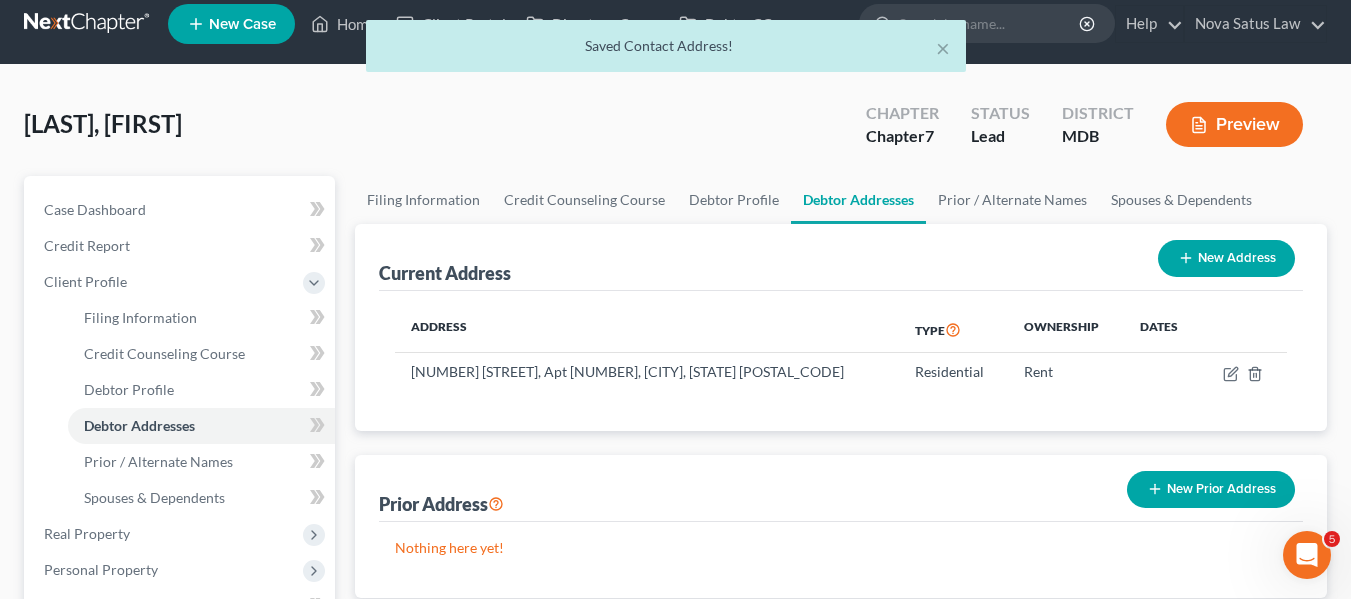 scroll, scrollTop: 0, scrollLeft: 0, axis: both 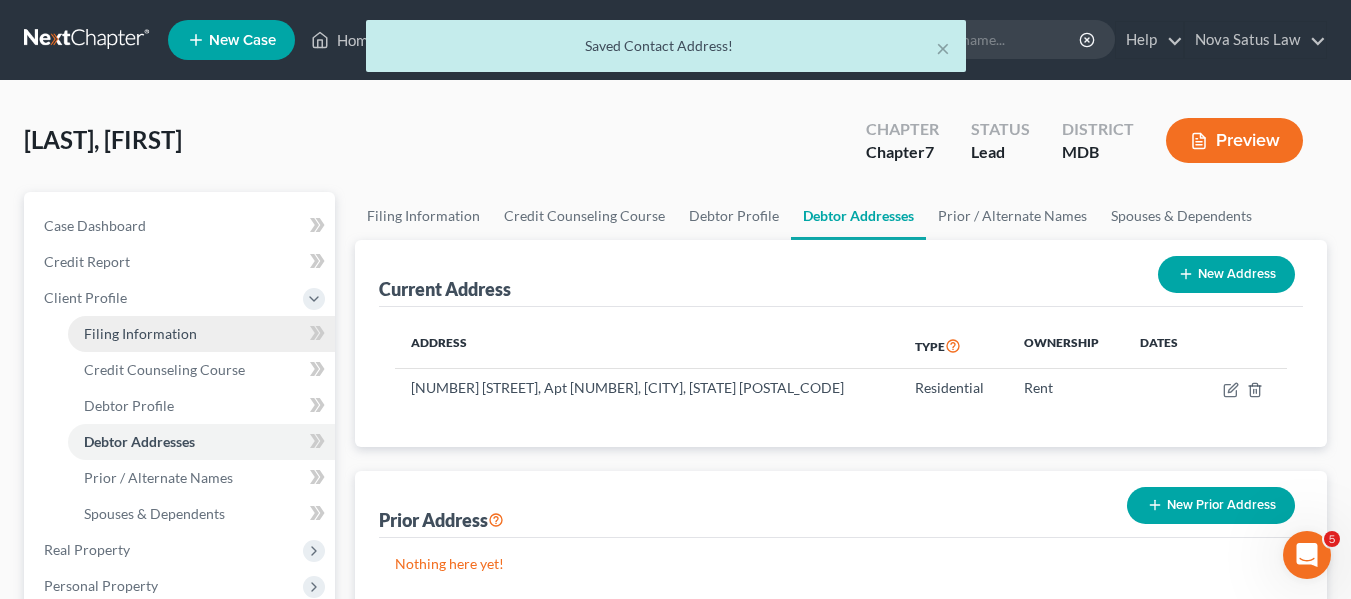 click on "Filing Information" at bounding box center (140, 333) 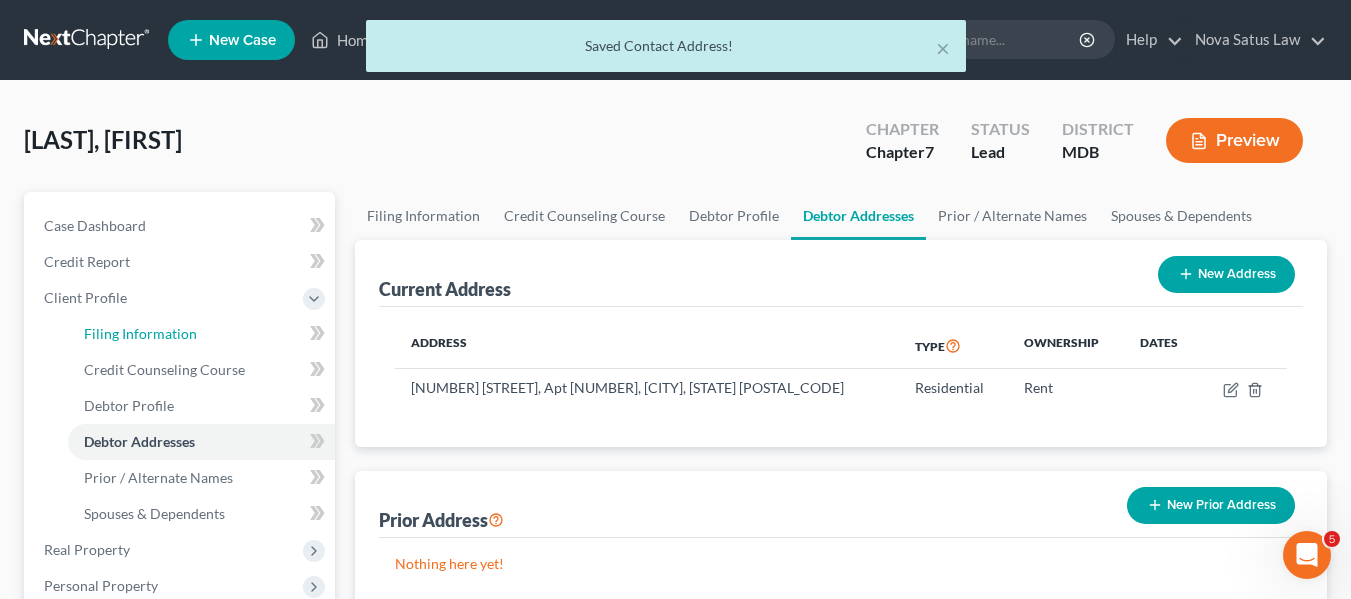 select on "1" 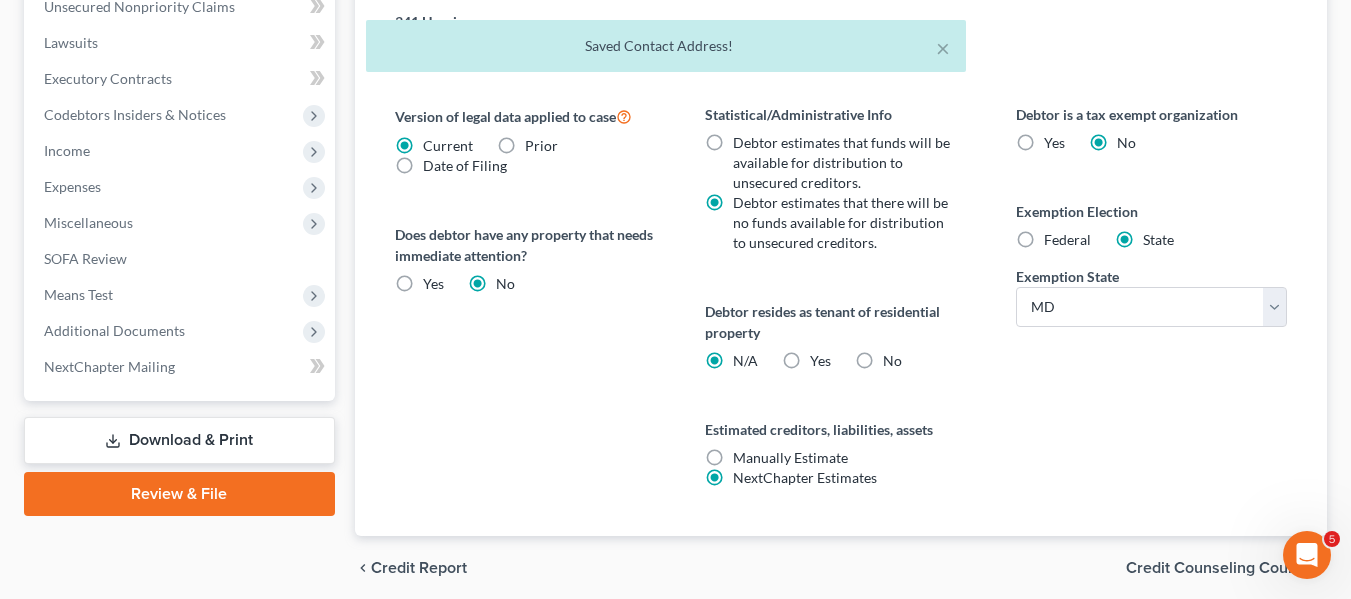 scroll, scrollTop: 724, scrollLeft: 0, axis: vertical 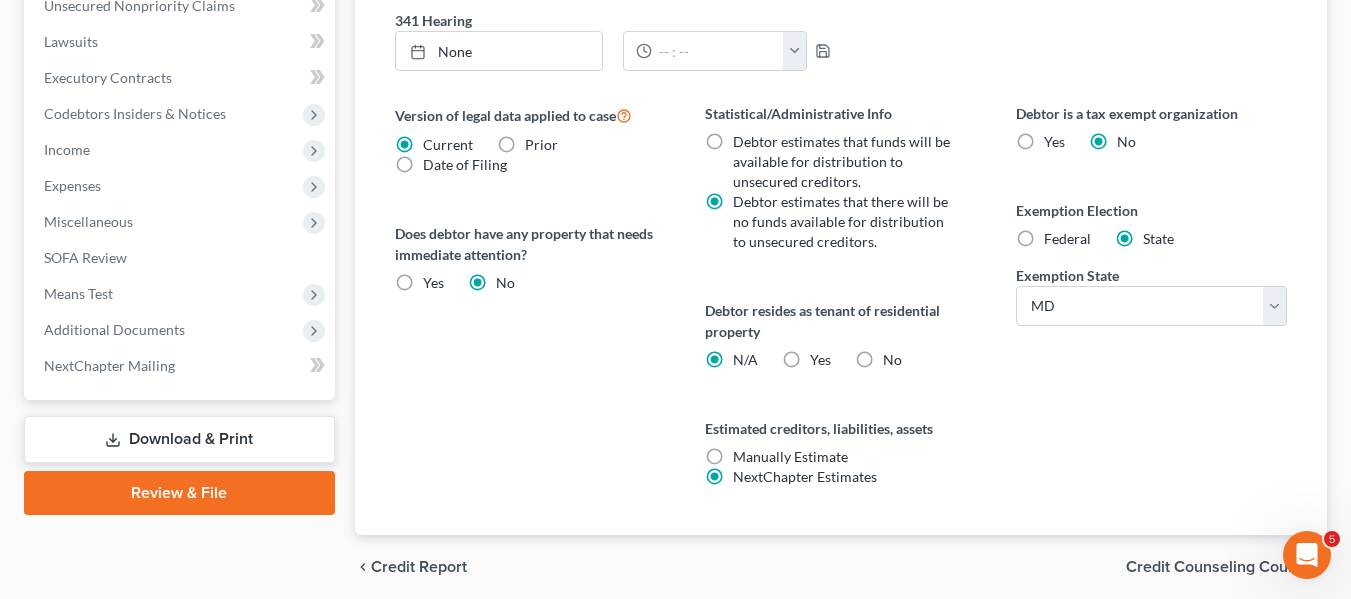click on "Yes Yes" at bounding box center (820, 360) 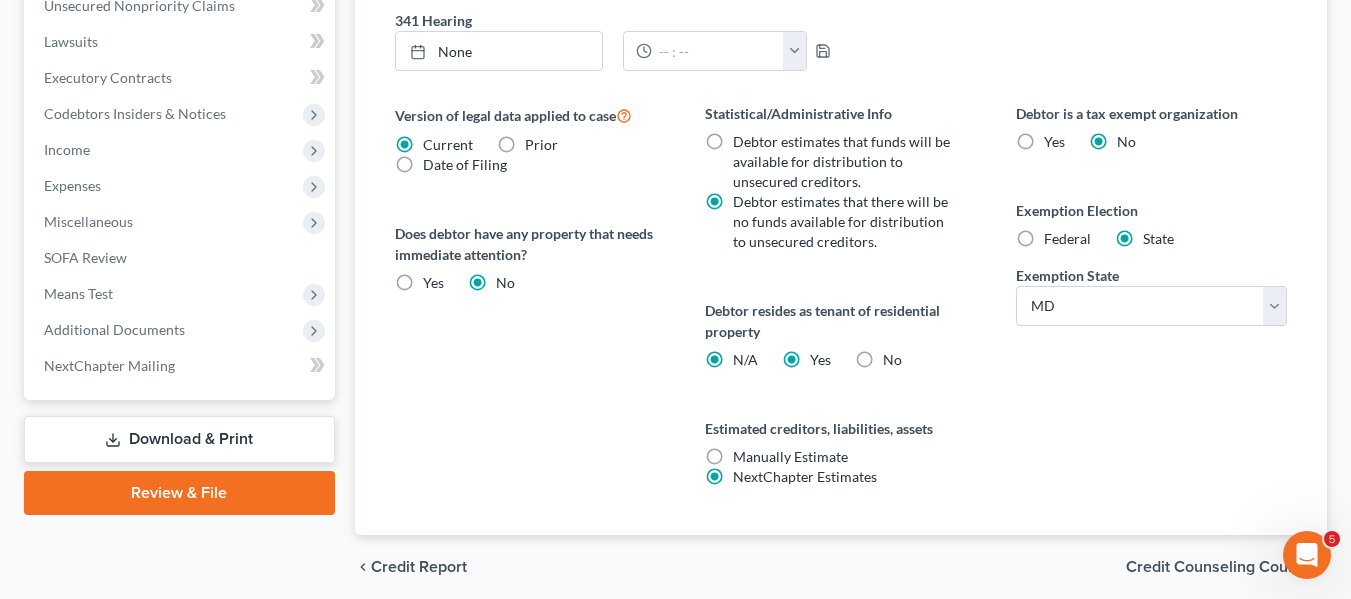 radio on "false" 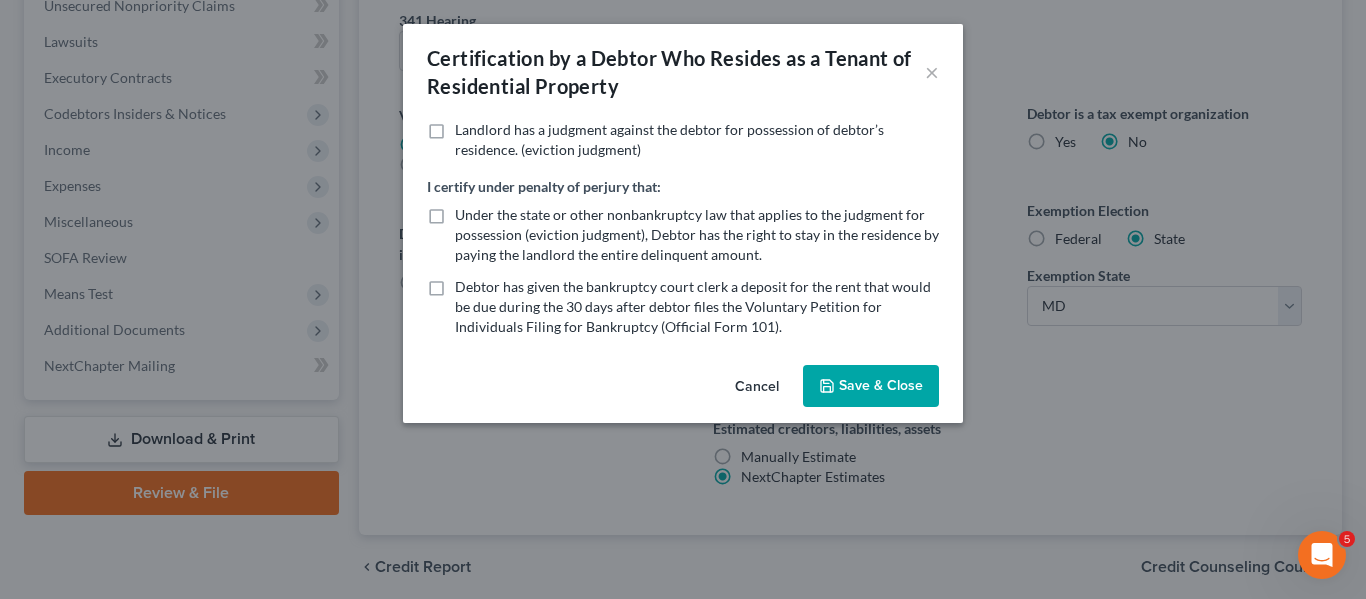 click on "Save & Close" at bounding box center (871, 386) 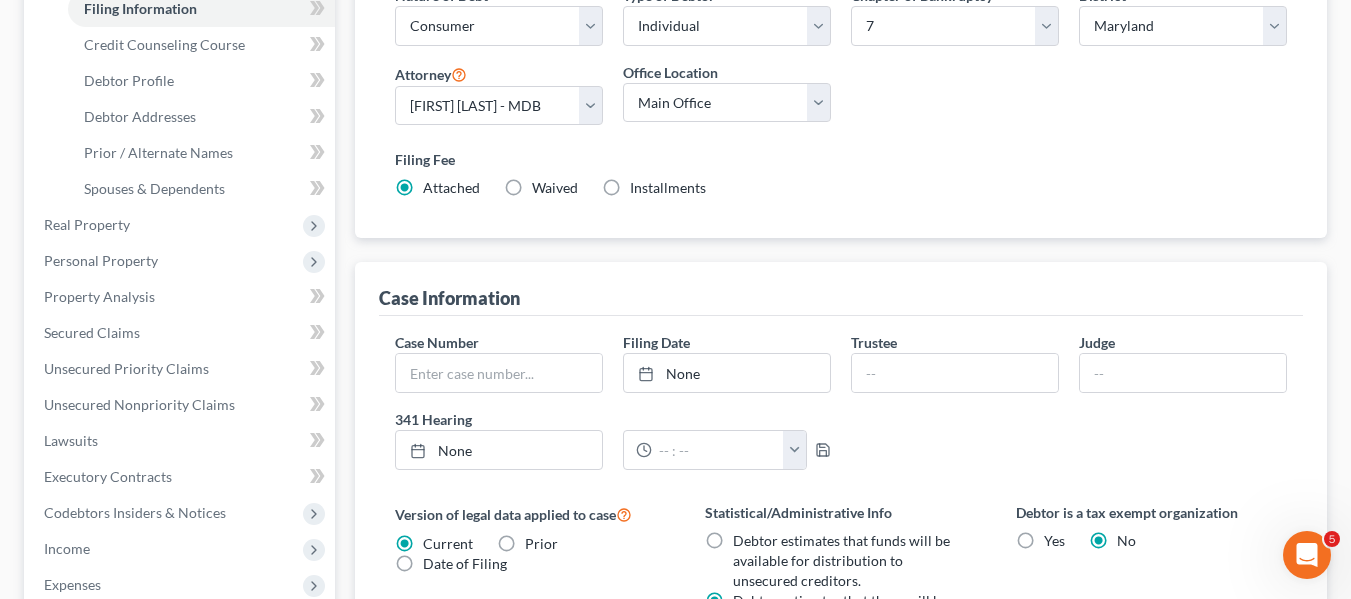 scroll, scrollTop: 0, scrollLeft: 0, axis: both 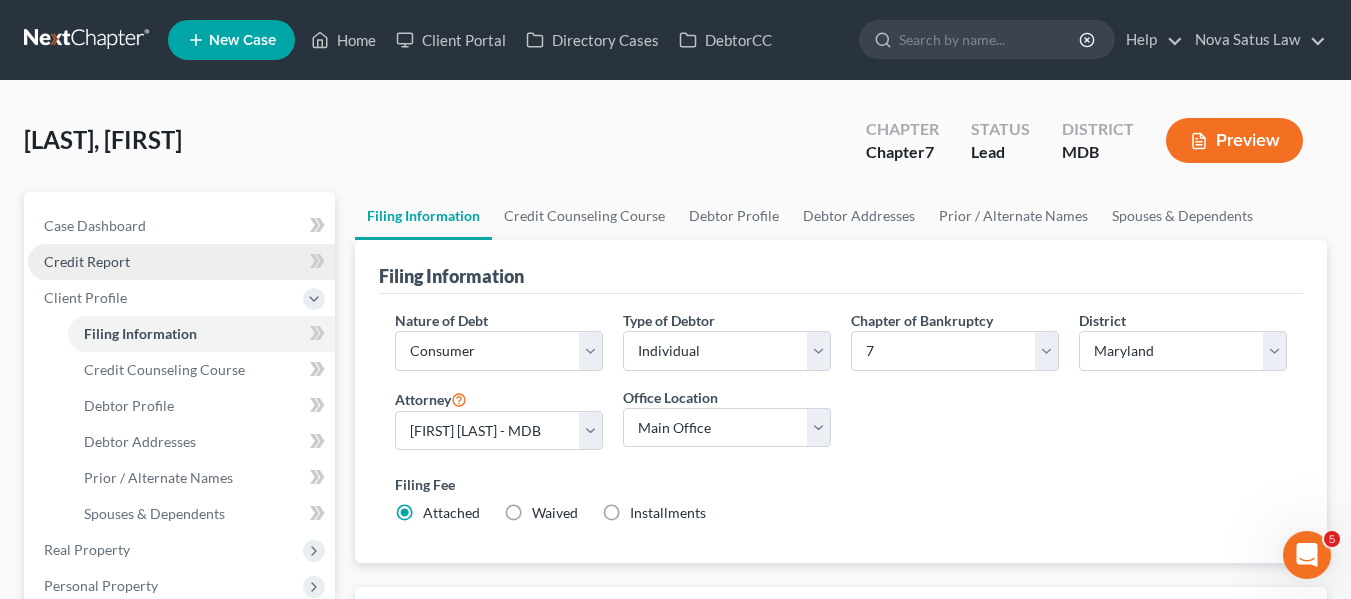 click on "Credit Report" at bounding box center (87, 261) 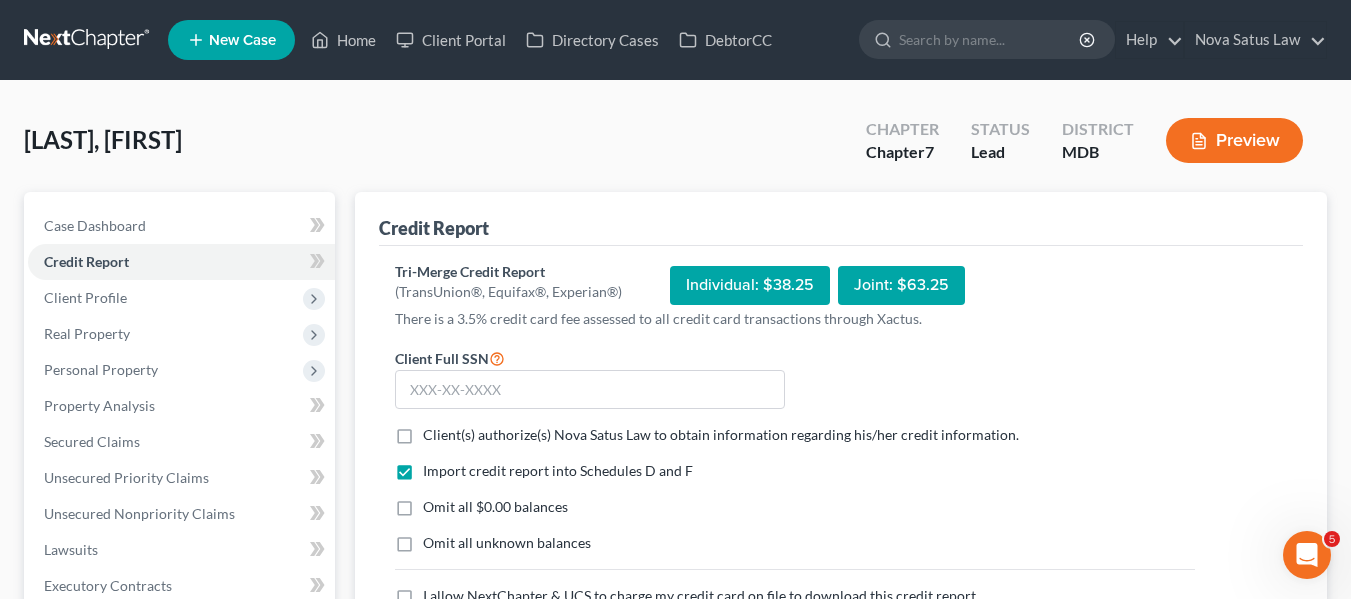 scroll, scrollTop: 149, scrollLeft: 0, axis: vertical 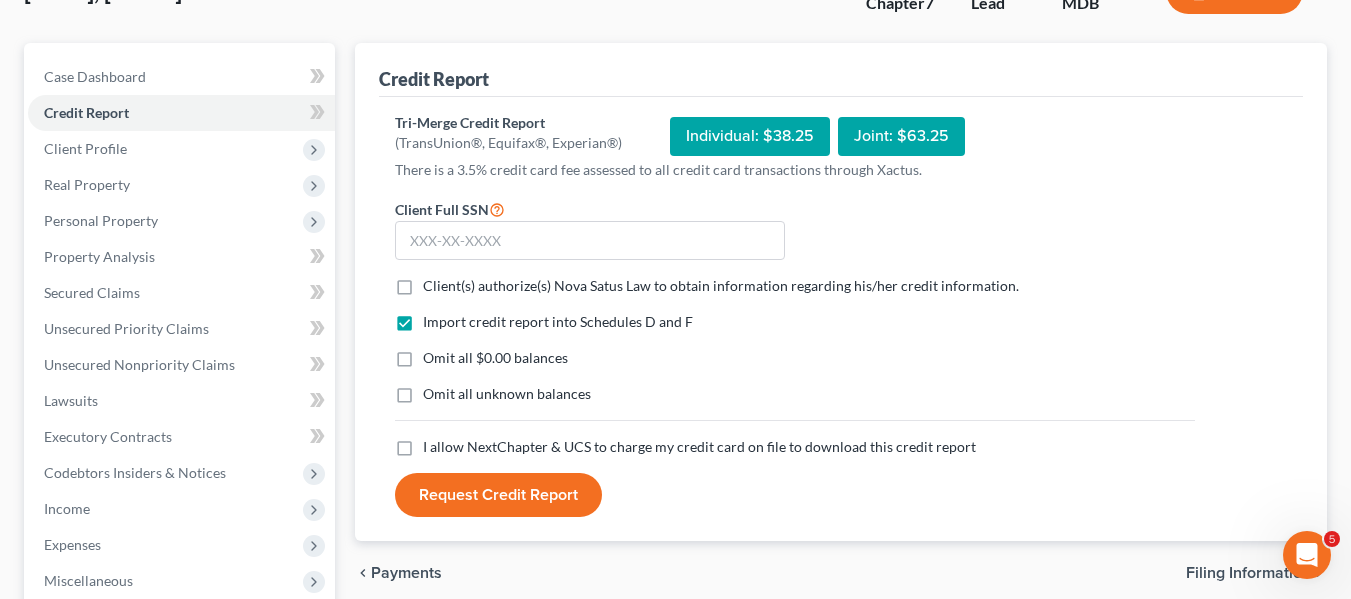 click on "Client(s) authorize(s) [COMPANY_NAME] to obtain information regarding his/her credit information.
*" at bounding box center (721, 286) 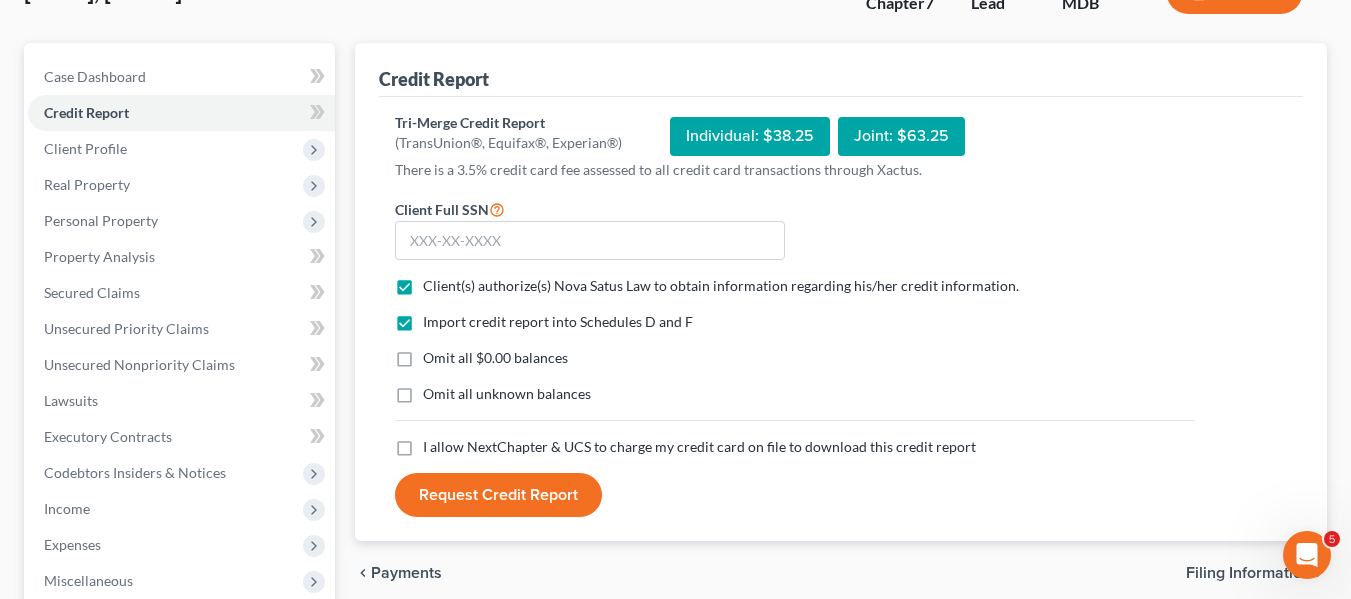 click on "I allow NextChapter & UCS to charge my credit card on file to download this credit report
*" at bounding box center (699, 447) 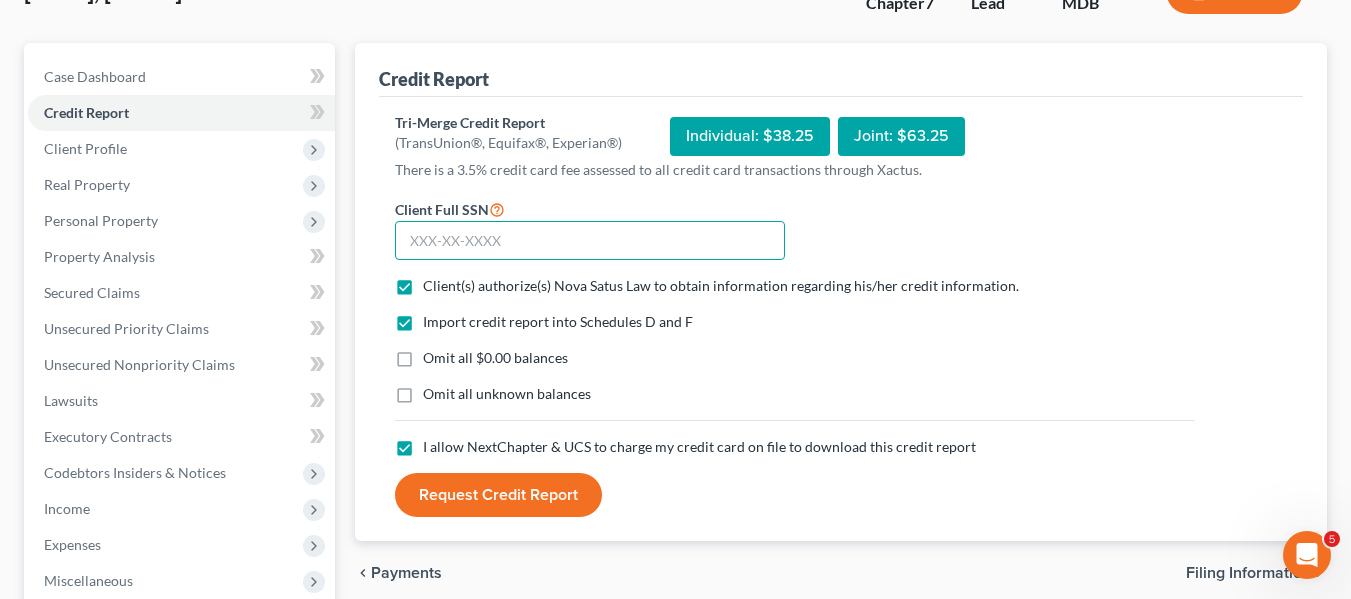 click at bounding box center [590, 241] 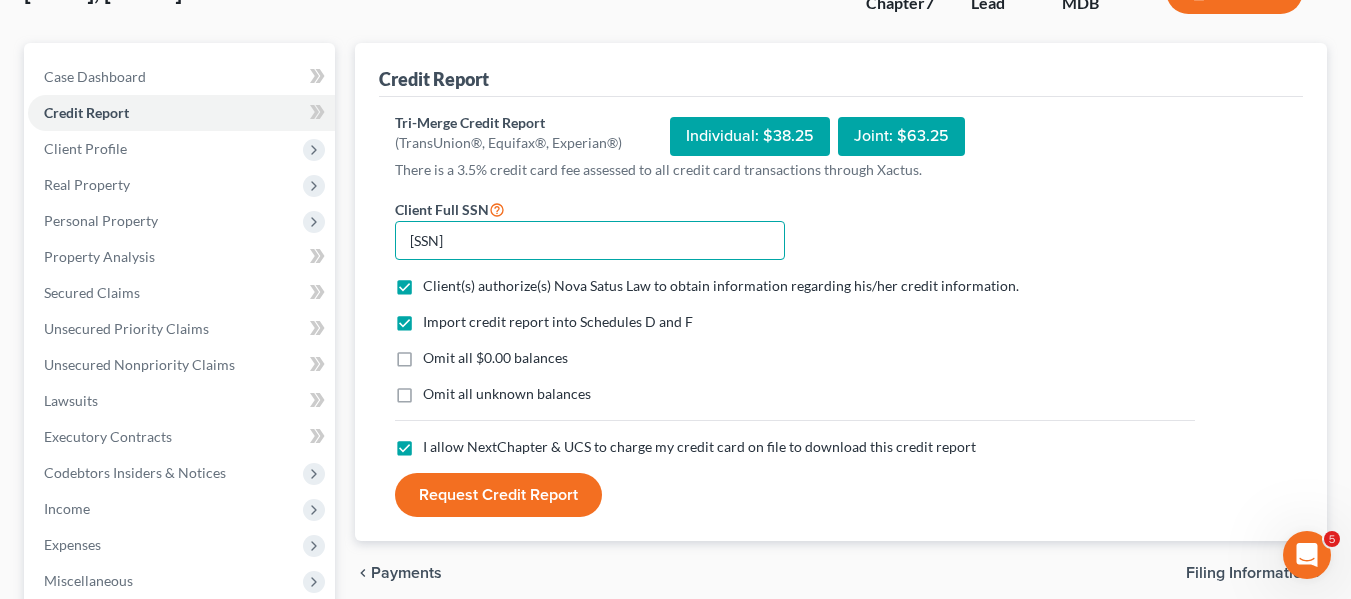 type on "[SSN]" 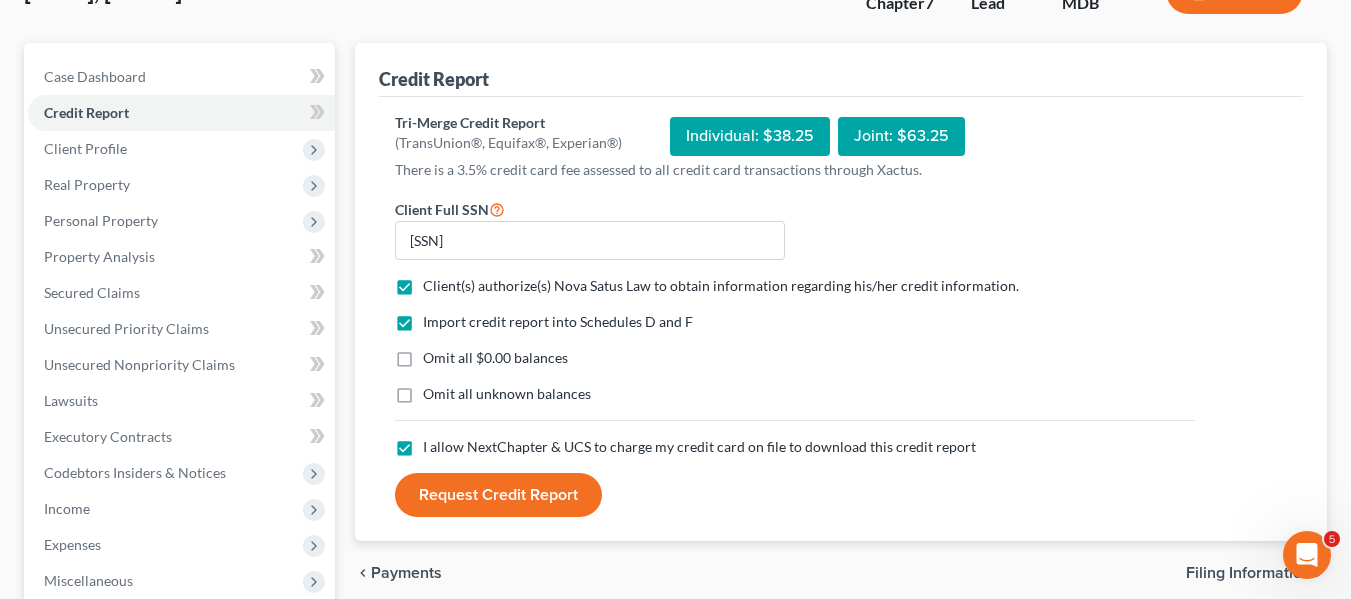 click on "Request Credit Report" at bounding box center [498, 495] 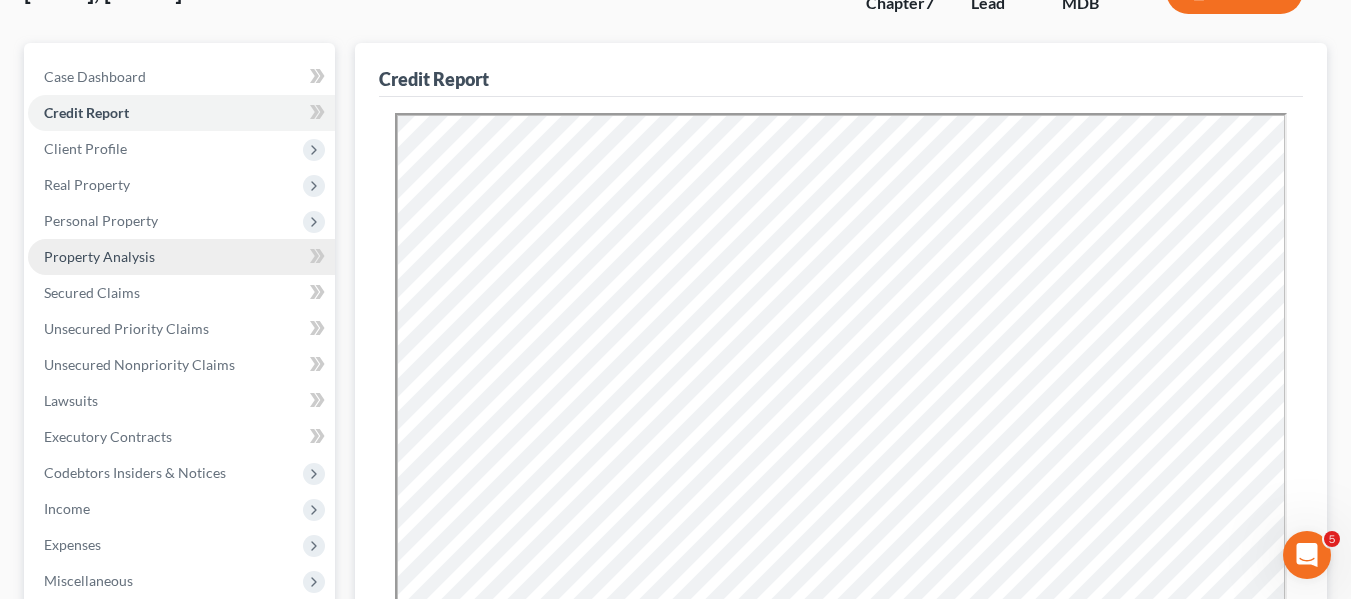 scroll, scrollTop: 0, scrollLeft: 0, axis: both 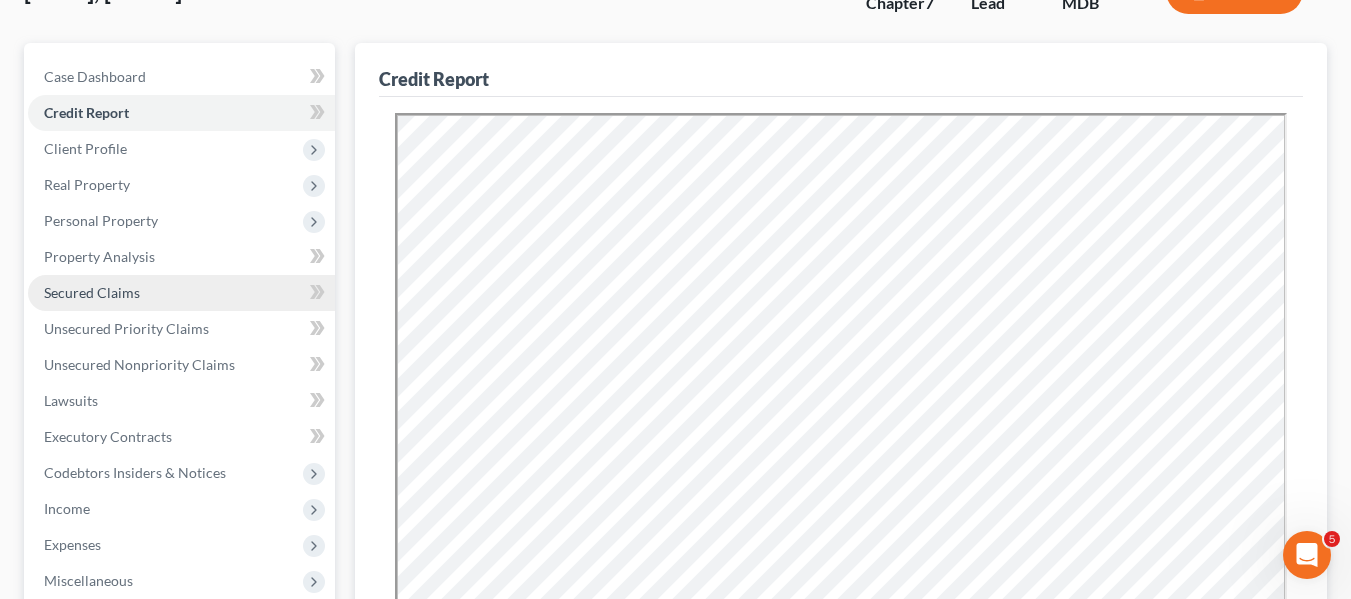 click on "Secured Claims" at bounding box center [181, 293] 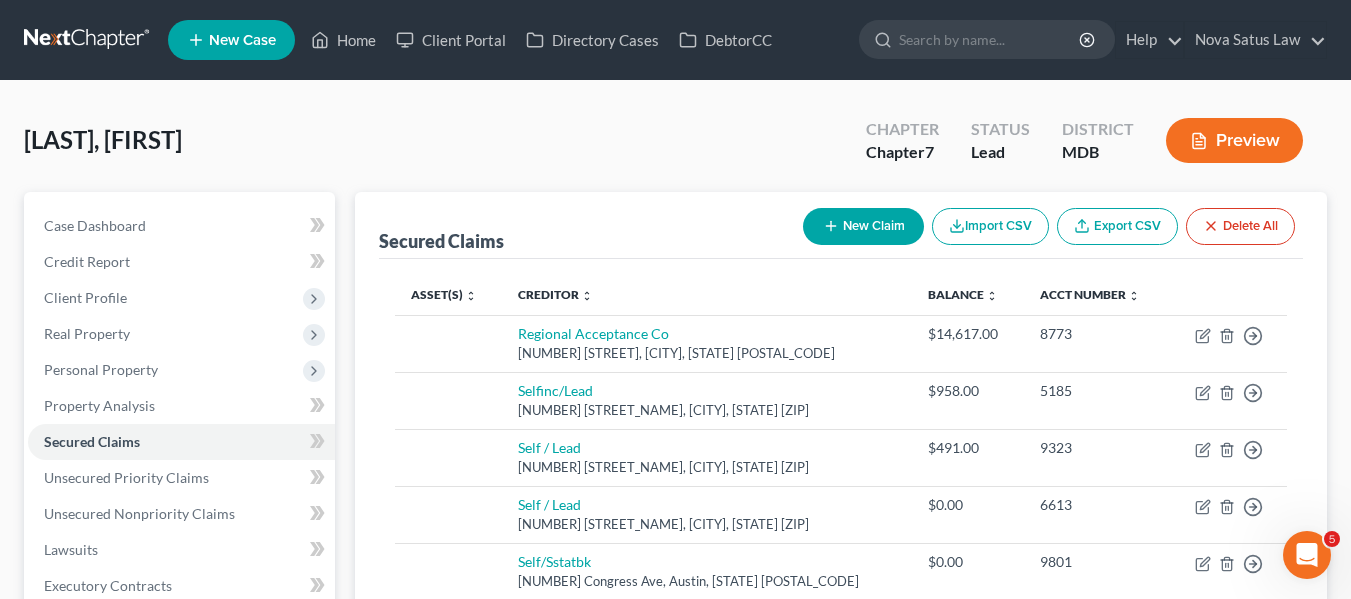 scroll, scrollTop: 135, scrollLeft: 0, axis: vertical 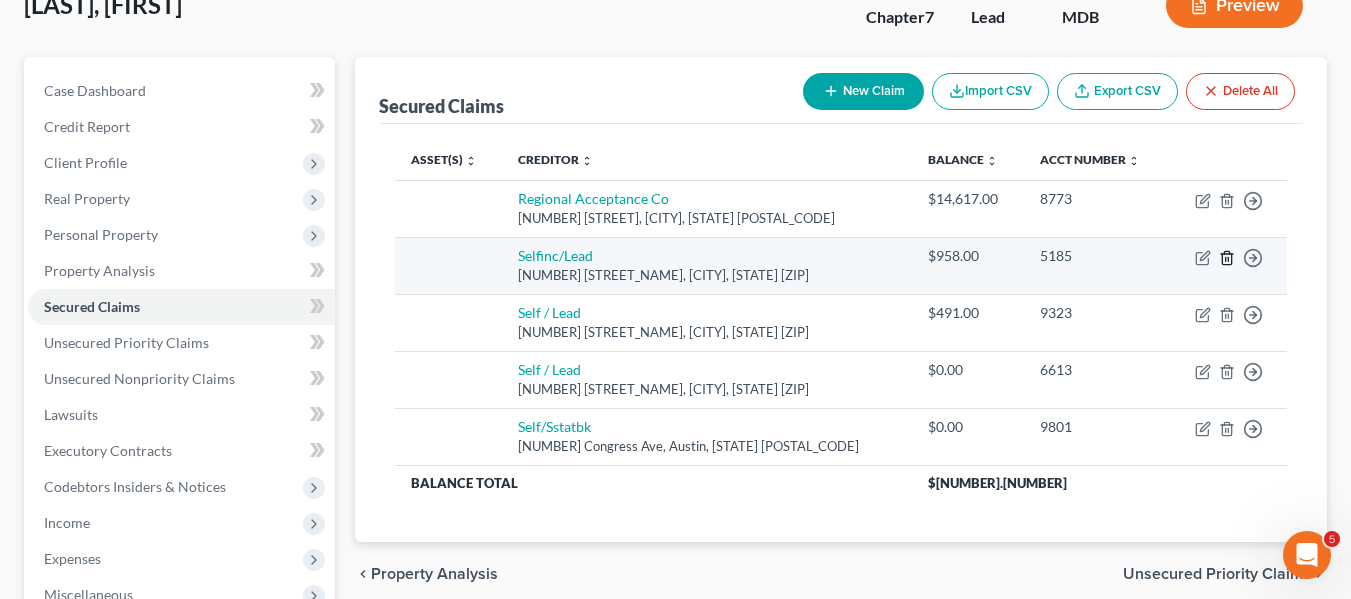 click 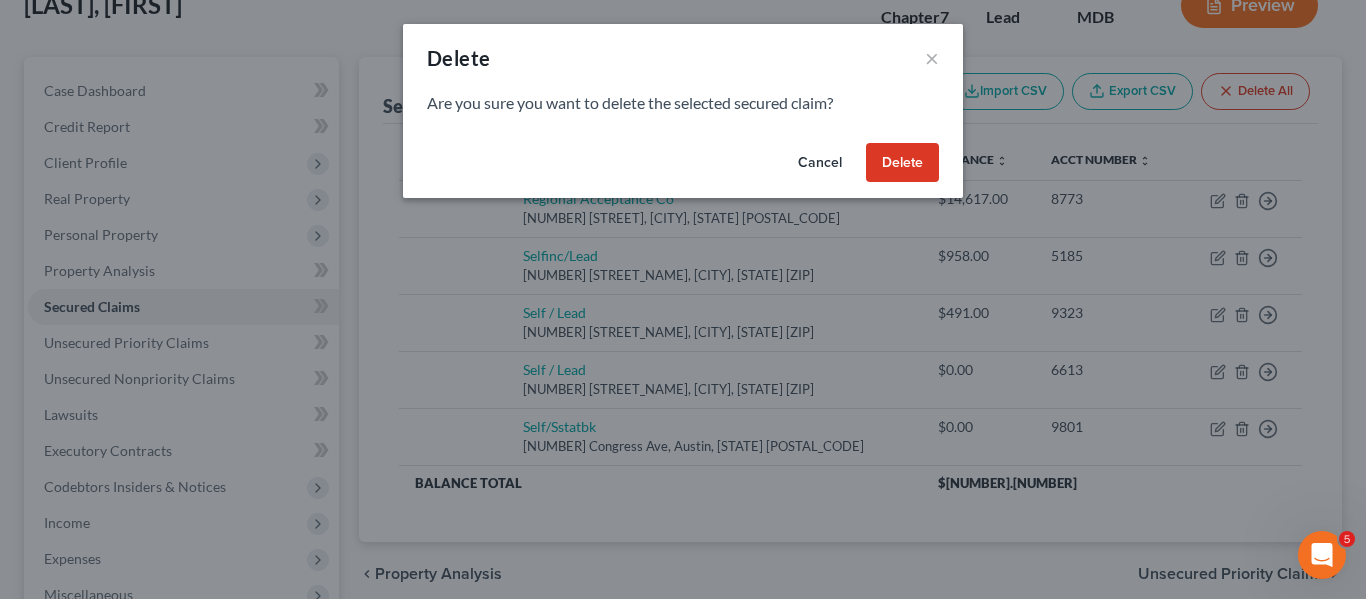 click on "Delete" at bounding box center [902, 163] 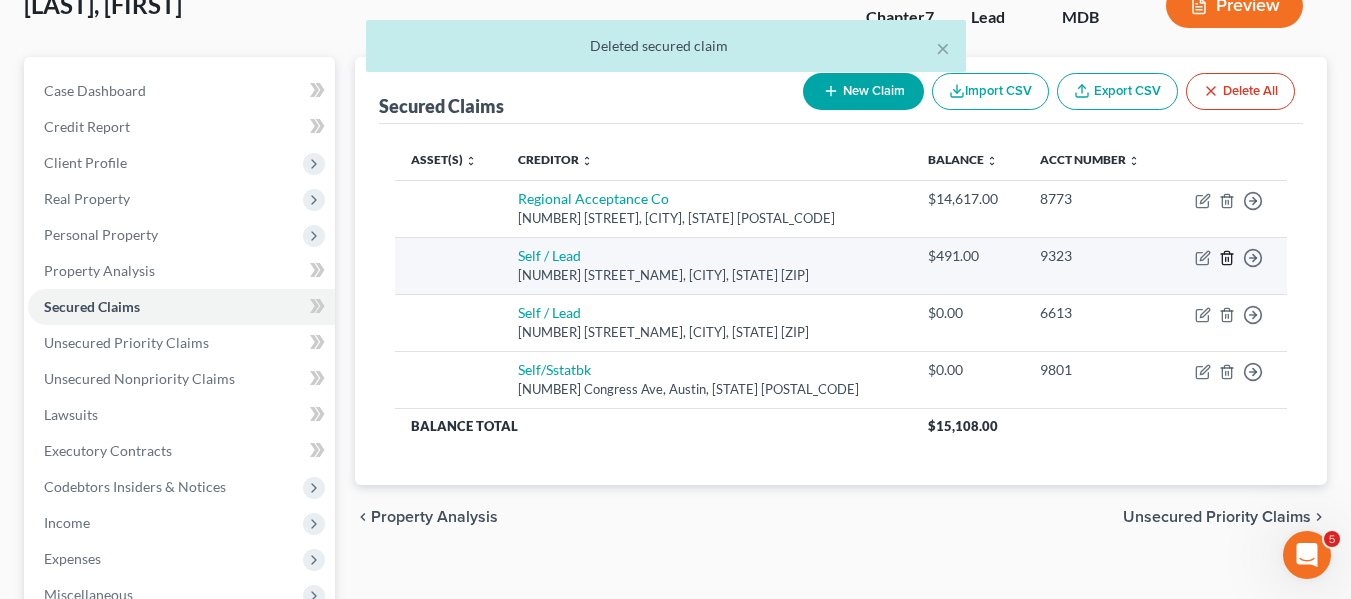 click 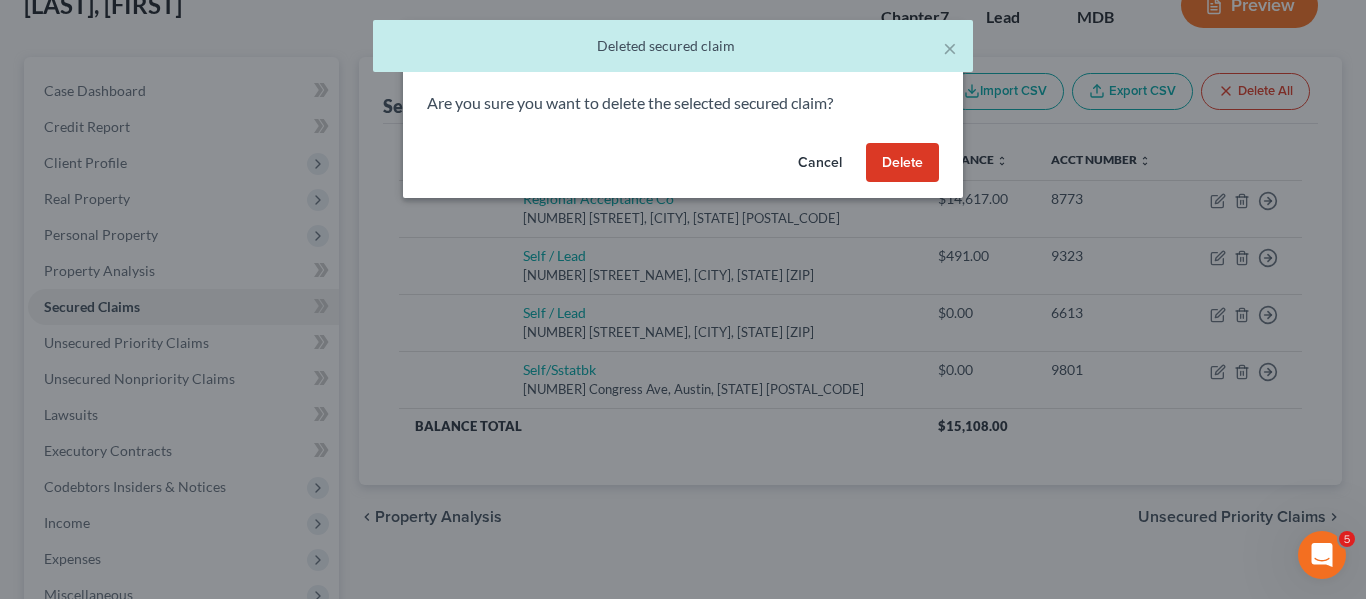 click on "Delete" at bounding box center [902, 163] 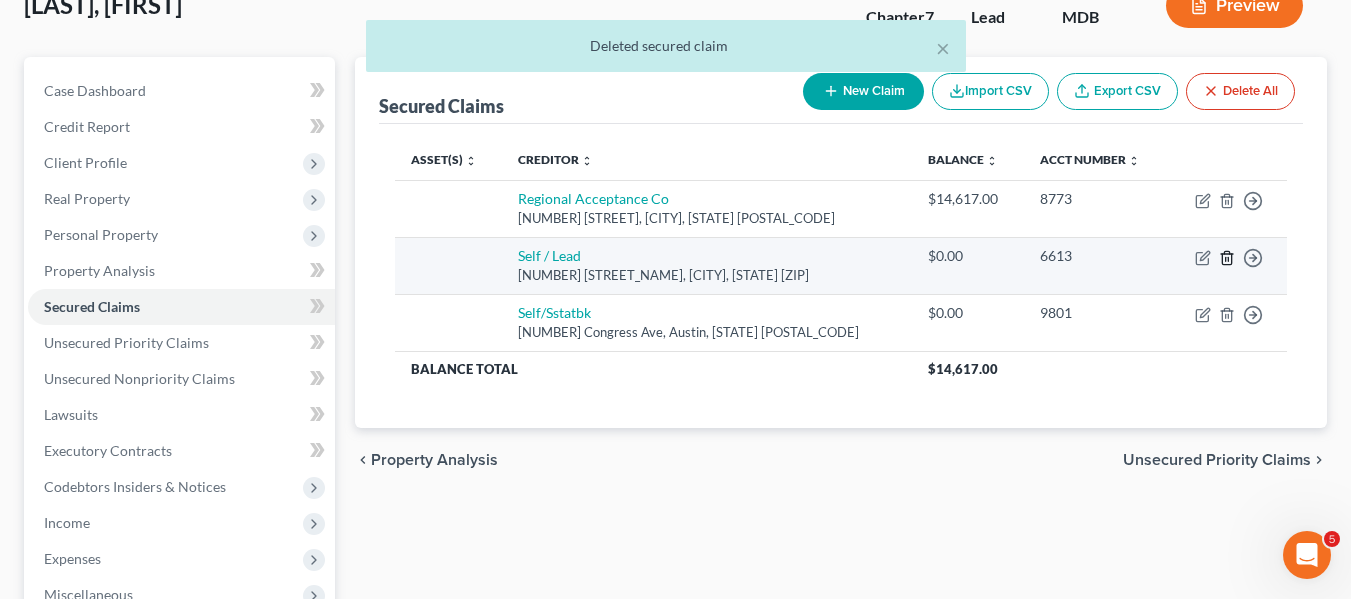 click 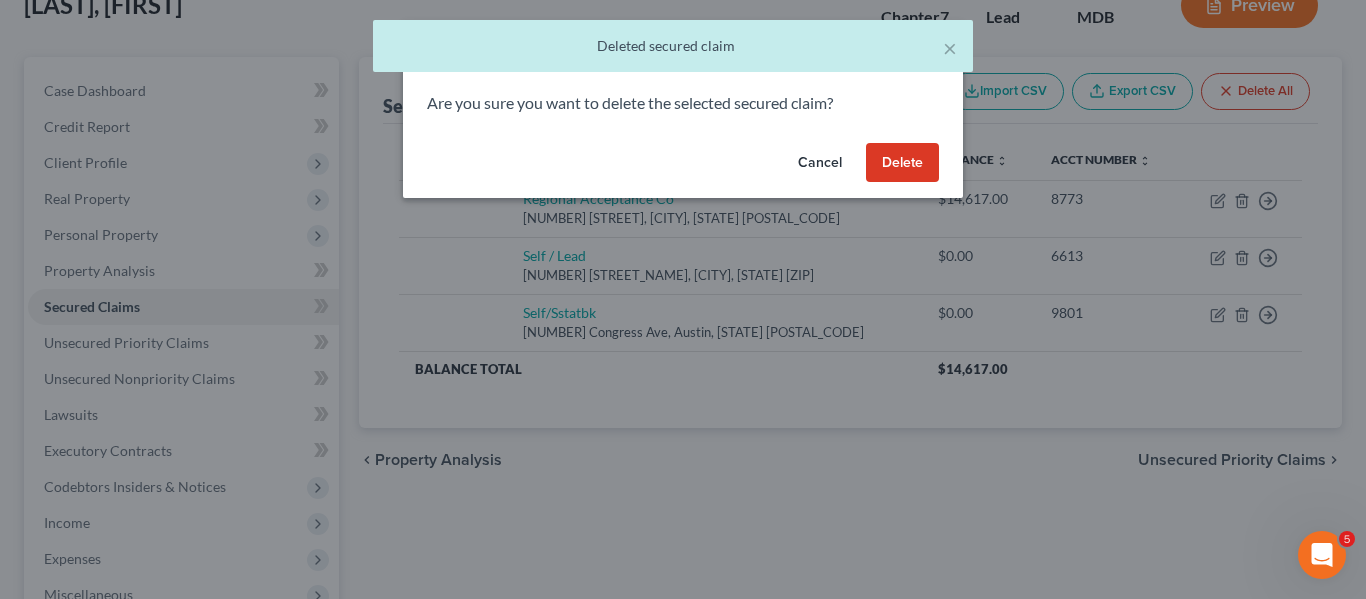 click on "Delete" at bounding box center (902, 163) 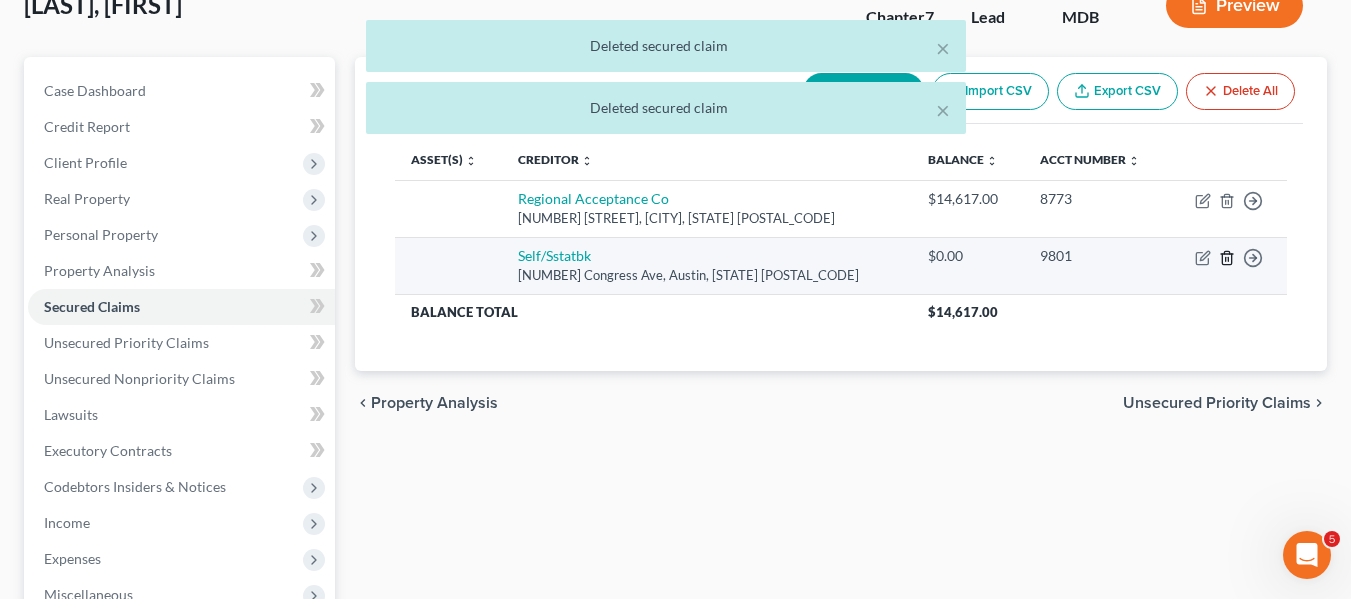 click 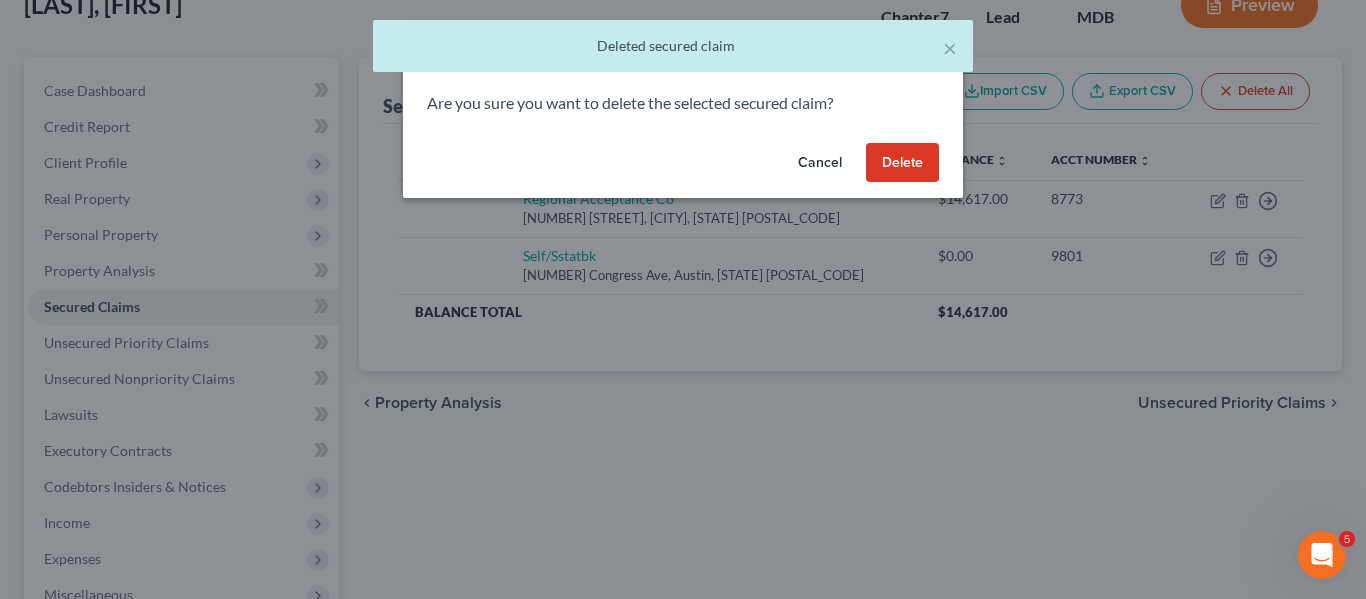 click on "Delete" at bounding box center (902, 163) 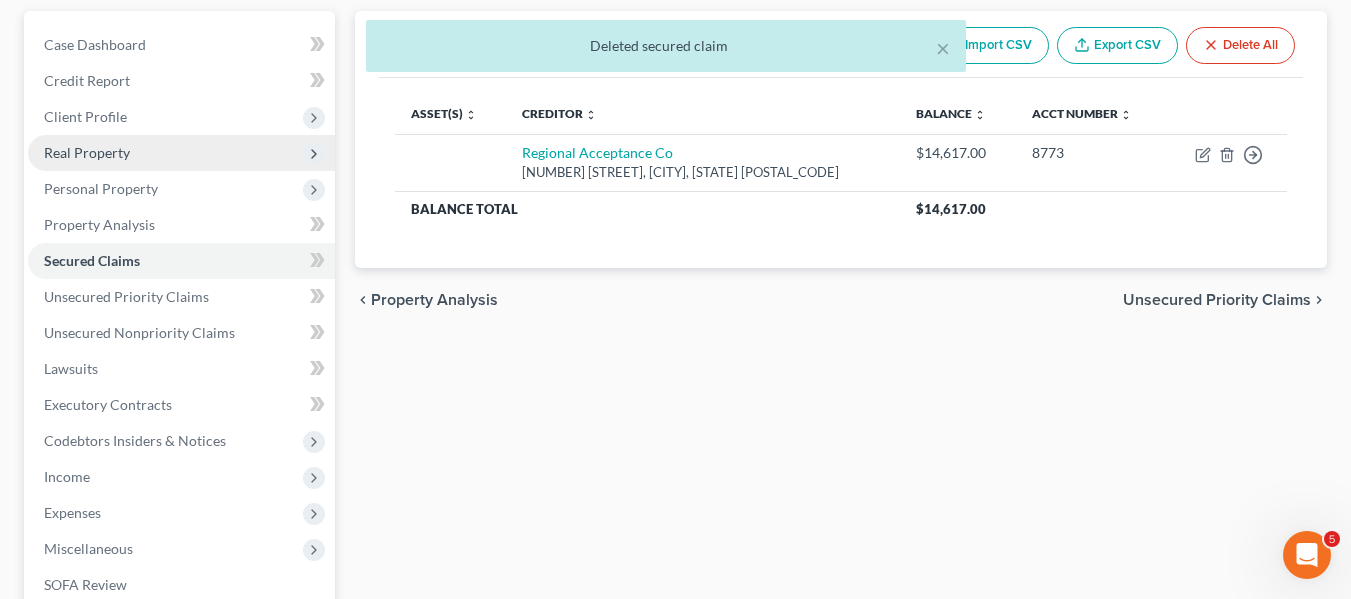 scroll, scrollTop: 182, scrollLeft: 0, axis: vertical 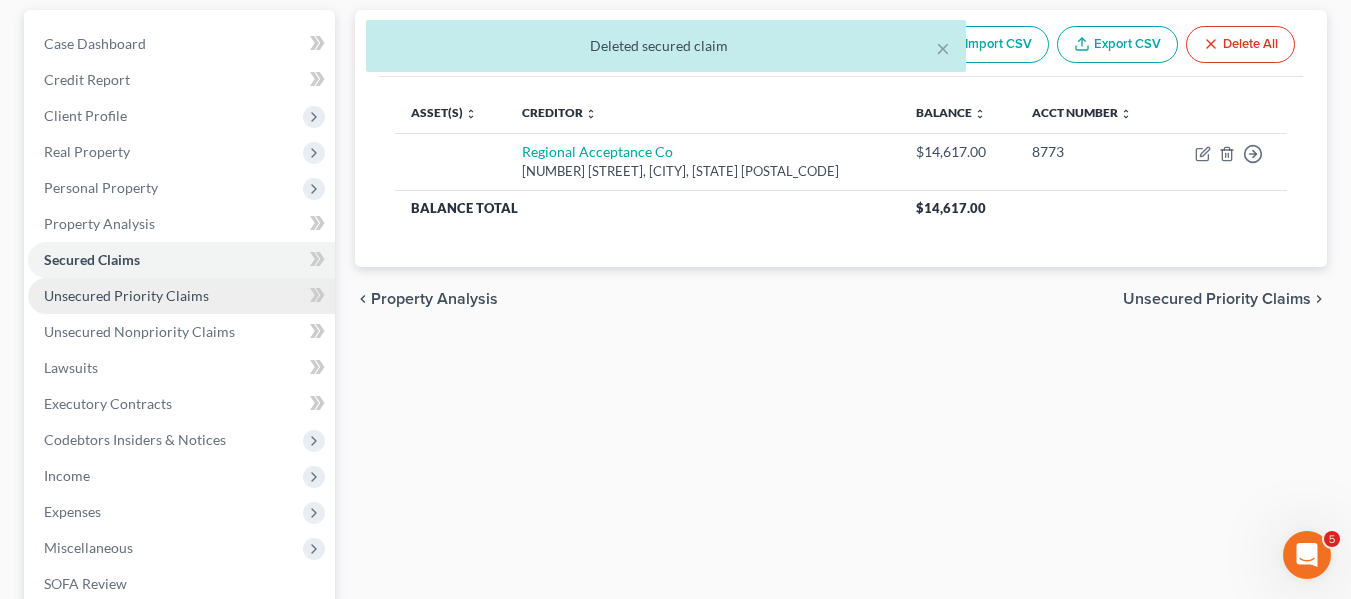 click on "Unsecured Priority Claims" at bounding box center (126, 295) 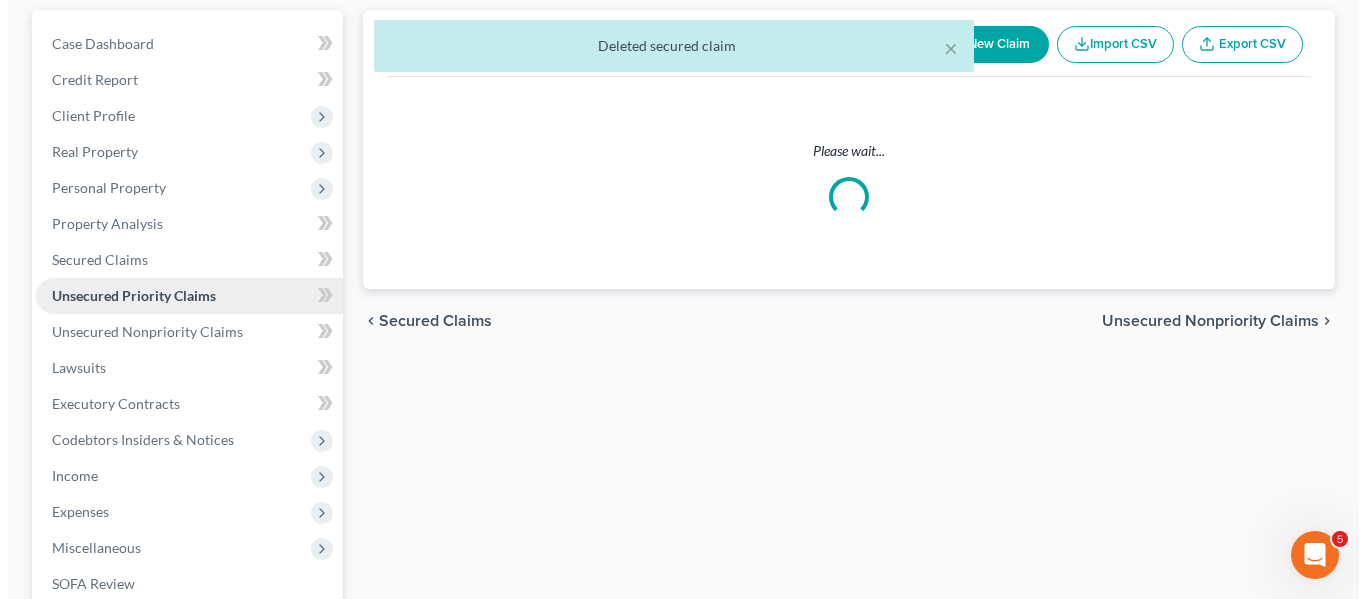 scroll, scrollTop: 0, scrollLeft: 0, axis: both 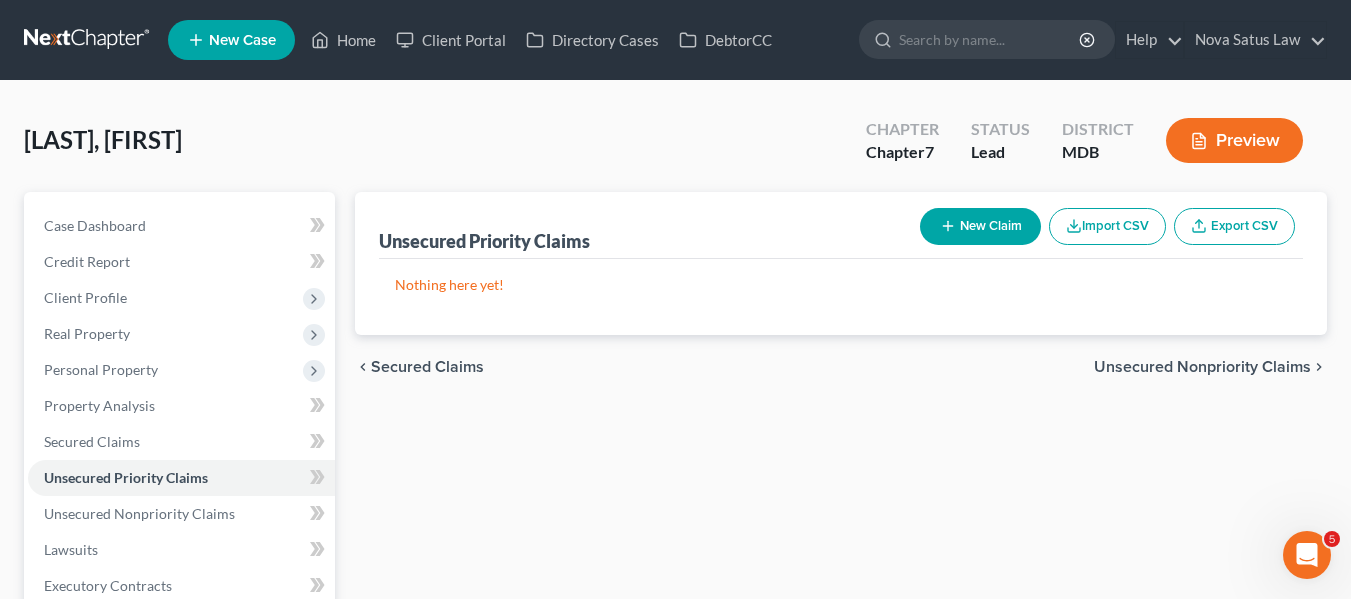 click on "New Claim" at bounding box center [980, 226] 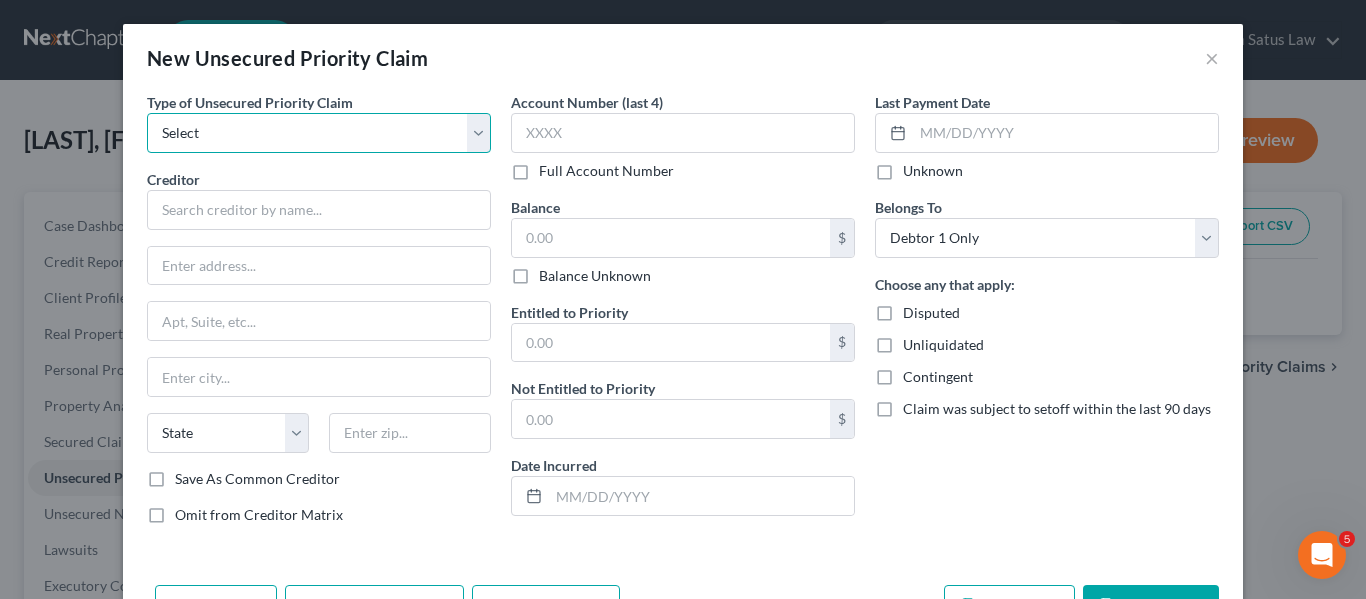 click on "Select Taxes & Other Government Units Domestic Support Obligations Extensions of credit in an involuntary case Wages, Salaries, Commissions Contributions to employee benefits Certain farmers and fisherman Deposits by individuals Commitments to maintain capitals Claims for death or injury while intoxicated Other" at bounding box center (319, 133) 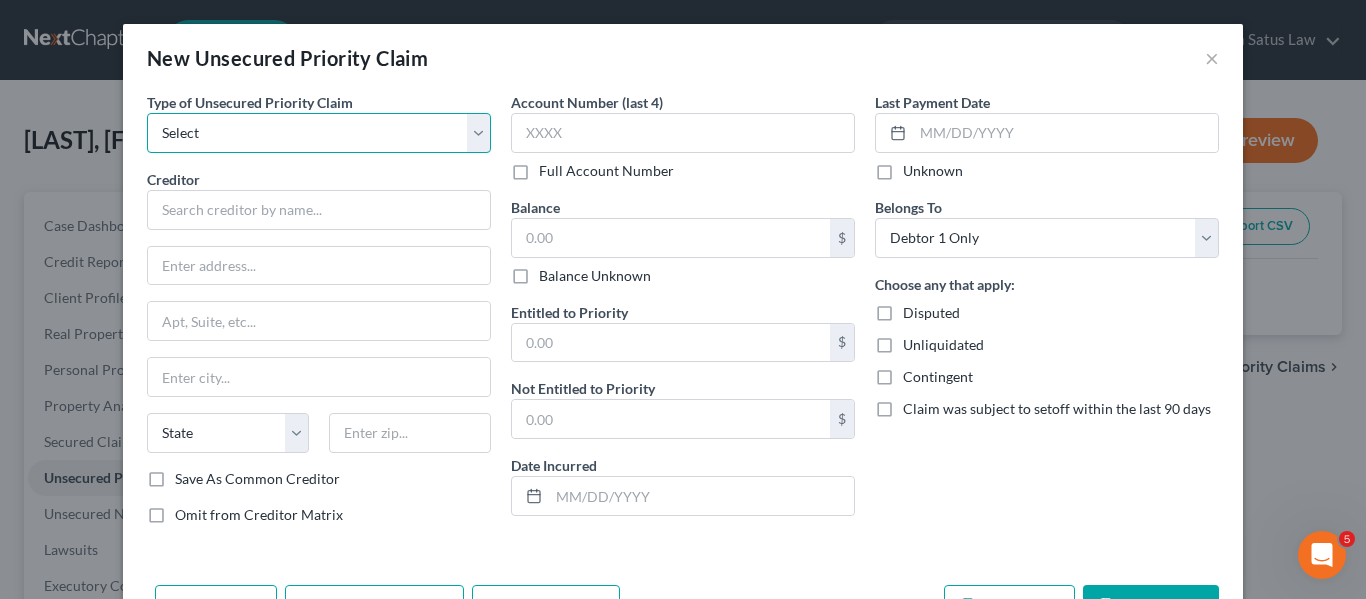 select on "0" 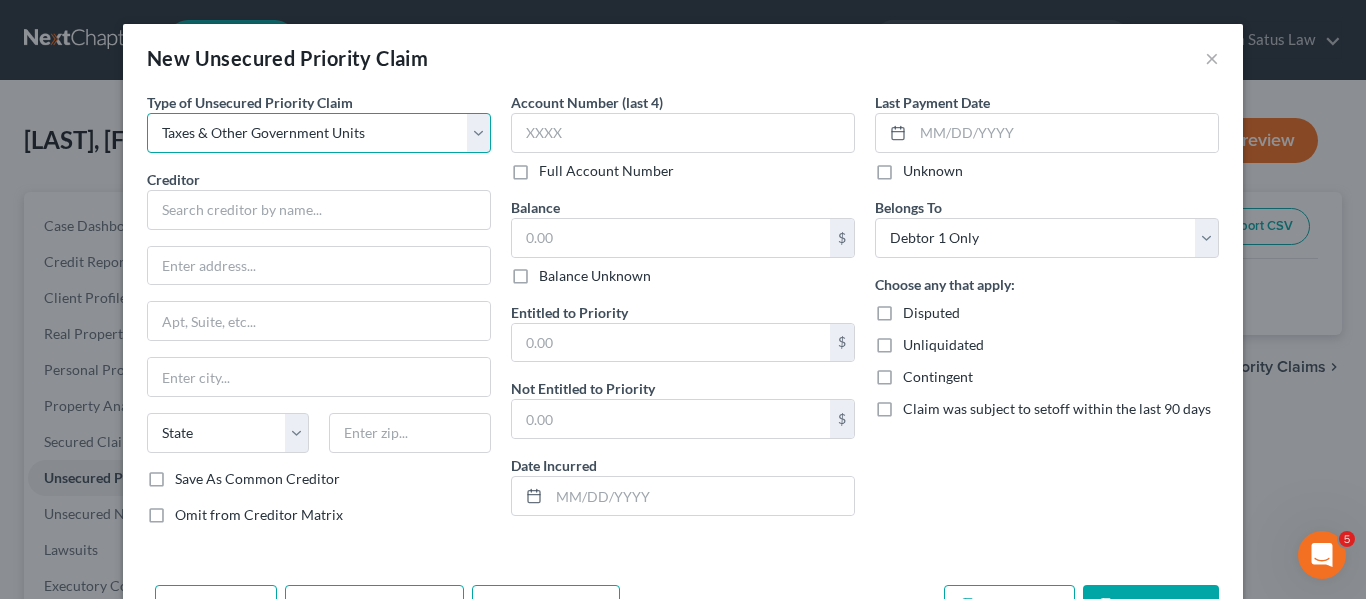 click on "Select Taxes & Other Government Units Domestic Support Obligations Extensions of credit in an involuntary case Wages, Salaries, Commissions Contributions to employee benefits Certain farmers and fisherman Deposits by individuals Commitments to maintain capitals Claims for death or injury while intoxicated Other" at bounding box center [319, 133] 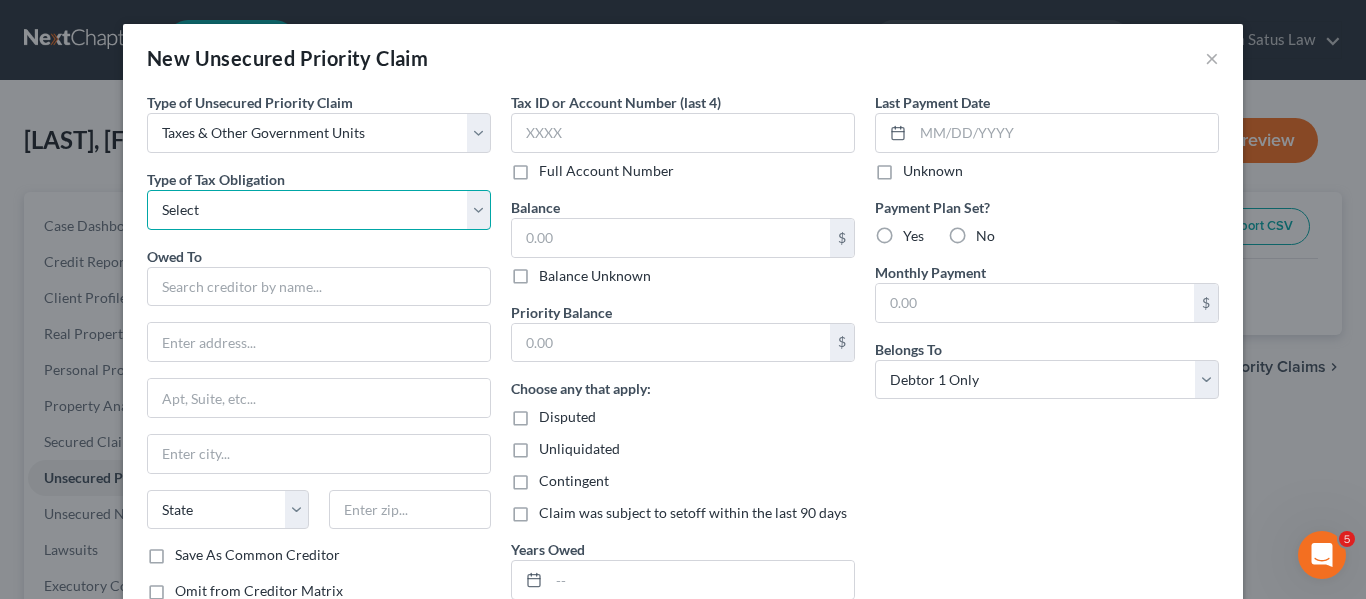 click on "Select Federal City State Franchise Tax Board Other" at bounding box center [319, 210] 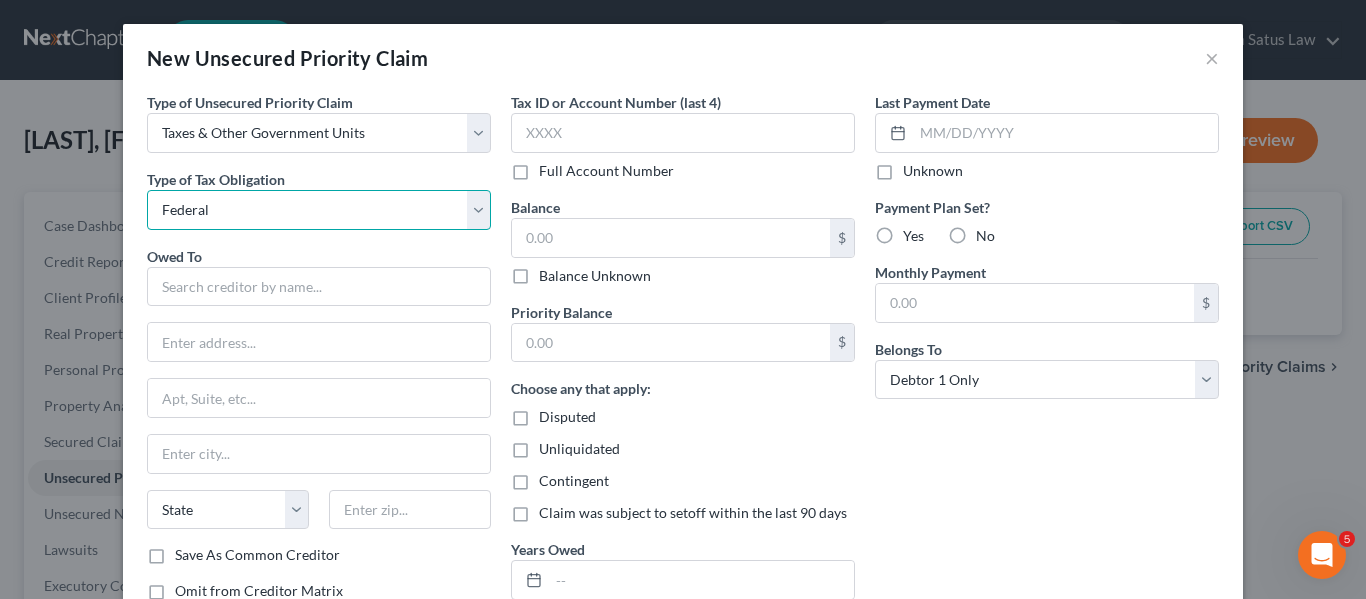 click on "Select Federal City State Franchise Tax Board Other" at bounding box center (319, 210) 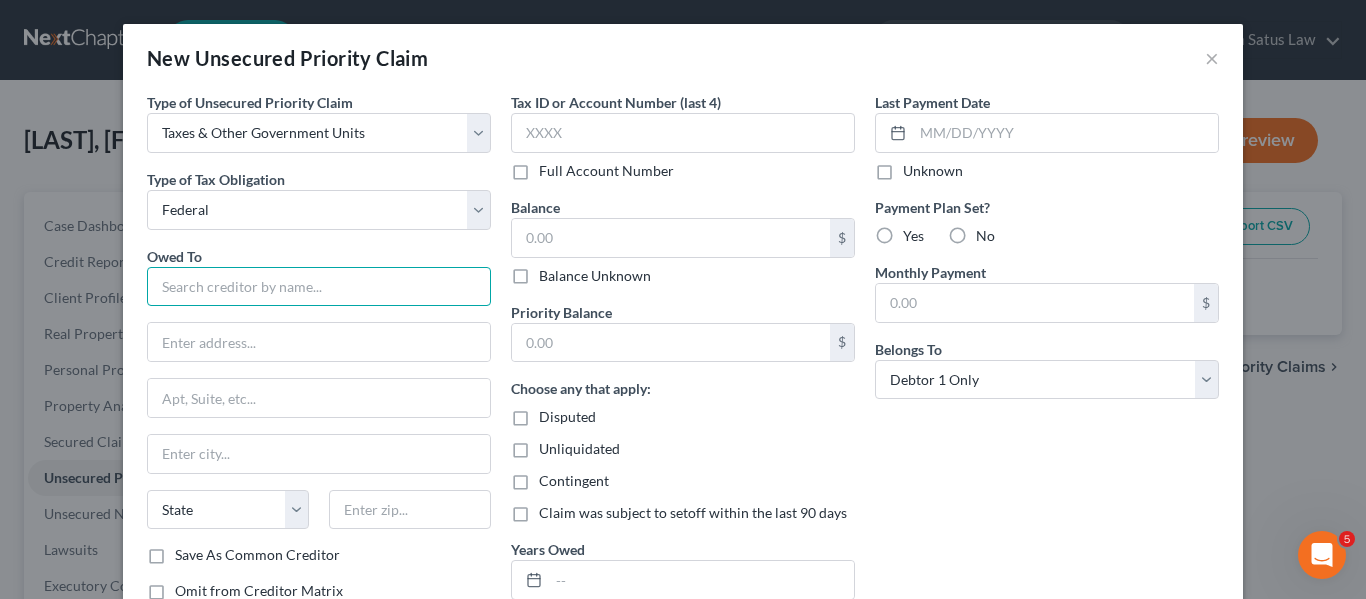 click at bounding box center (319, 287) 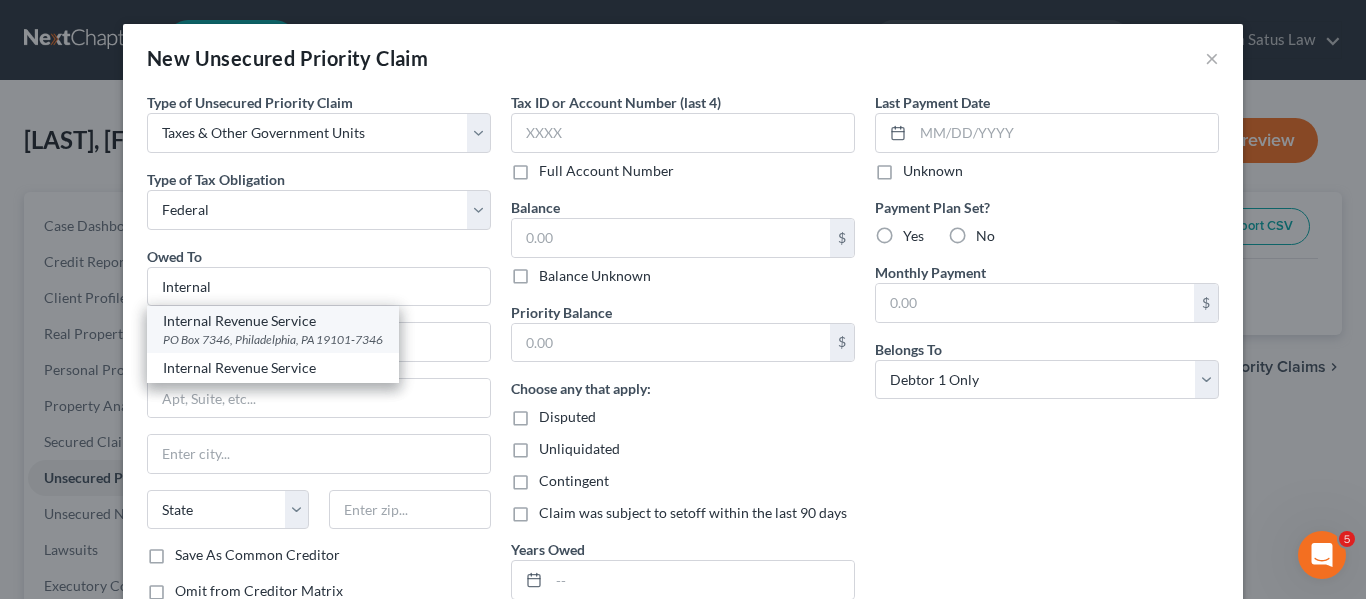 click on "PO Box 7346, Philadelphia, PA 19101-7346" at bounding box center (273, 339) 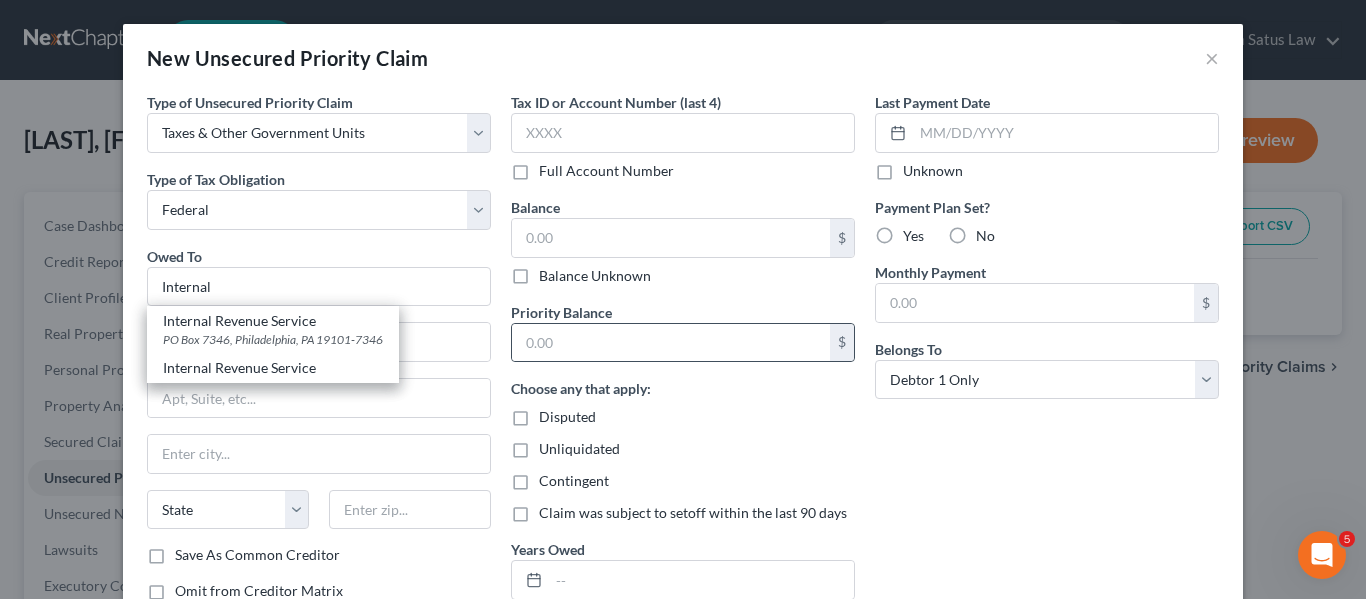 type on "Internal Revenue Service" 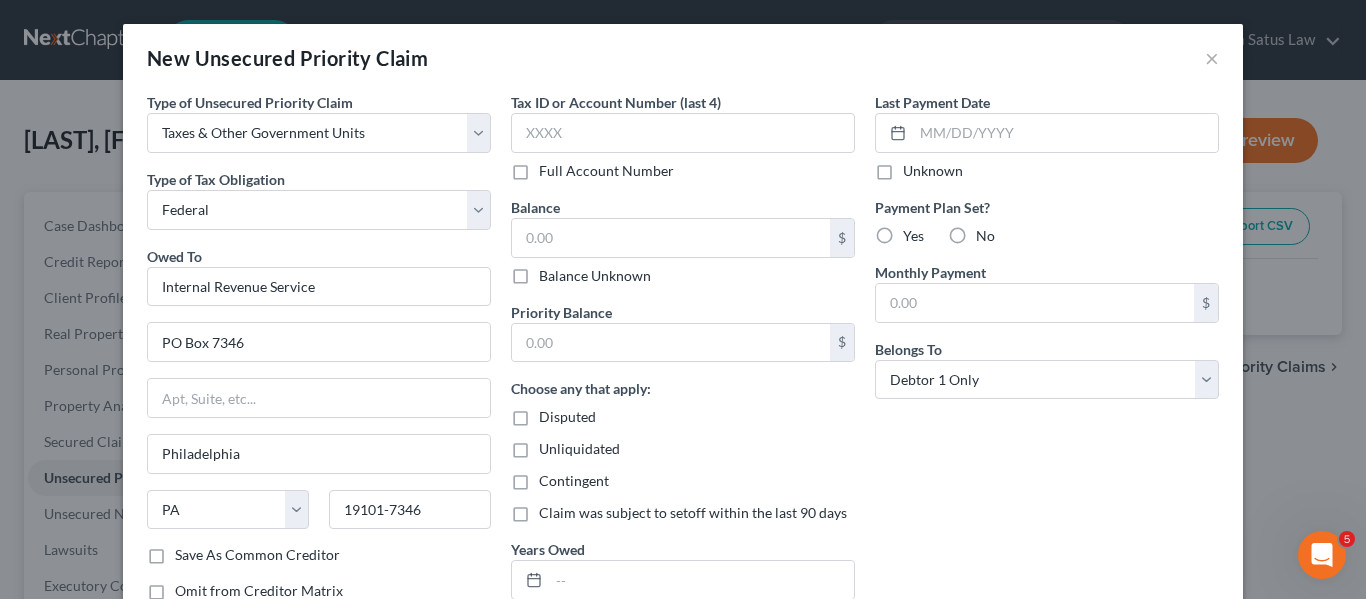 scroll, scrollTop: 144, scrollLeft: 0, axis: vertical 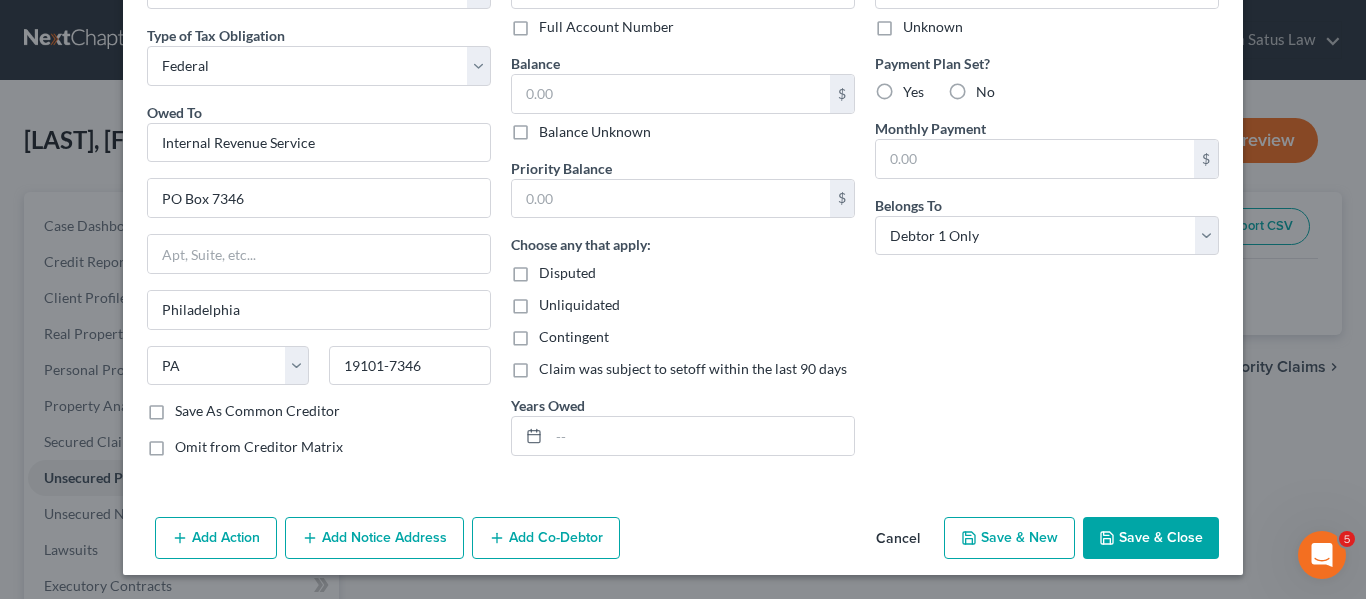 click on "Save & Close" at bounding box center [1151, 538] 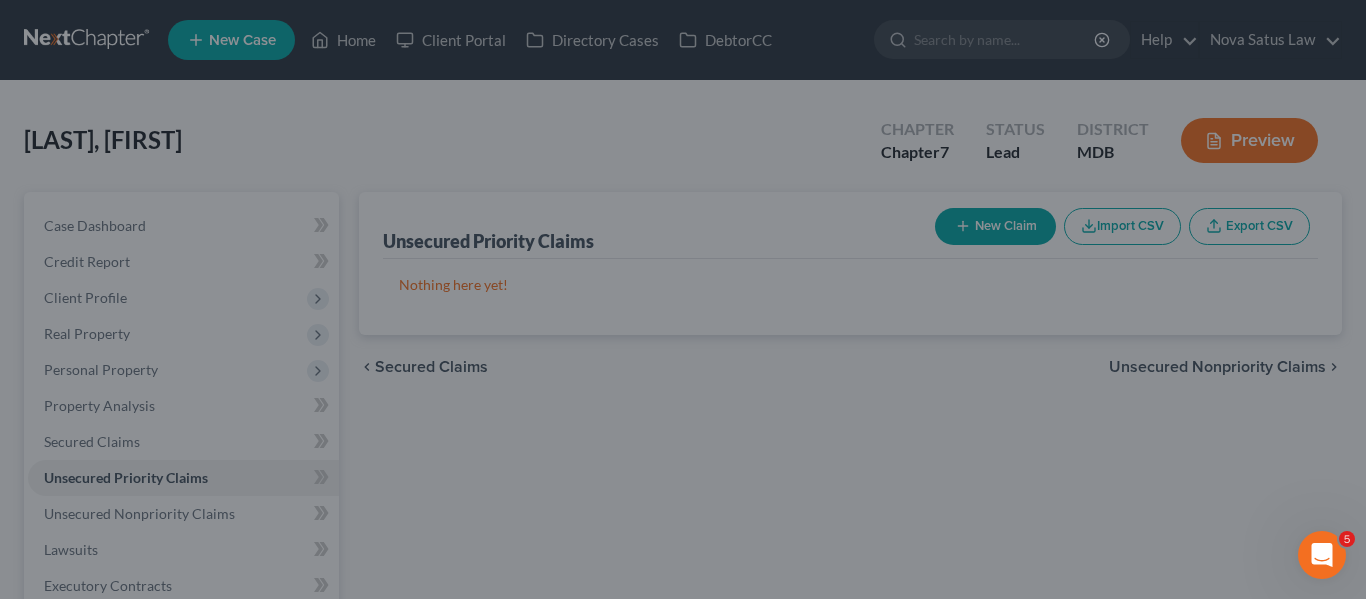 type on "0.00" 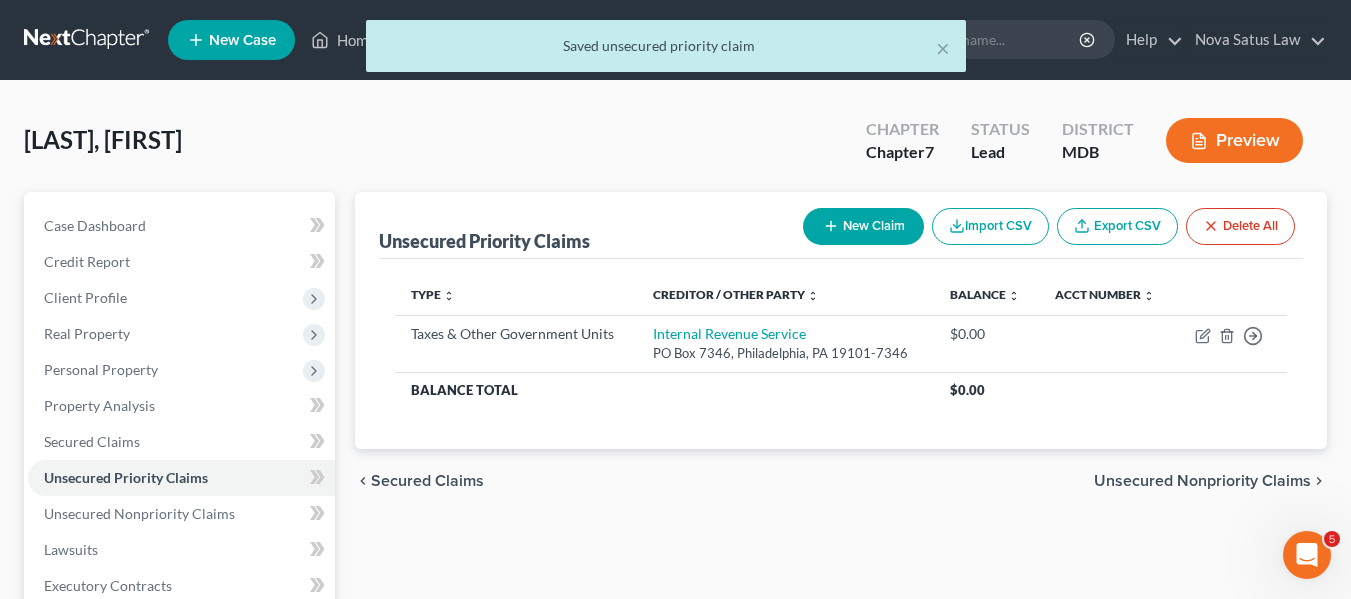 click on "New Claim" at bounding box center (863, 226) 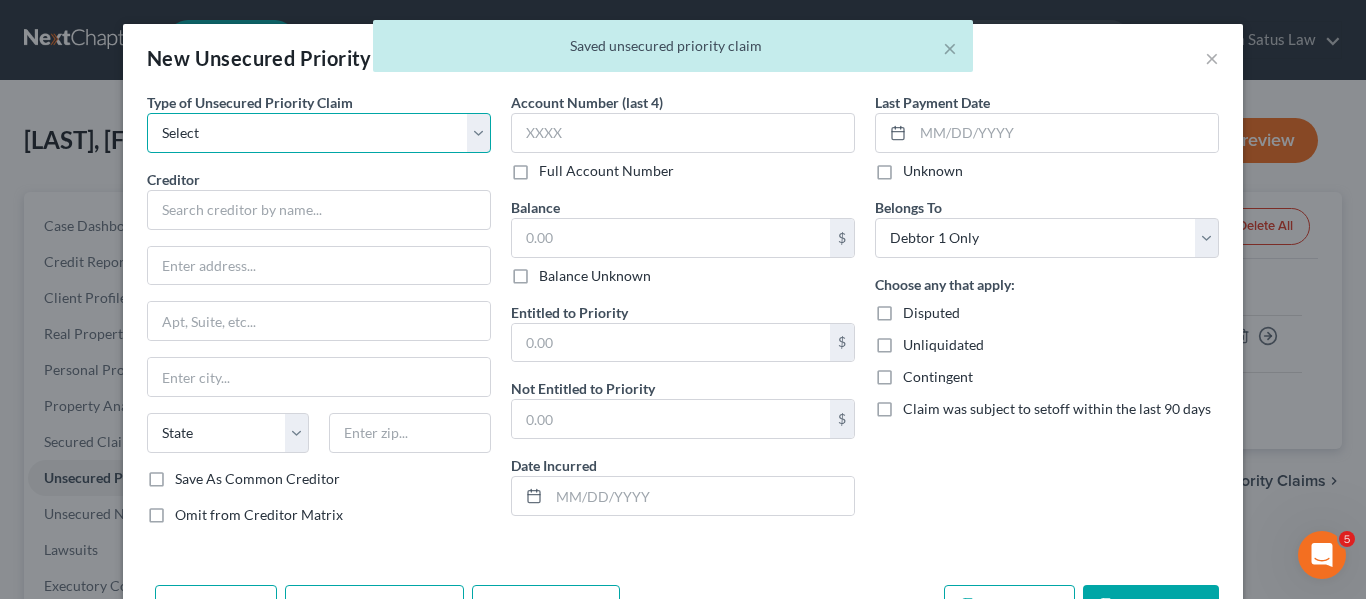 click on "Select Taxes & Other Government Units Domestic Support Obligations Extensions of credit in an involuntary case Wages, Salaries, Commissions Contributions to employee benefits Certain farmers and fisherman Deposits by individuals Commitments to maintain capitals Claims for death or injury while intoxicated Other" at bounding box center [319, 133] 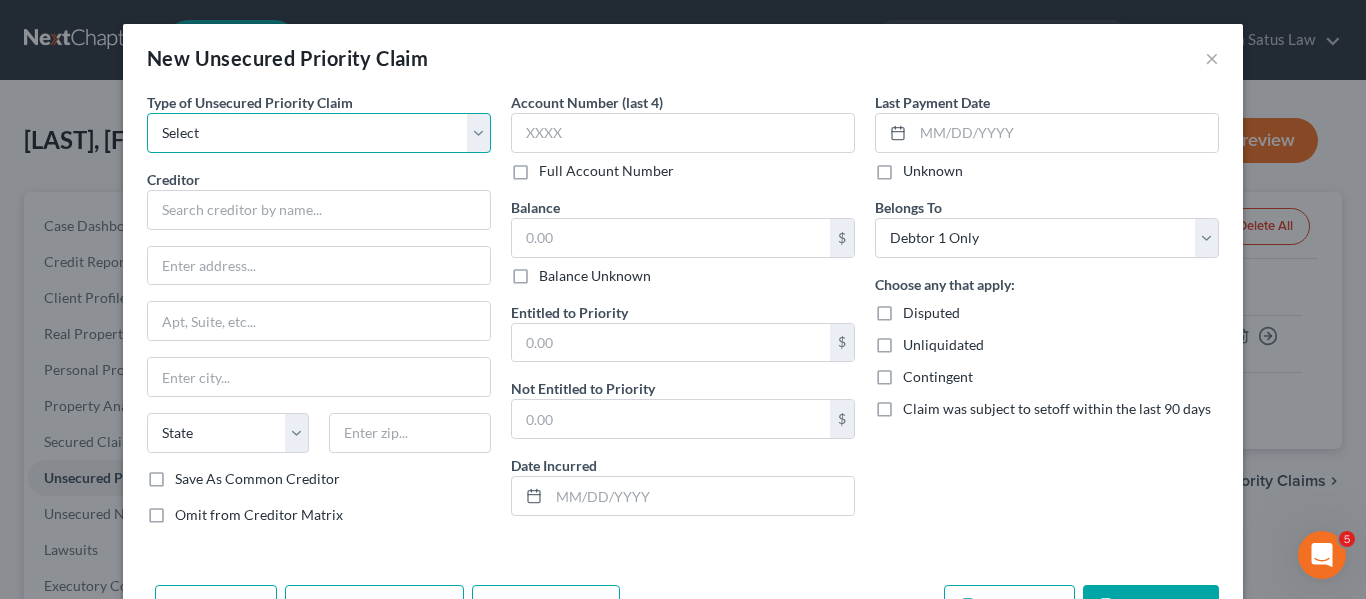 select on "0" 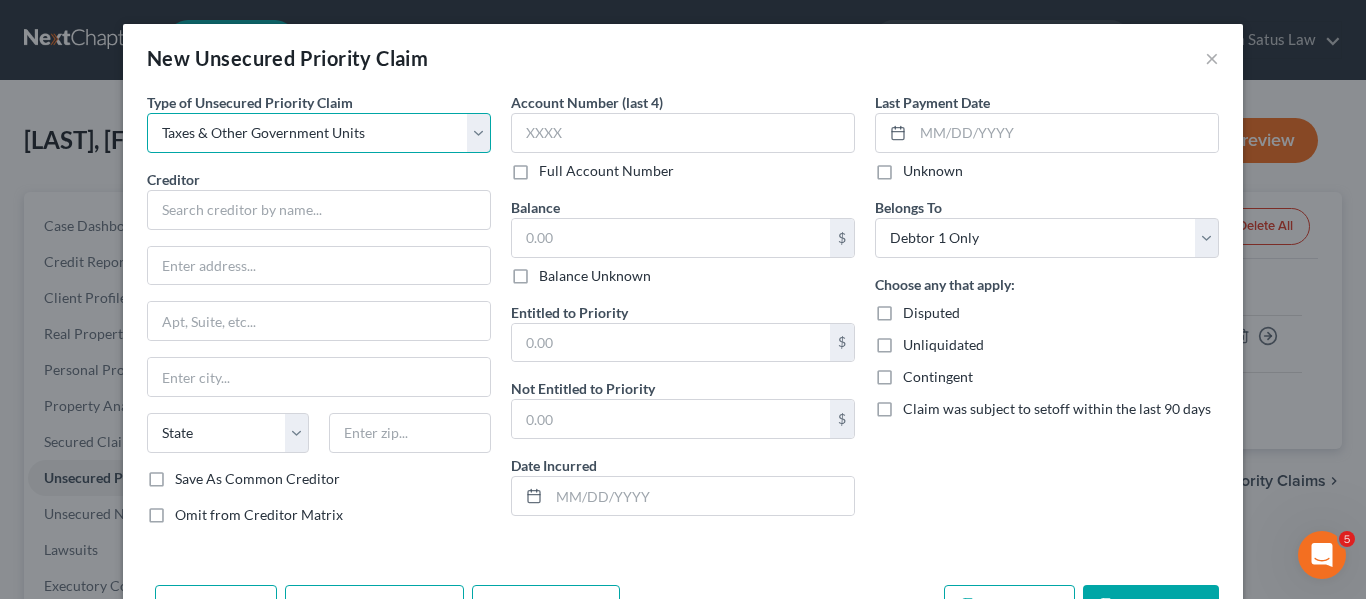 click on "Select Taxes & Other Government Units Domestic Support Obligations Extensions of credit in an involuntary case Wages, Salaries, Commissions Contributions to employee benefits Certain farmers and fisherman Deposits by individuals Commitments to maintain capitals Claims for death or injury while intoxicated Other" at bounding box center (319, 133) 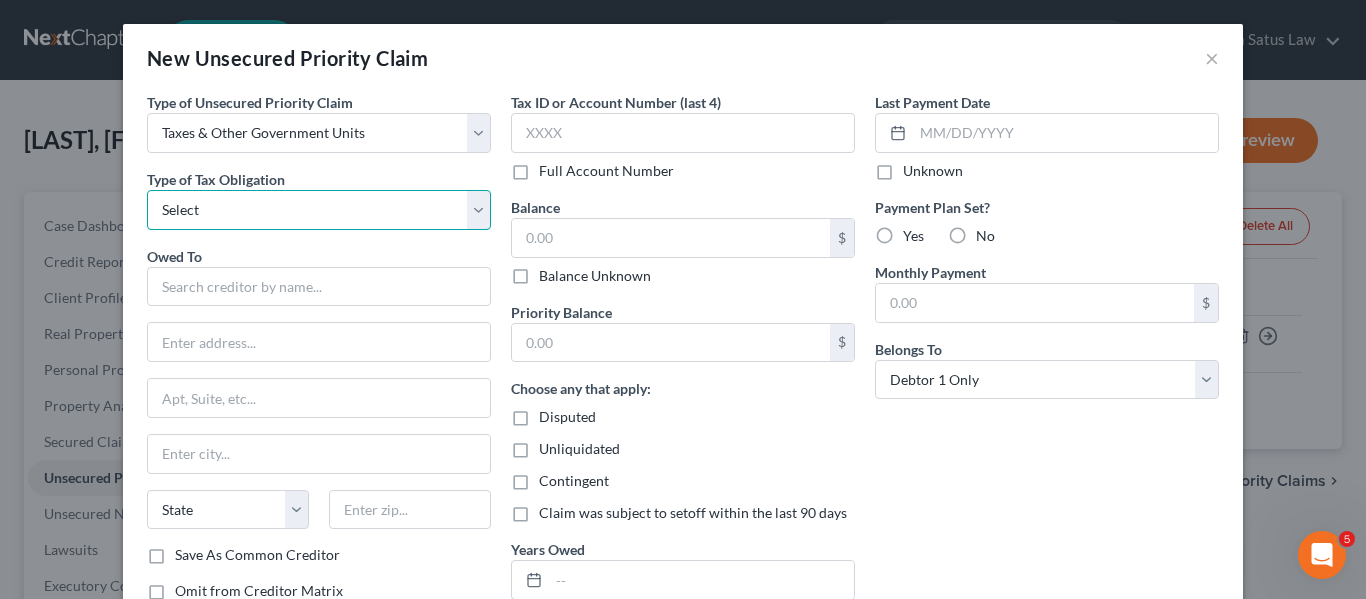 click on "Select Federal City State Franchise Tax Board Other" at bounding box center [319, 210] 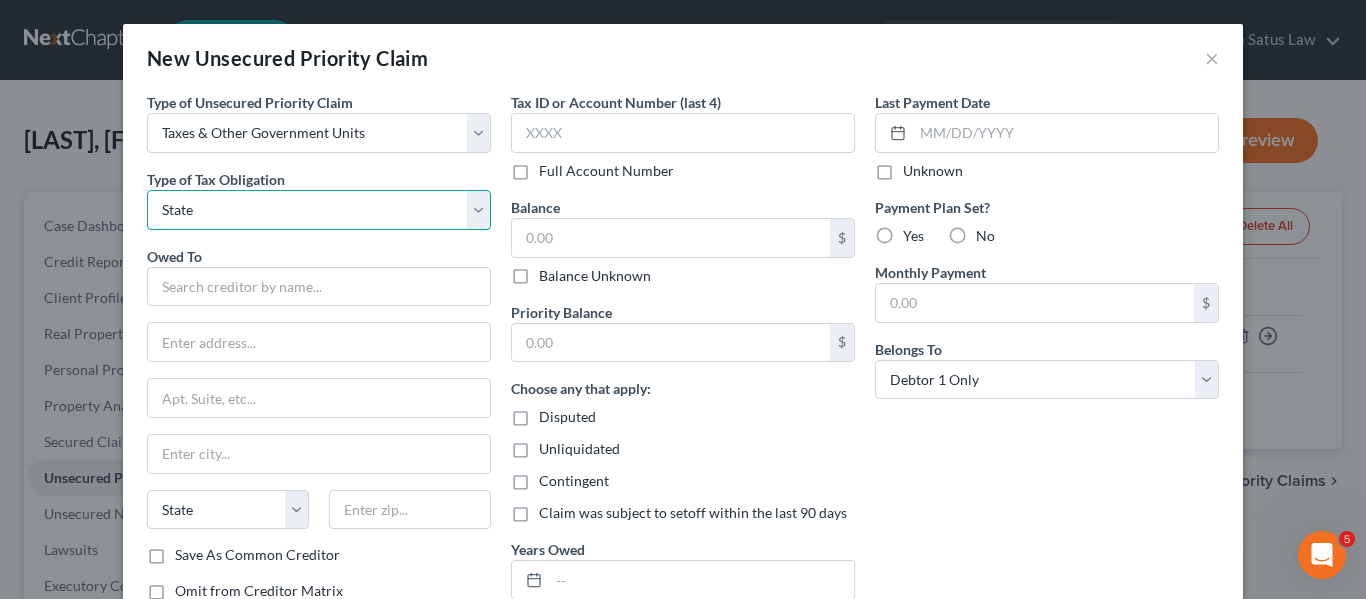 click on "Select Federal City State Franchise Tax Board Other" at bounding box center [319, 210] 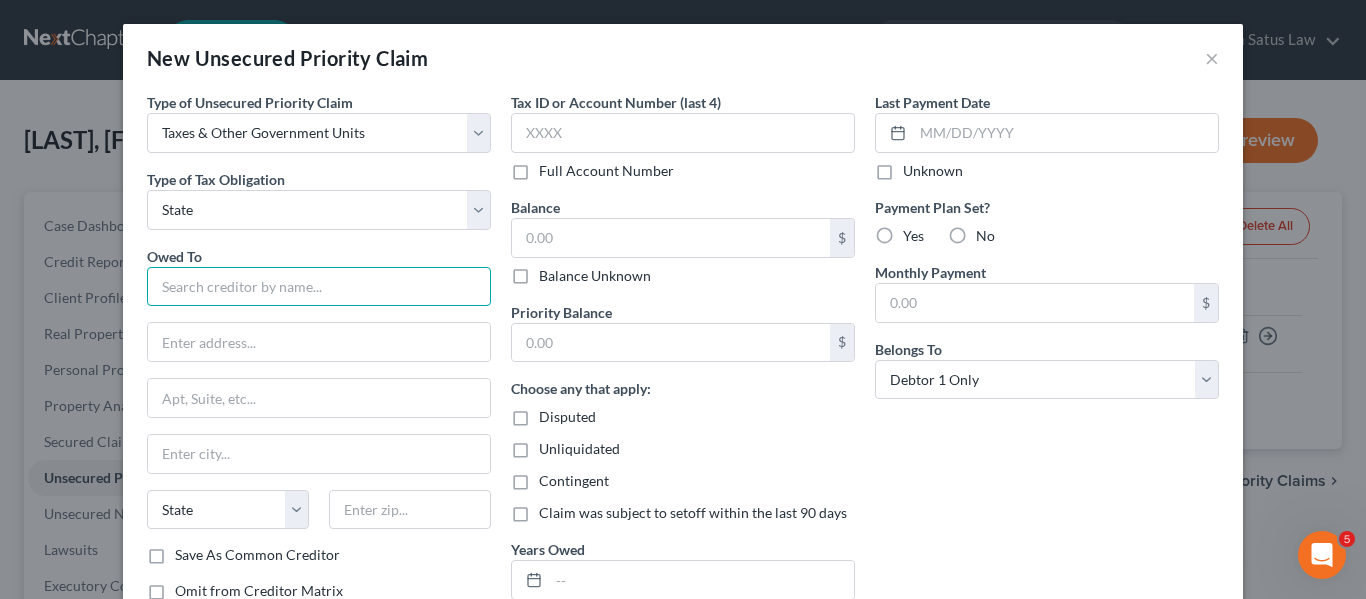 click at bounding box center (319, 287) 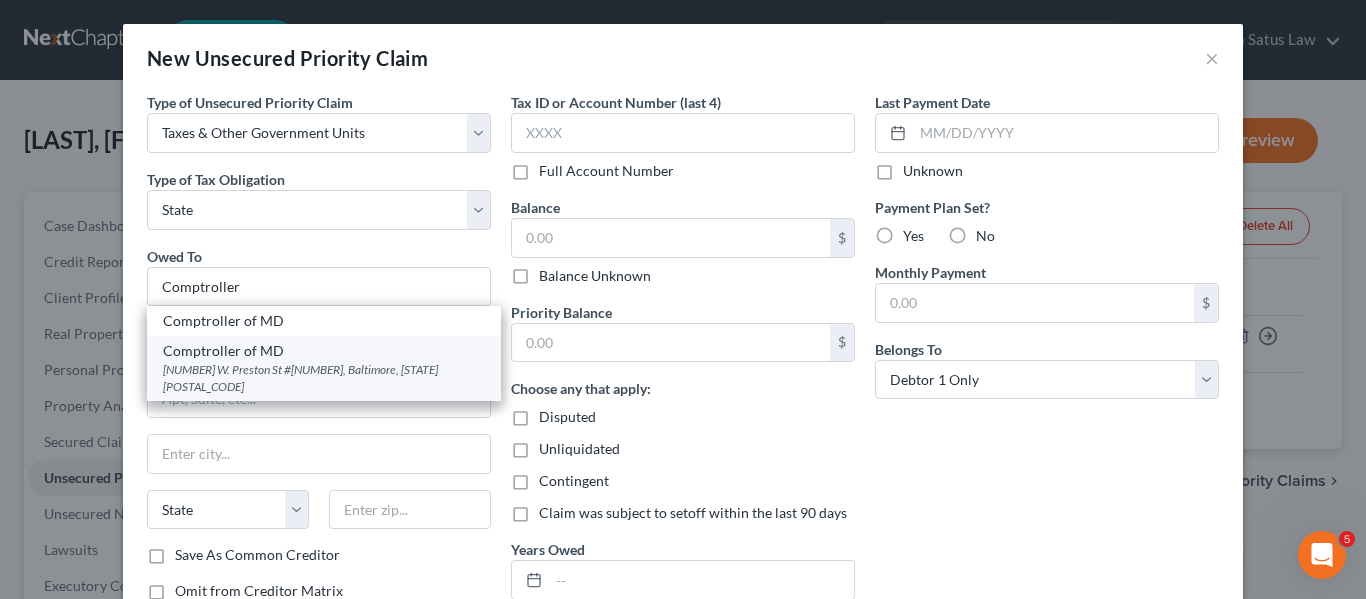 click on "Comptroller of MD" at bounding box center (324, 351) 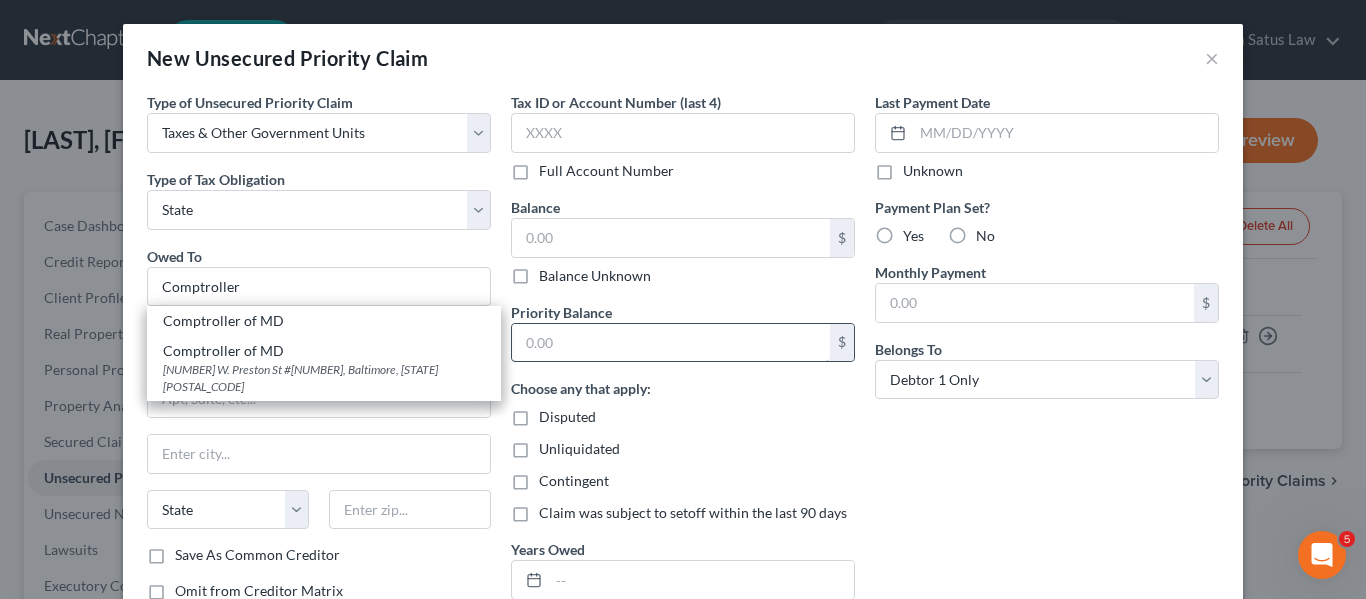 type on "Comptroller of MD" 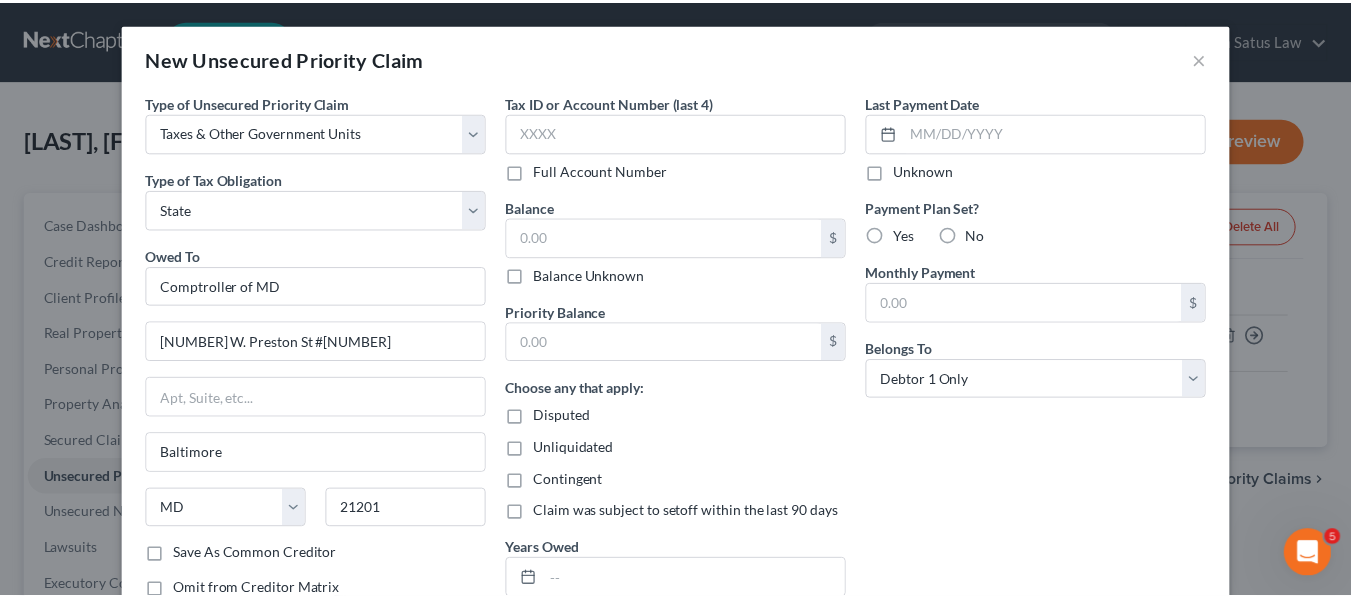 scroll, scrollTop: 144, scrollLeft: 0, axis: vertical 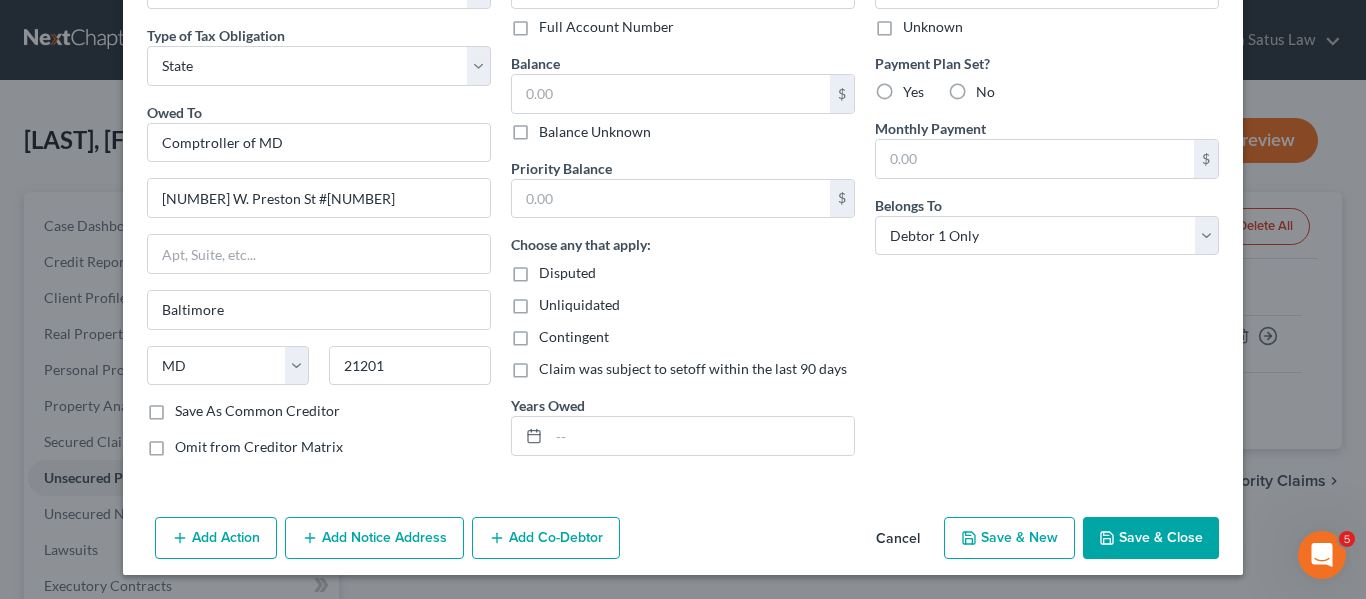 click on "Save & Close" at bounding box center (1151, 538) 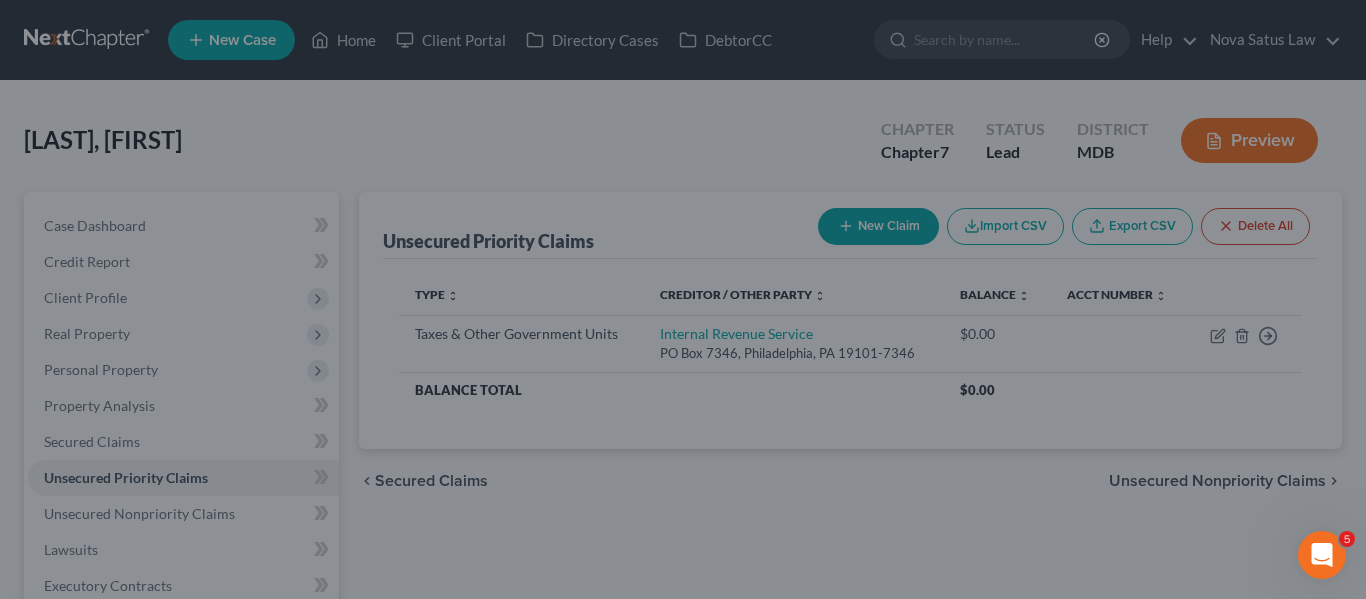 type on "0.00" 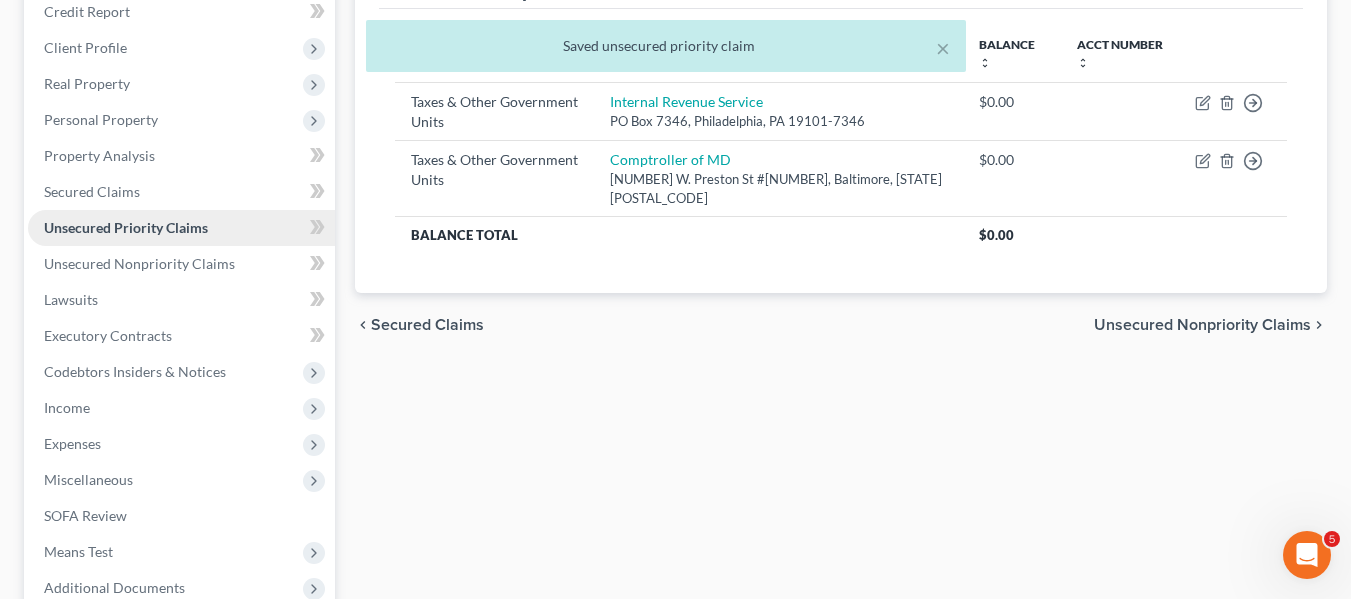 scroll, scrollTop: 251, scrollLeft: 0, axis: vertical 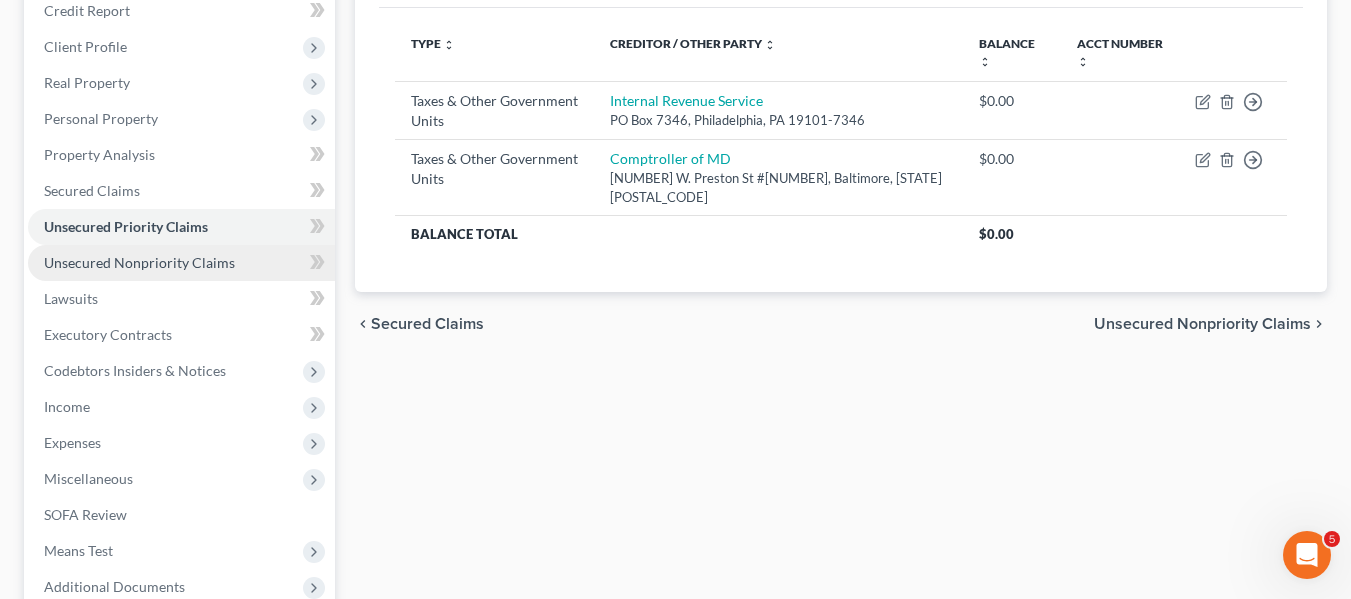click on "Unsecured Nonpriority Claims" at bounding box center [181, 263] 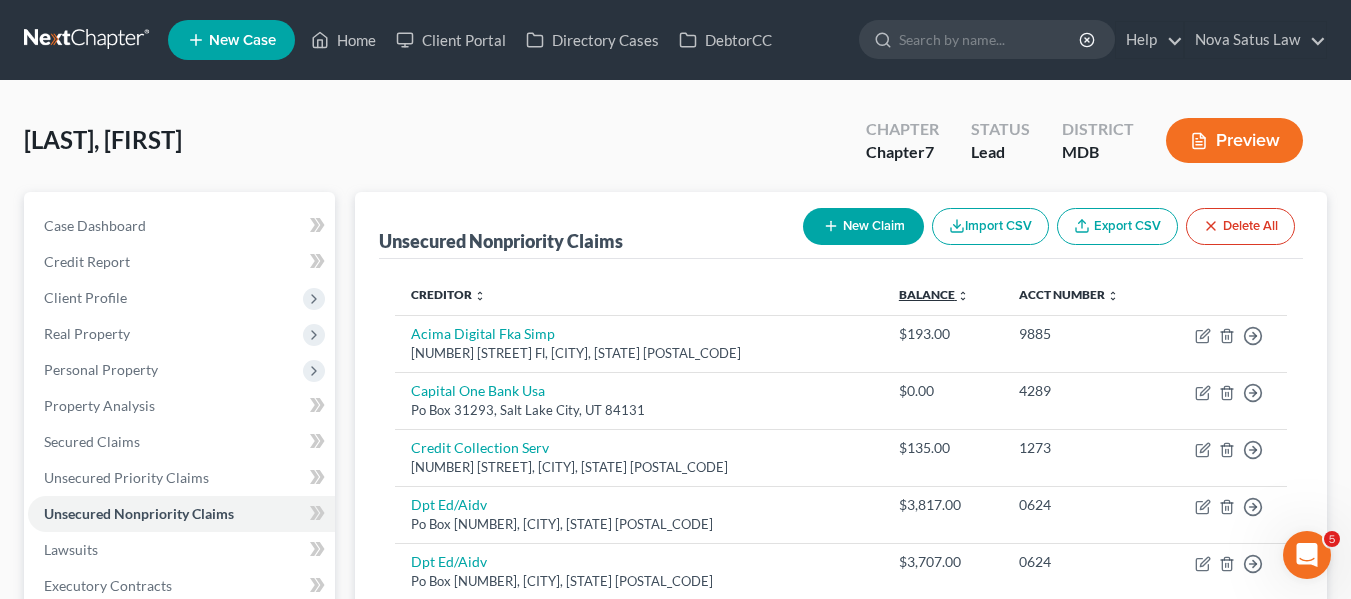 scroll, scrollTop: 170, scrollLeft: 0, axis: vertical 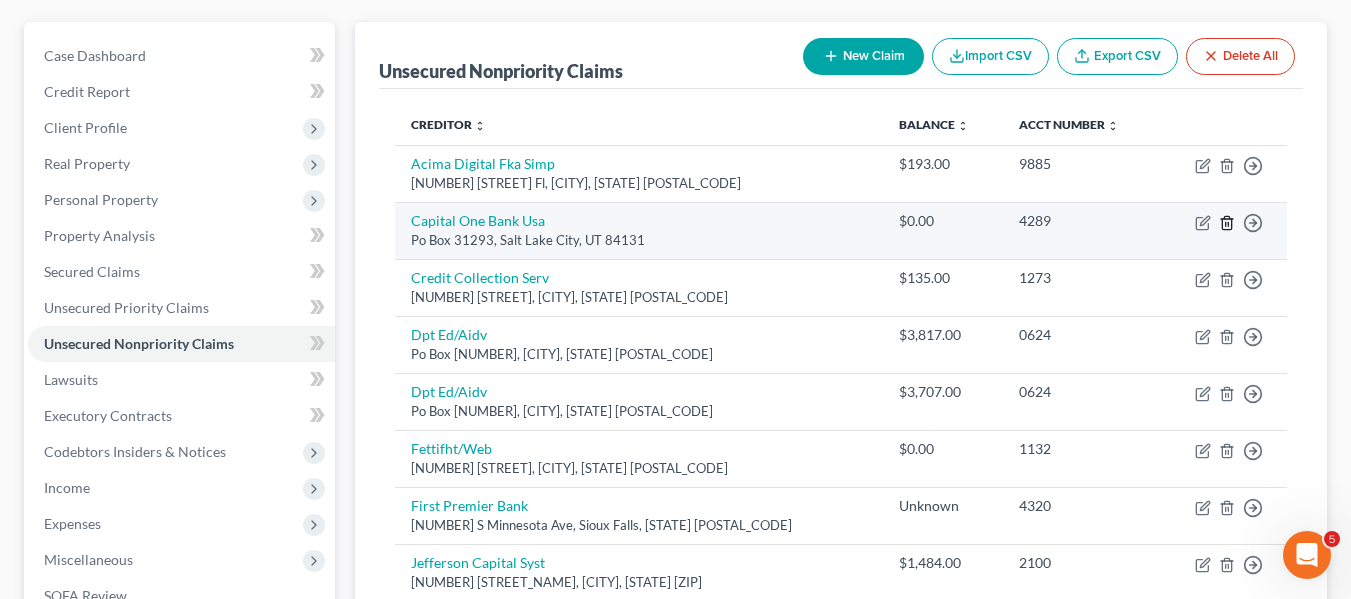 click 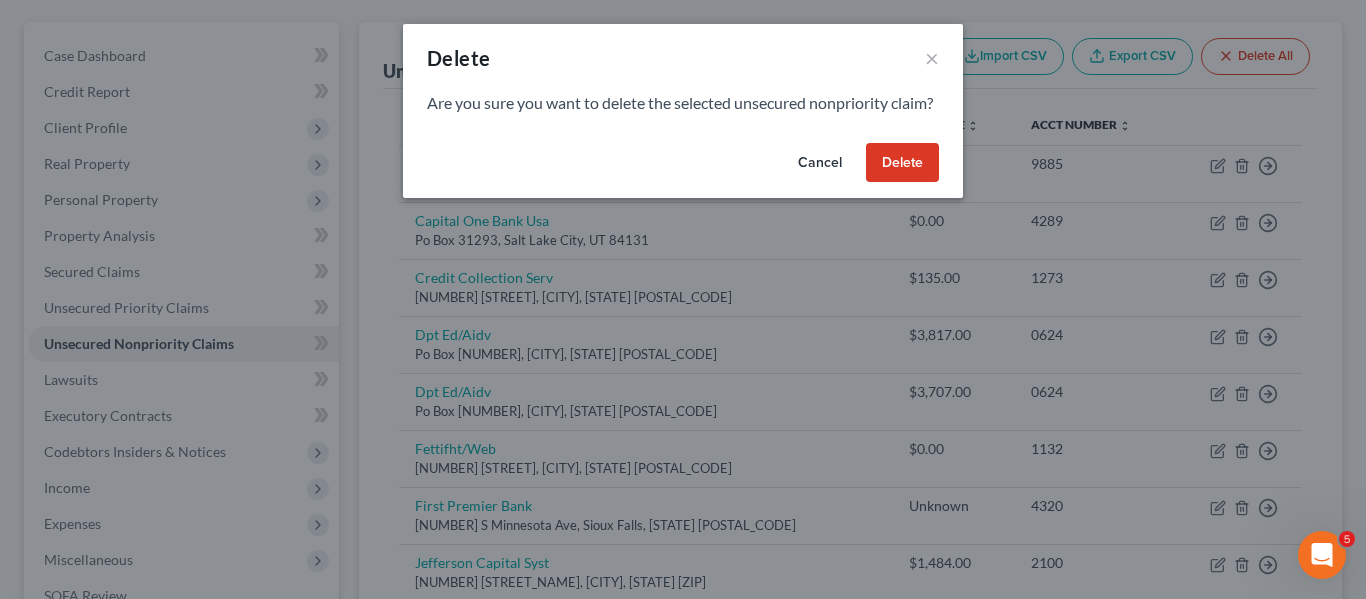 click on "Delete" at bounding box center (902, 163) 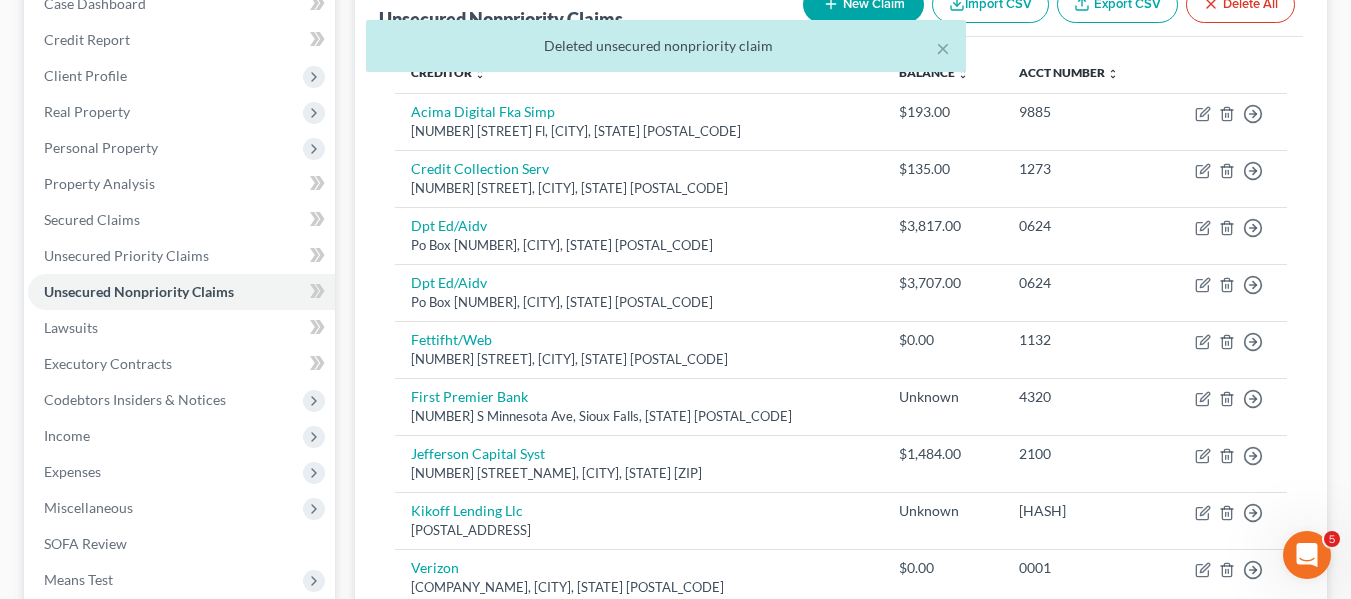 scroll, scrollTop: 223, scrollLeft: 0, axis: vertical 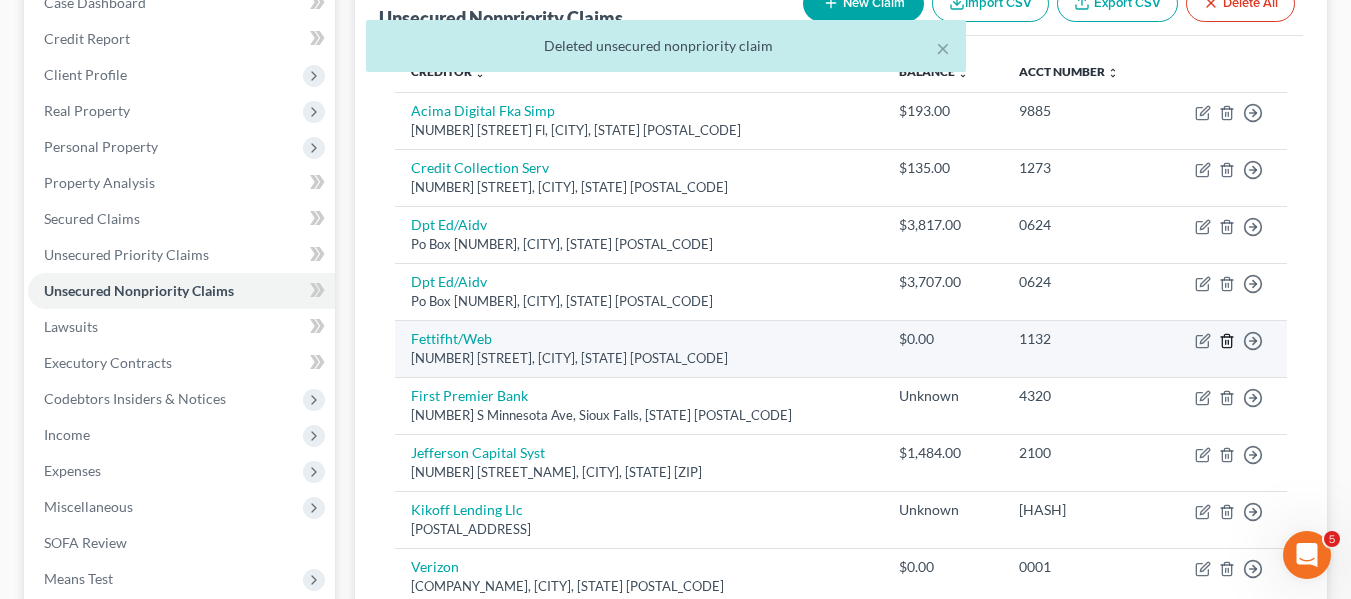 click 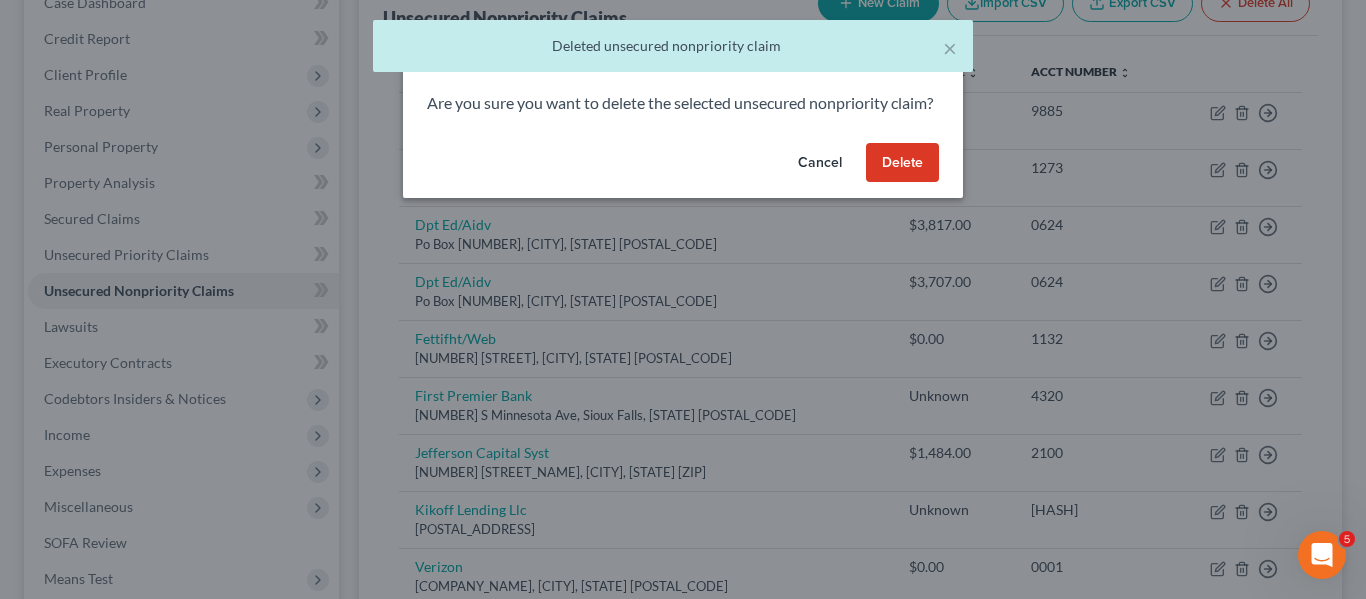 click on "Delete" at bounding box center [902, 163] 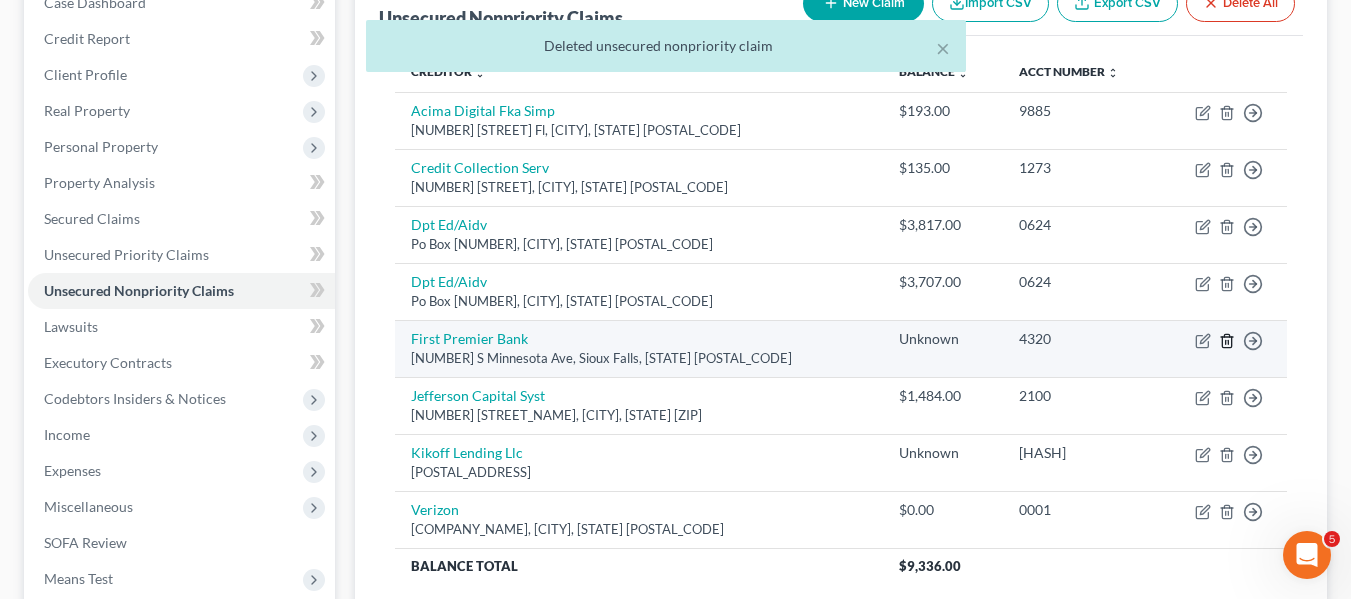 click 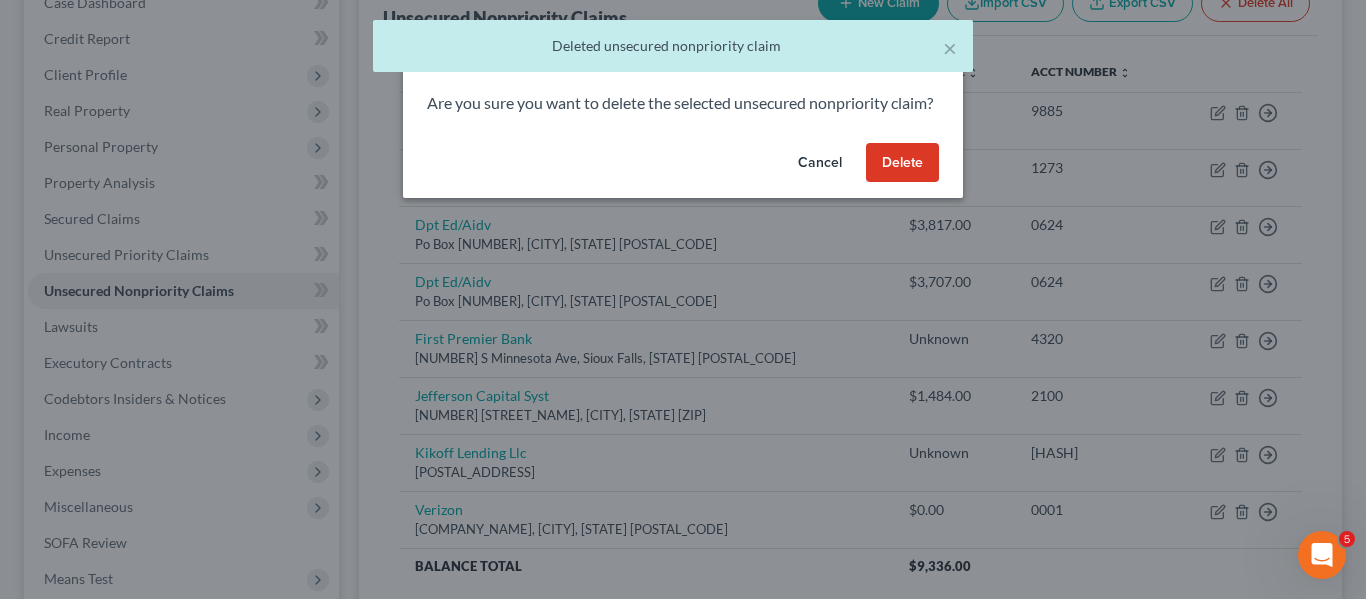 click on "Delete" at bounding box center (902, 163) 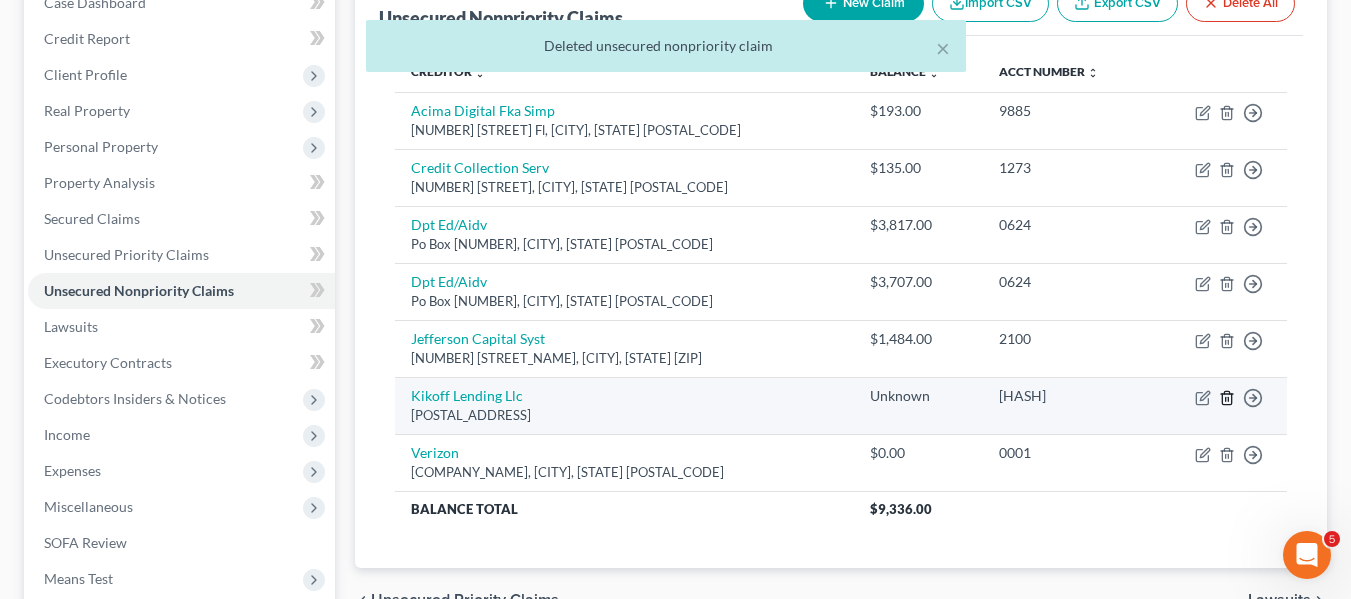 click 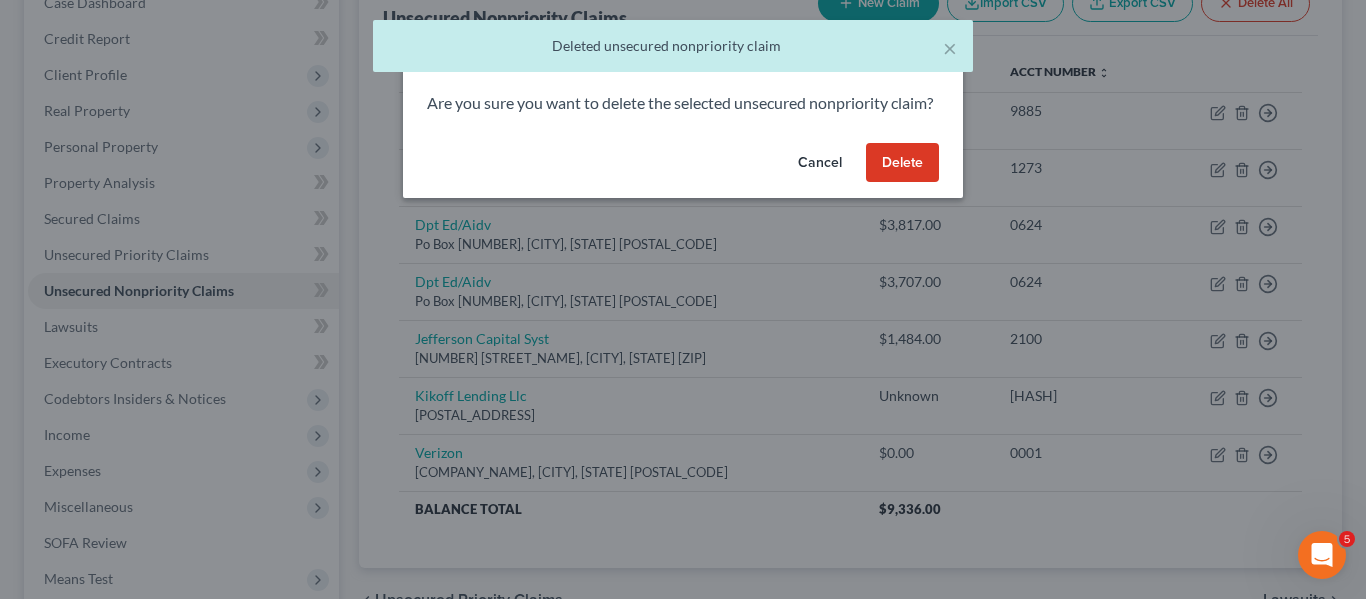 click on "Delete" at bounding box center [902, 163] 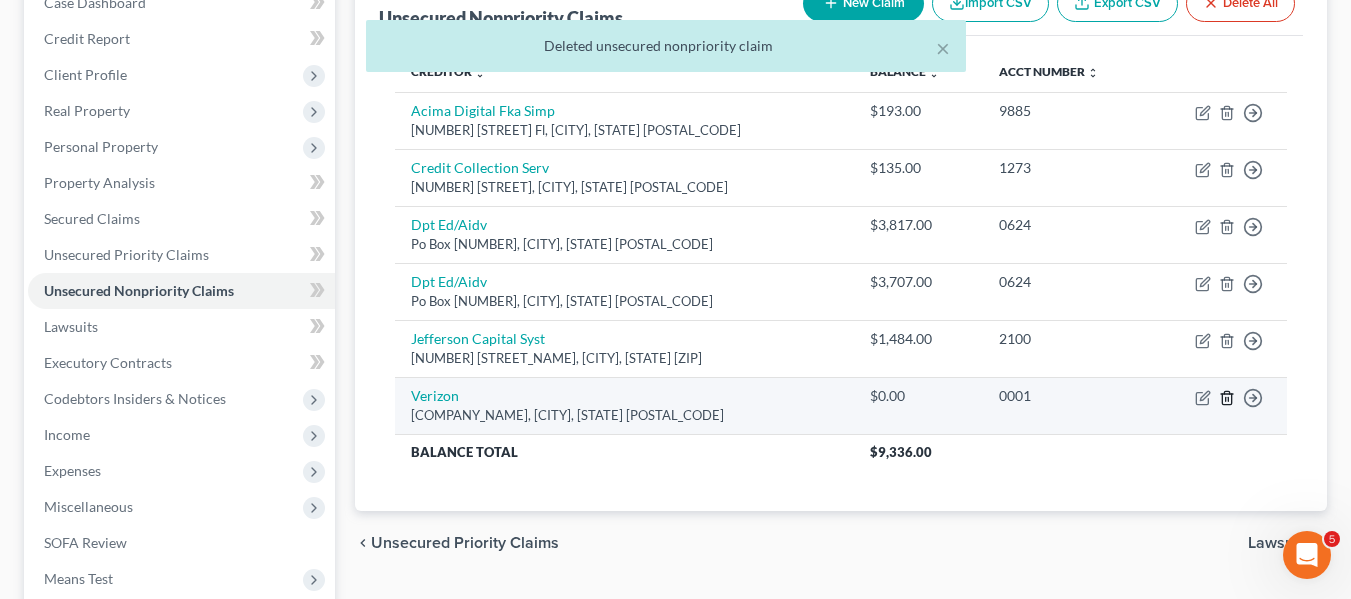 click 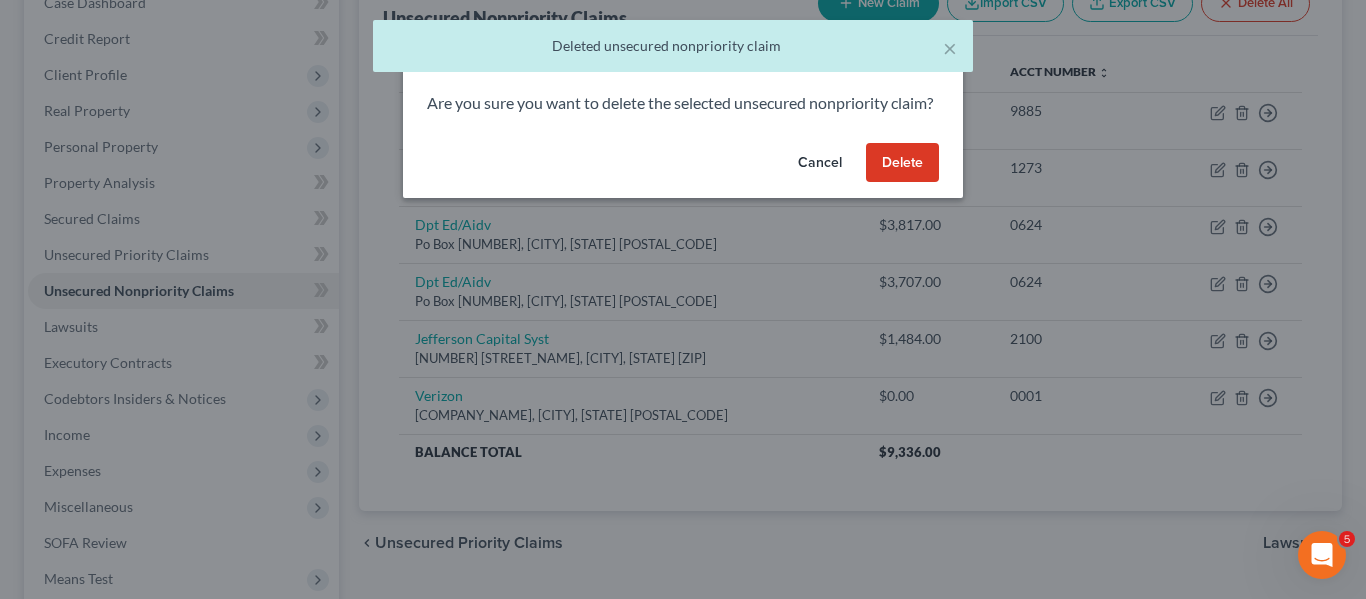 click on "Delete" at bounding box center [902, 163] 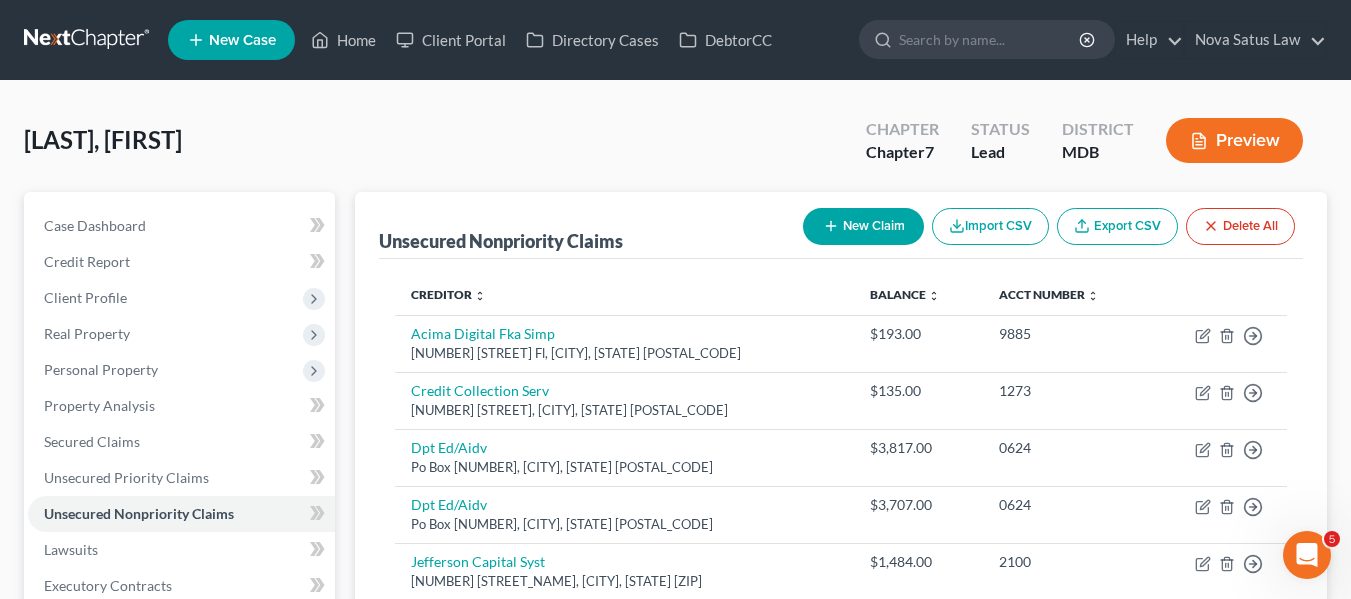 scroll, scrollTop: 106, scrollLeft: 0, axis: vertical 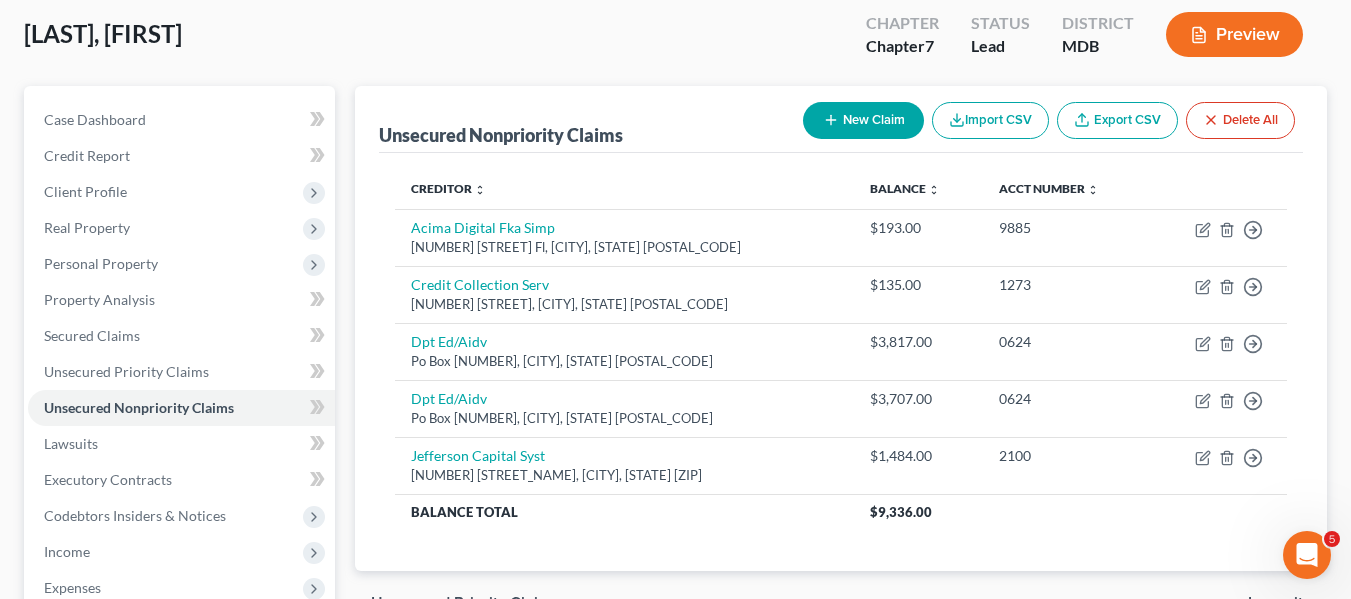 click on "New Claim" at bounding box center (863, 120) 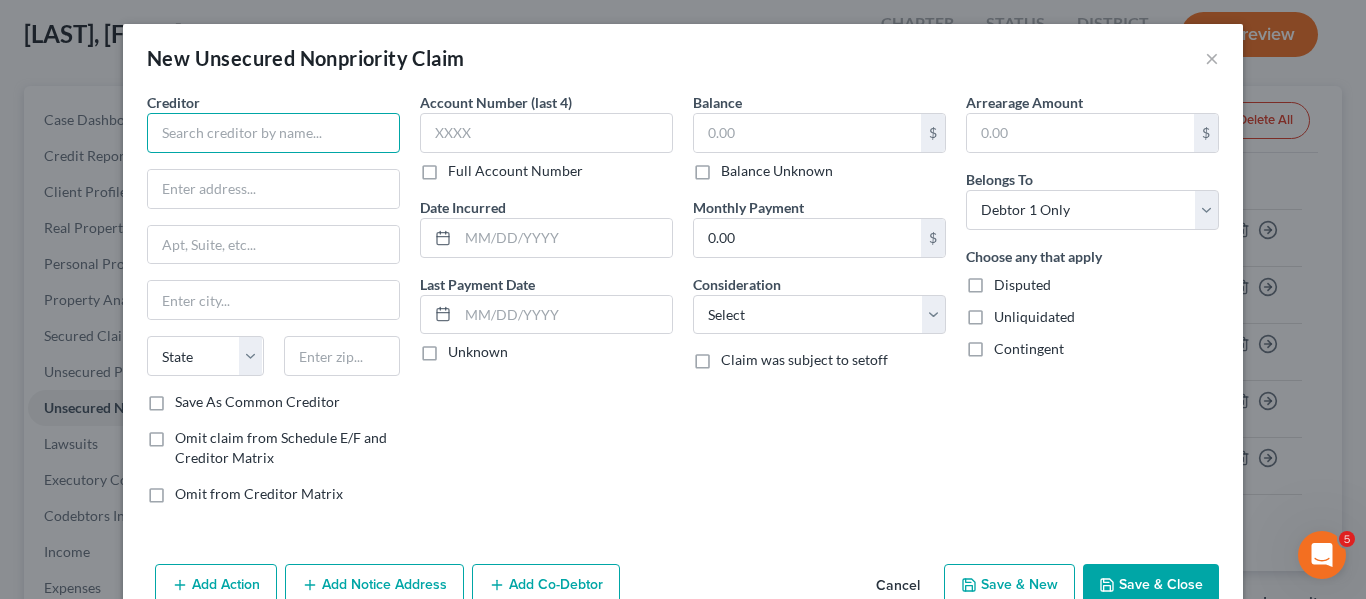 click at bounding box center (273, 133) 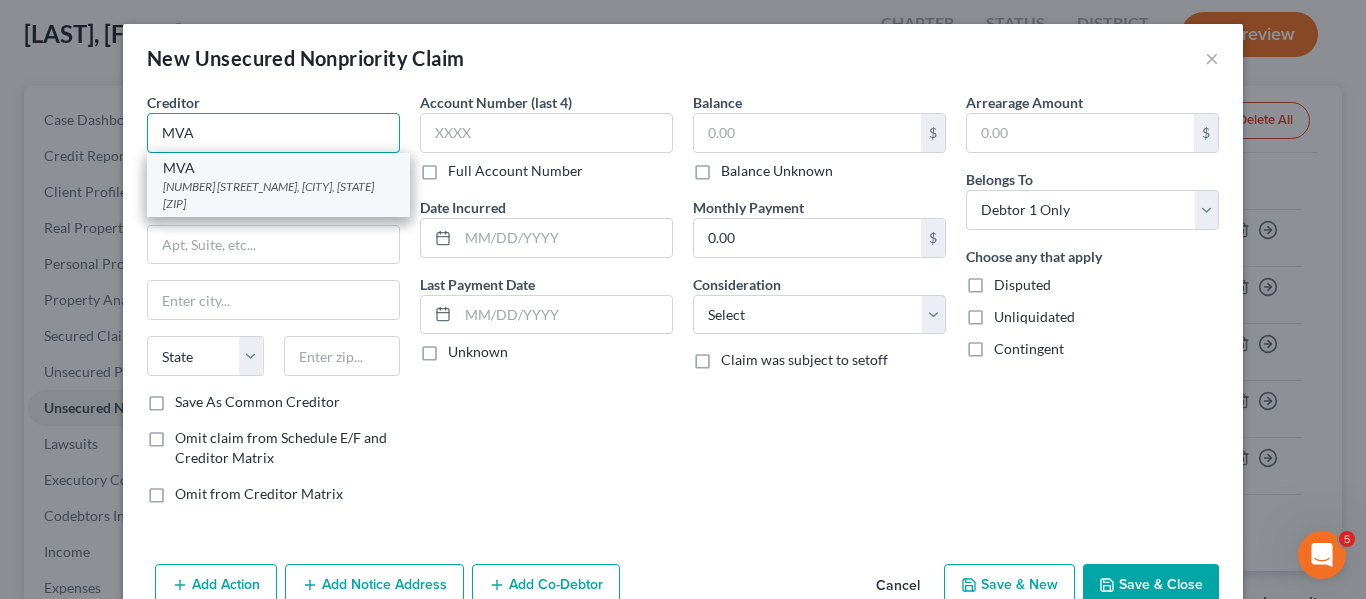 type on "MVA" 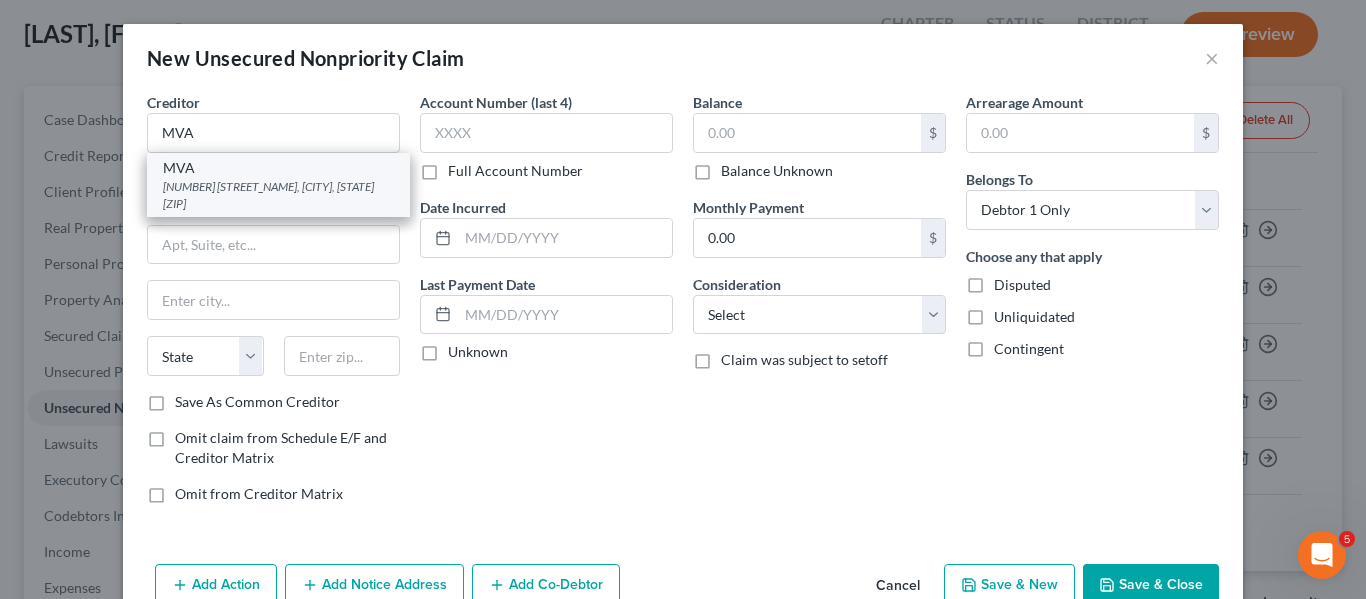 click on "[NUMBER] [STREET_NAME], [CITY], [STATE] [ZIP]" at bounding box center (278, 195) 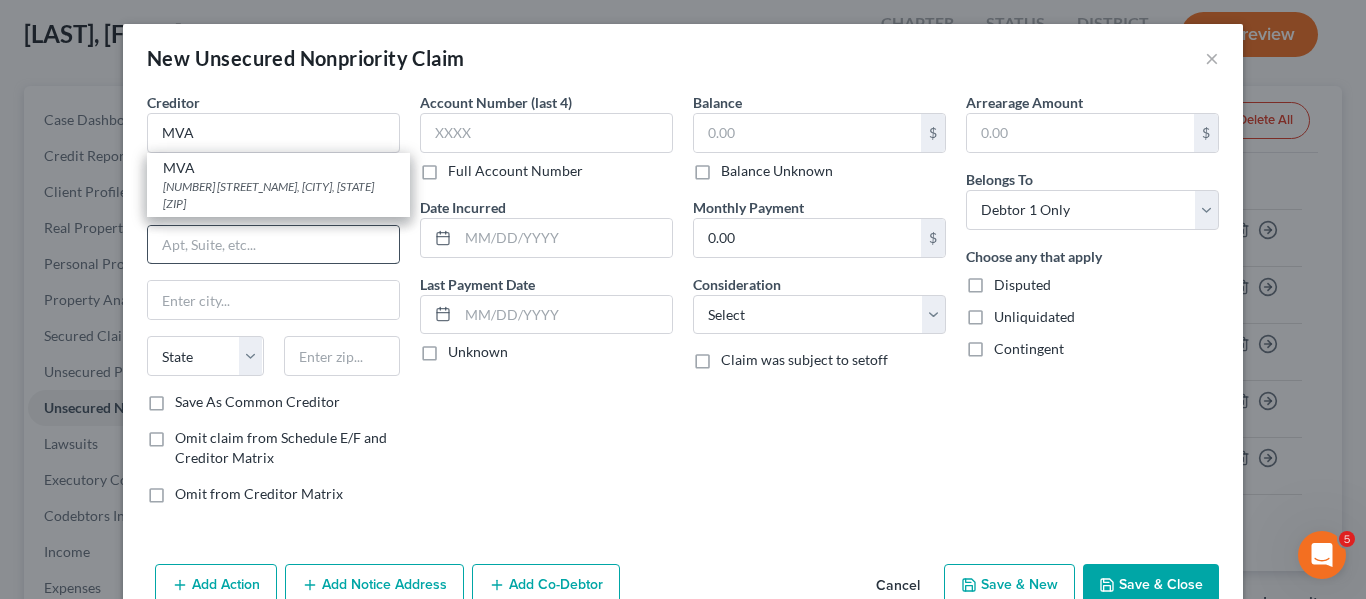 type on "[NUMBER] [STREET]" 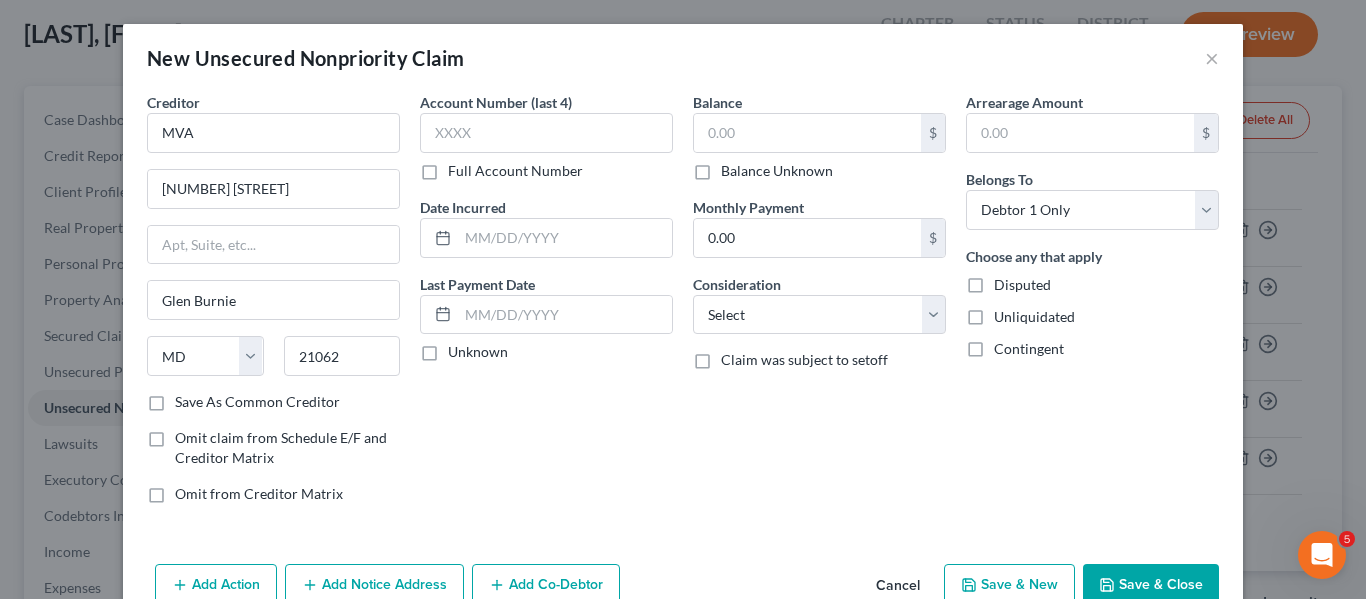 click on "Save & Close" at bounding box center [1151, 585] 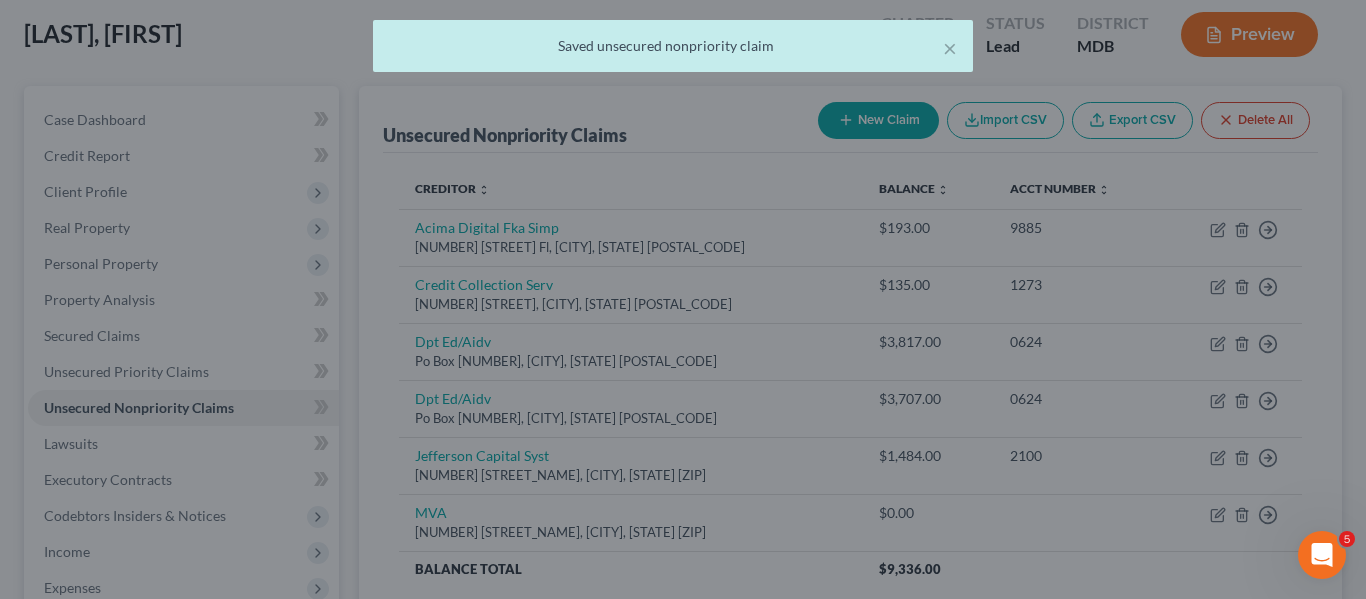 type on "0.00" 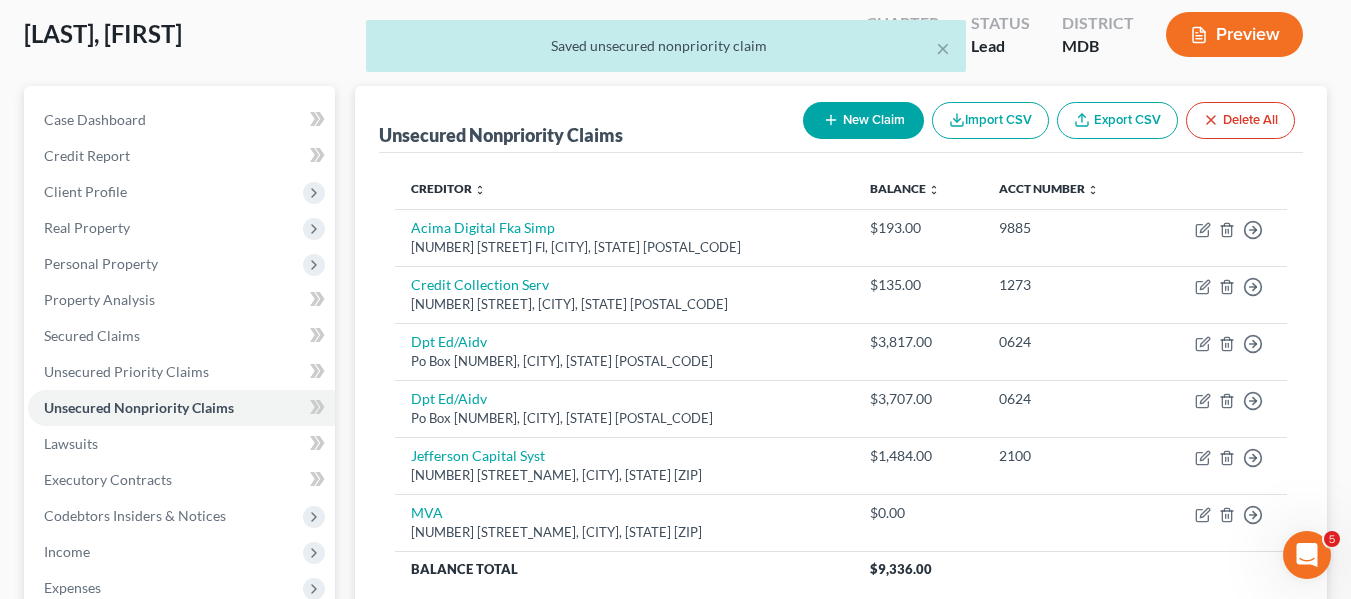 click on "New Claim" at bounding box center [863, 120] 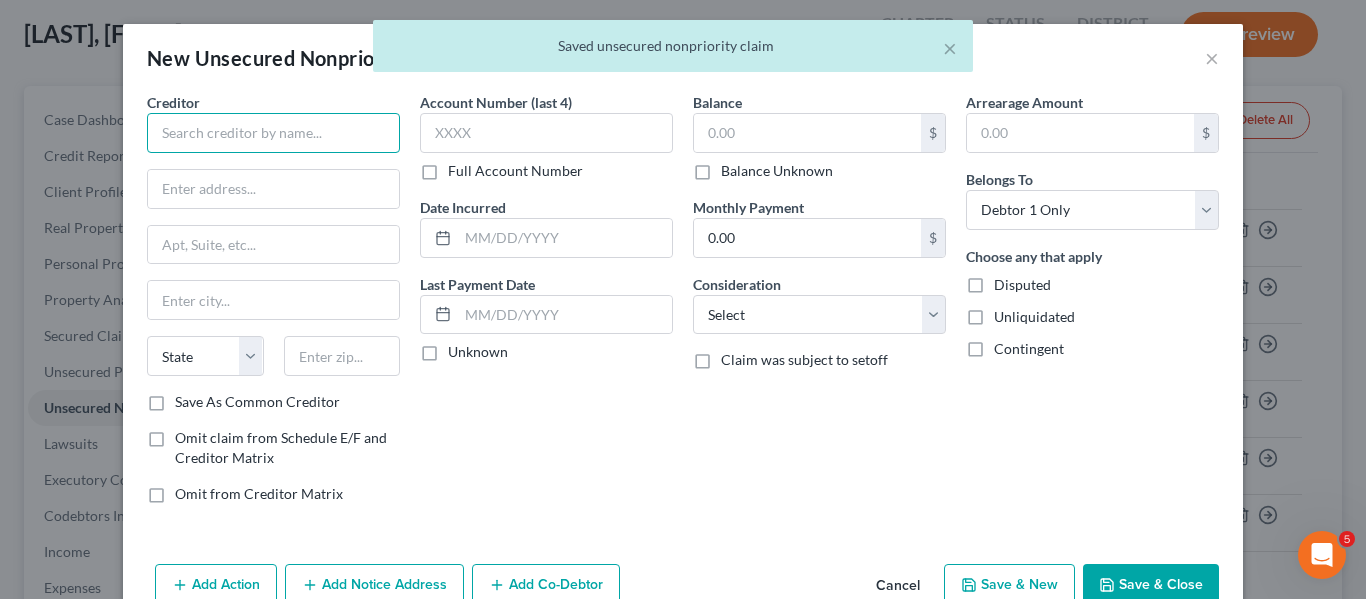 click at bounding box center [273, 133] 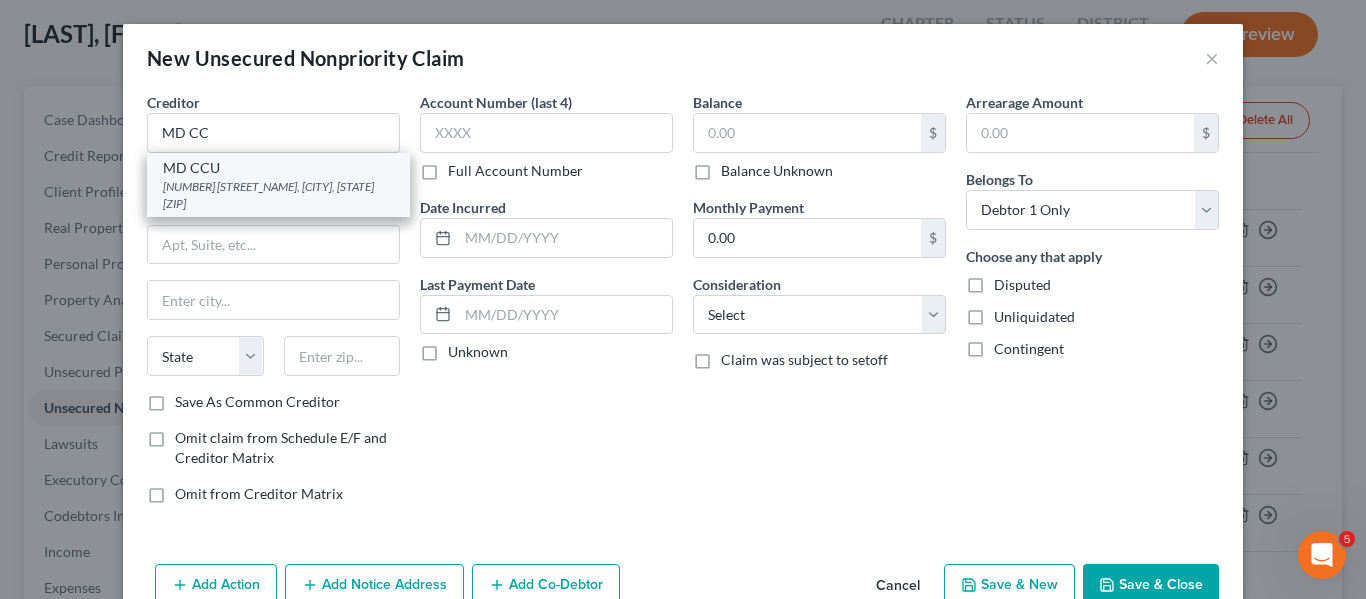 click on "MD CCU" at bounding box center [278, 168] 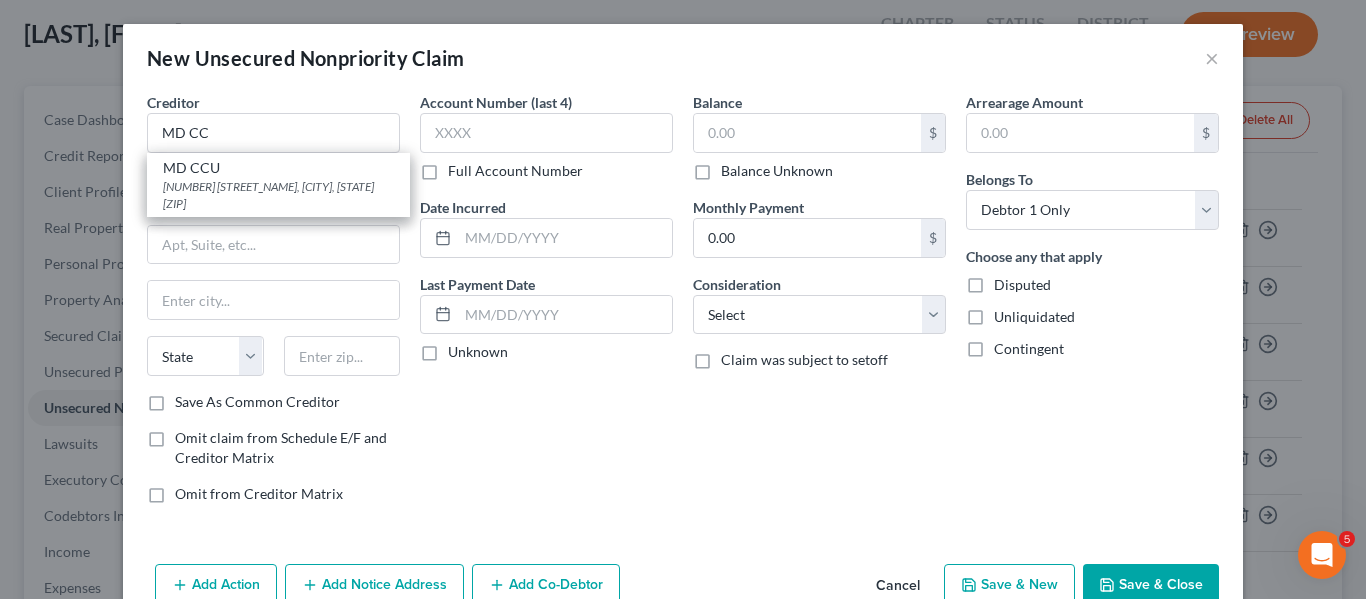 type on "MD CCU" 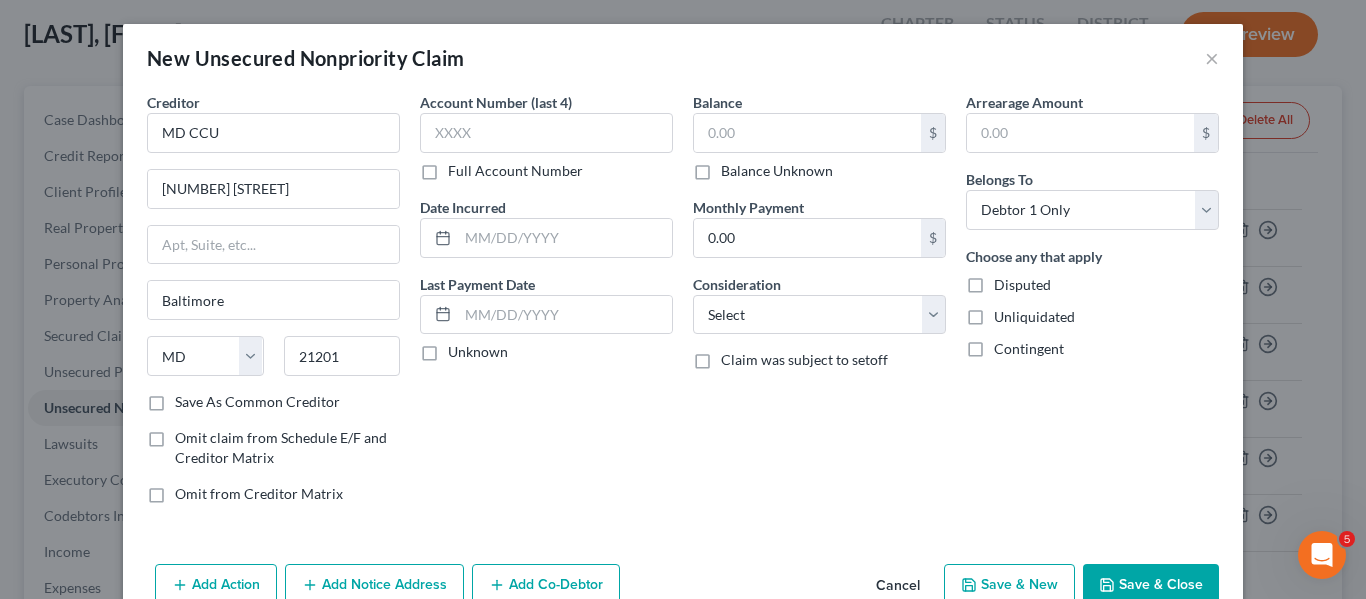 click on "Save & Close" at bounding box center (1151, 585) 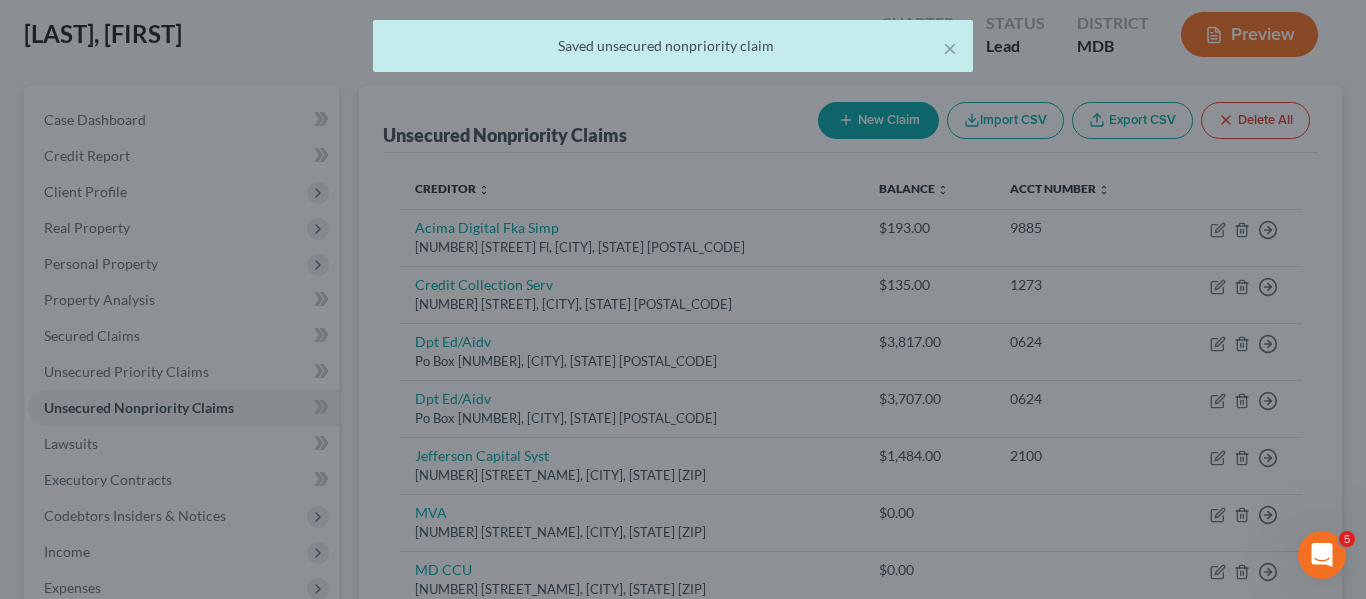 type on "0.00" 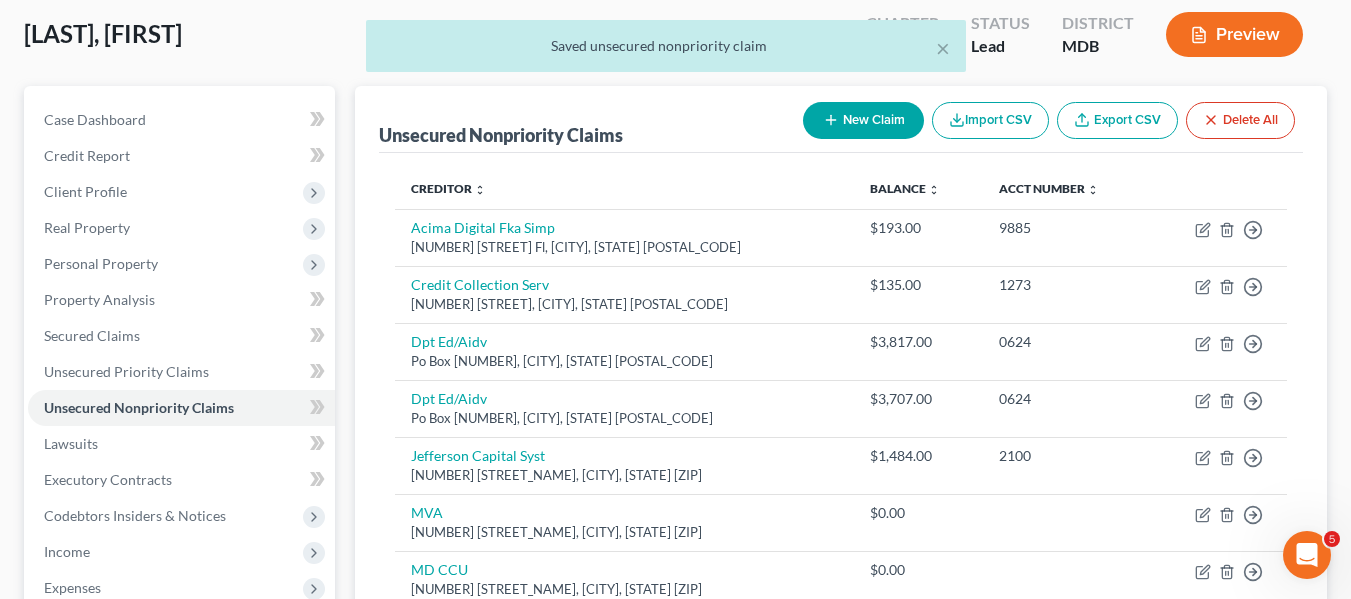 click on "New Claim" at bounding box center [863, 120] 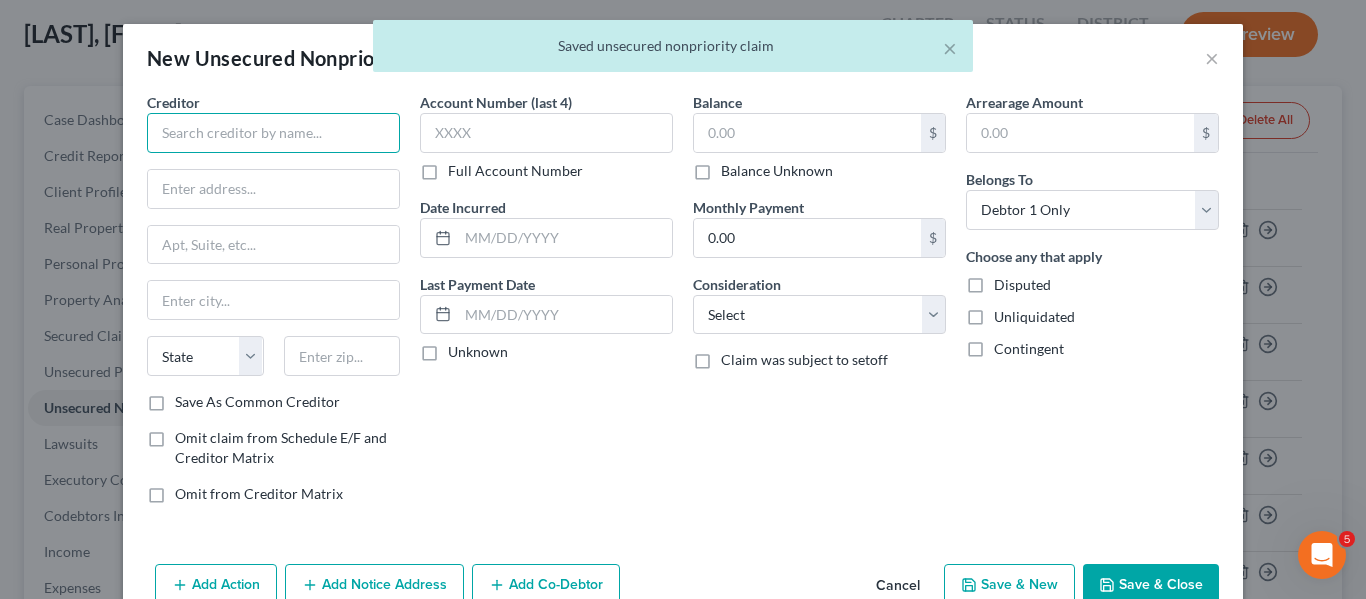 click at bounding box center [273, 133] 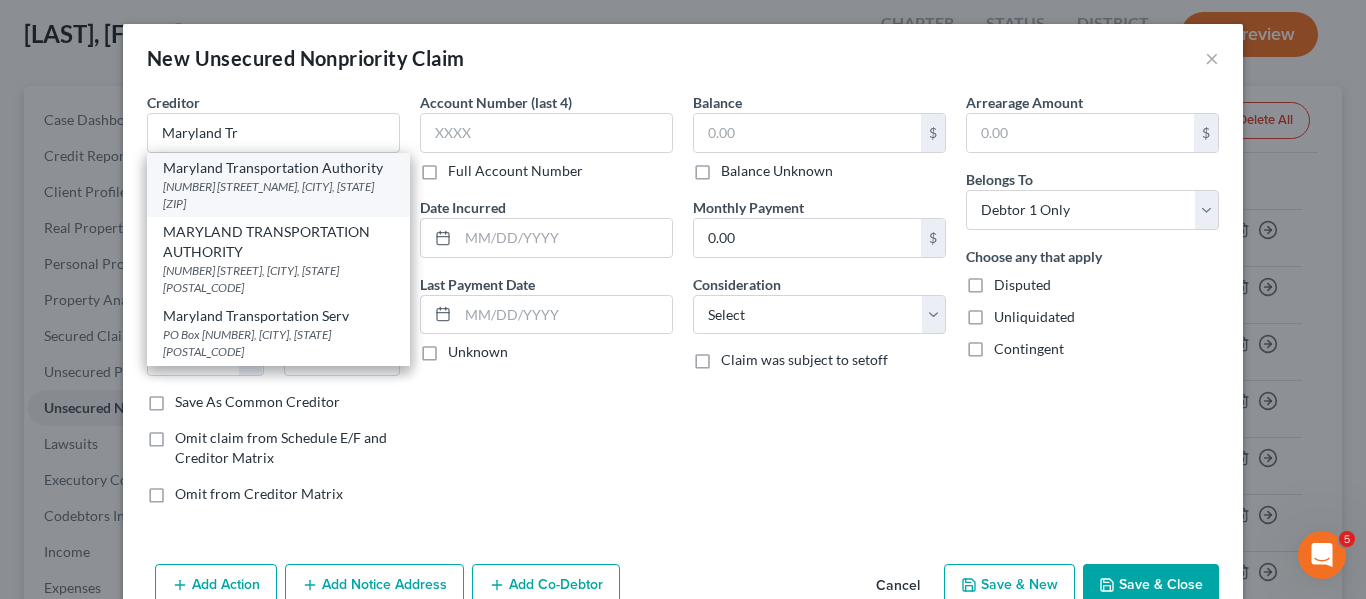 click on "Maryland Transportation Authority" at bounding box center (278, 168) 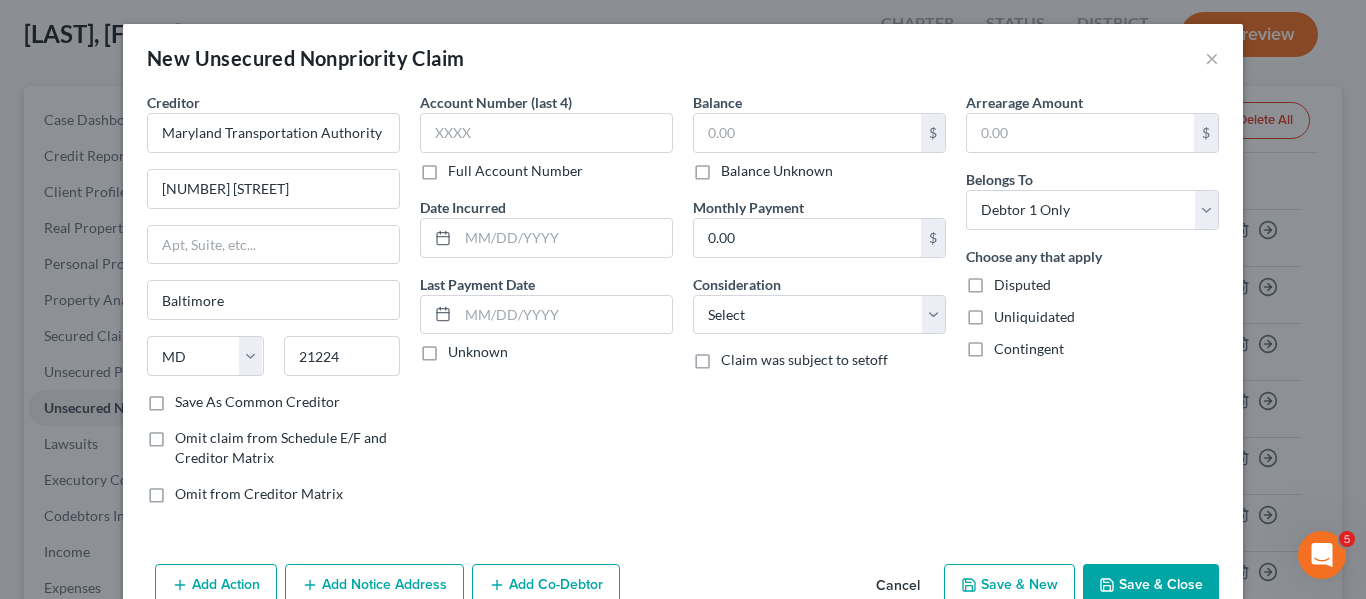 click on "Save & Close" at bounding box center (1151, 585) 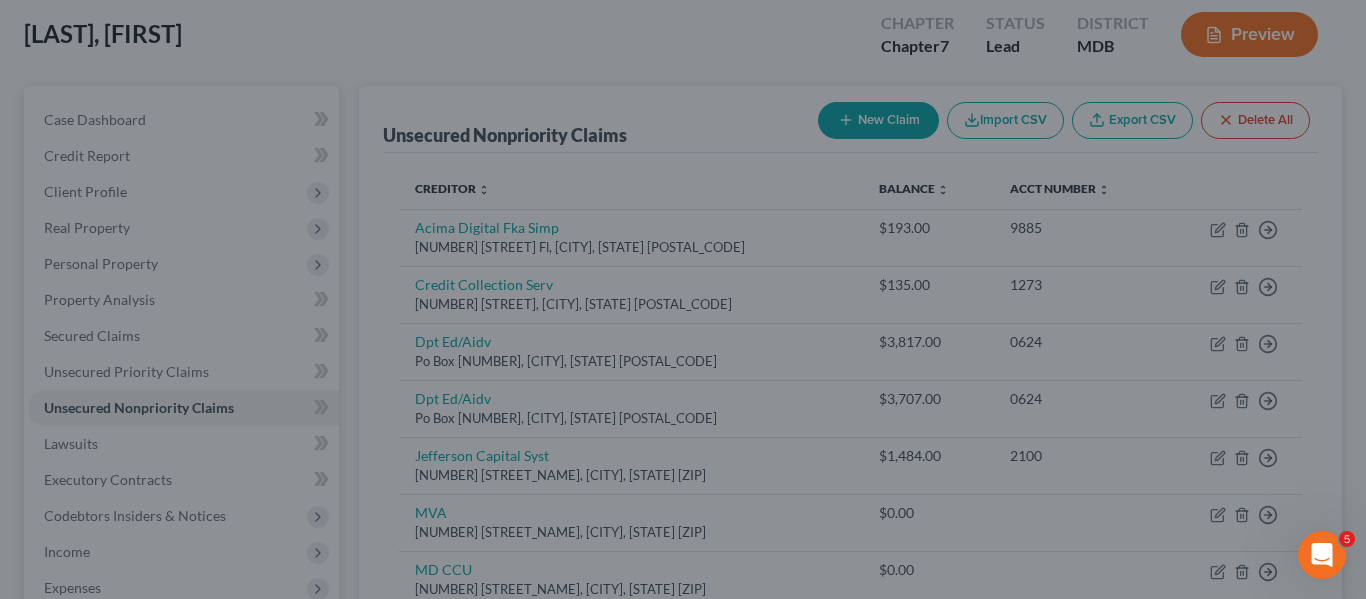 type on "0.00" 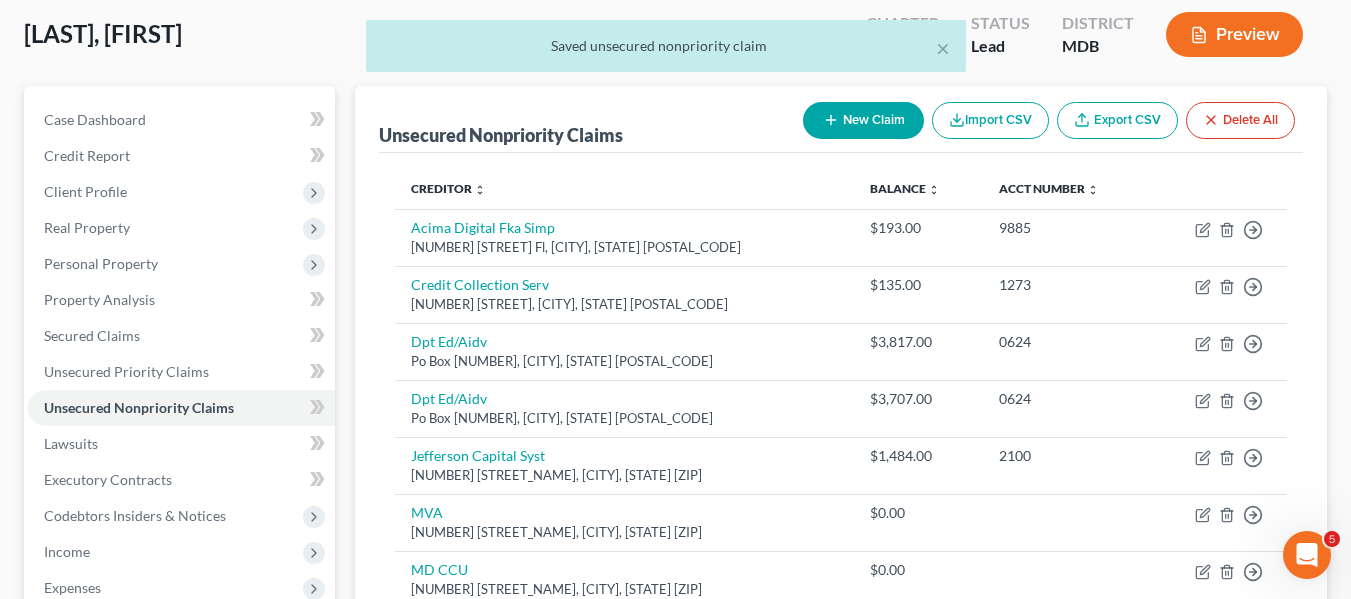 click on "New Claim" at bounding box center (863, 120) 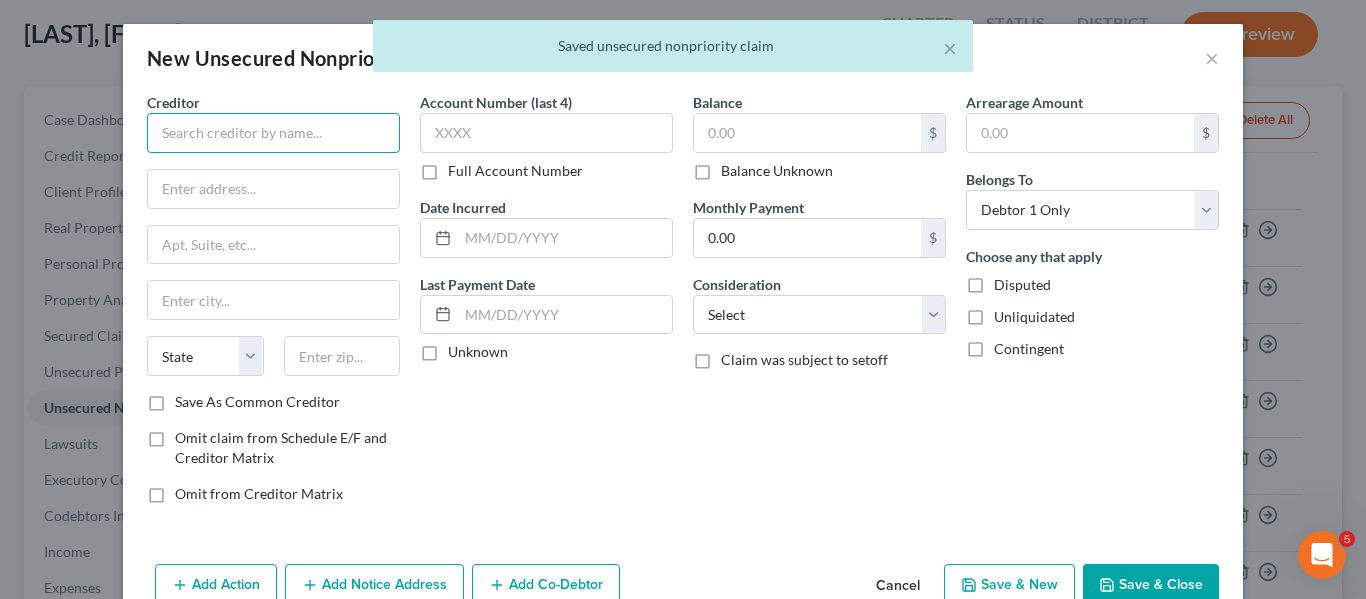click at bounding box center (273, 133) 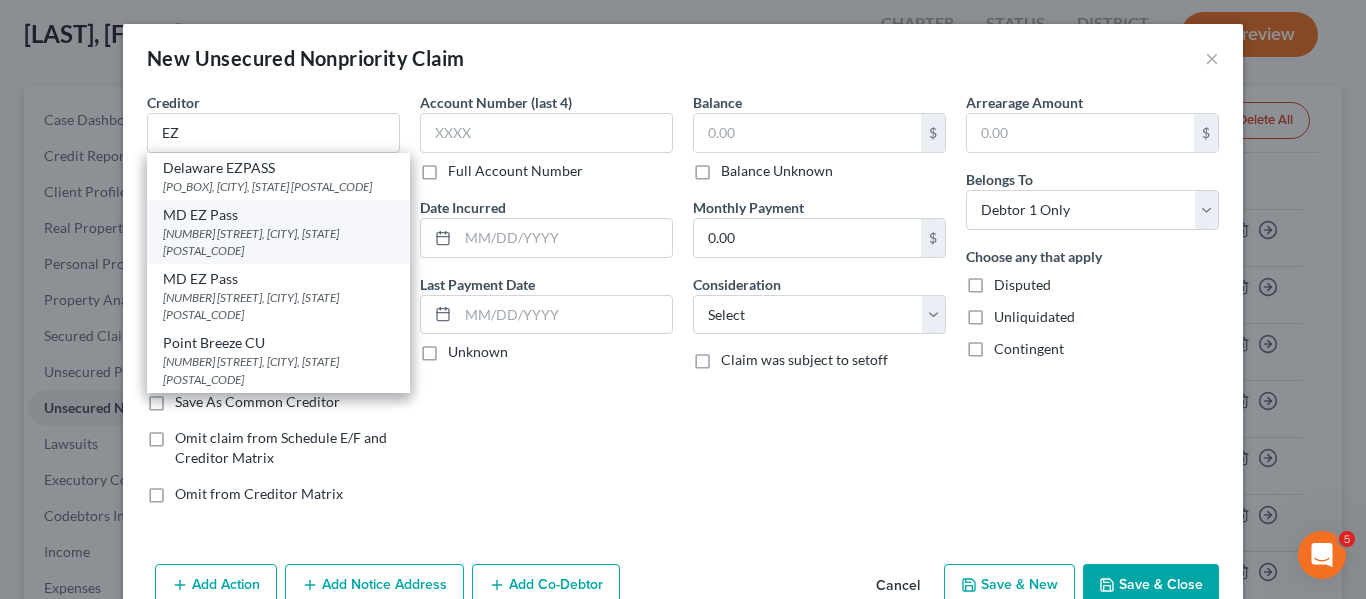 click on "MD  EZ Pass" at bounding box center (278, 215) 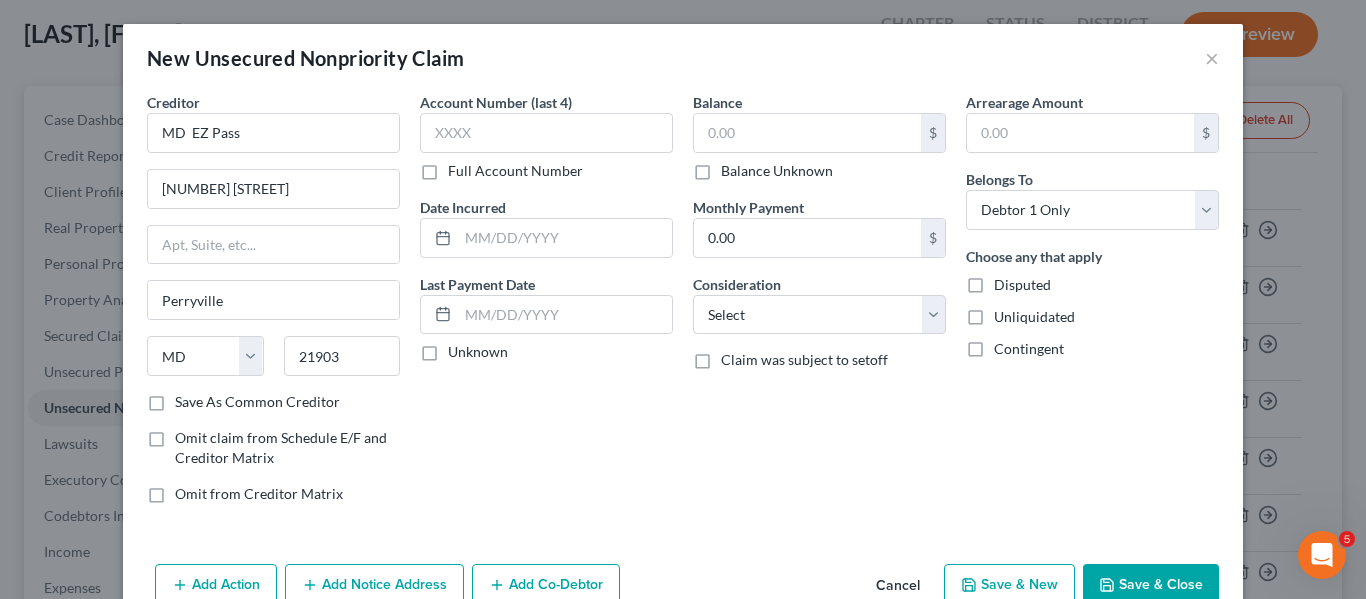 click 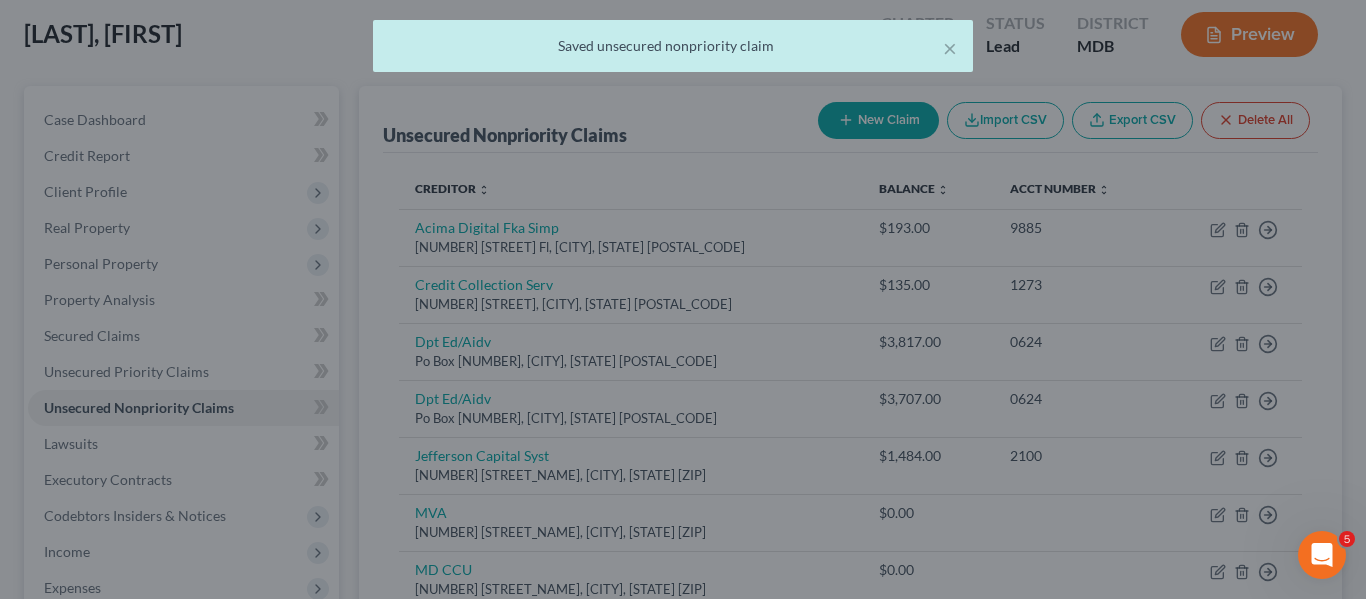 type on "0.00" 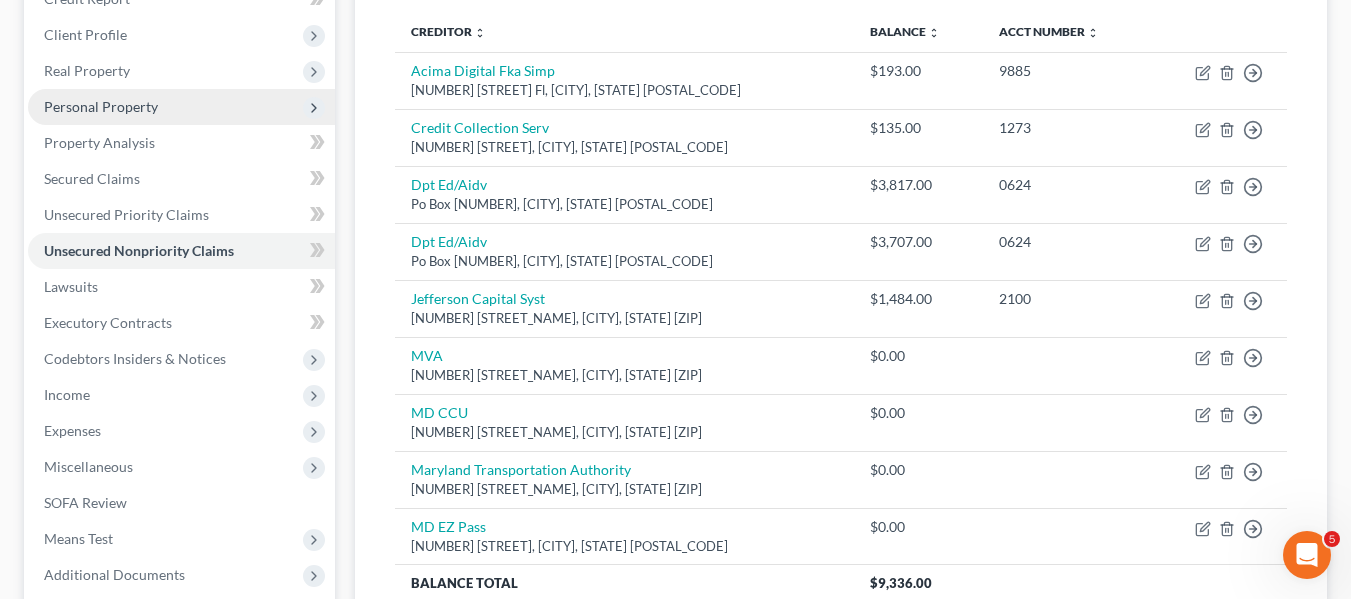 scroll, scrollTop: 267, scrollLeft: 0, axis: vertical 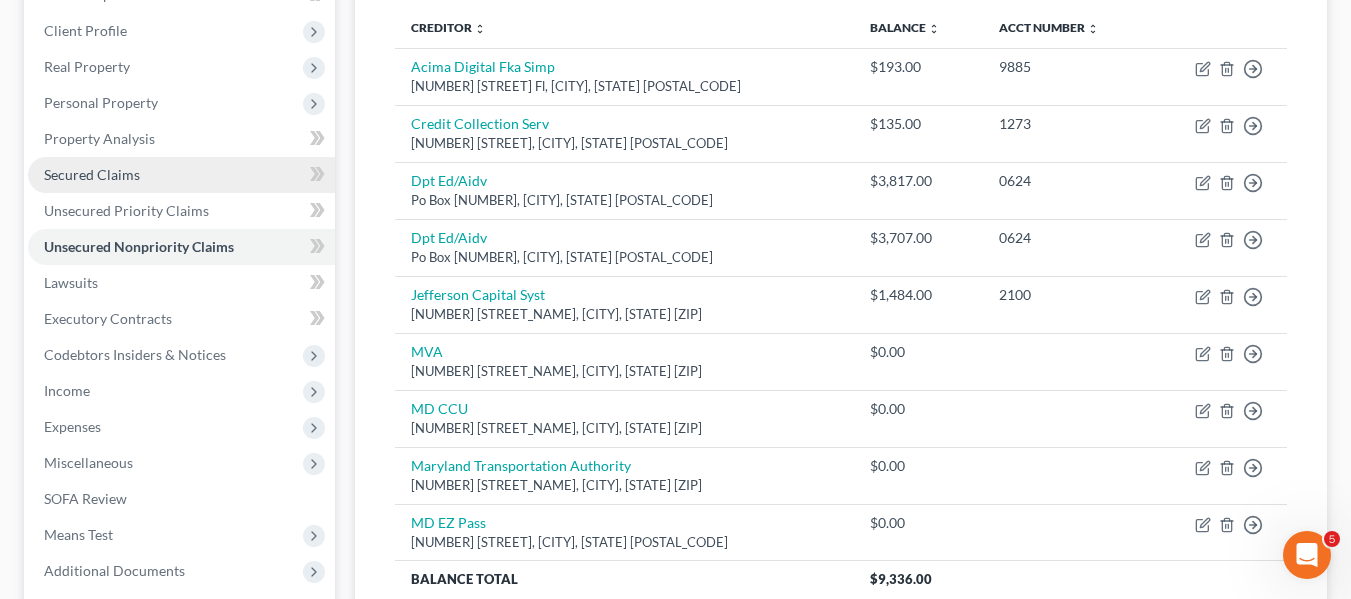 click on "Secured Claims" at bounding box center (92, 174) 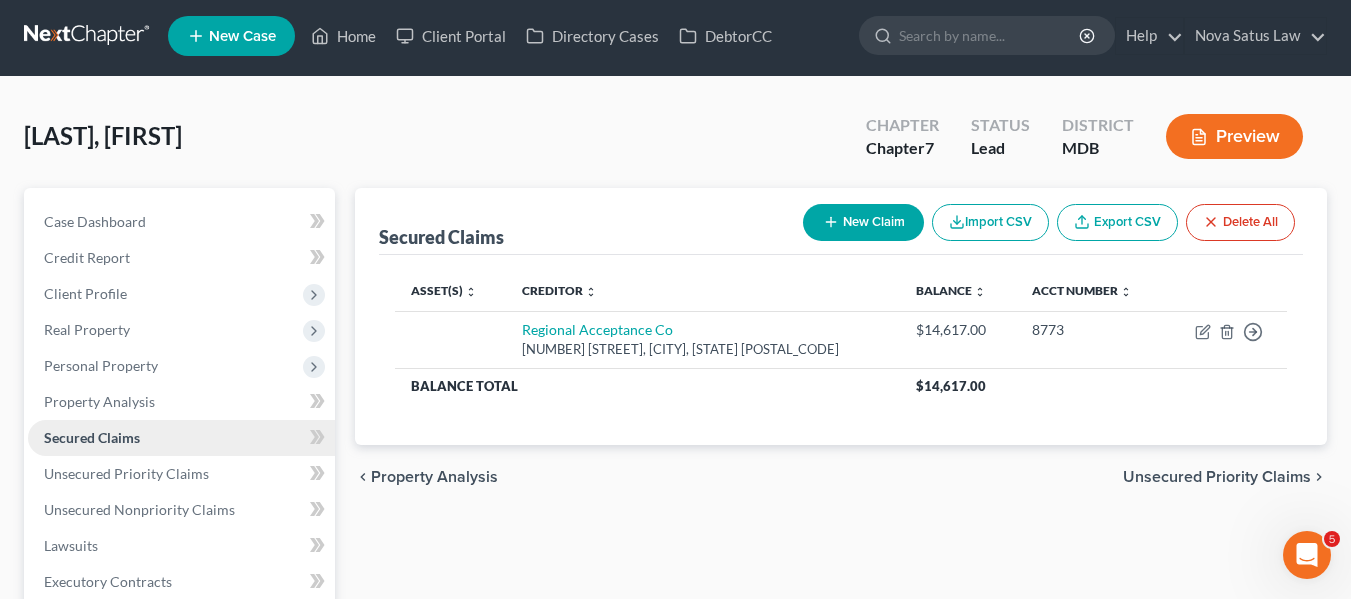 scroll, scrollTop: 0, scrollLeft: 0, axis: both 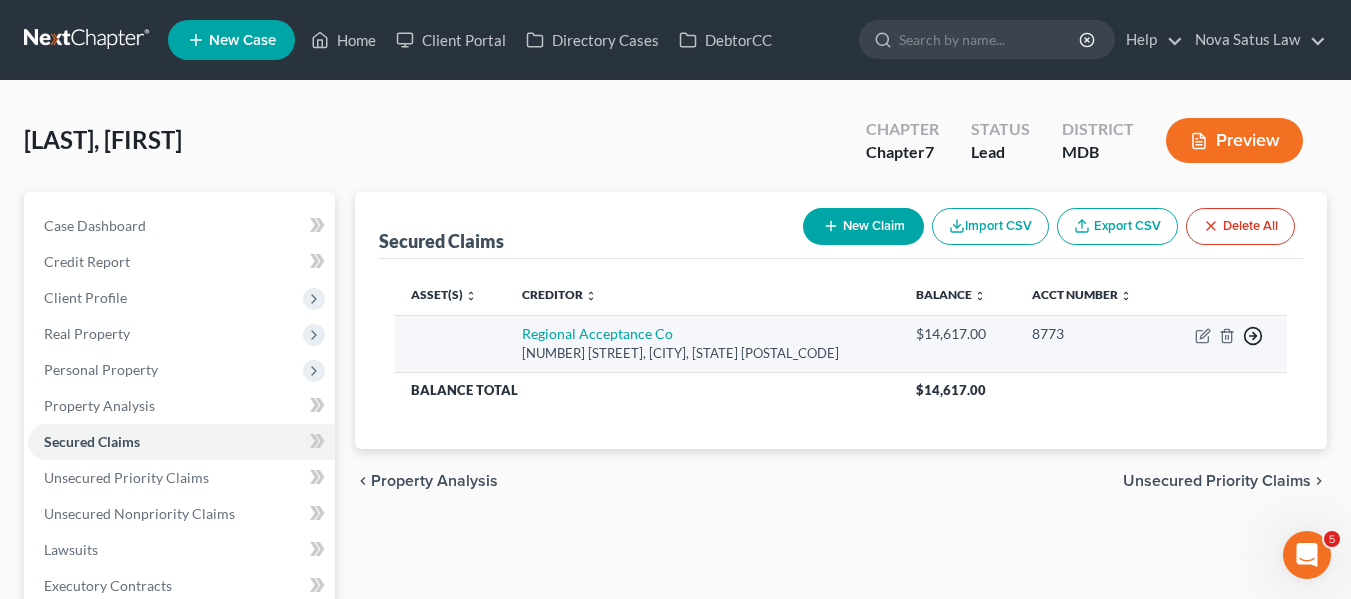 click 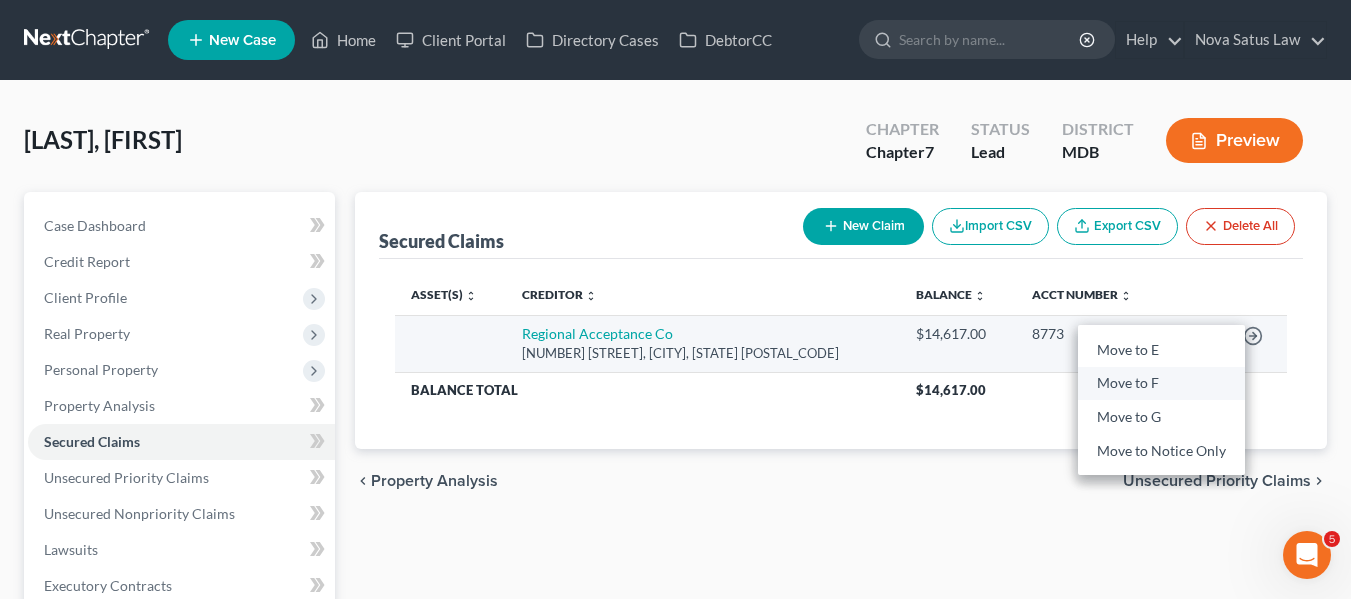 click on "Move to F" at bounding box center [1161, 384] 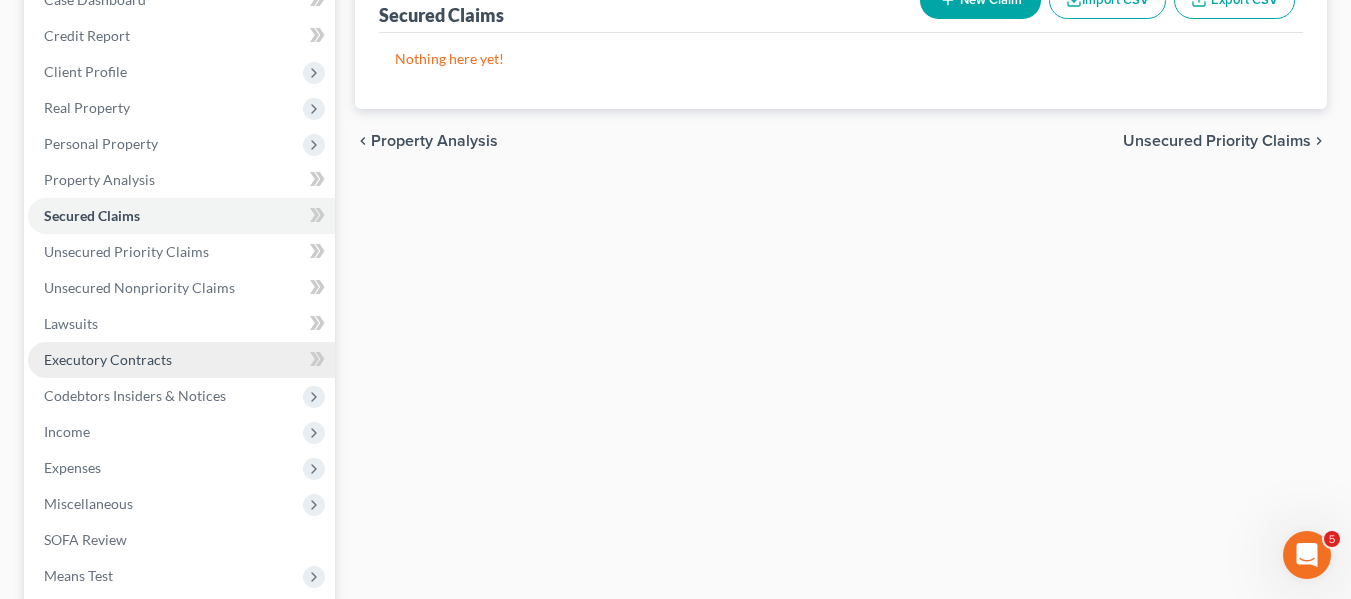 scroll, scrollTop: 227, scrollLeft: 0, axis: vertical 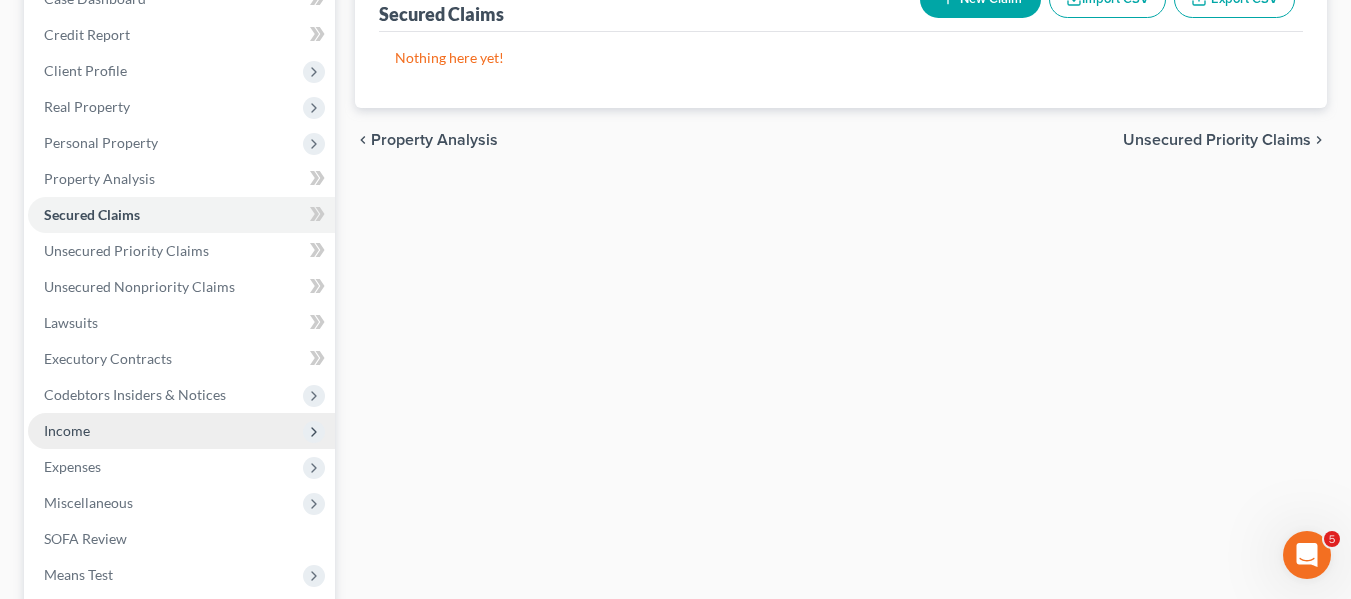 click on "Income" at bounding box center [181, 431] 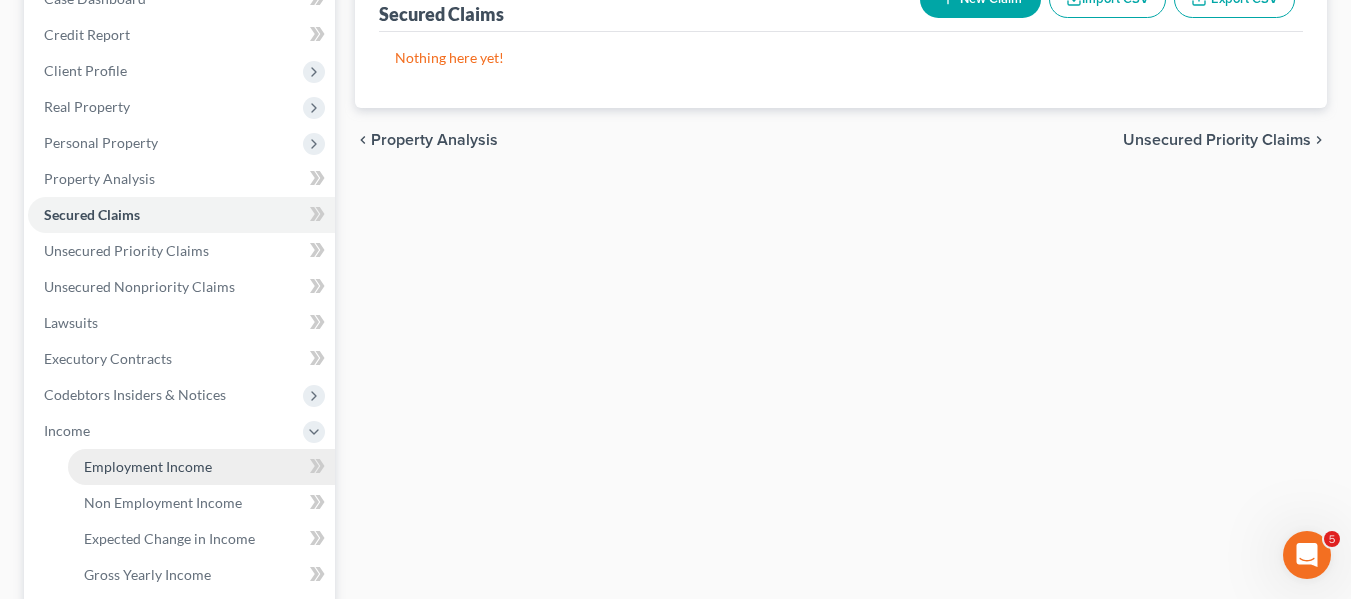 click on "Employment Income" at bounding box center (201, 467) 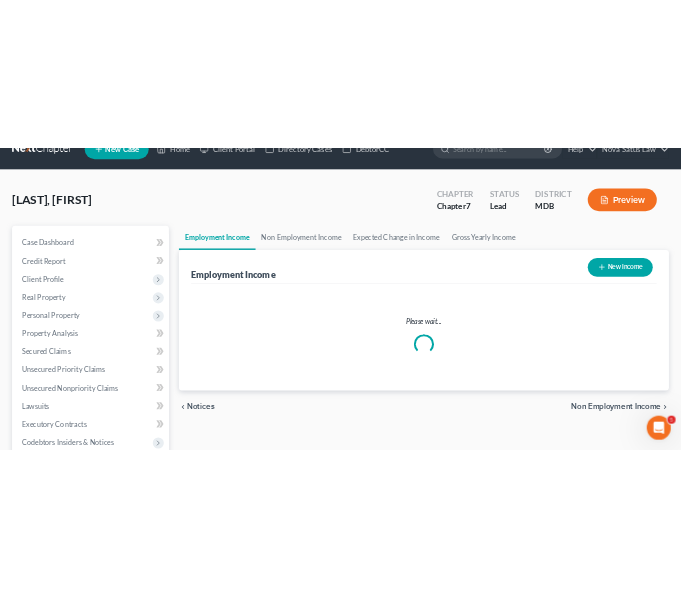 scroll, scrollTop: 0, scrollLeft: 0, axis: both 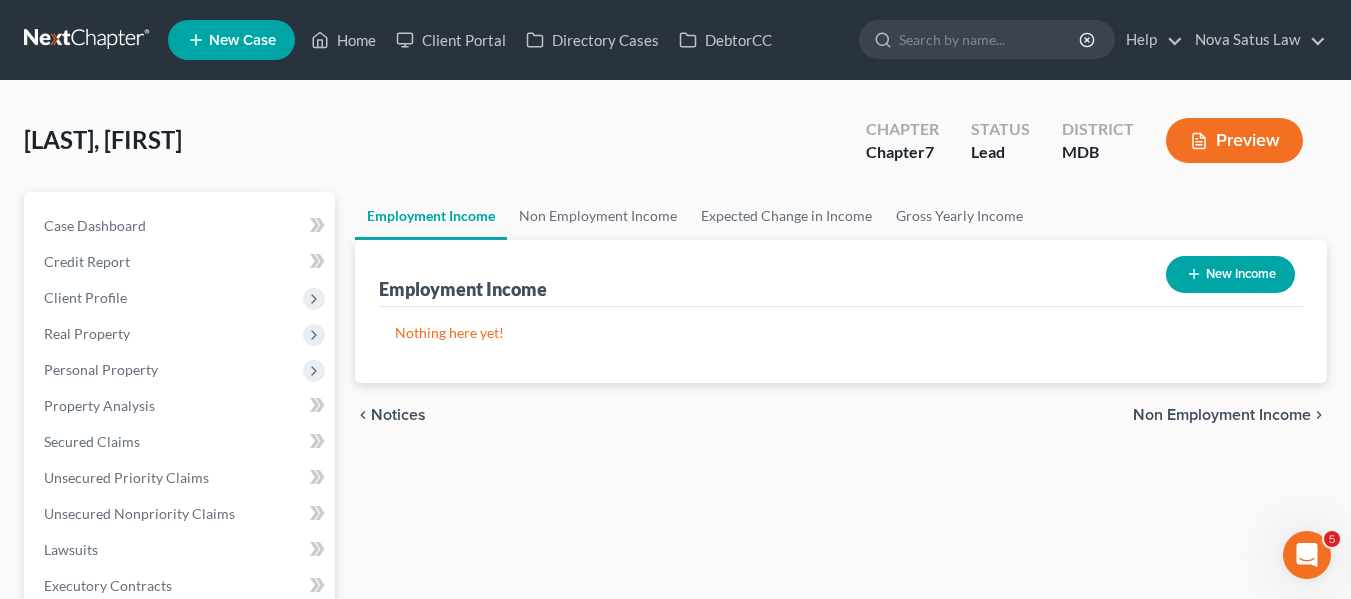 click on "New Income" at bounding box center [1230, 274] 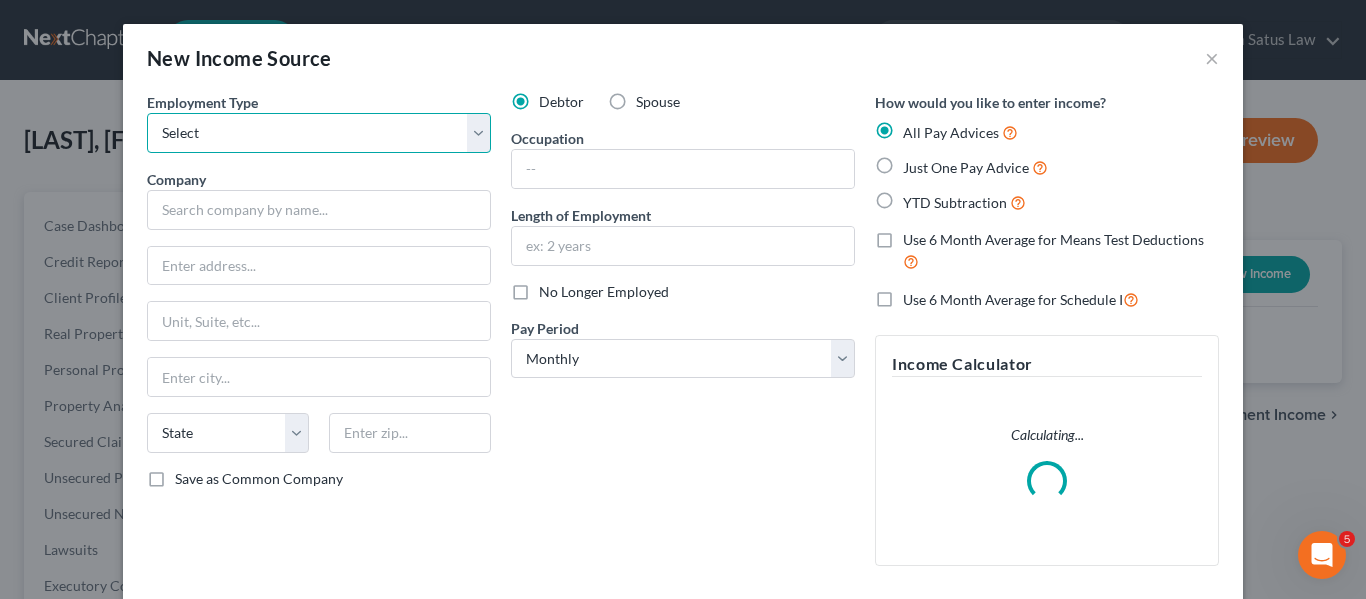 click on "Select Full or Part Time Employment Self Employment" at bounding box center (319, 133) 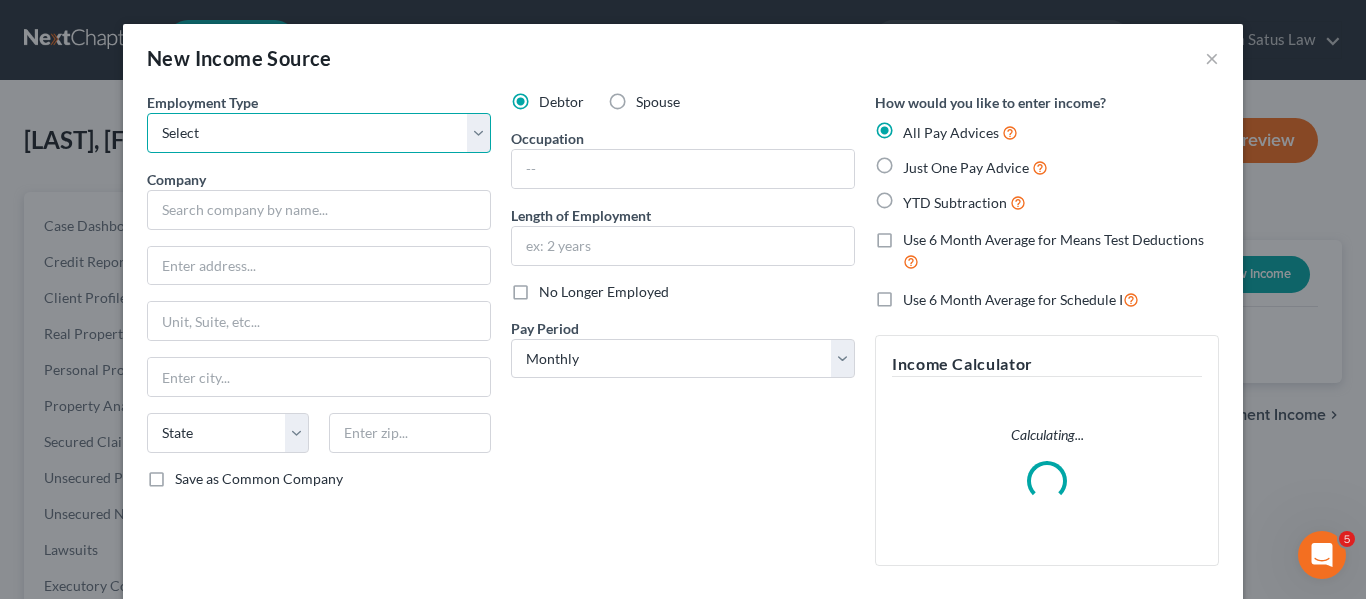 select on "0" 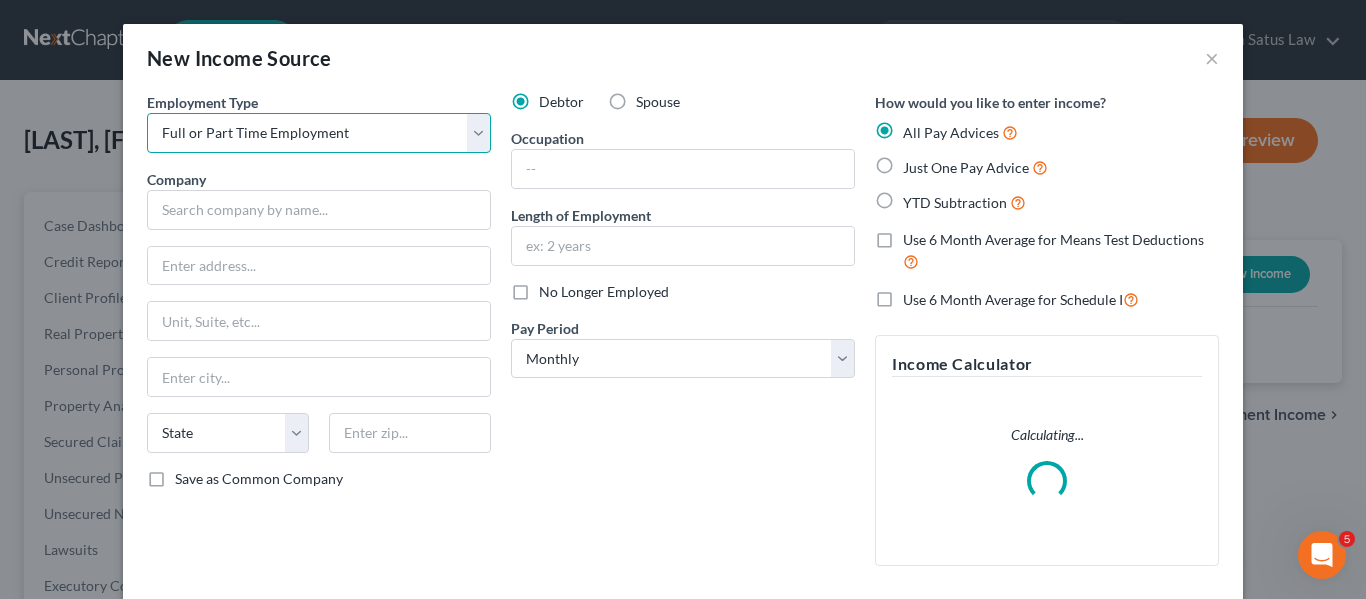 click on "Select Full or Part Time Employment Self Employment" at bounding box center [319, 133] 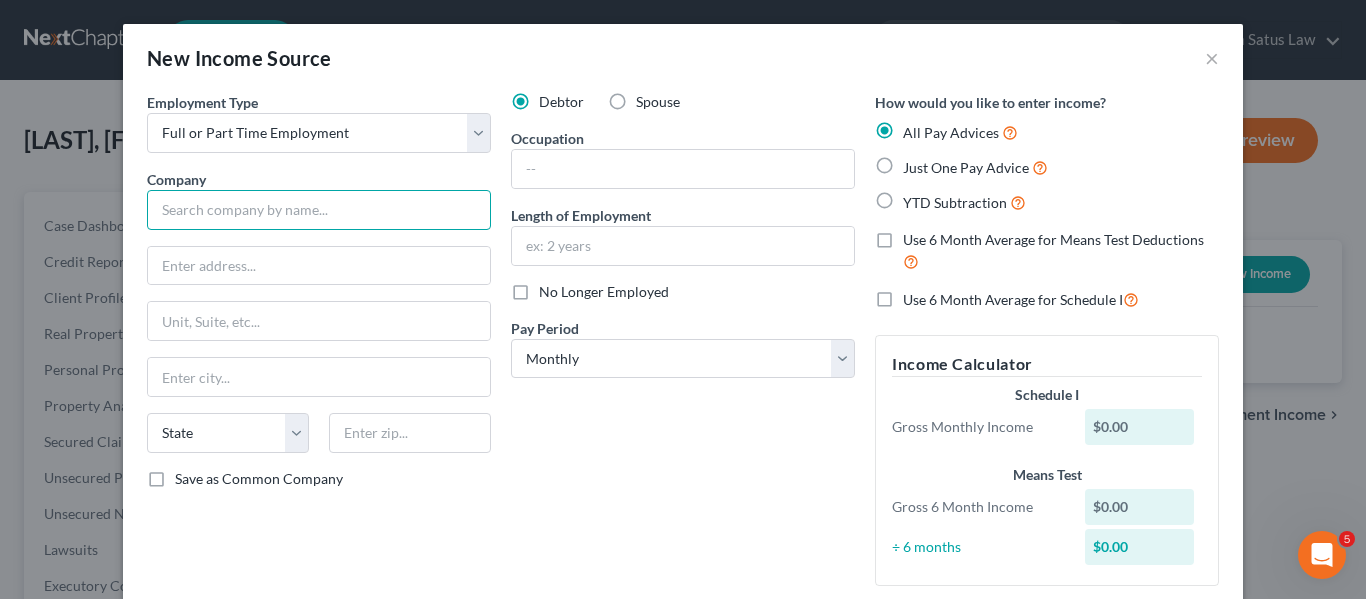 click at bounding box center [319, 210] 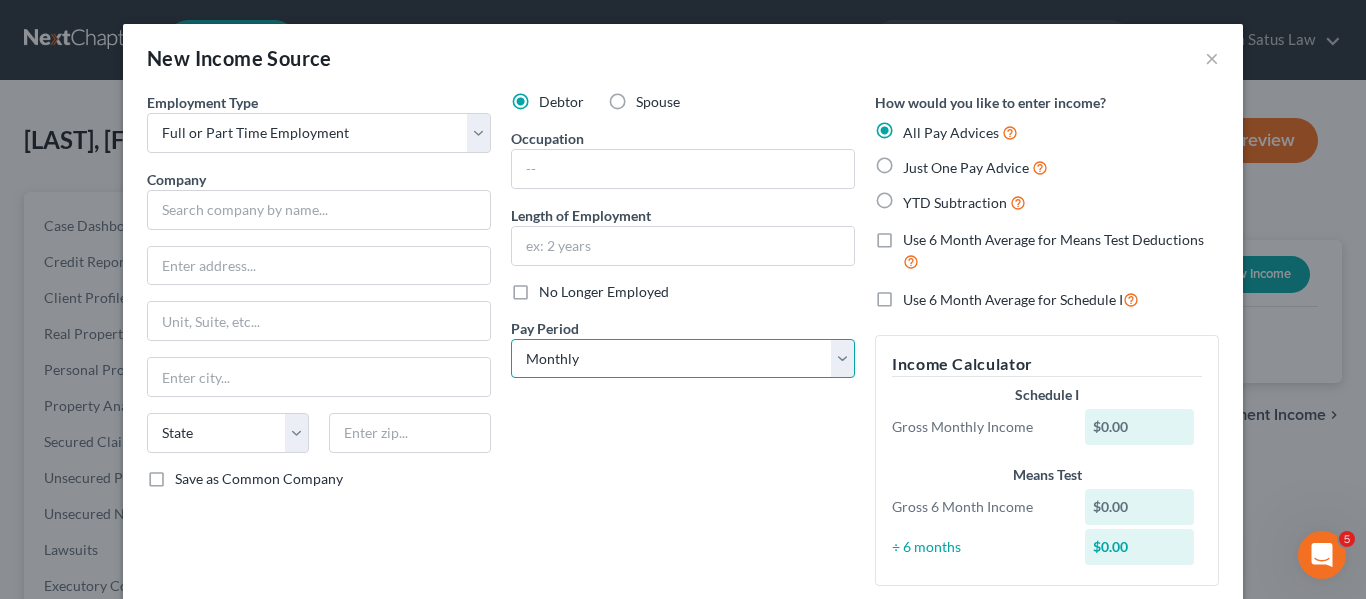 click on "Select Monthly Twice Monthly Every Other Week Weekly" at bounding box center (683, 359) 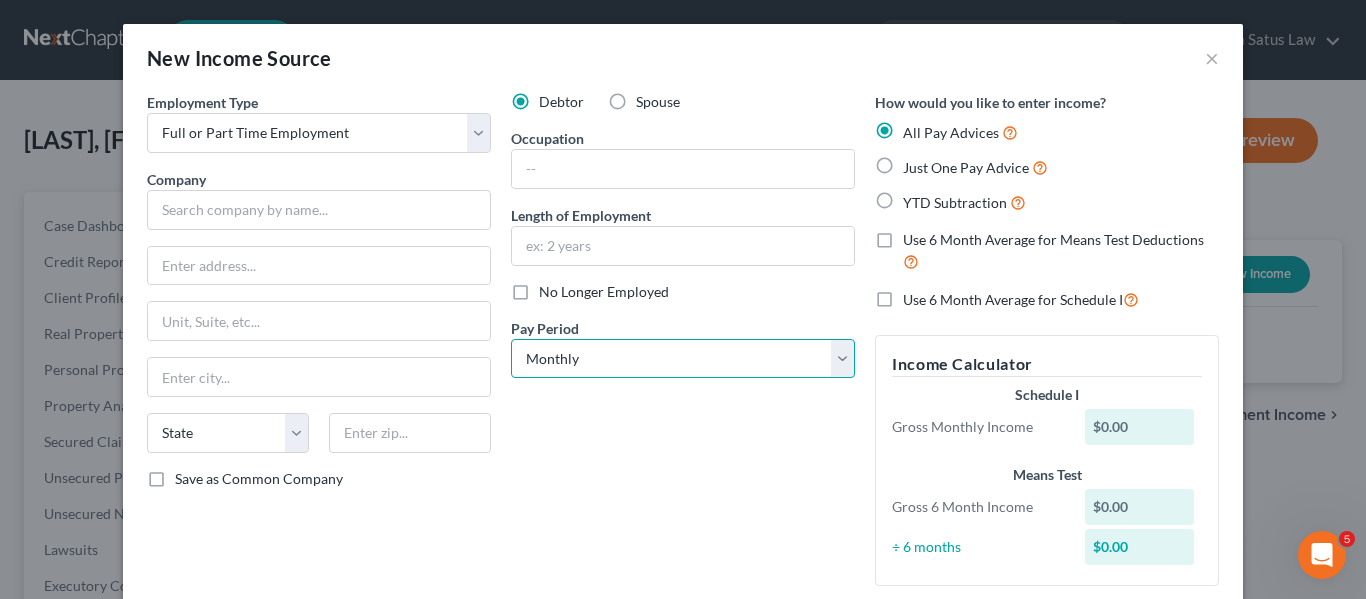 select on "2" 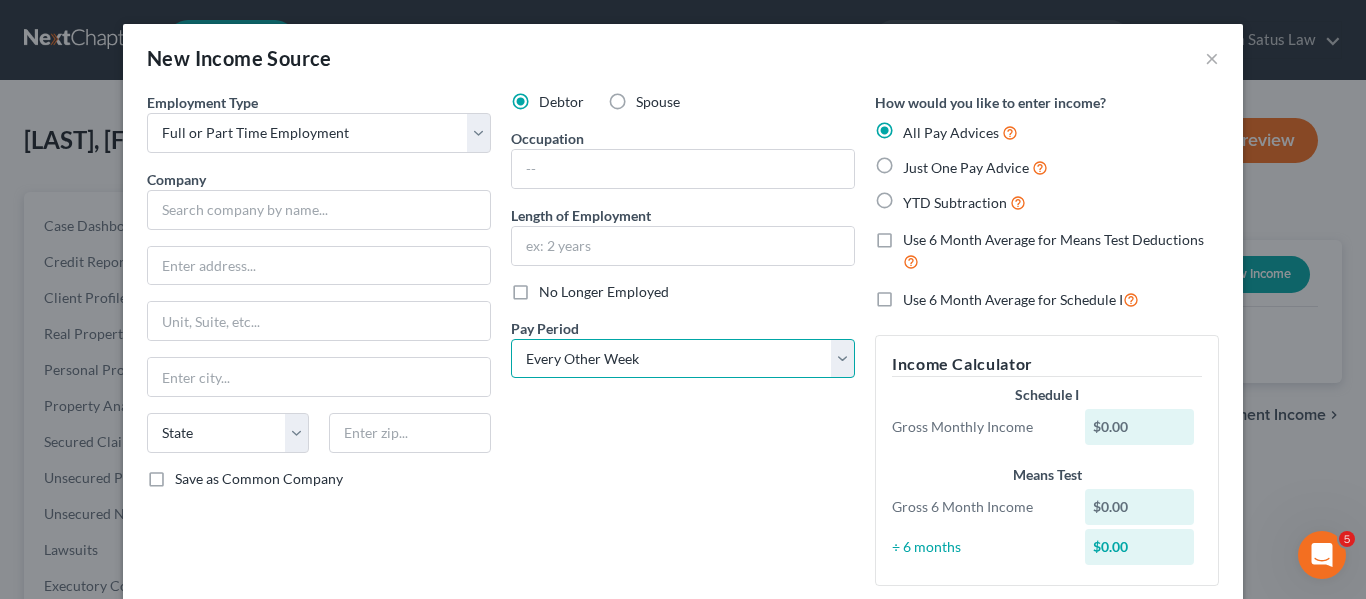 click on "Select Monthly Twice Monthly Every Other Week Weekly" at bounding box center [683, 359] 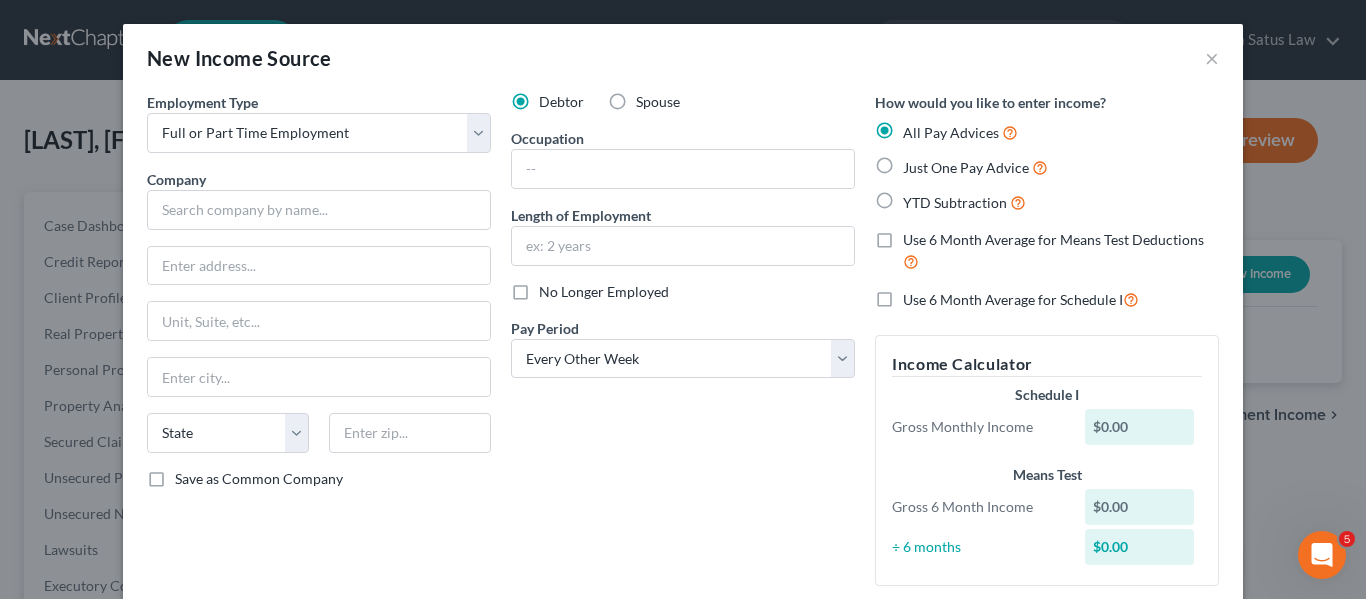 click on "Just One Pay Advice" at bounding box center [975, 167] 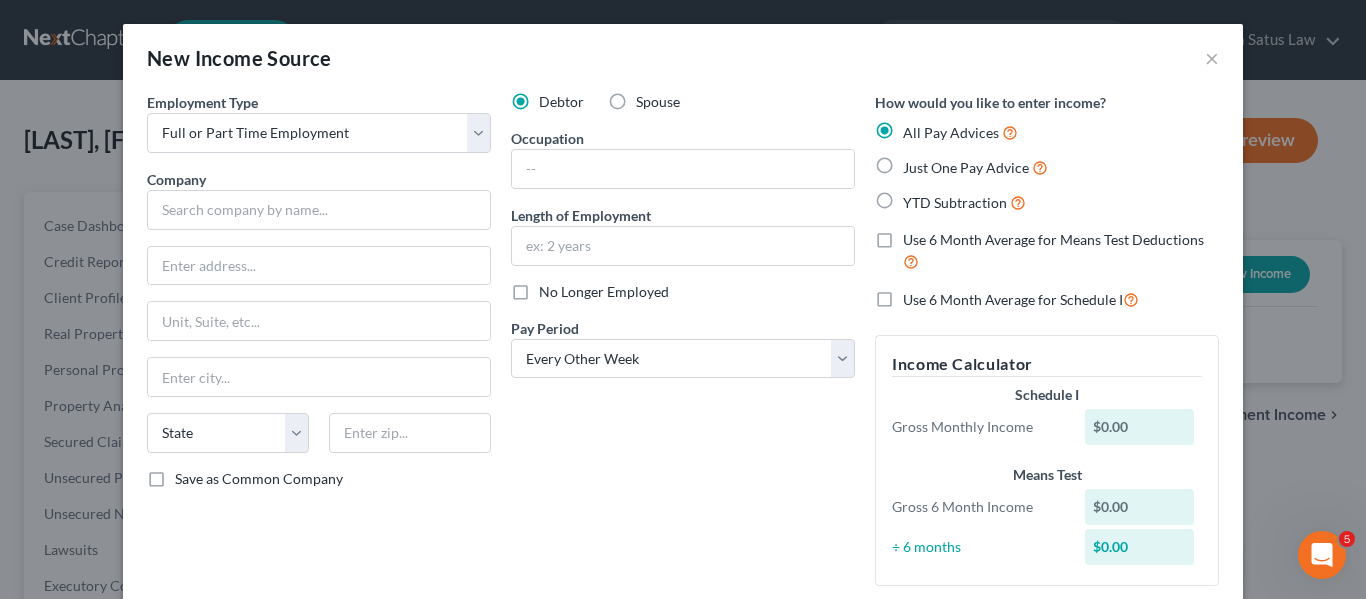 click on "Just One Pay Advice" at bounding box center (917, 162) 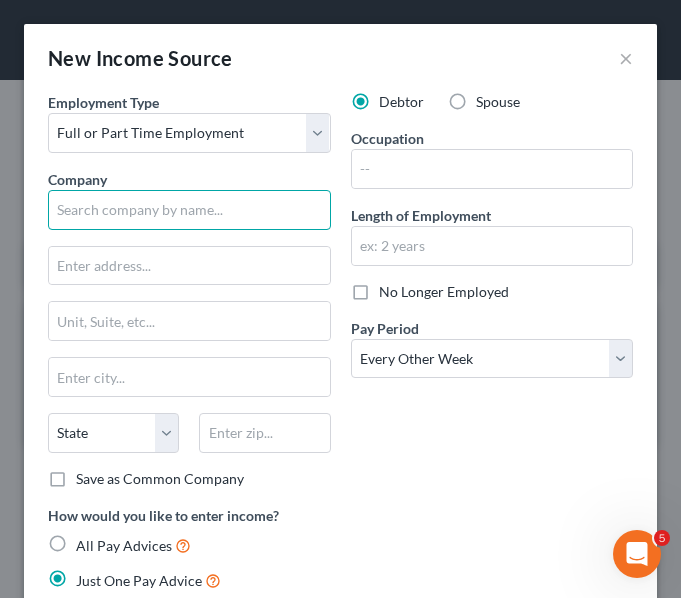 click at bounding box center [189, 210] 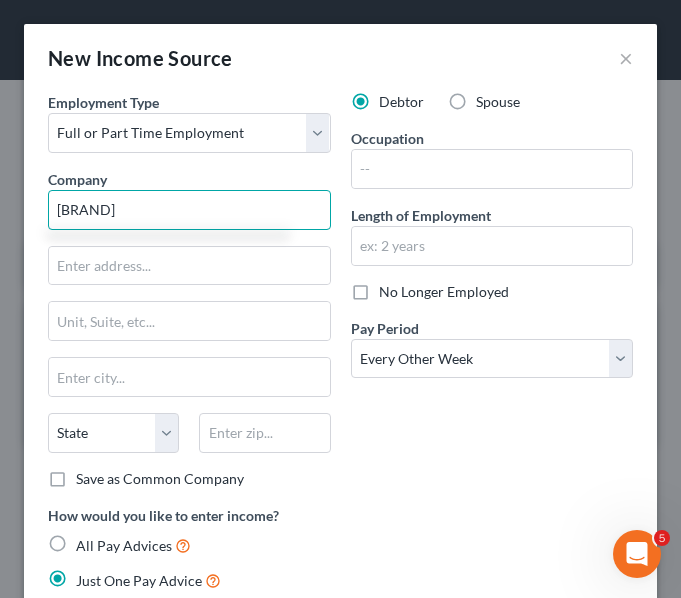 type on "[BRAND]" 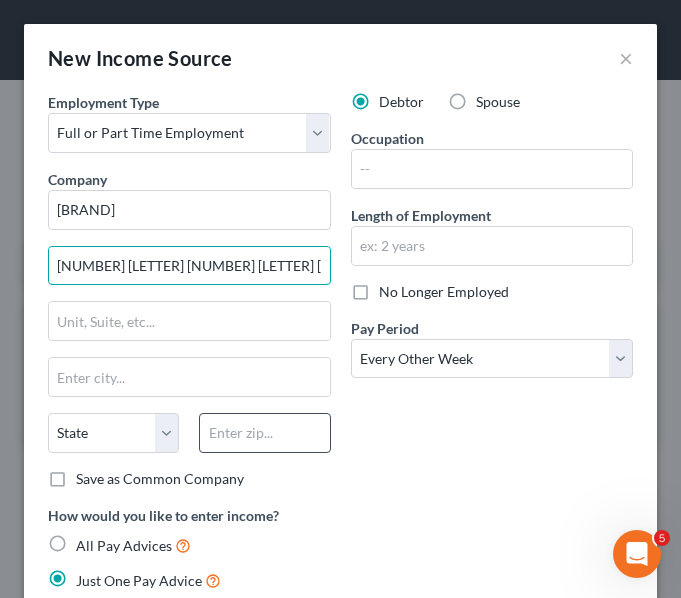 type on "[NUMBER] [LETTER] [NUMBER] [LETTER] [NUMBER]" 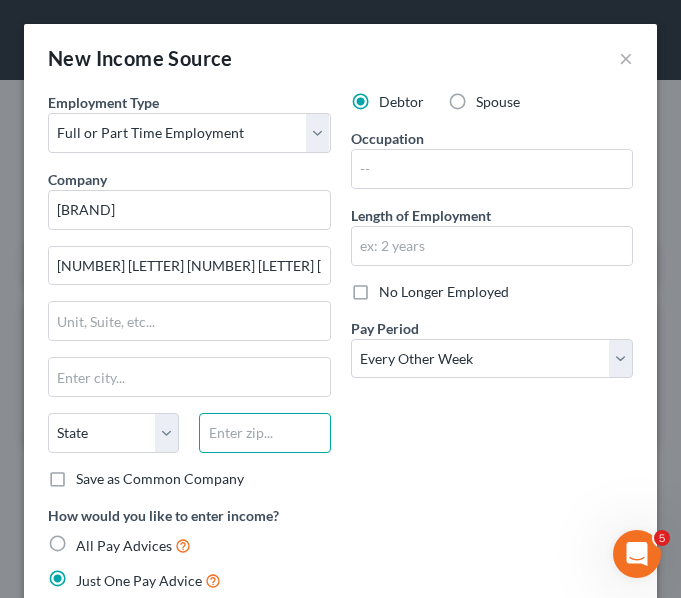 click at bounding box center (264, 433) 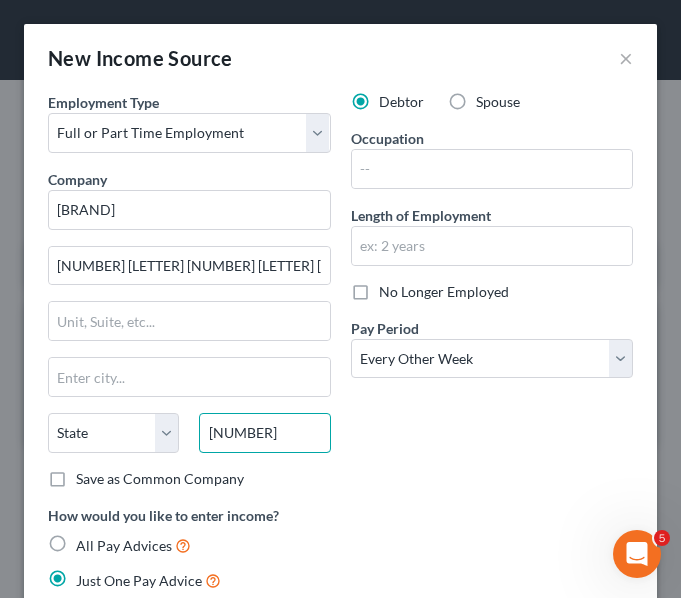 type on "[NUMBER]" 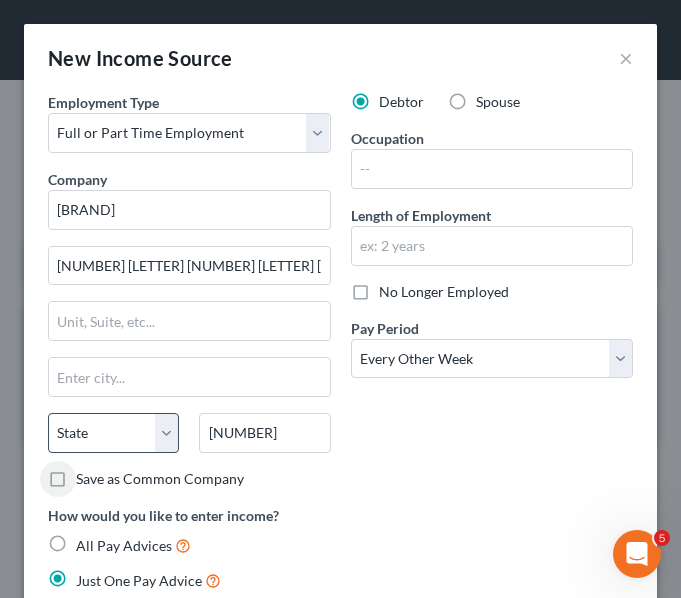 type on "New York" 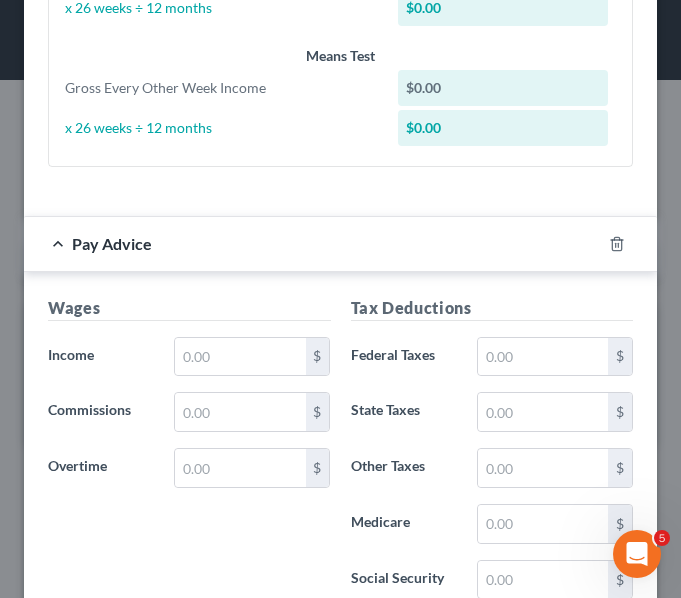 scroll, scrollTop: 811, scrollLeft: 0, axis: vertical 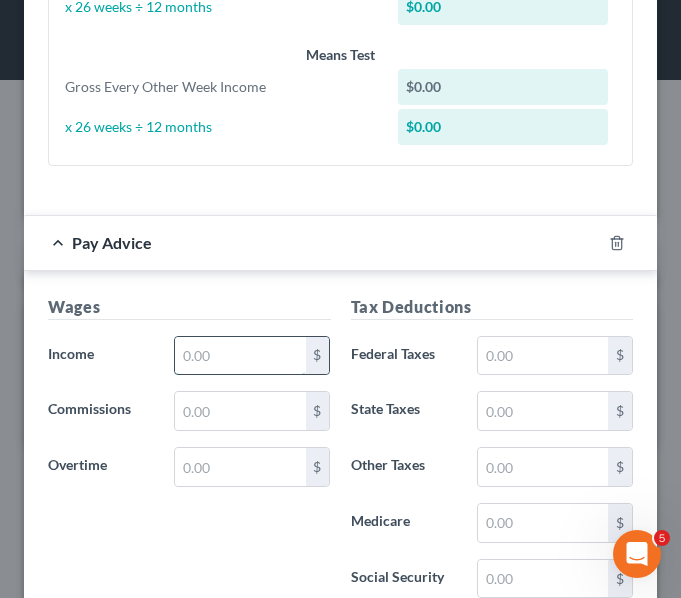 click at bounding box center (240, 356) 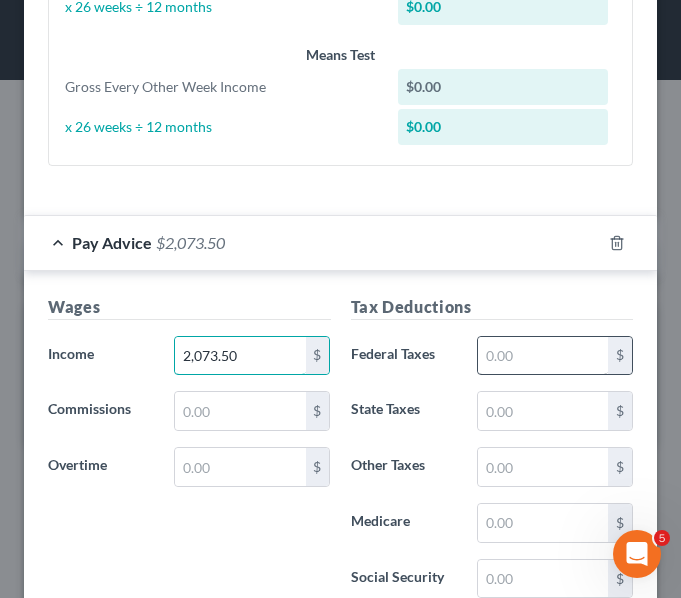 scroll, scrollTop: 929, scrollLeft: 0, axis: vertical 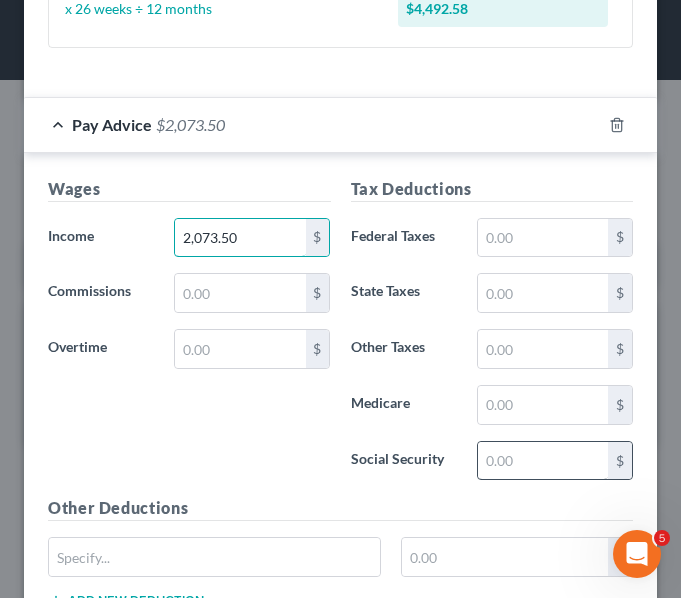 type on "2,073.50" 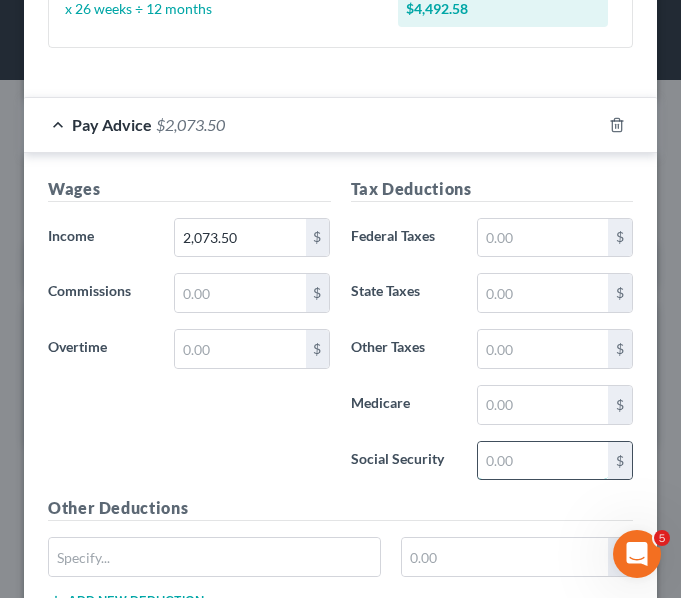 click at bounding box center [543, 461] 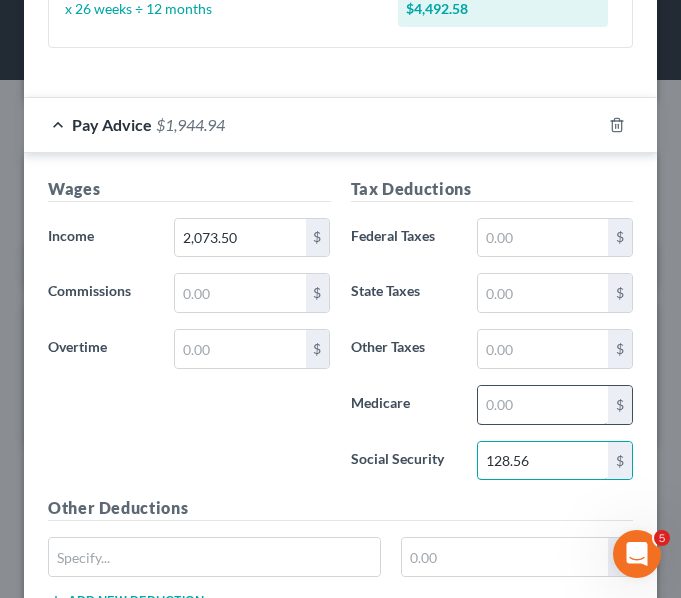 type on "128.56" 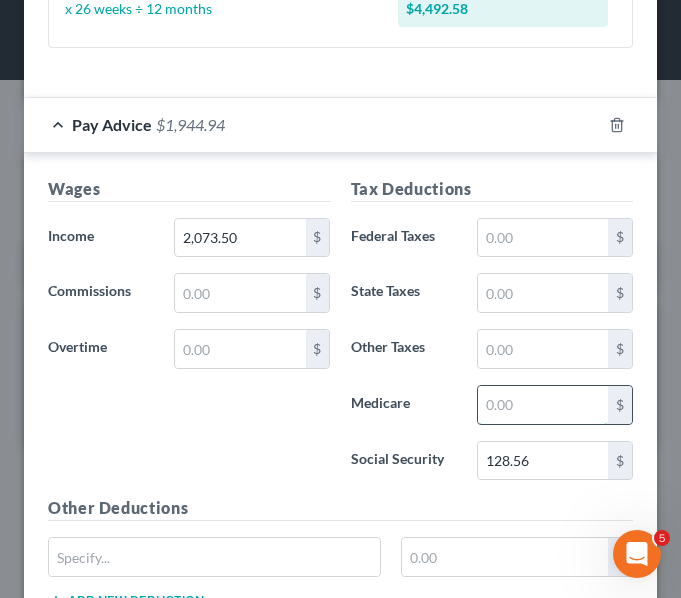click at bounding box center (543, 405) 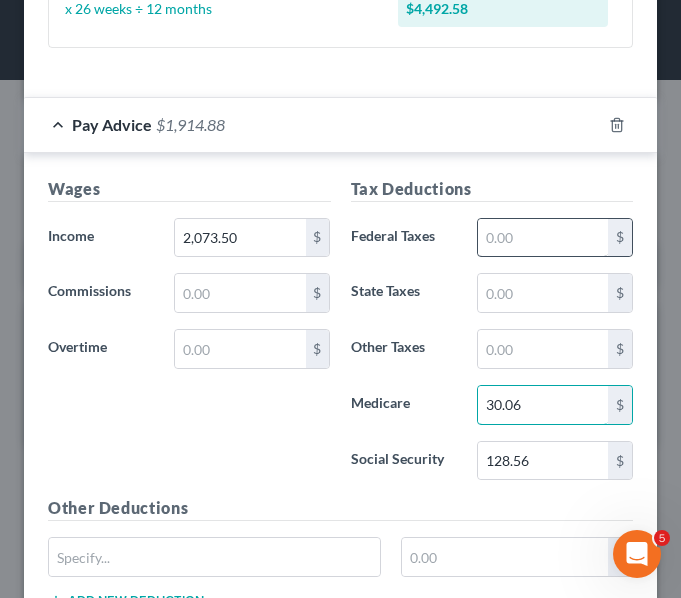 type on "30.06" 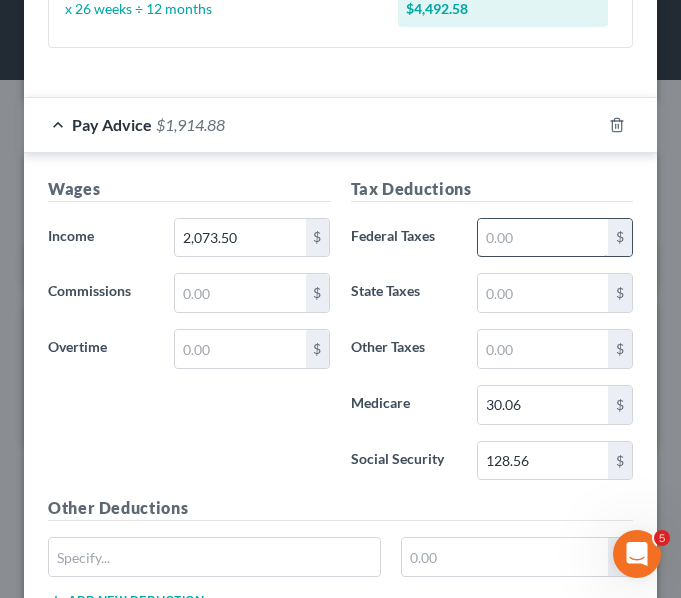 click at bounding box center (543, 238) 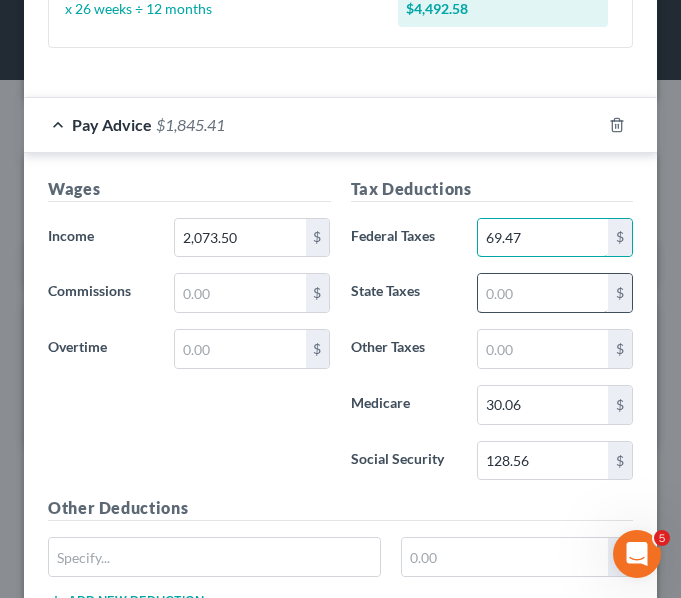 type on "69.47" 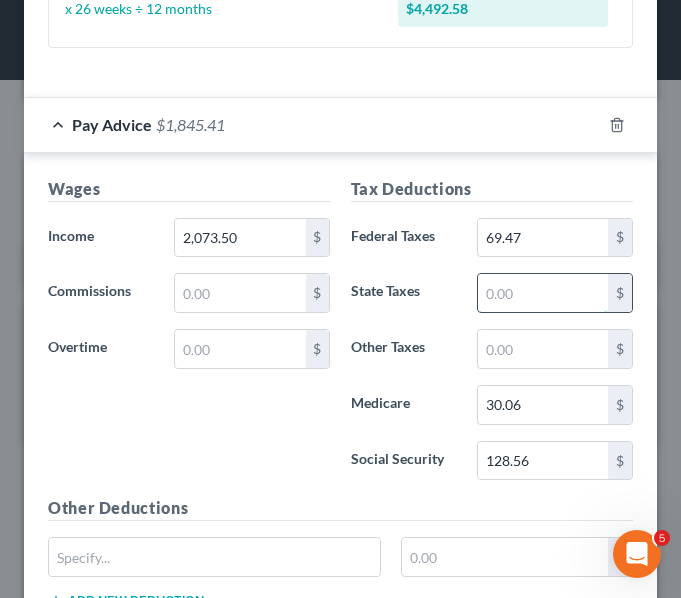 click at bounding box center [543, 293] 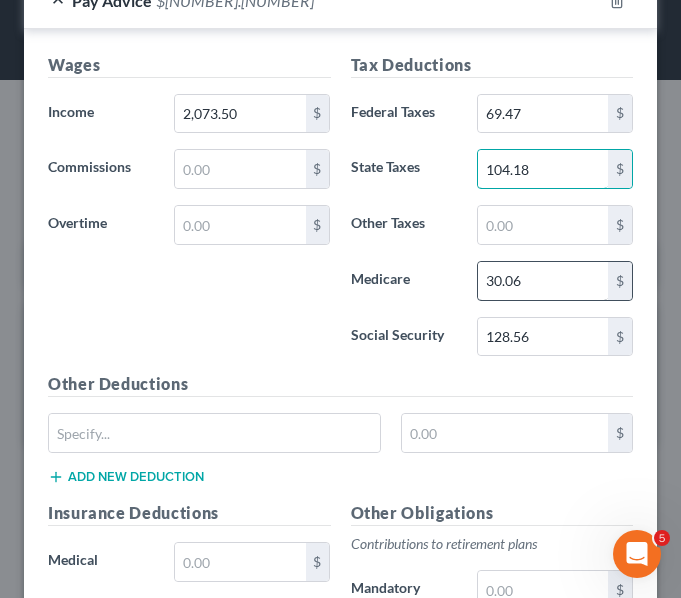 scroll, scrollTop: 1233, scrollLeft: 0, axis: vertical 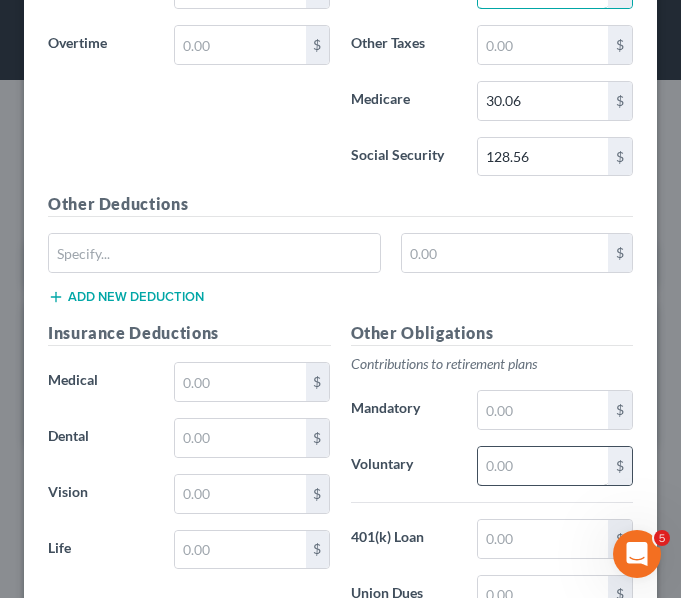 type on "104.18" 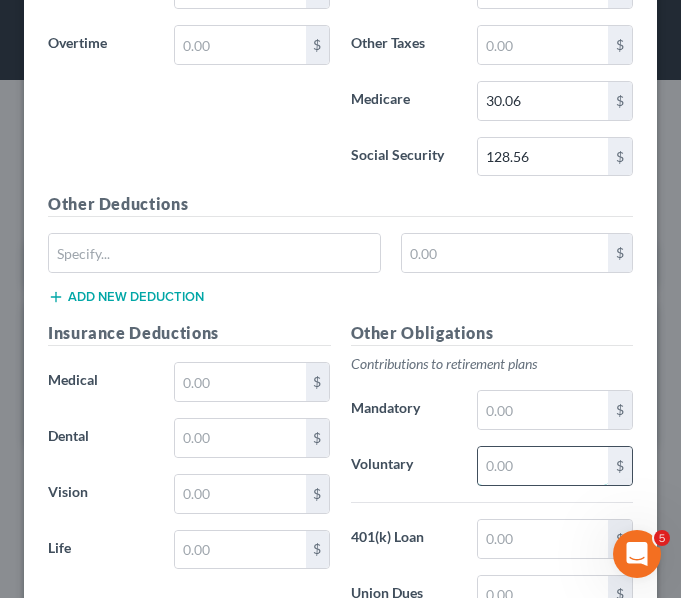 click at bounding box center [543, 466] 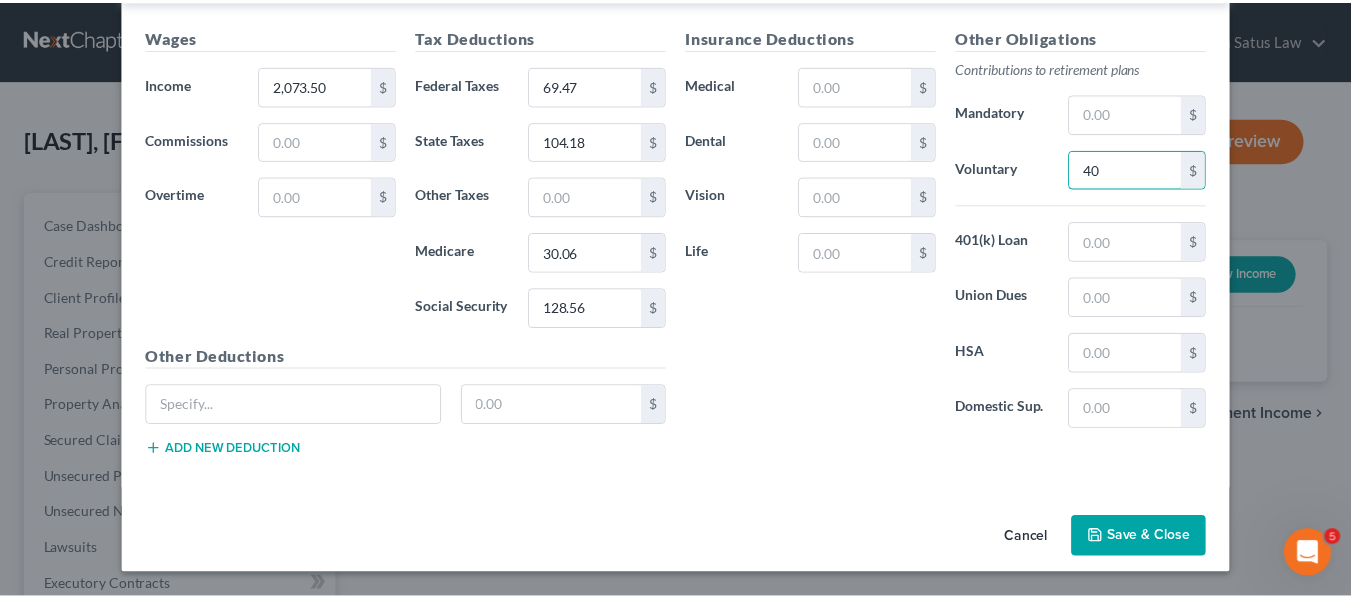 scroll, scrollTop: 676, scrollLeft: 0, axis: vertical 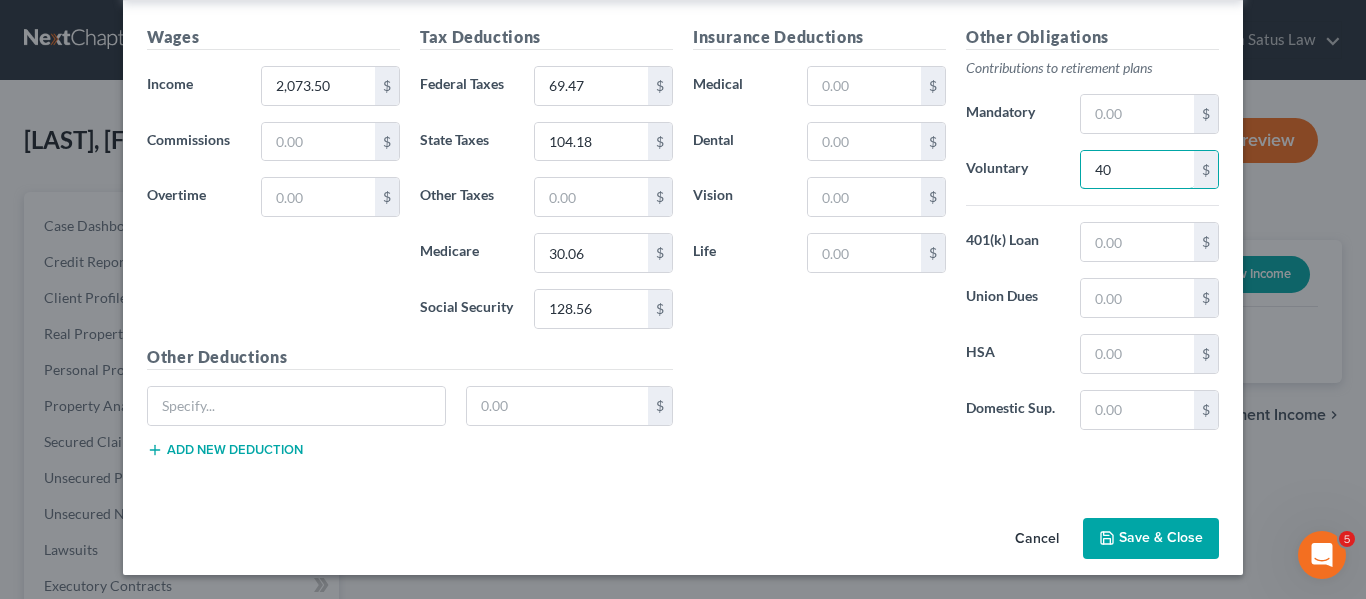 type on "40" 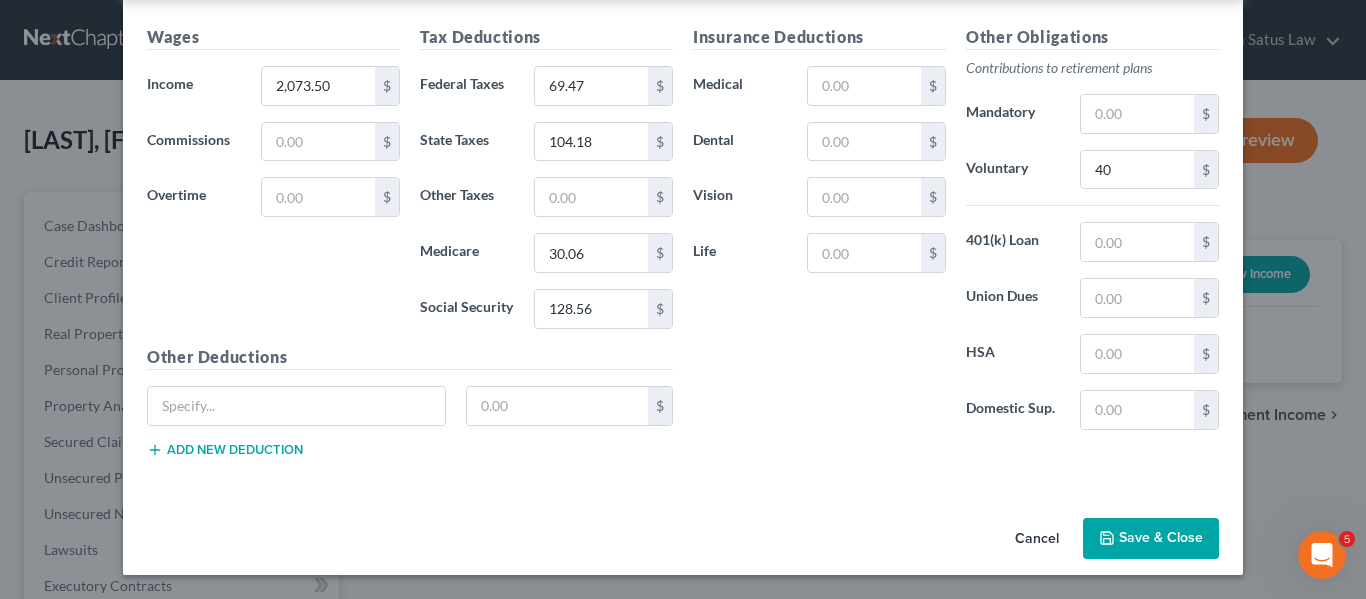 click on "Save & Close" at bounding box center [1151, 539] 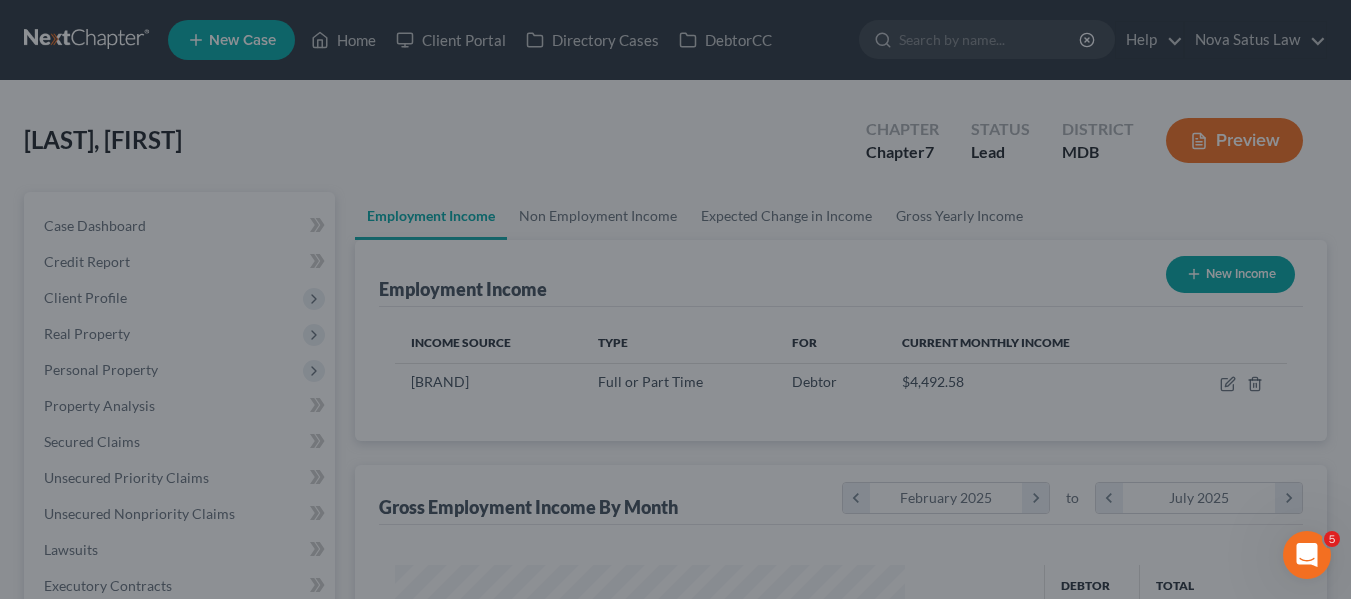 scroll, scrollTop: 359, scrollLeft: 544, axis: both 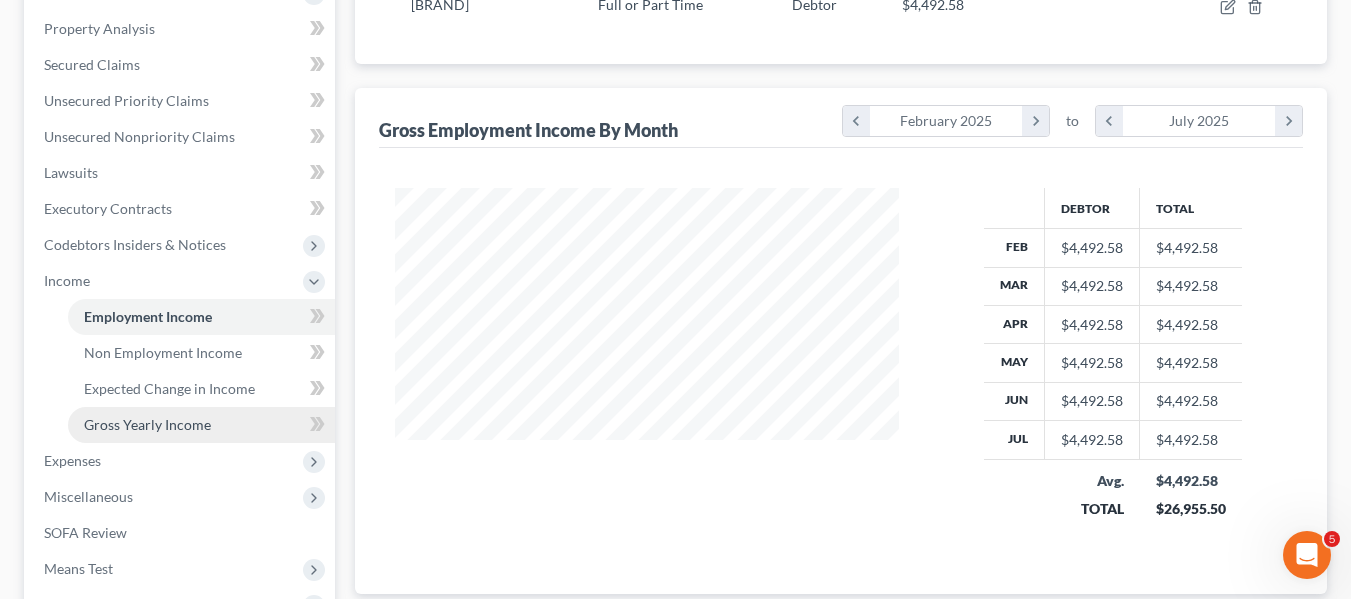 click on "Gross Yearly Income" at bounding box center (201, 425) 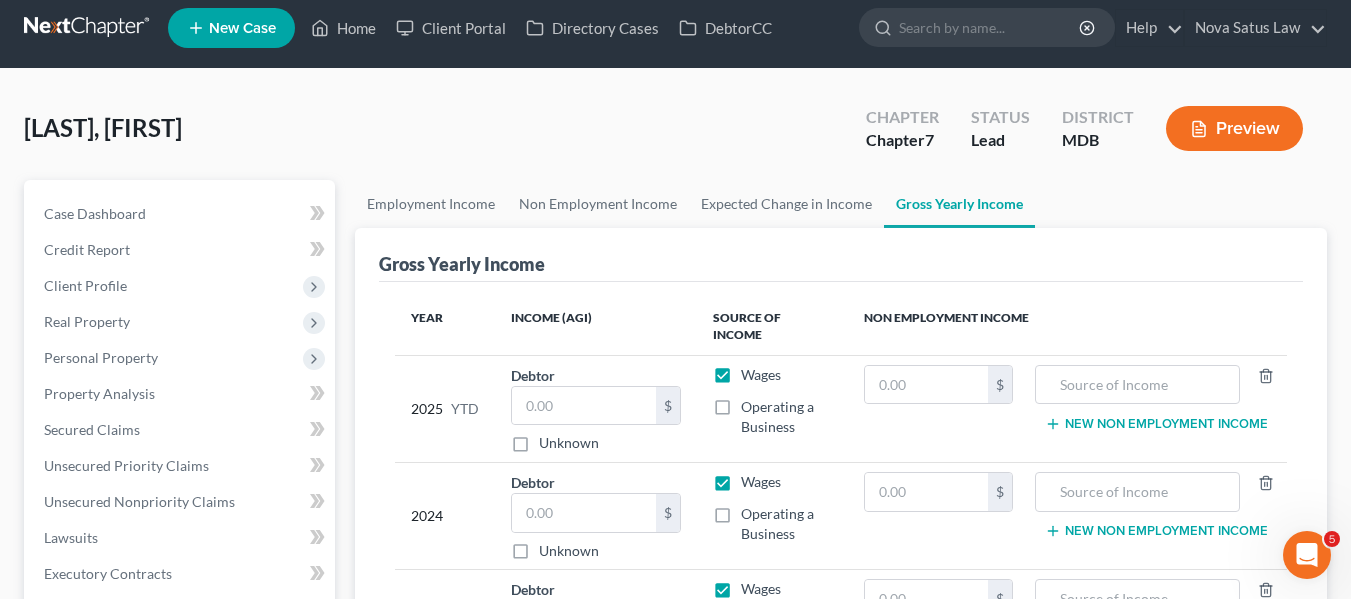 scroll, scrollTop: 0, scrollLeft: 0, axis: both 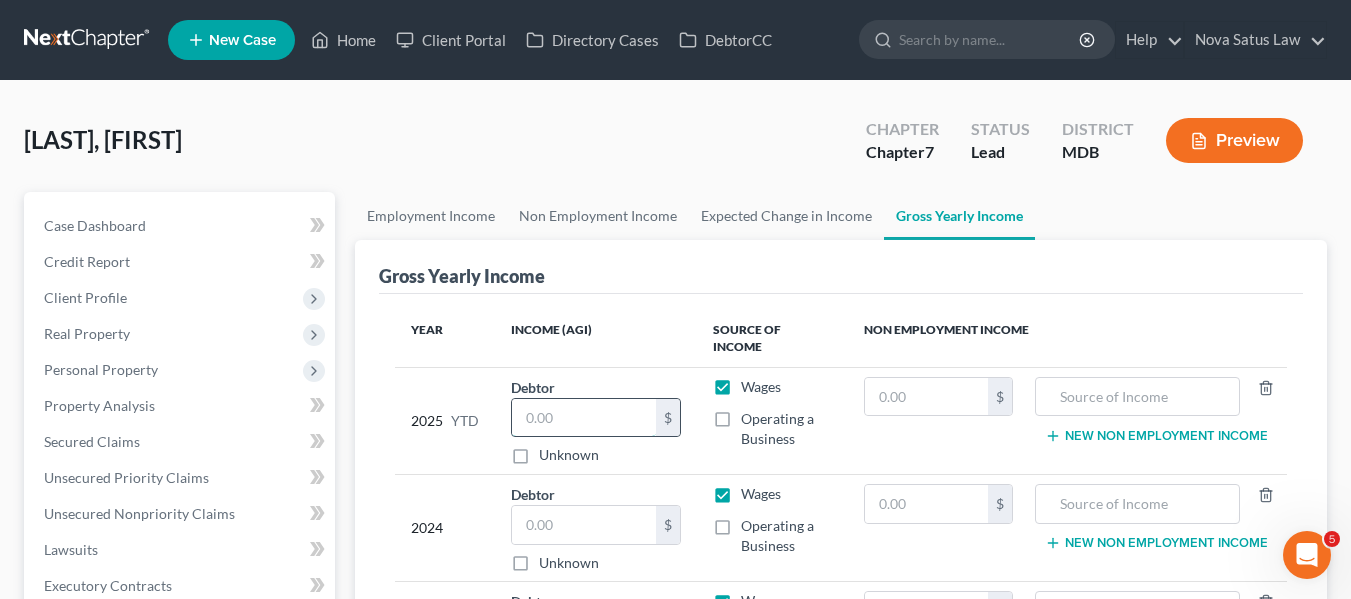 click at bounding box center (584, 418) 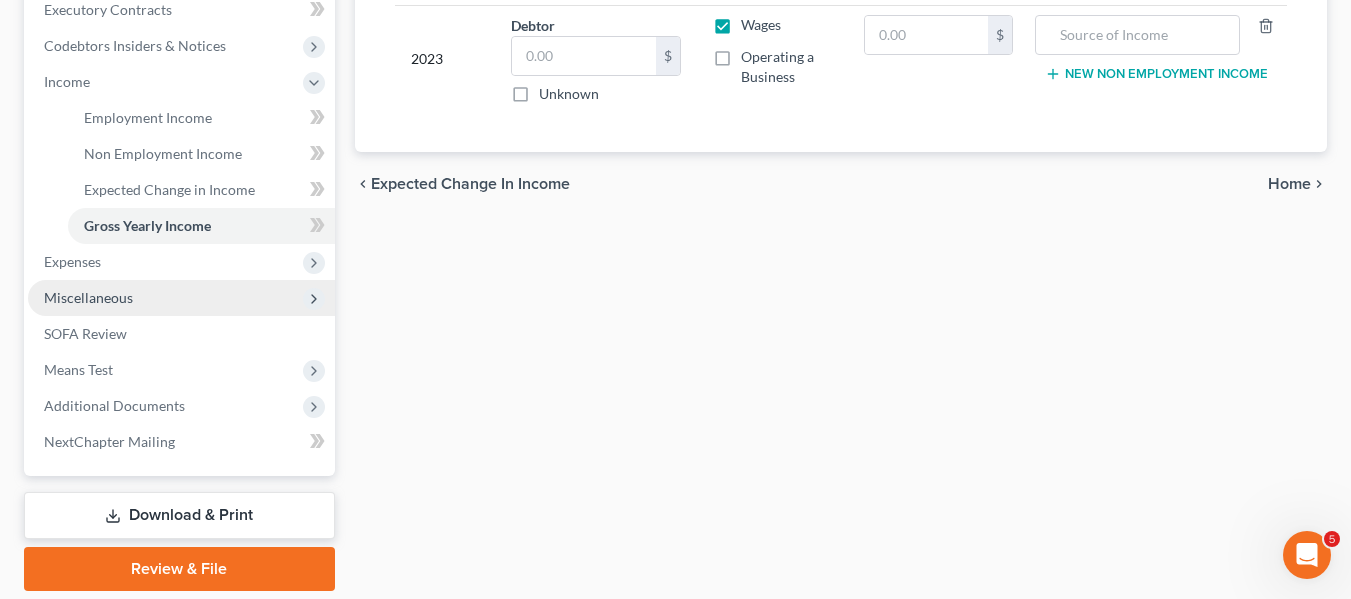scroll, scrollTop: 577, scrollLeft: 0, axis: vertical 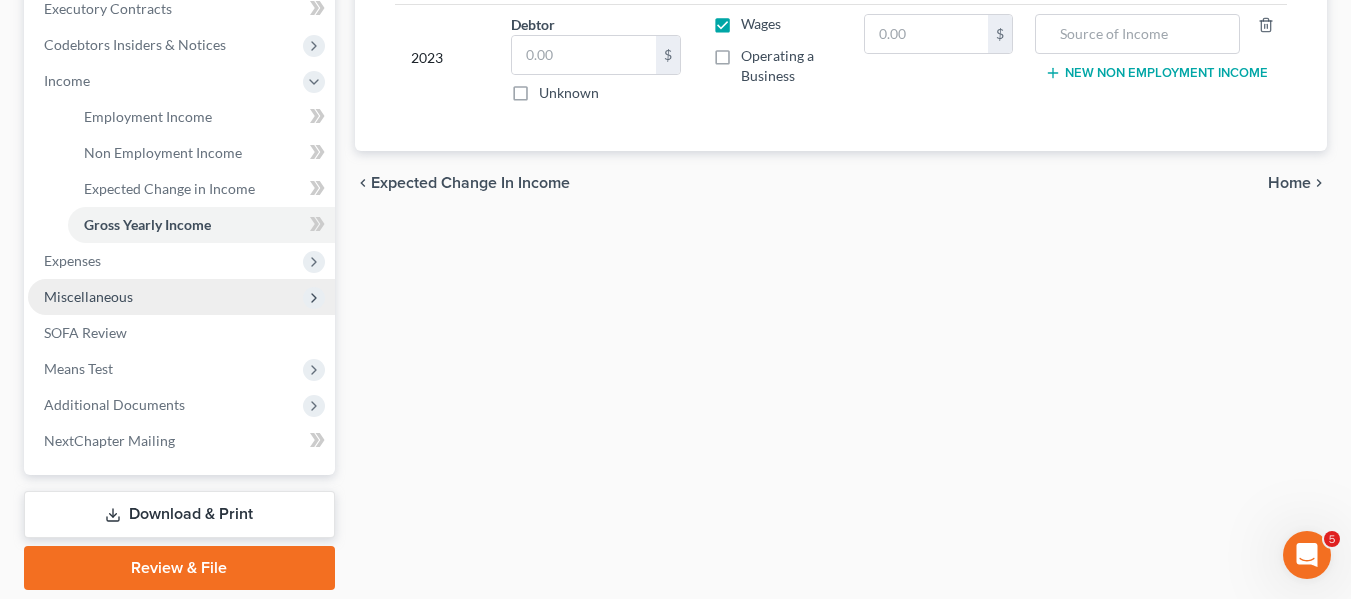 type on "23,803" 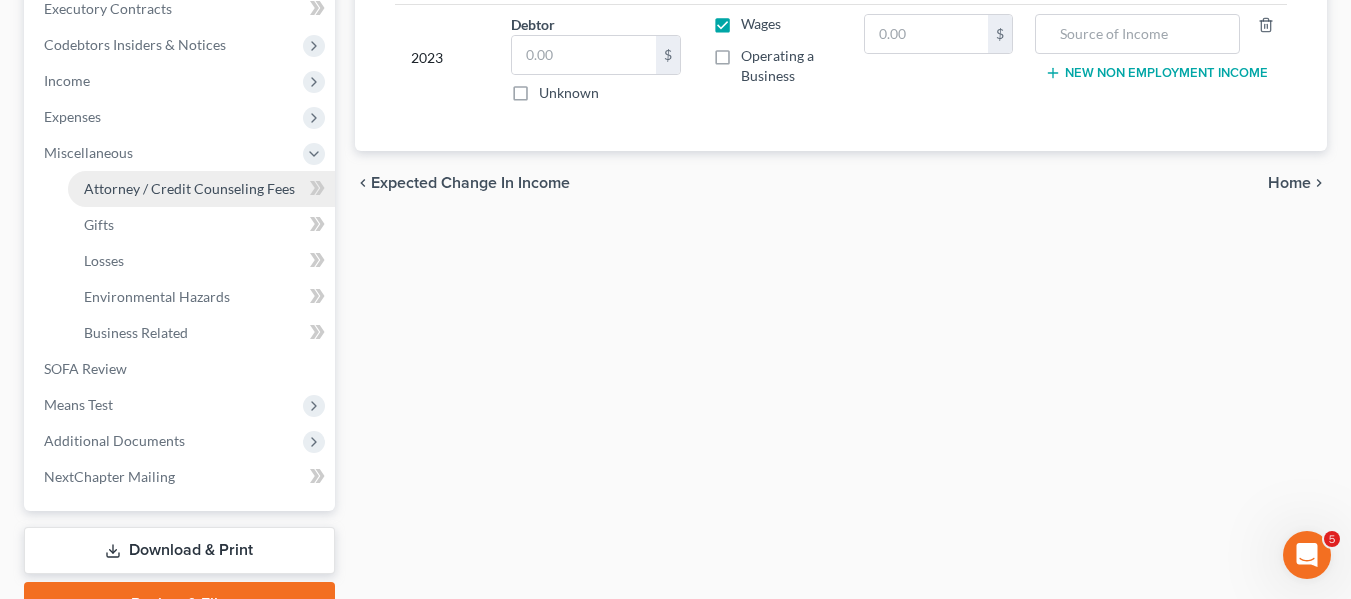 click on "Attorney / Credit Counseling Fees" at bounding box center (189, 188) 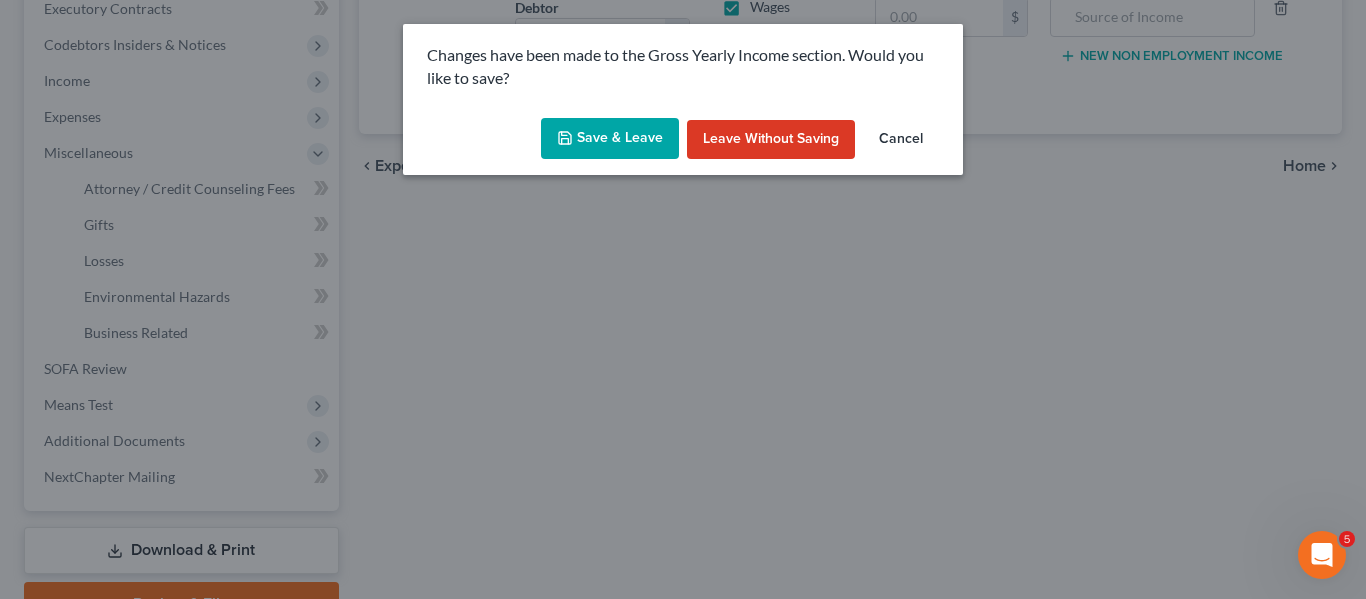 click on "Save & Leave" at bounding box center [610, 139] 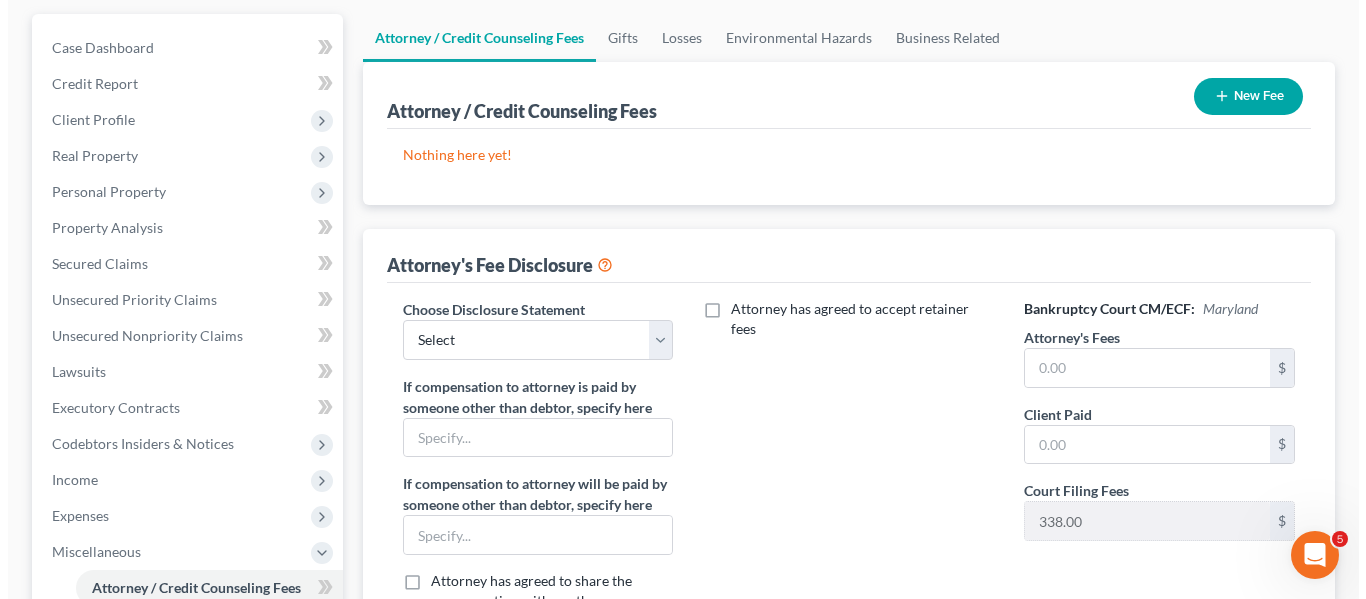scroll, scrollTop: 183, scrollLeft: 0, axis: vertical 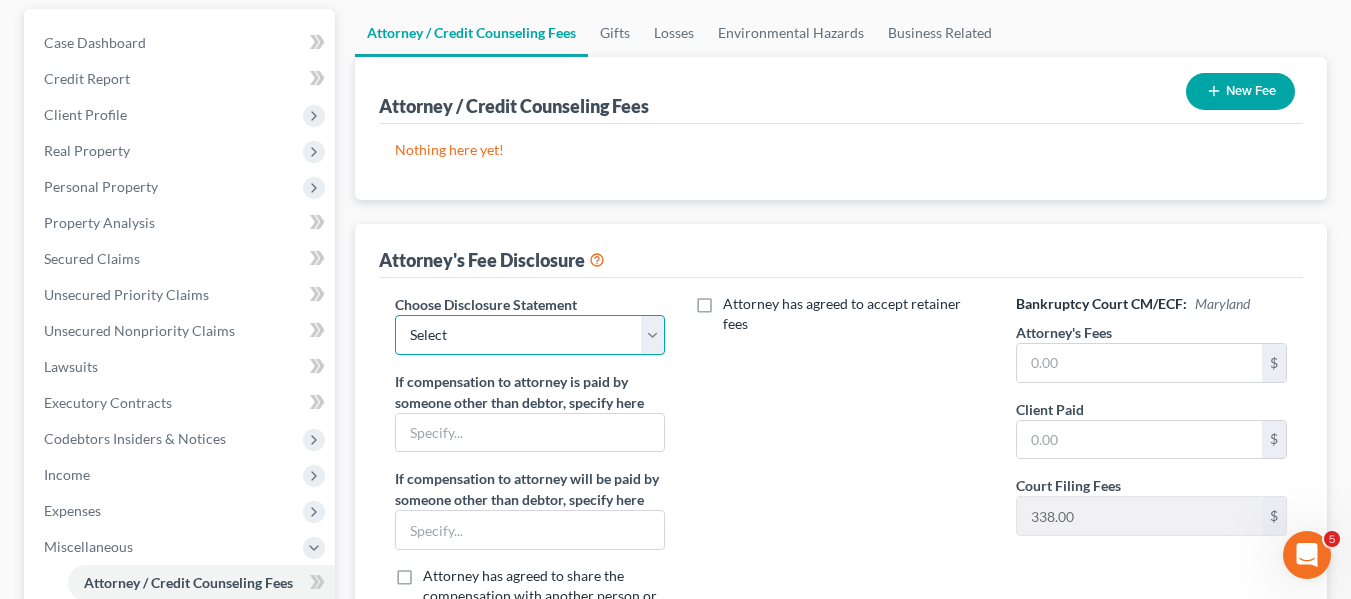 click on "Select [FIRST] [LAST] Disclosure 7 Disclosure 13" at bounding box center (530, 335) 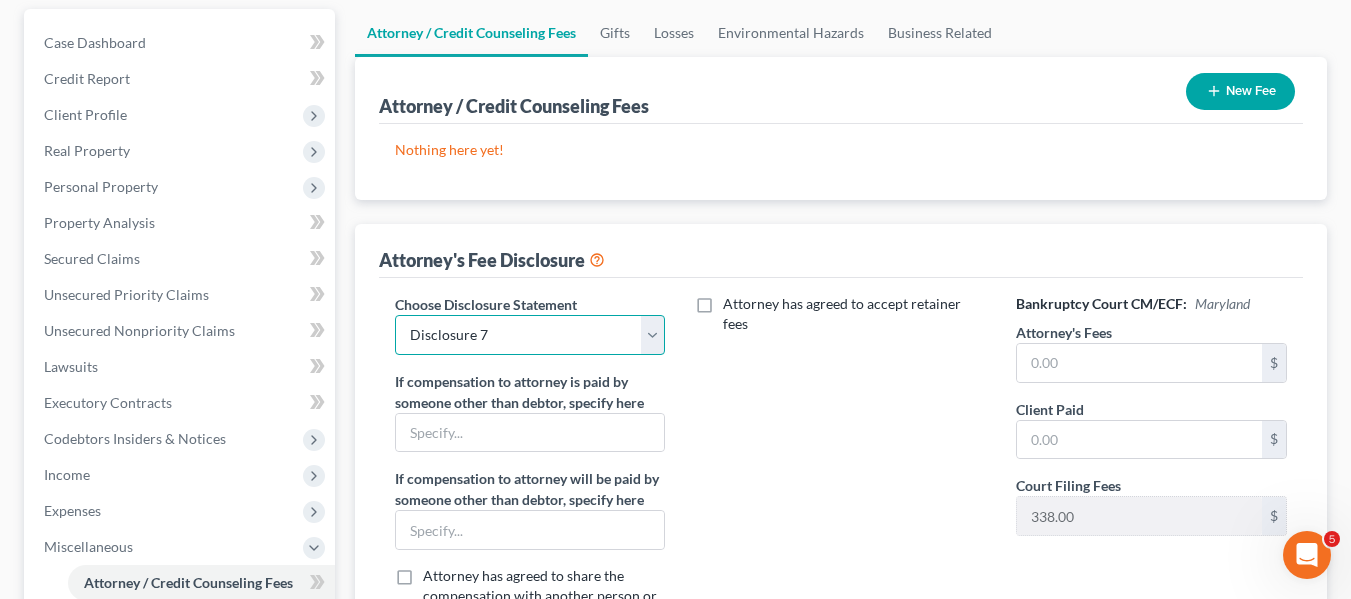 click on "Select [FIRST] [LAST] Disclosure 7 Disclosure 13" at bounding box center (530, 335) 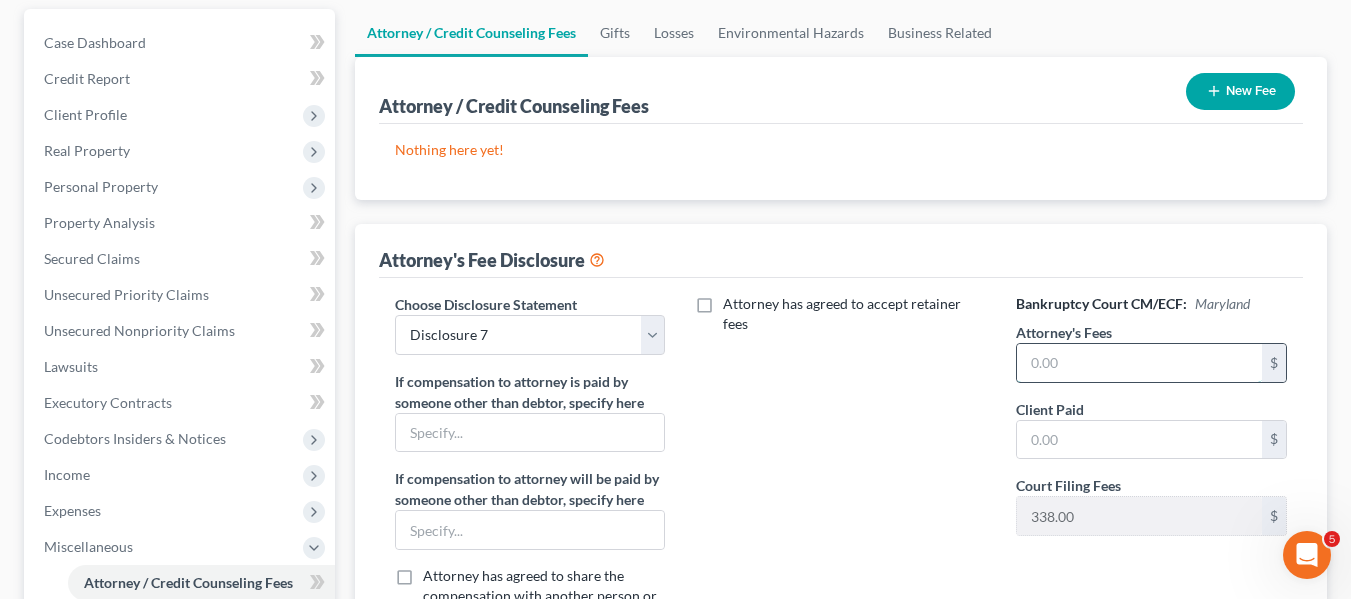 click at bounding box center (1139, 363) 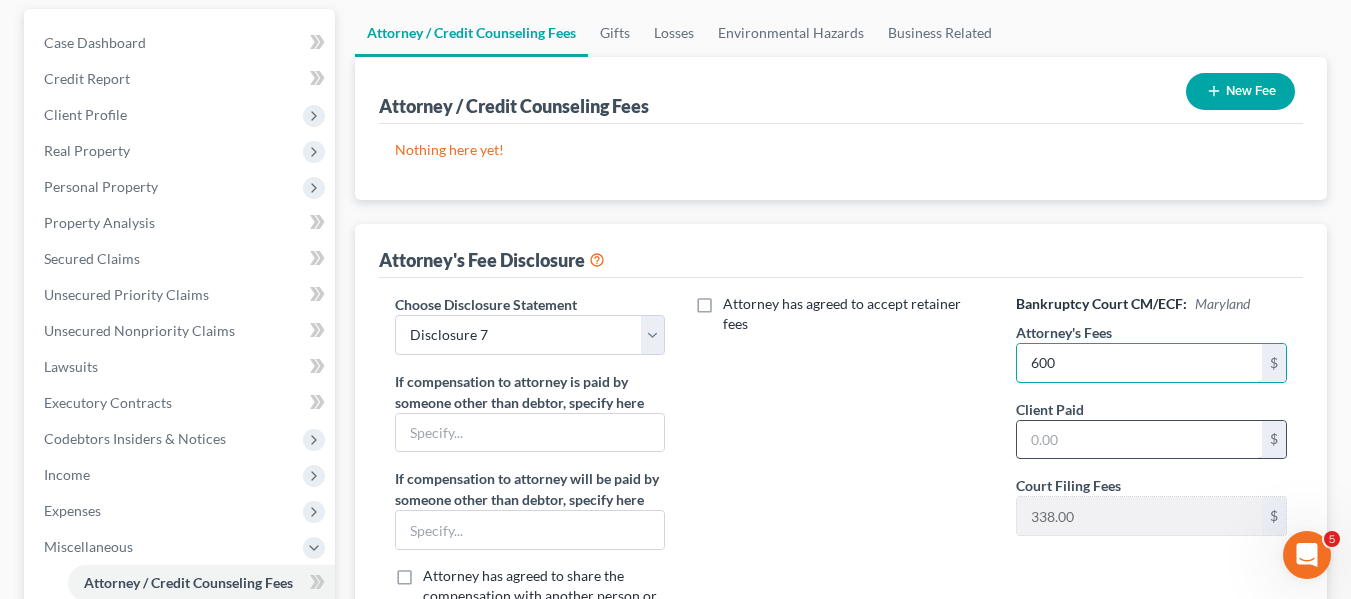 type on "600" 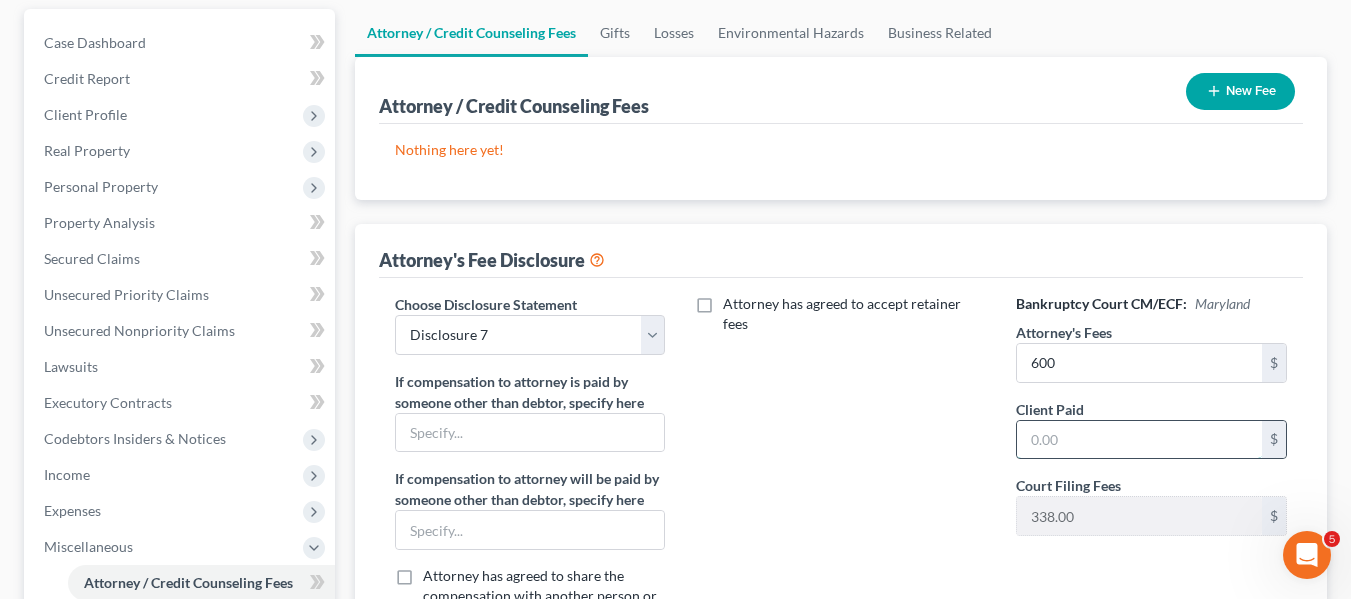 click at bounding box center (1139, 440) 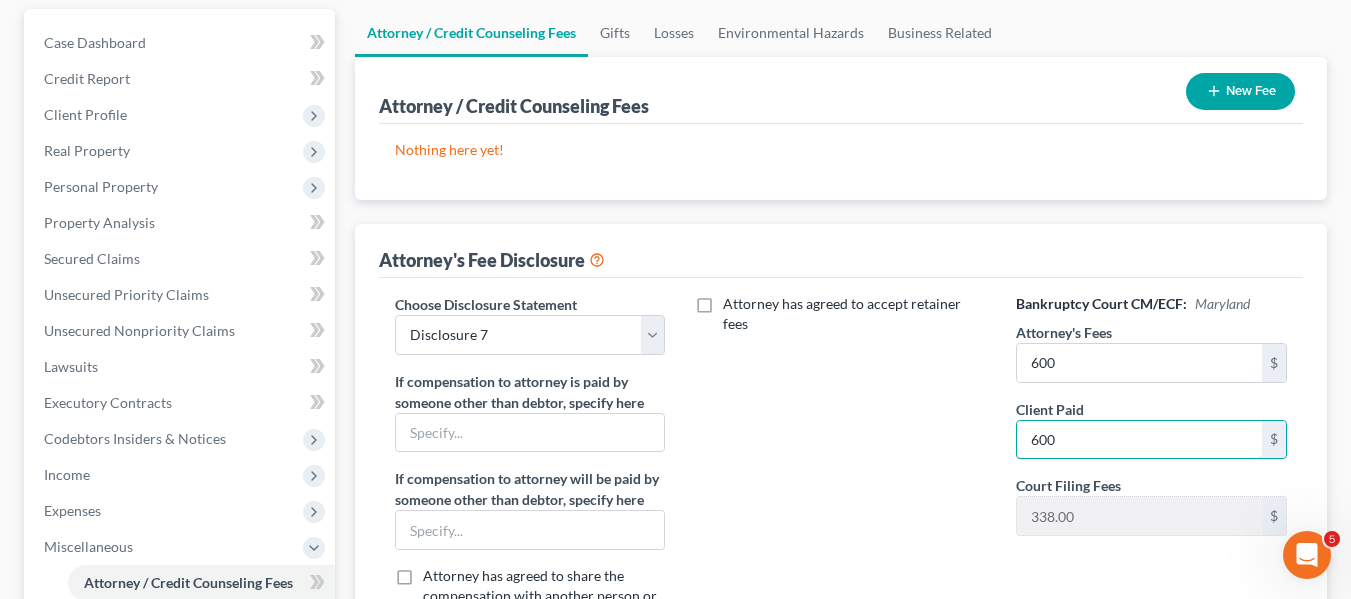 type on "600" 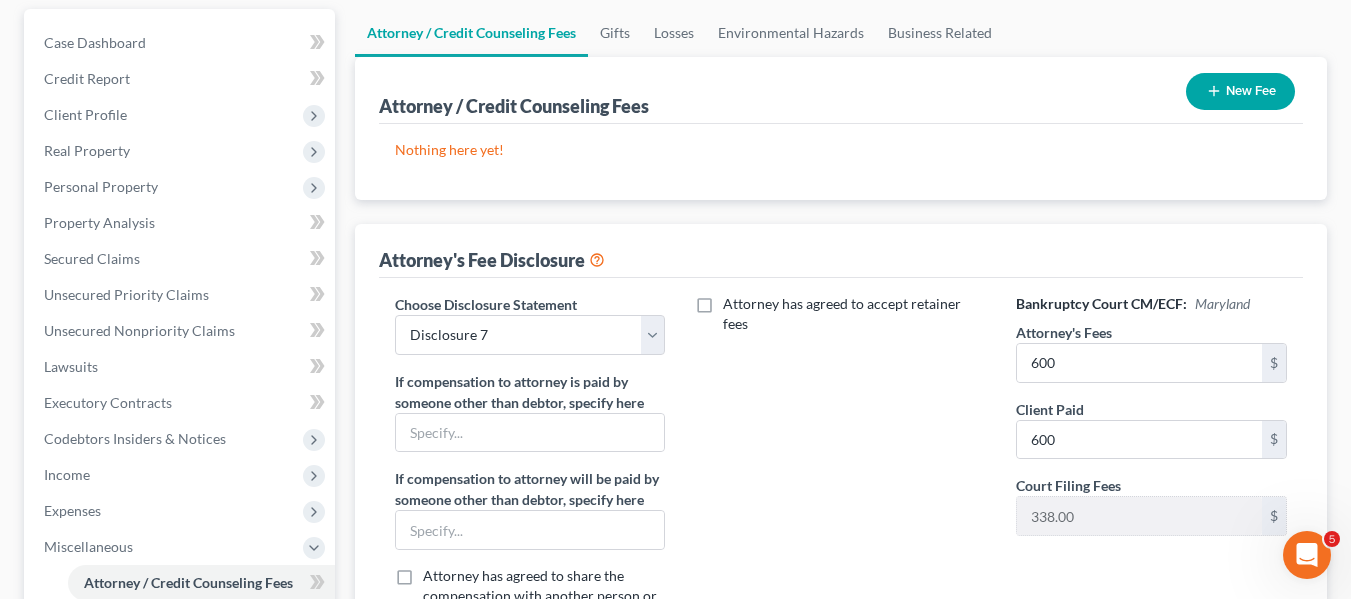 click 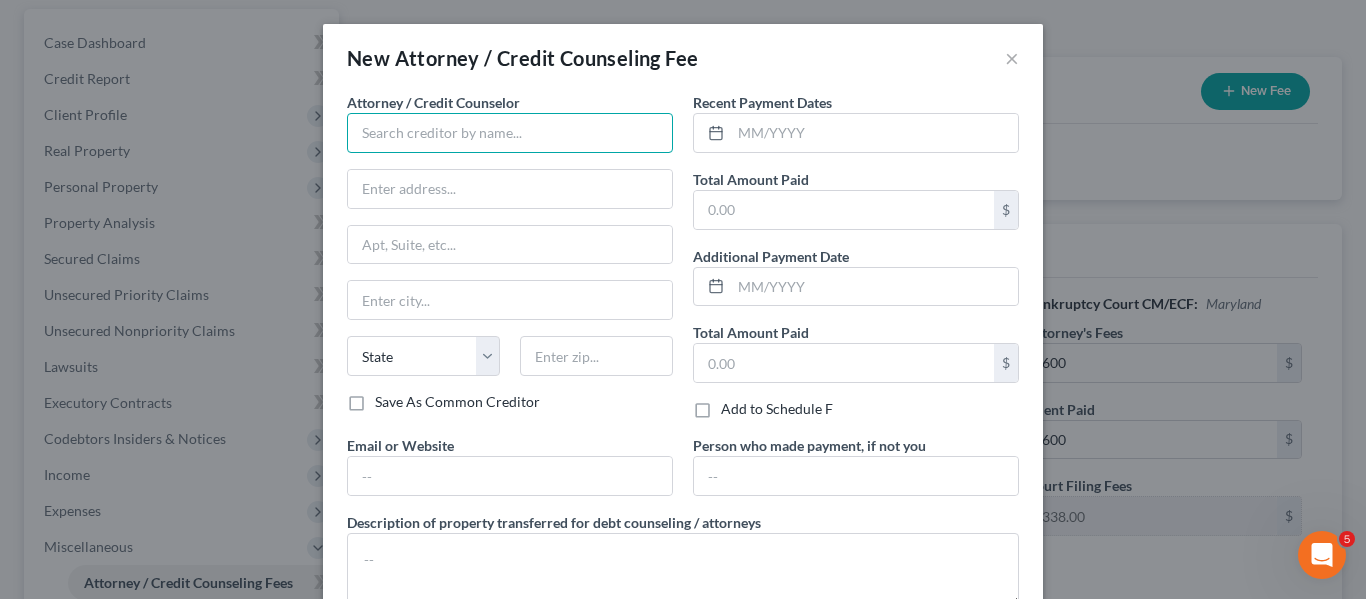 click at bounding box center [510, 133] 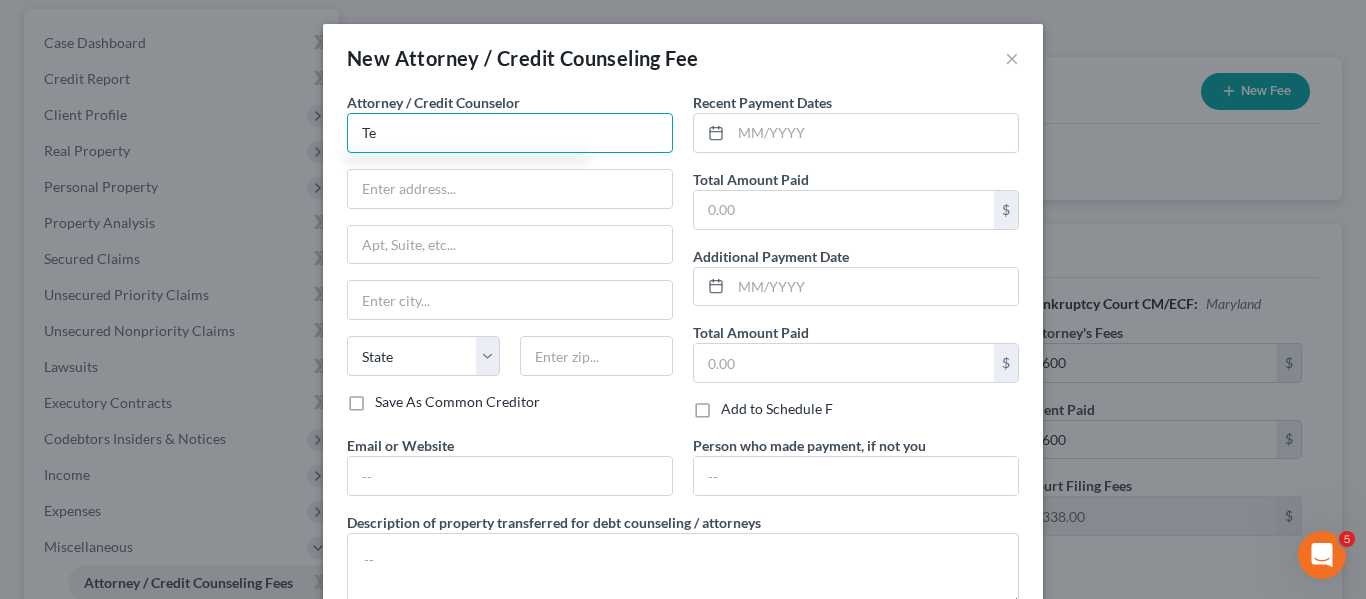 type on "T" 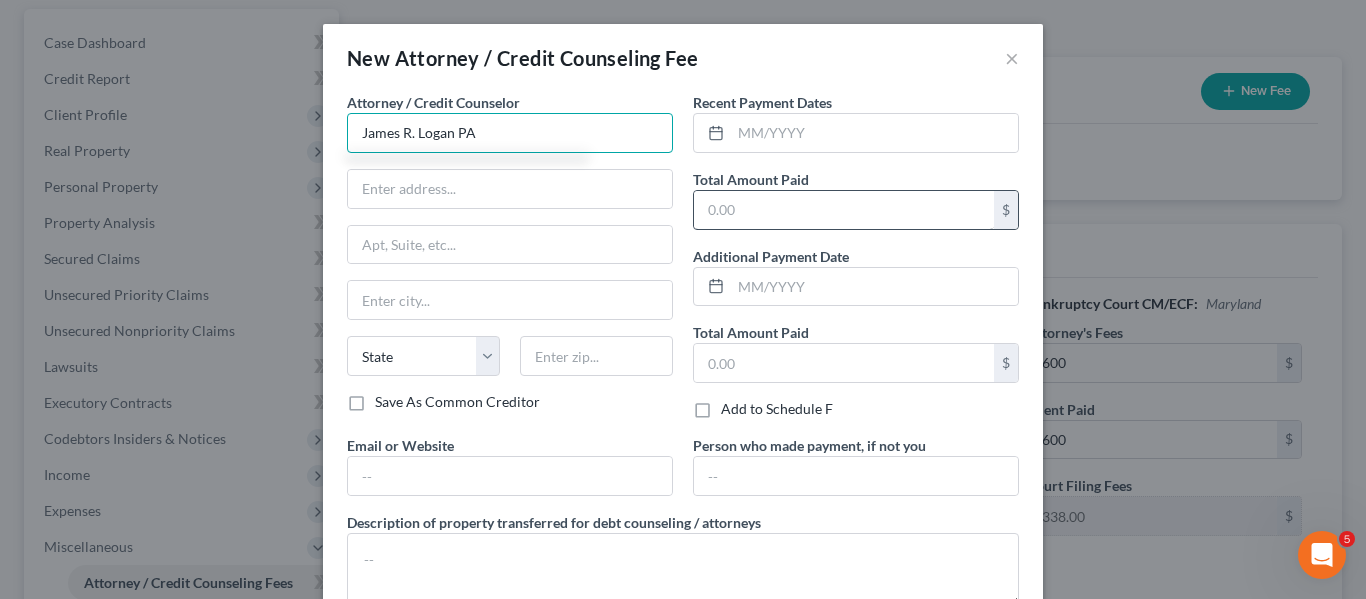 type on "James R. Logan PA" 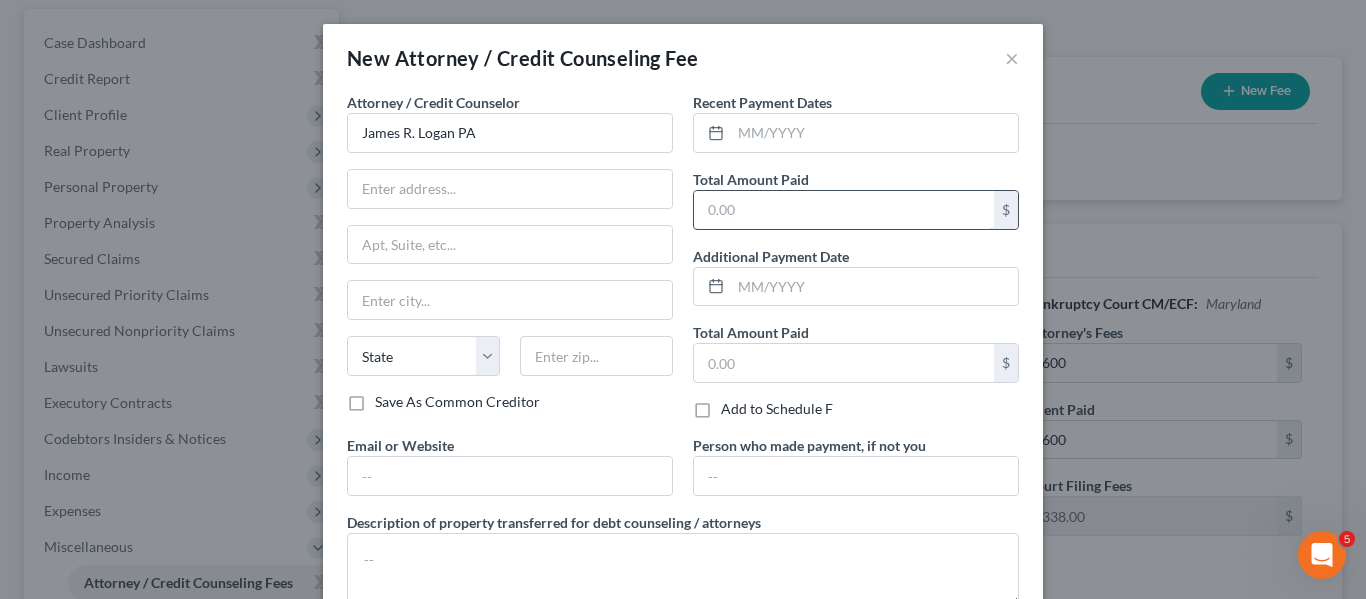 click at bounding box center (844, 210) 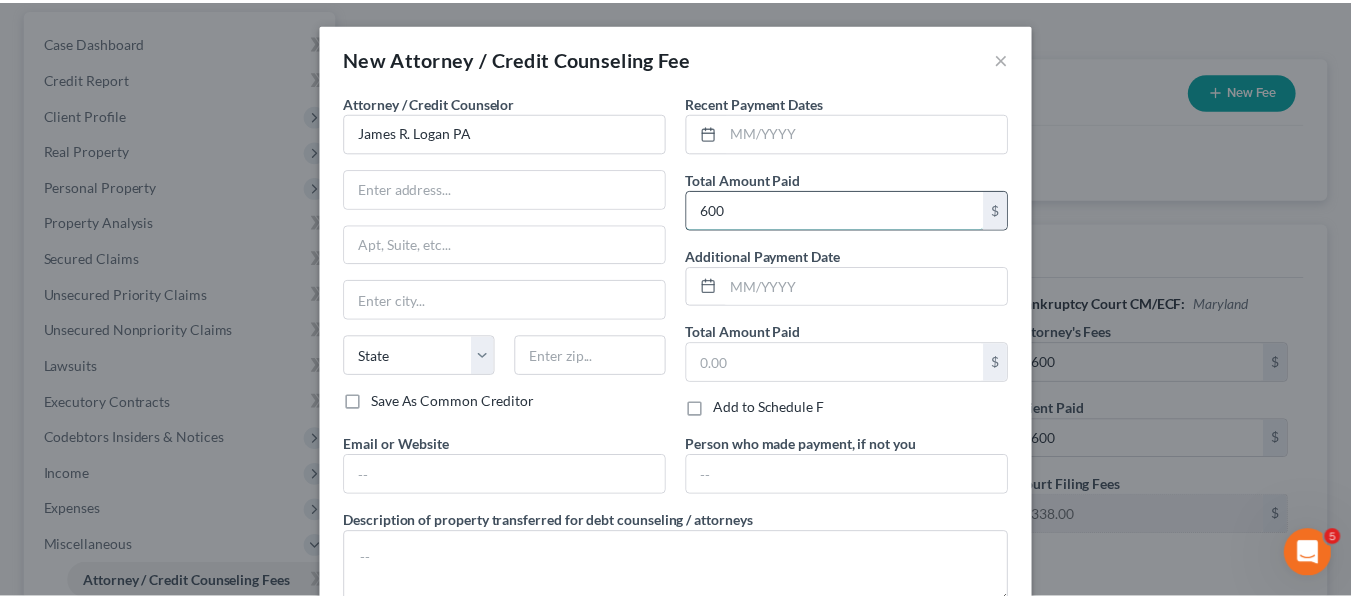 scroll, scrollTop: 134, scrollLeft: 0, axis: vertical 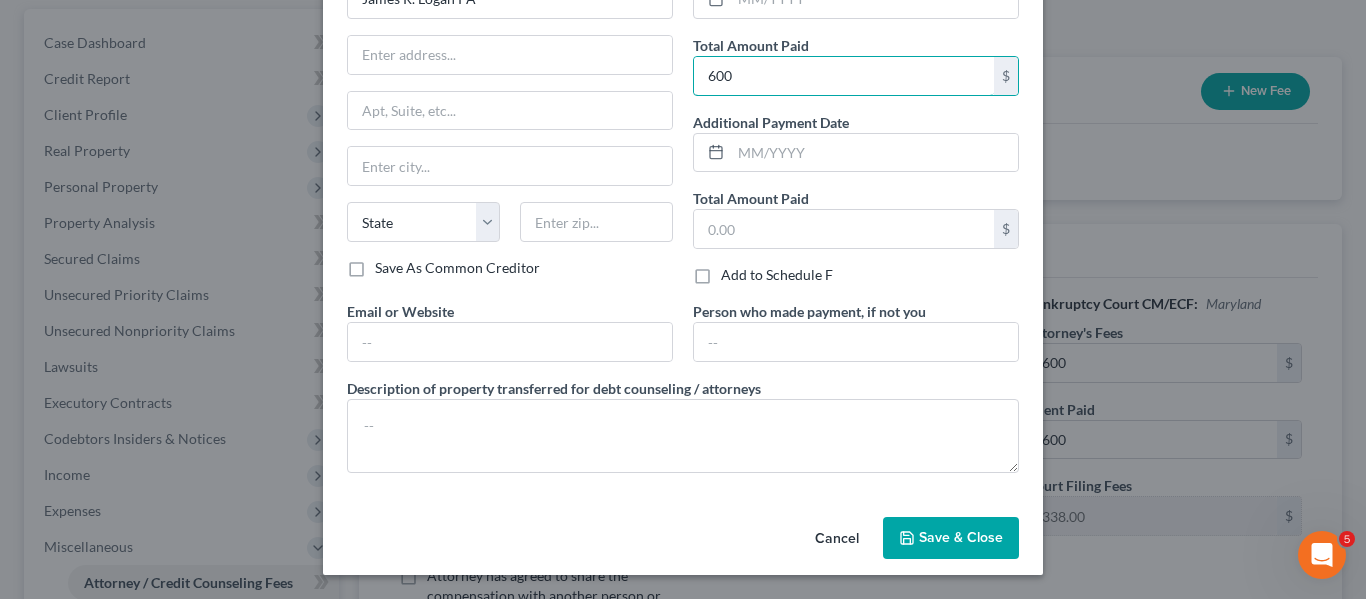 type on "600" 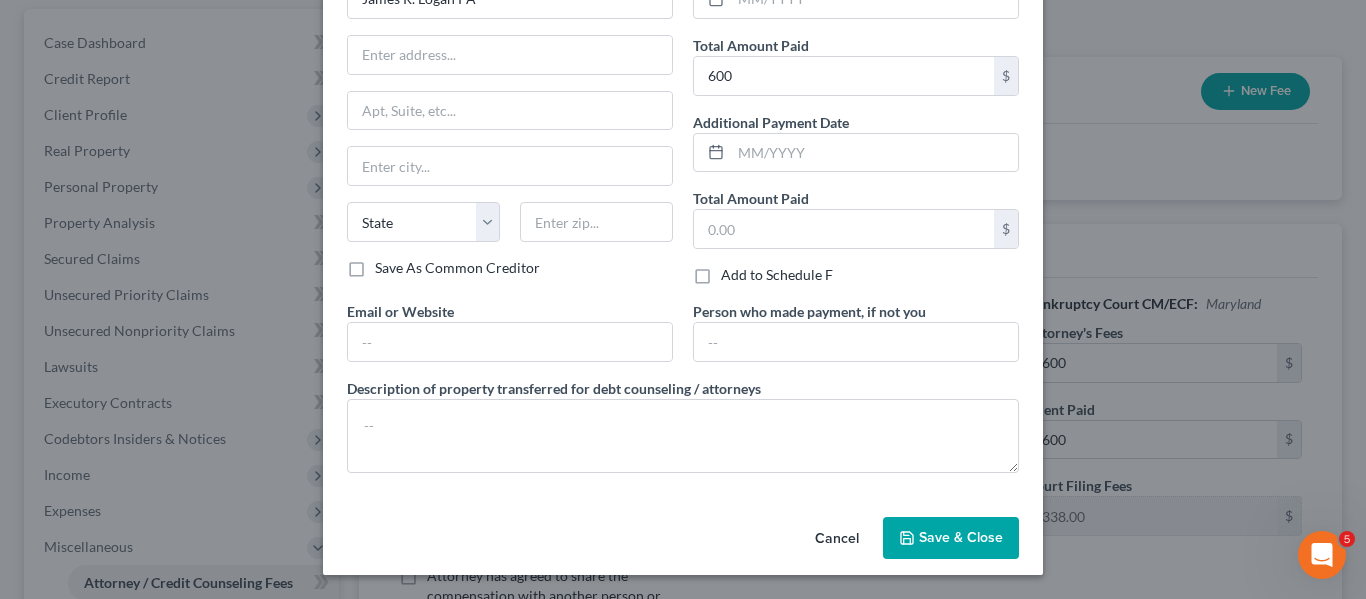 click on "Save & Close" at bounding box center (961, 537) 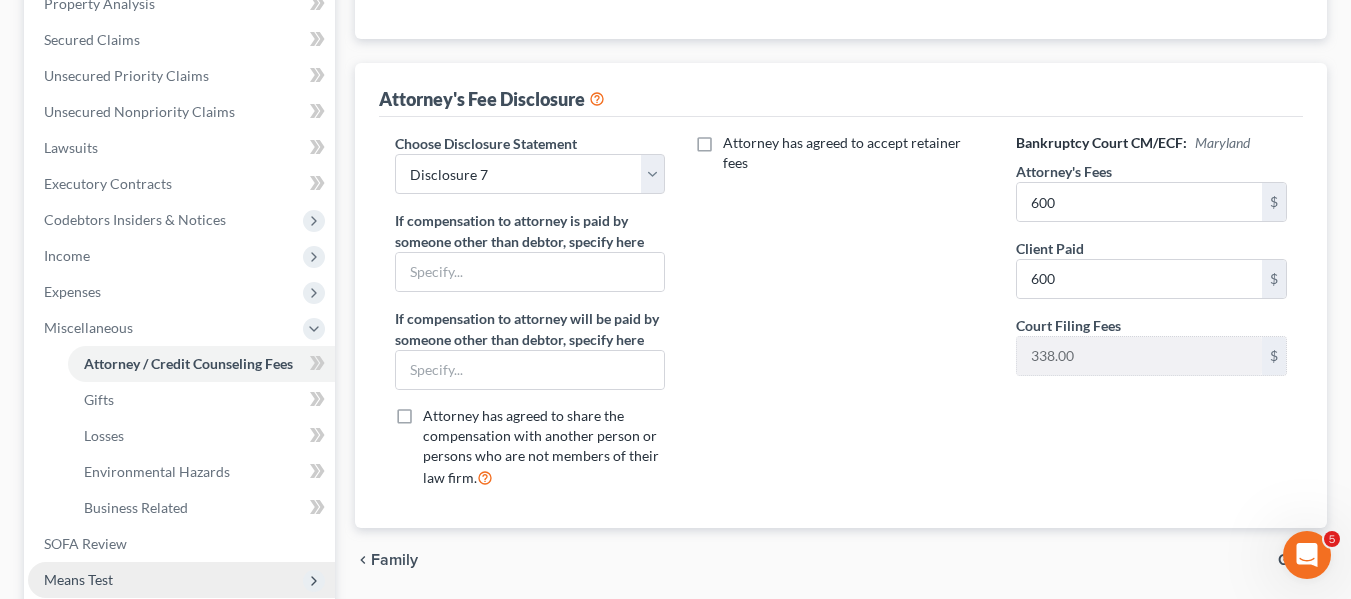 scroll, scrollTop: 680, scrollLeft: 0, axis: vertical 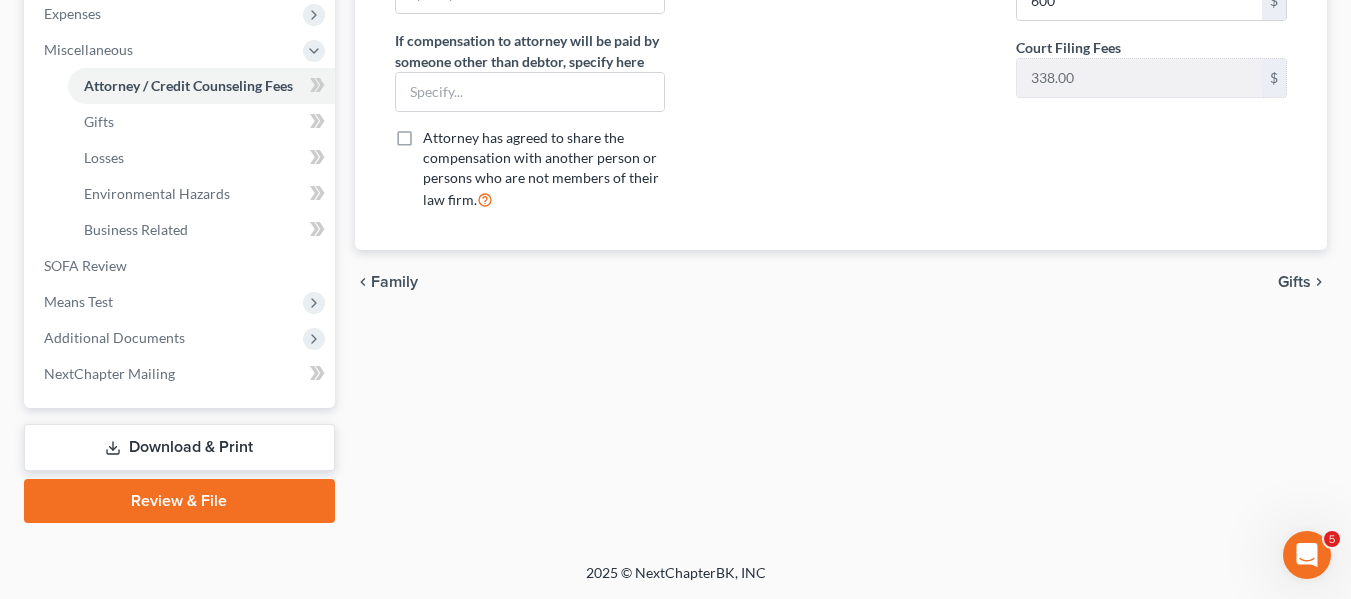 click on "Download & Print" at bounding box center [179, 447] 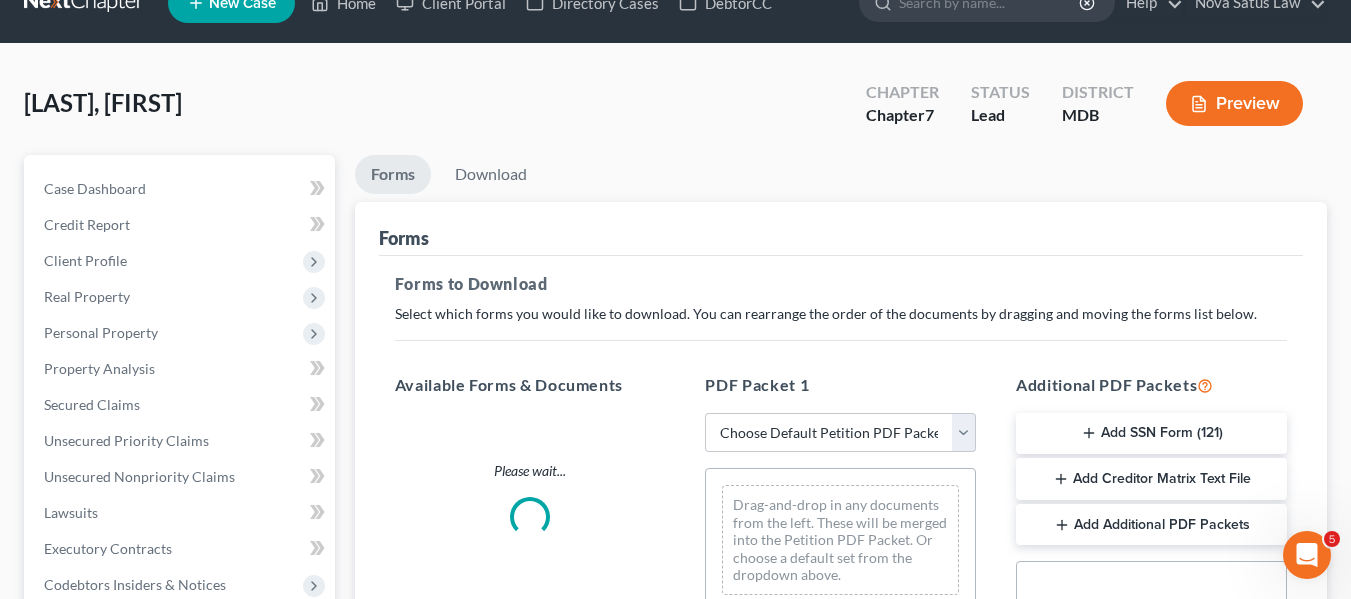 scroll, scrollTop: 0, scrollLeft: 0, axis: both 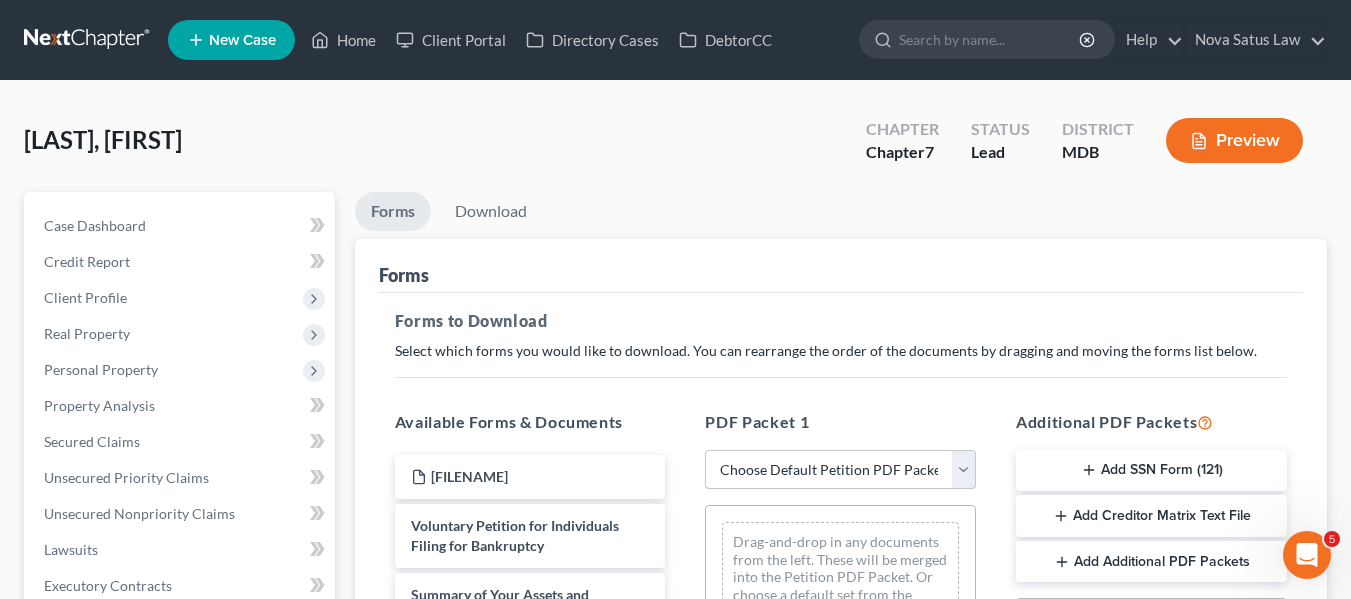 click on "Choose Default Petition PDF Packet Complete Bankruptcy Petition (all forms and schedules) Emergency Filing Forms (Petition and Creditor List Only) Amended Forms Signature Pages Only" at bounding box center [840, 470] 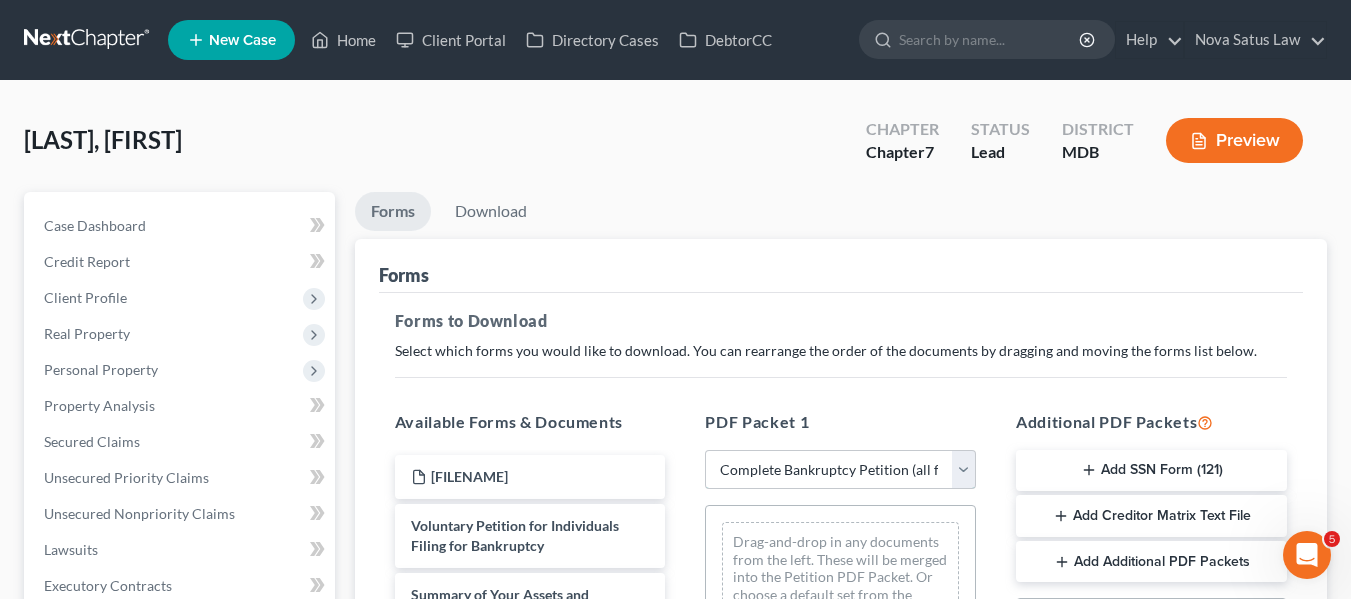 click on "Choose Default Petition PDF Packet Complete Bankruptcy Petition (all forms and schedules) Emergency Filing Forms (Petition and Creditor List Only) Amended Forms Signature Pages Only" at bounding box center (840, 470) 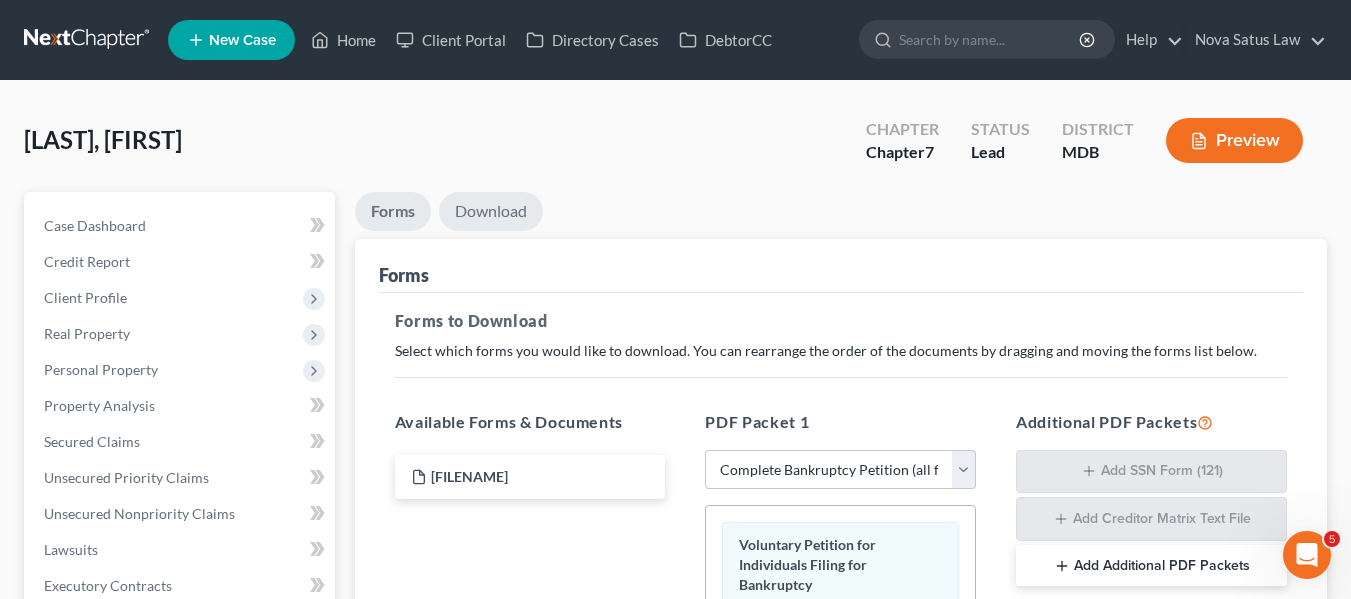 click on "Download" at bounding box center (491, 211) 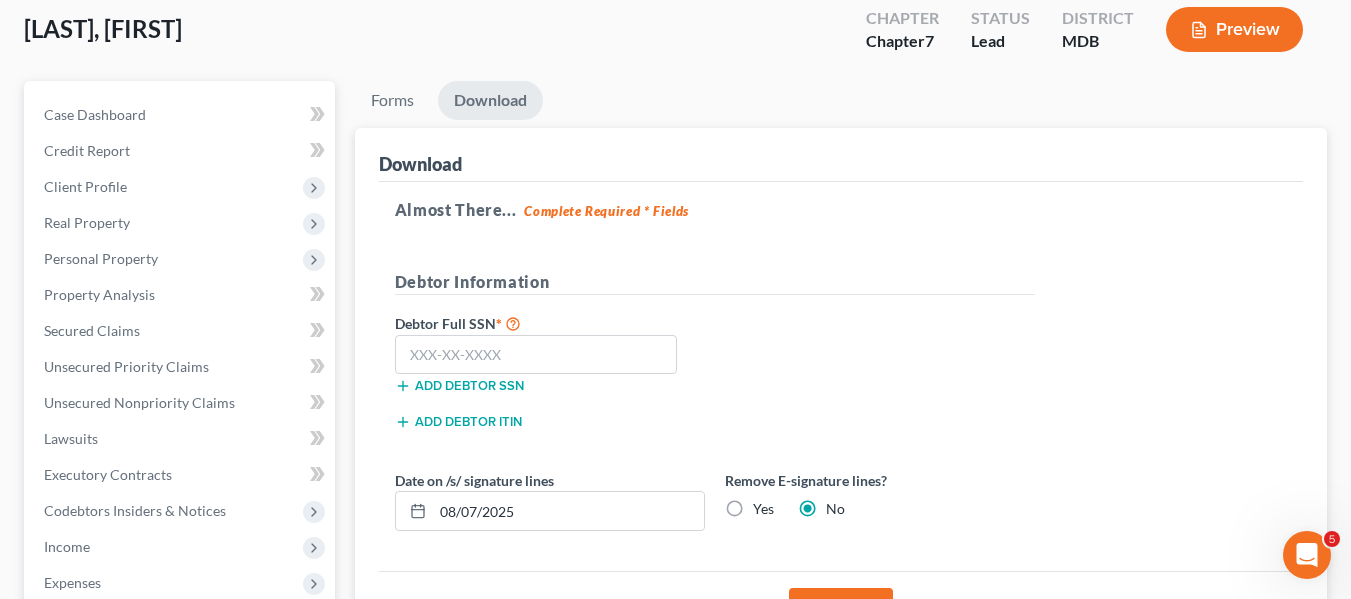 scroll, scrollTop: 112, scrollLeft: 0, axis: vertical 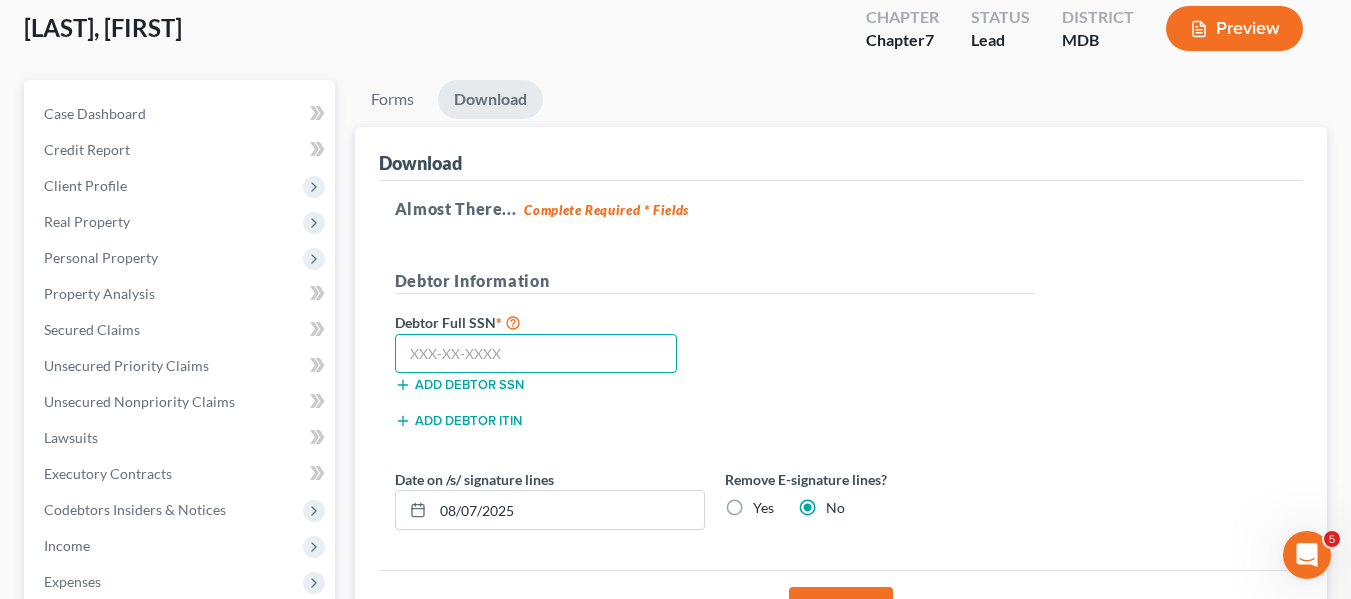 click at bounding box center [536, 354] 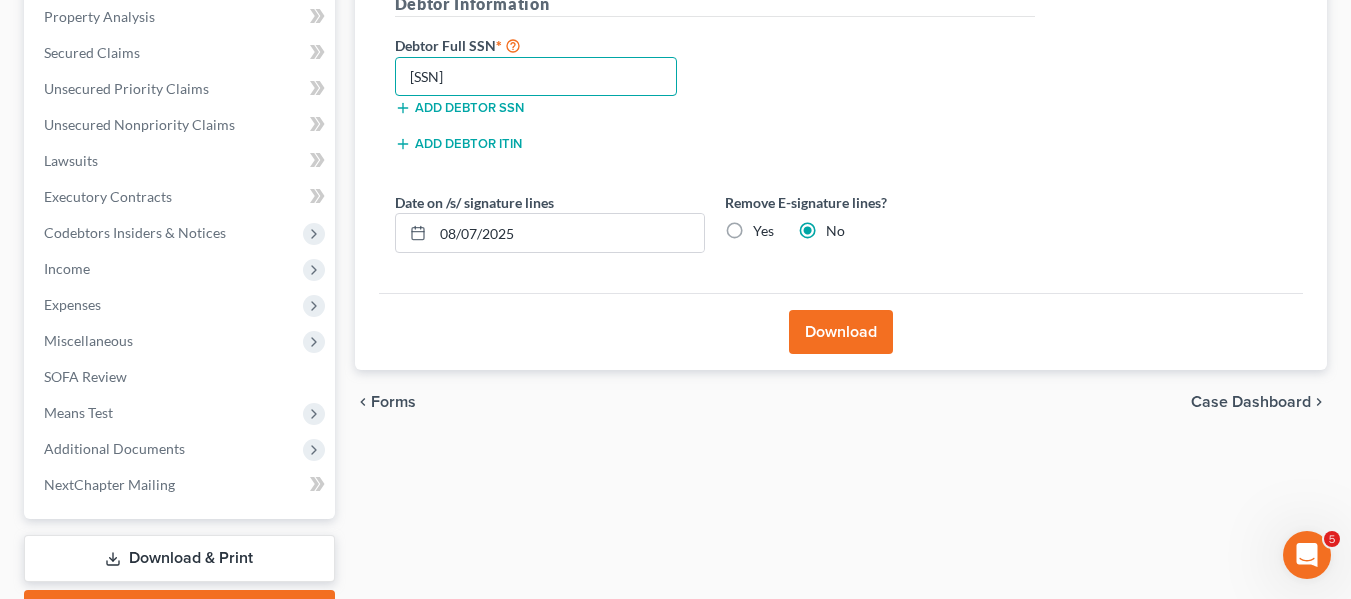 scroll, scrollTop: 391, scrollLeft: 0, axis: vertical 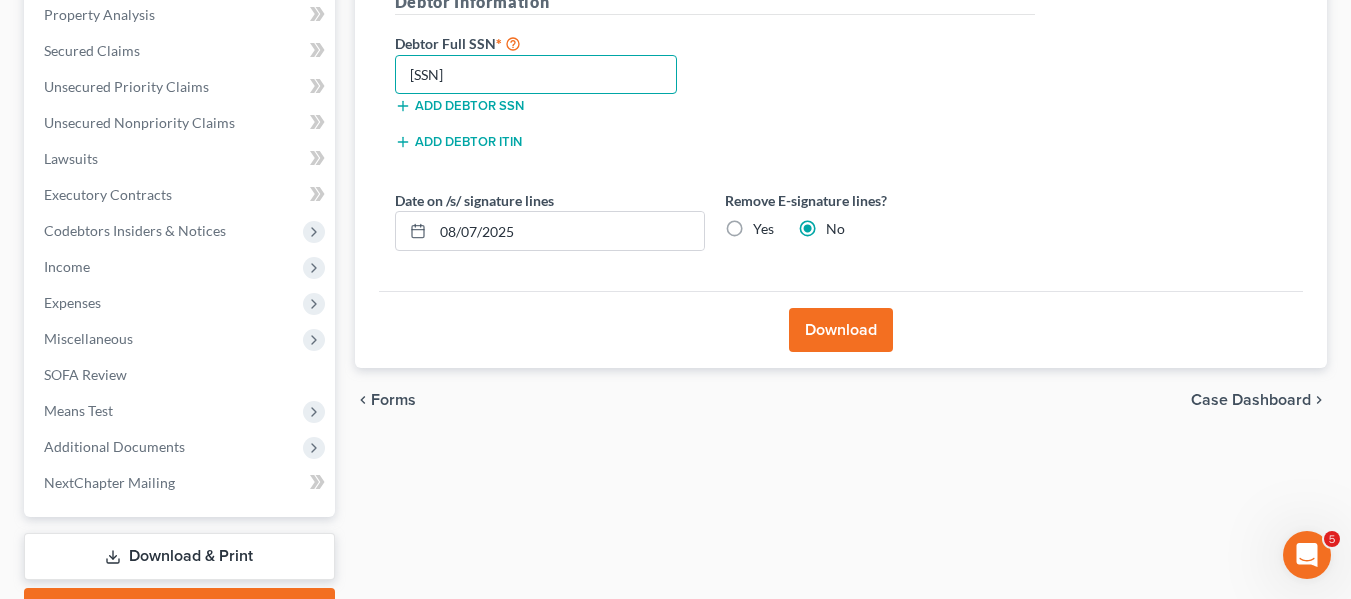 type on "[SSN]" 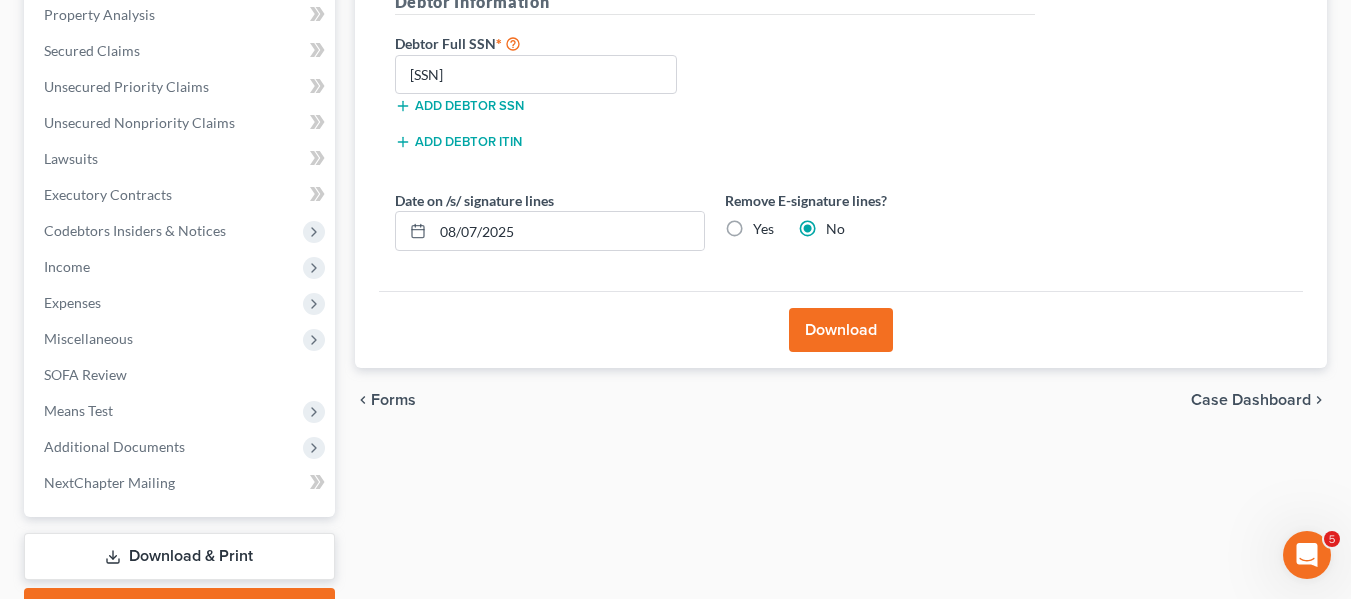 click on "Download" at bounding box center (841, 330) 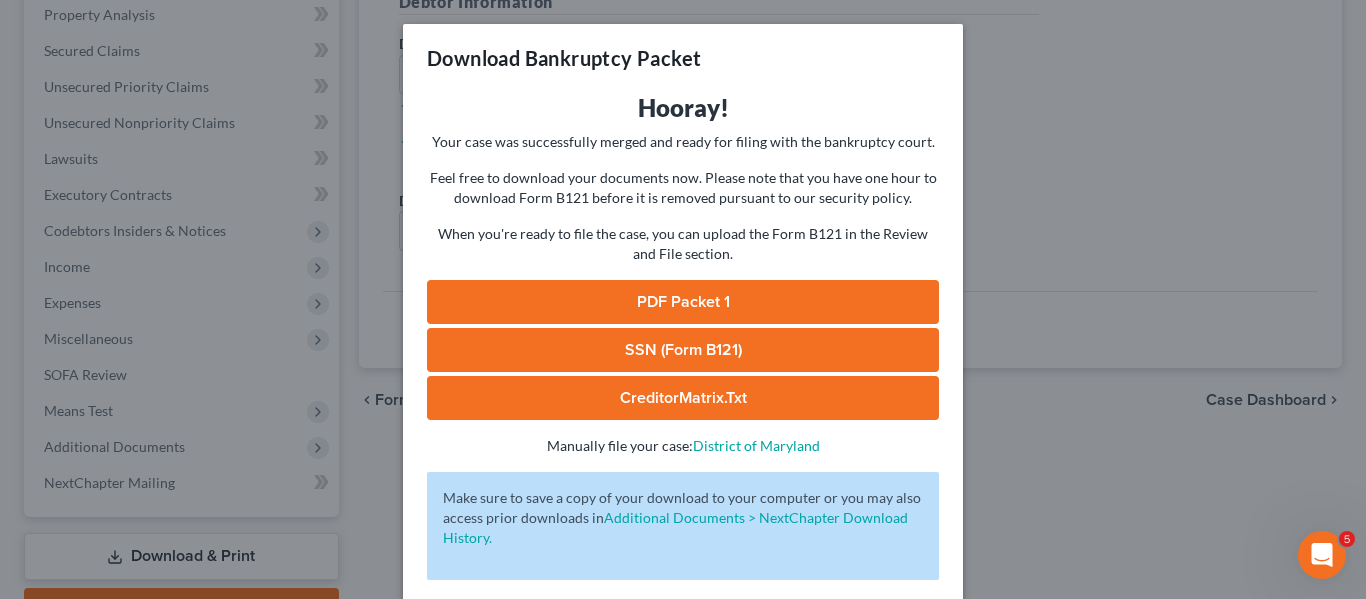 click on "PDF Packet 1" at bounding box center (683, 302) 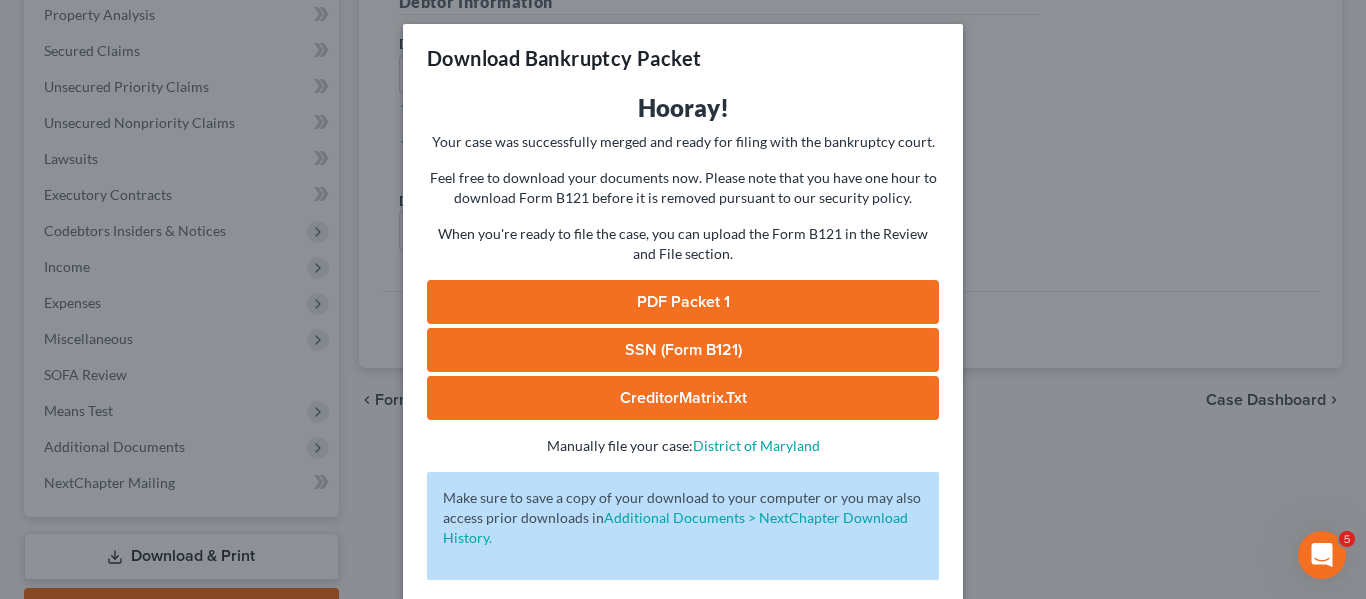 click on "SSN (Form B121)" at bounding box center (683, 350) 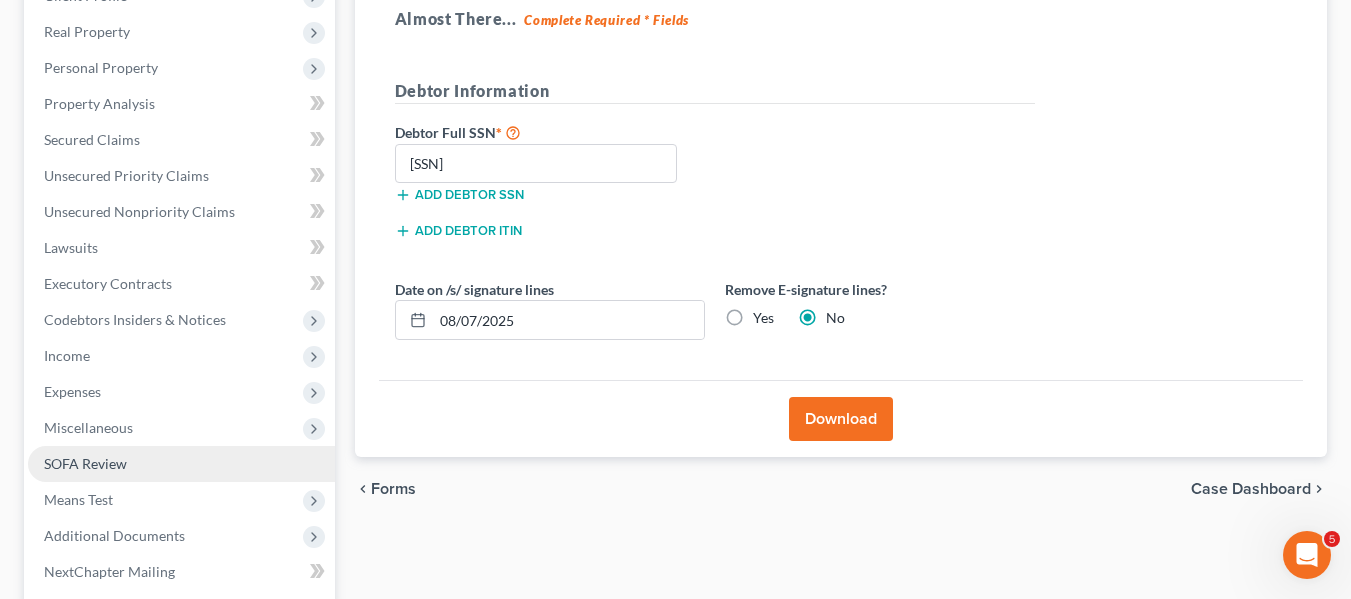 scroll, scrollTop: 235, scrollLeft: 0, axis: vertical 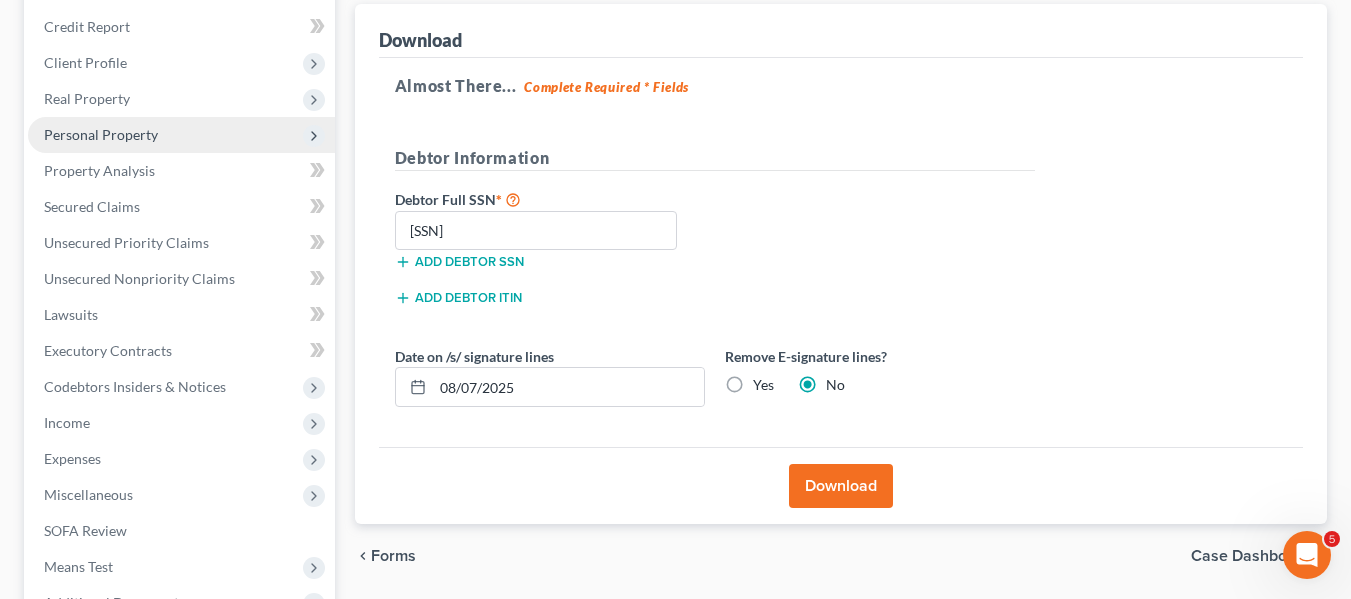 click on "Personal Property" at bounding box center (101, 134) 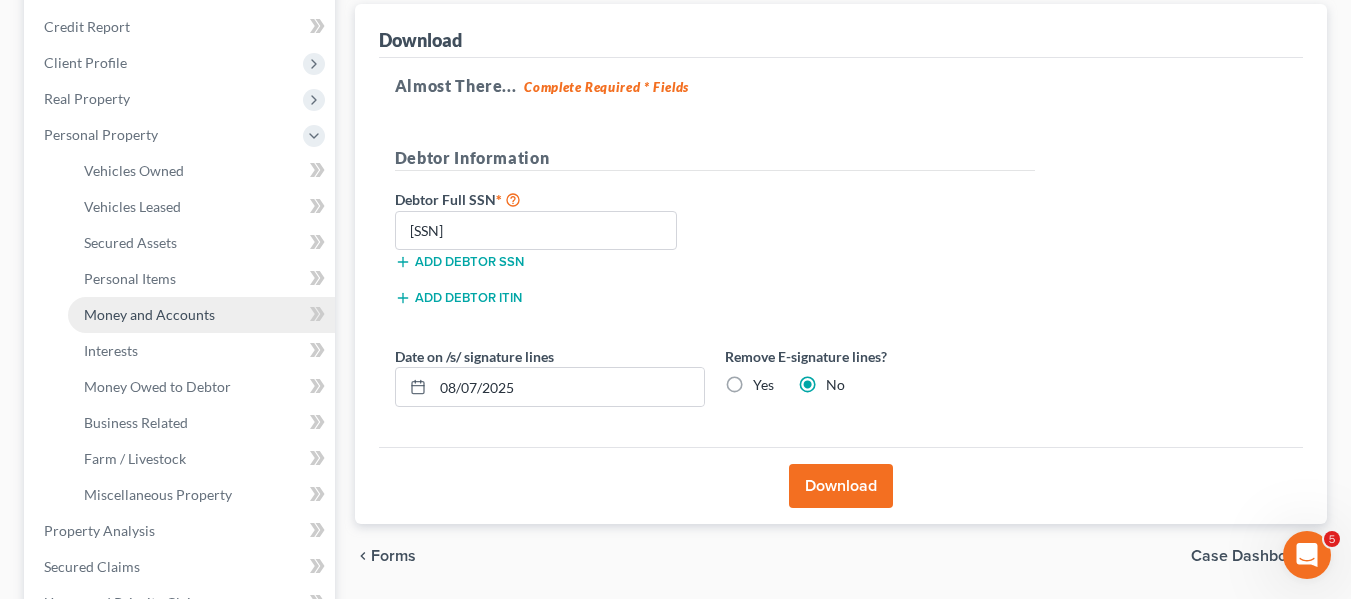 click on "Money and Accounts" at bounding box center (201, 315) 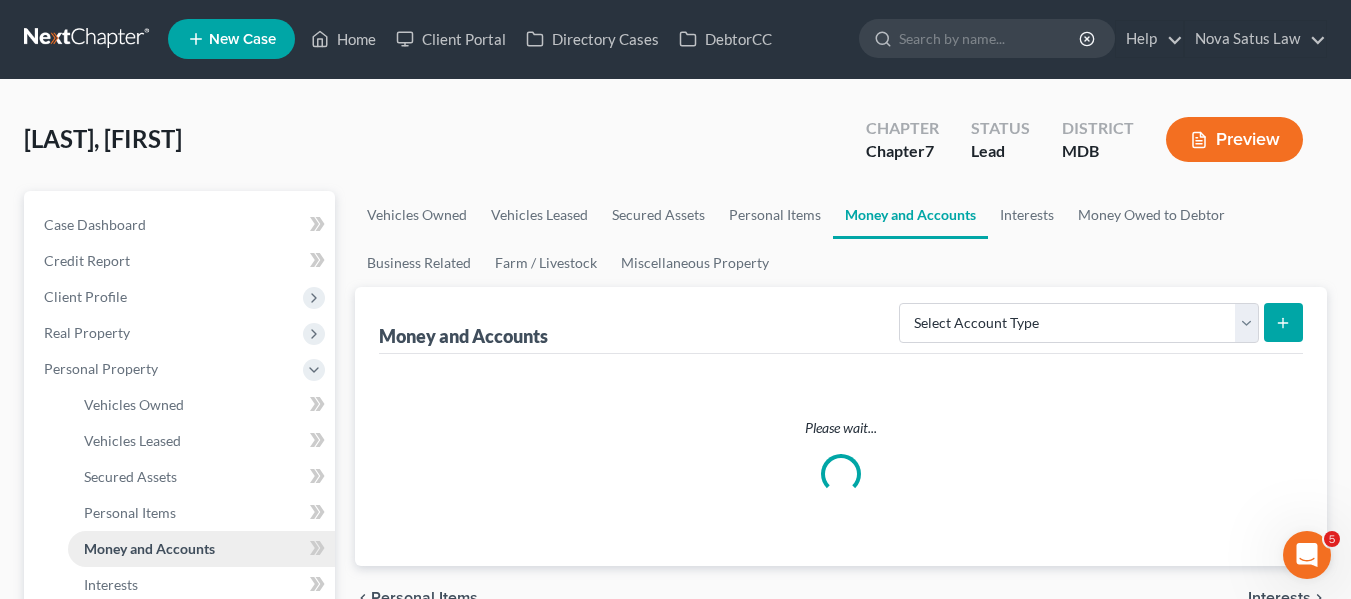 scroll, scrollTop: 0, scrollLeft: 0, axis: both 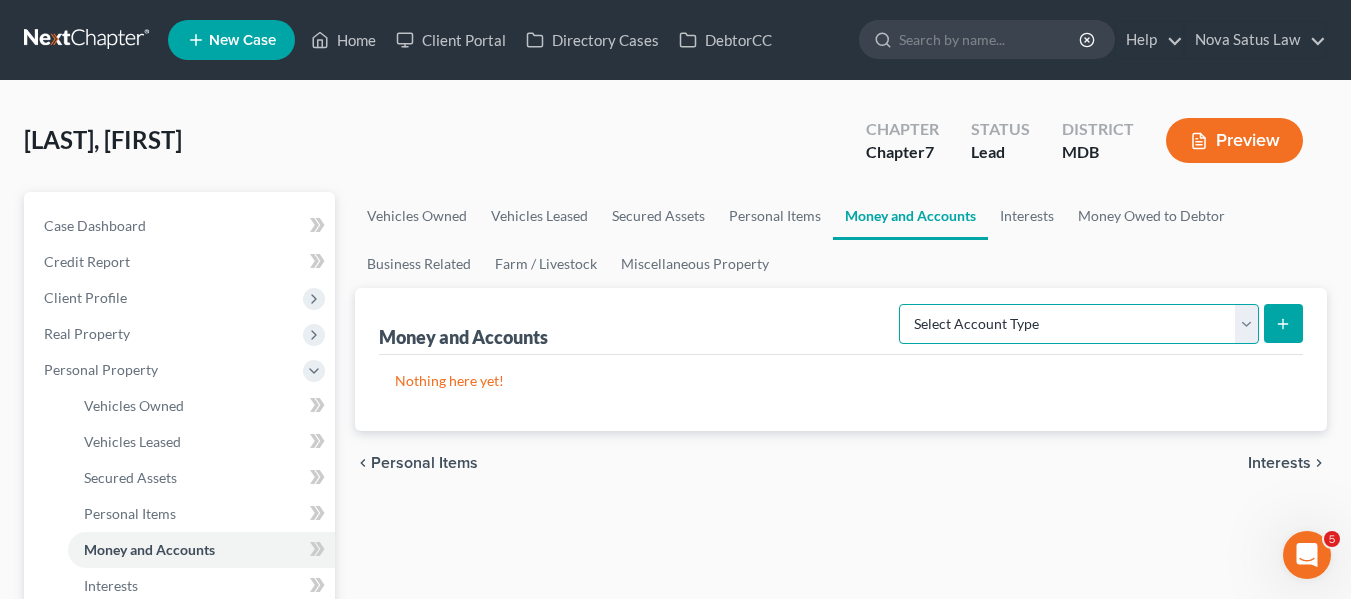 click on "Select Account Type Brokerage Cash on Hand Certificates of Deposit Checking Account Money Market Other (Credit Union, Health Savings Account, etc) Safe Deposit Box Savings Account Security Deposits or Prepayments" at bounding box center [1079, 324] 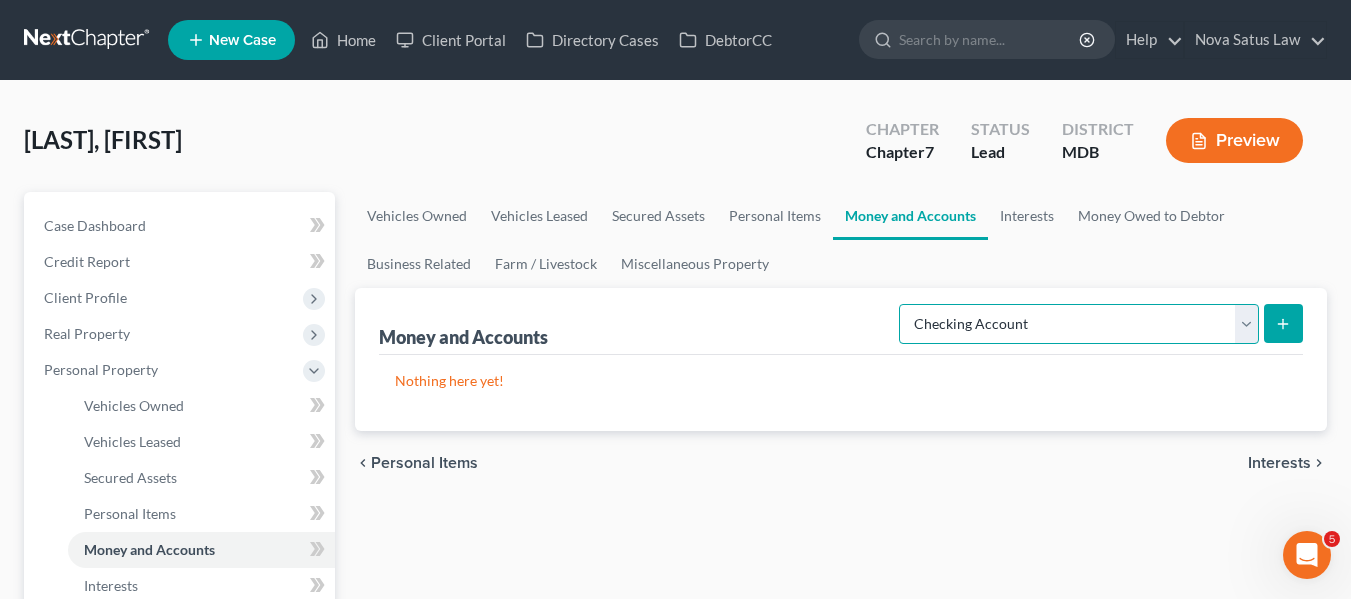 click on "Select Account Type Brokerage Cash on Hand Certificates of Deposit Checking Account Money Market Other (Credit Union, Health Savings Account, etc) Safe Deposit Box Savings Account Security Deposits or Prepayments" at bounding box center [1079, 324] 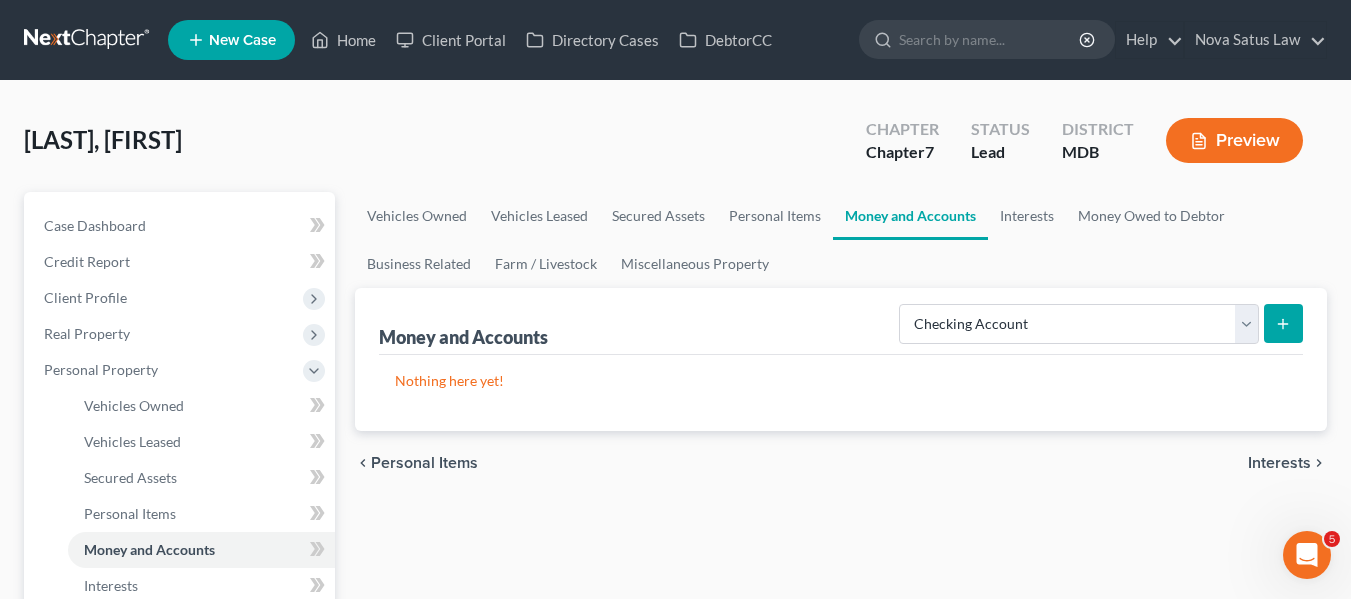 click 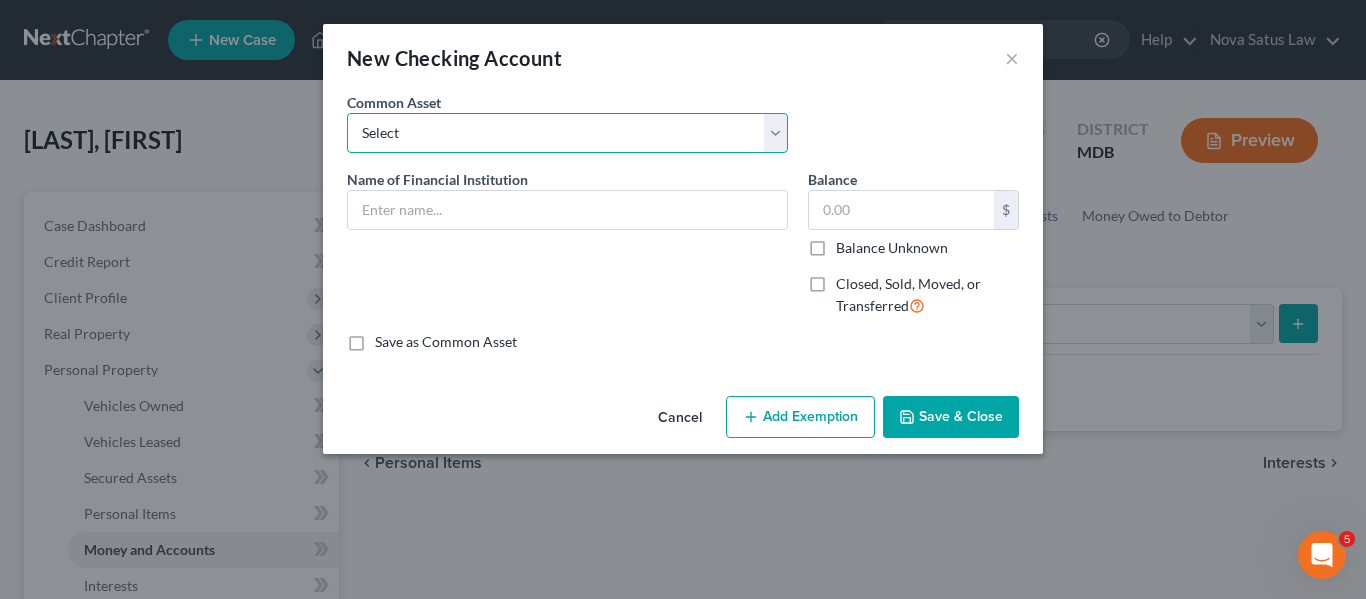 click on "Select [CREDIT_UNION] balance as of" at bounding box center (567, 133) 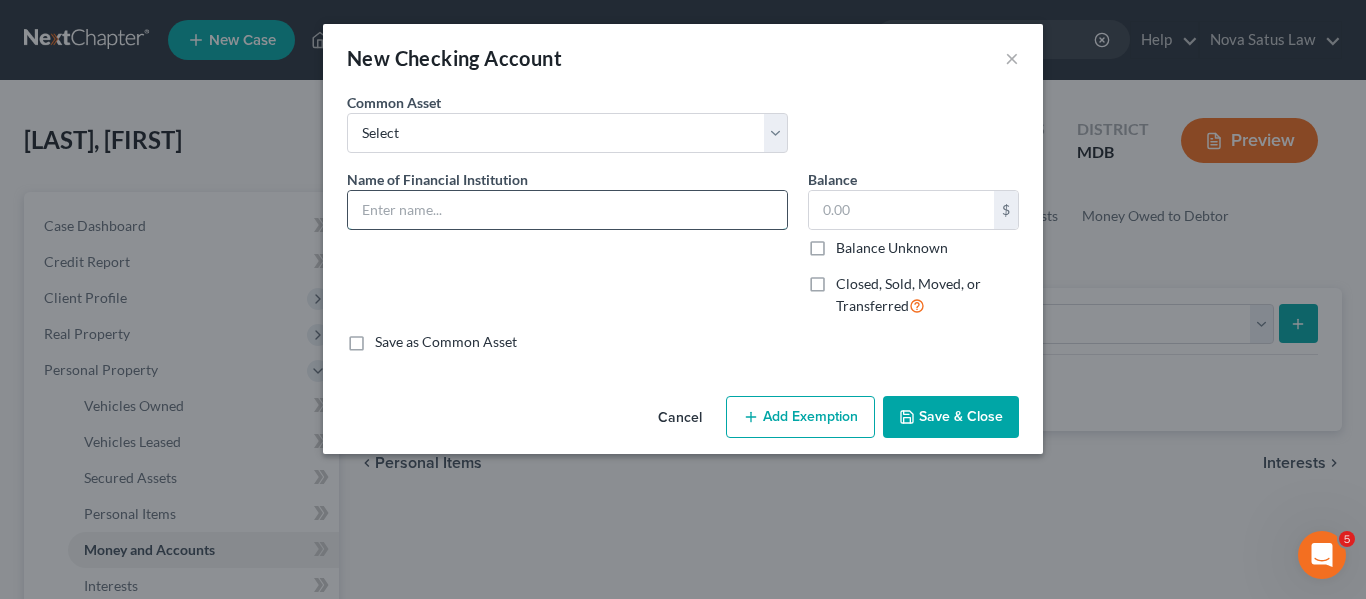 click at bounding box center [567, 210] 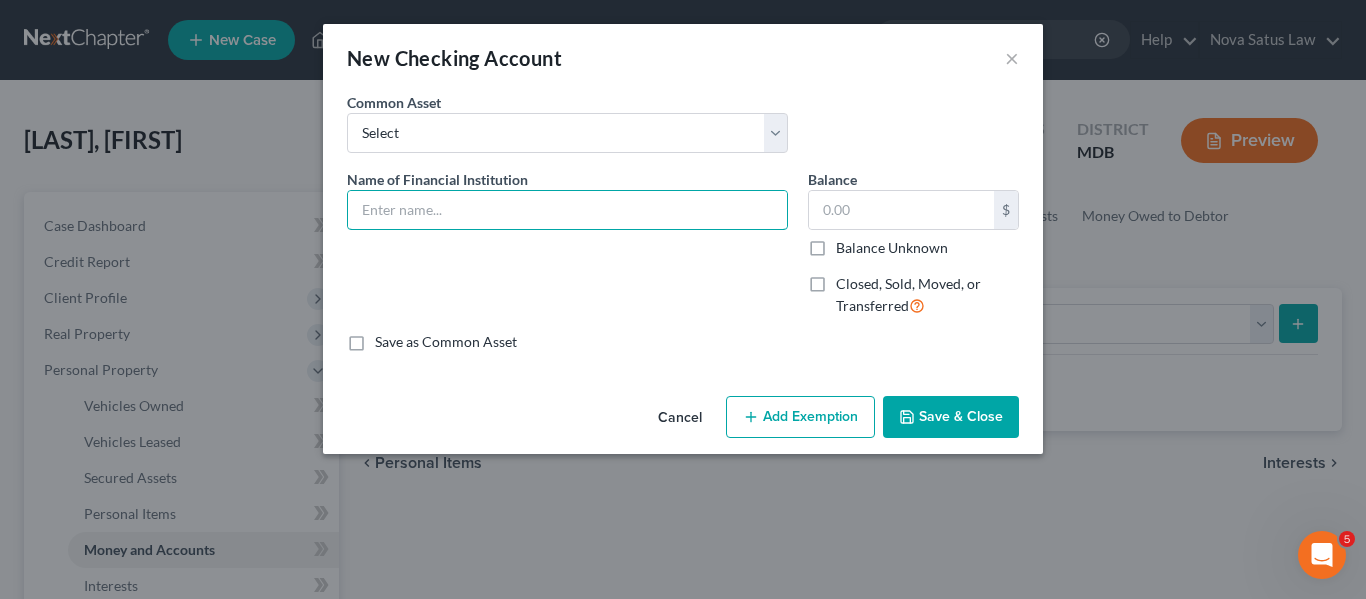 type on "[COMPANY] balance as of" 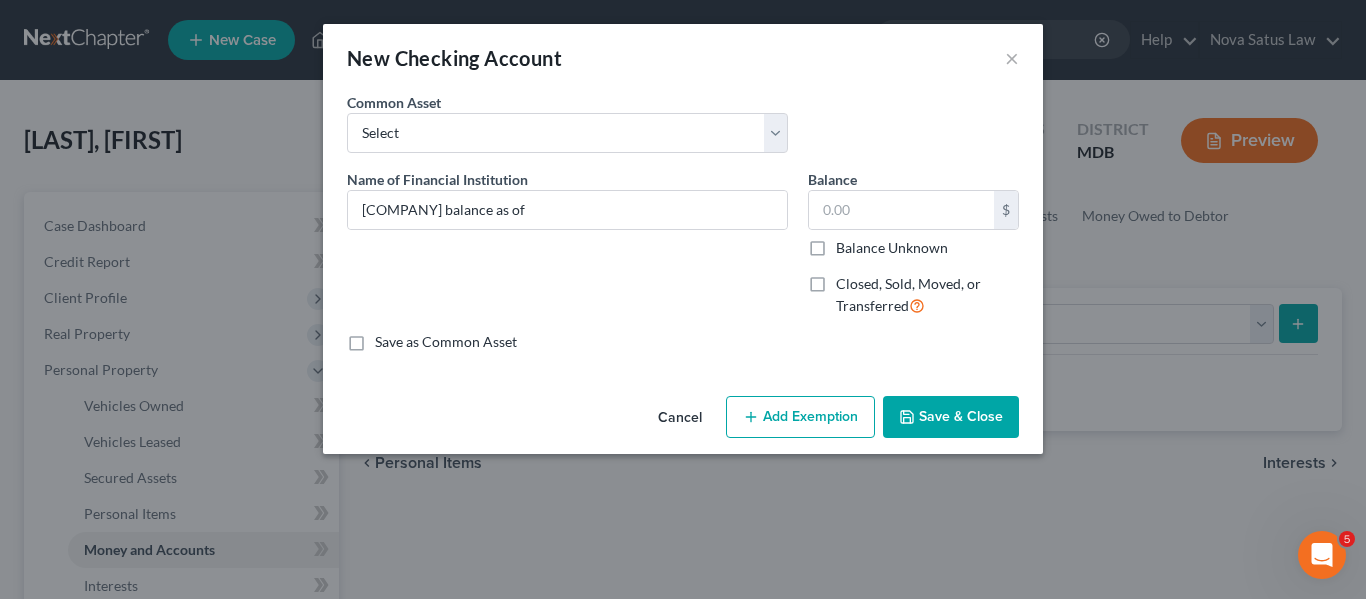click on "Save & Close" at bounding box center [951, 417] 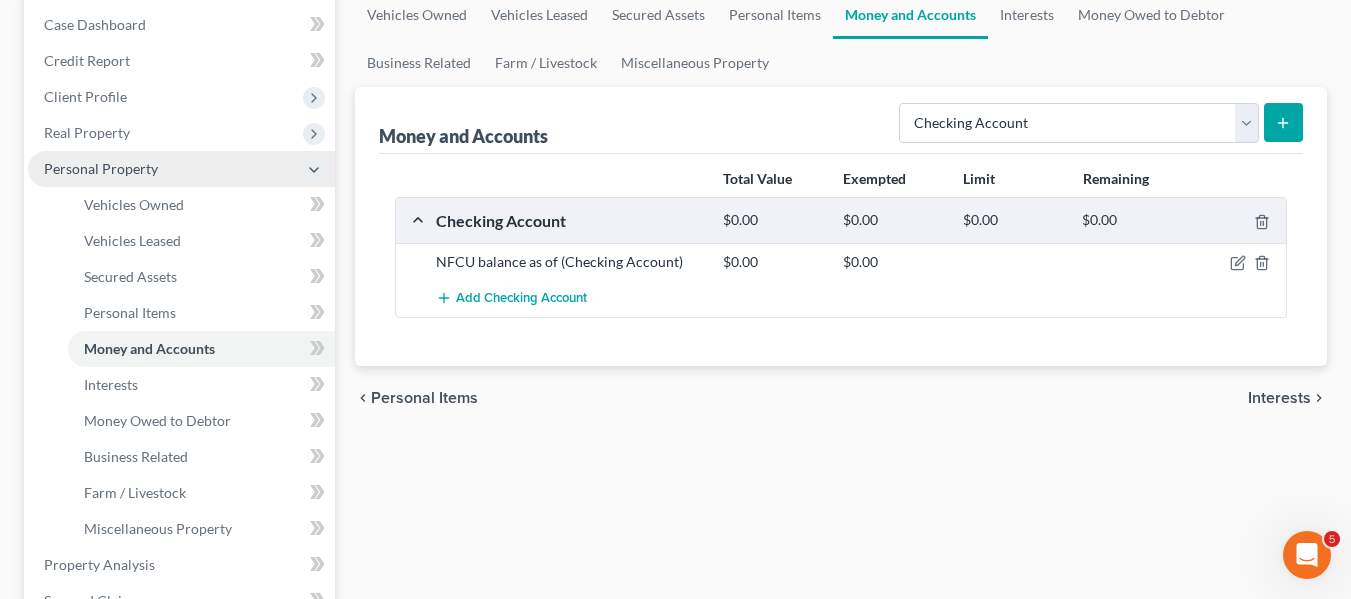 scroll, scrollTop: 202, scrollLeft: 0, axis: vertical 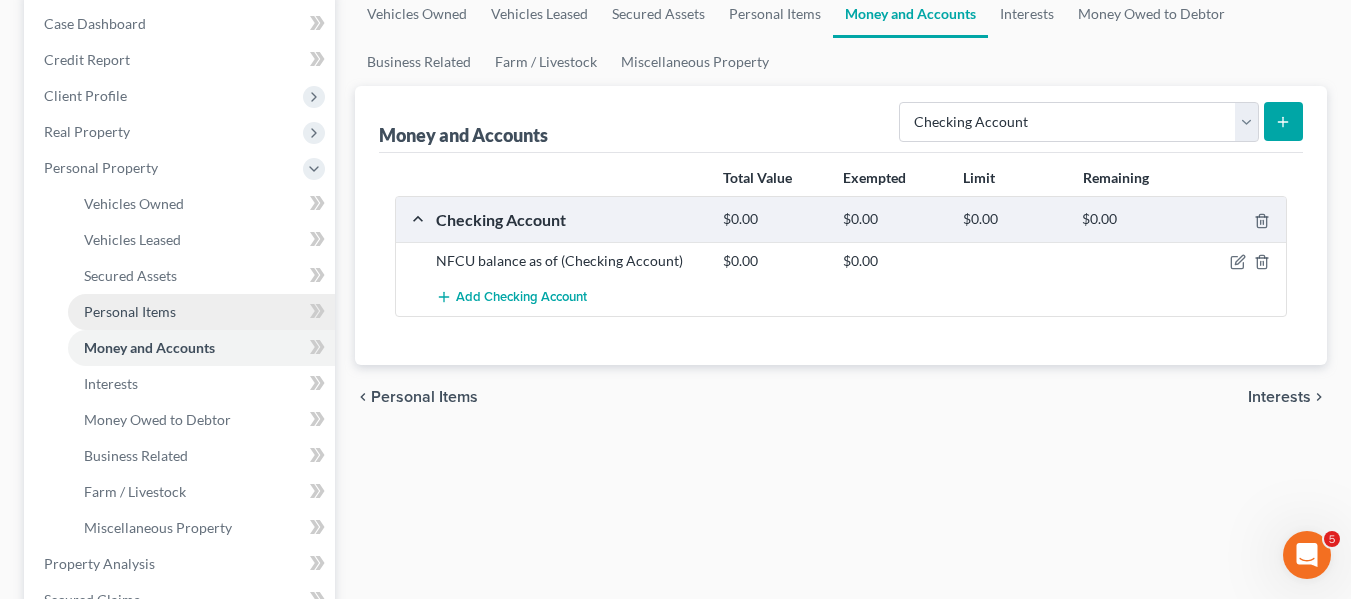 click on "Personal Items" at bounding box center [130, 311] 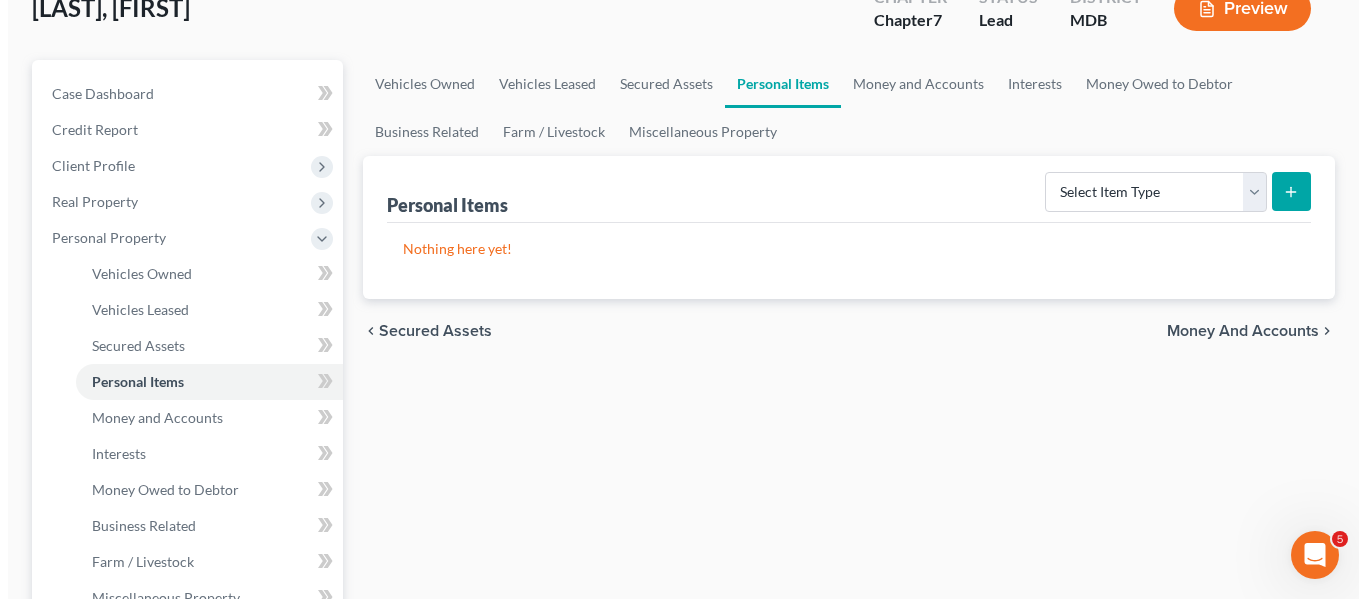 scroll, scrollTop: 133, scrollLeft: 0, axis: vertical 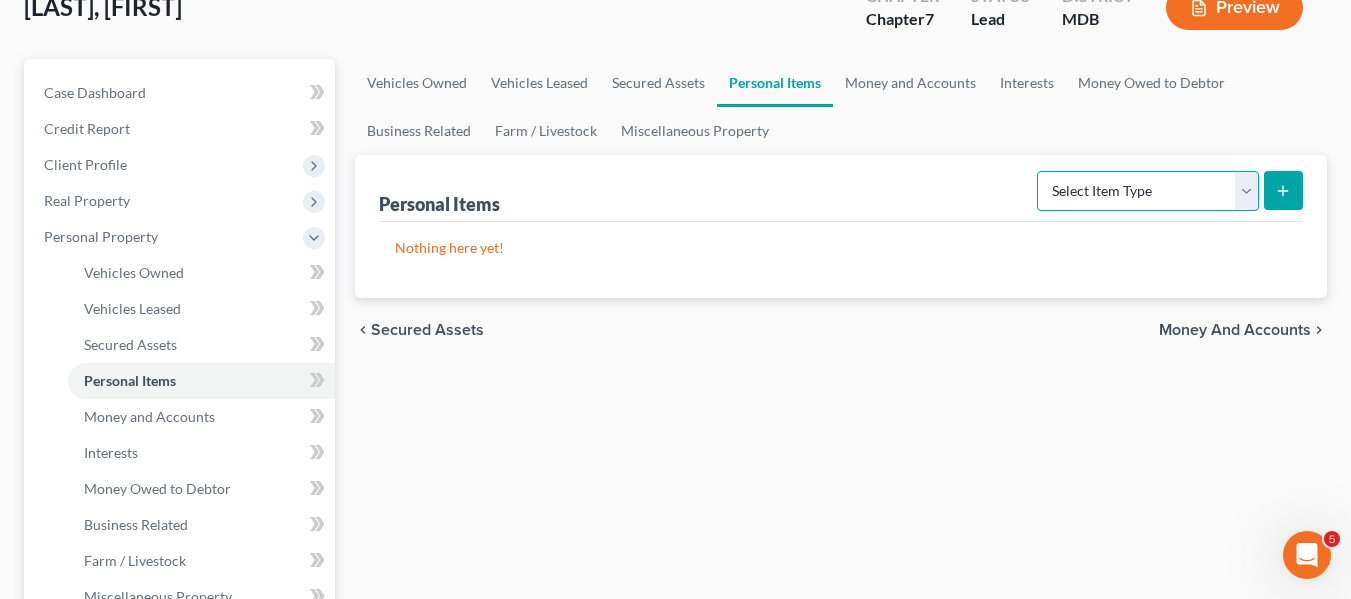 click on "Select Item Type Clothing Collectibles Of Value Electronics Firearms Household Goods Jewelry Other Pet(s) Sports & Hobby Equipment" at bounding box center [1148, 191] 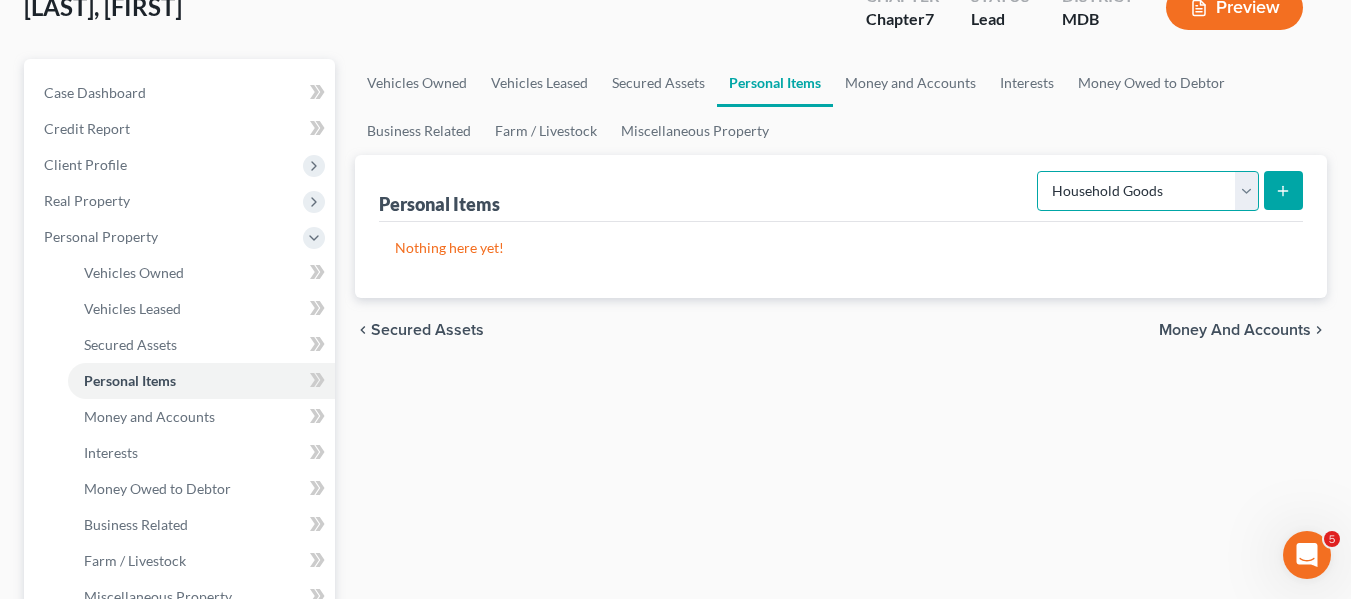 click on "Select Item Type Clothing Collectibles Of Value Electronics Firearms Household Goods Jewelry Other Pet(s) Sports & Hobby Equipment" at bounding box center (1148, 191) 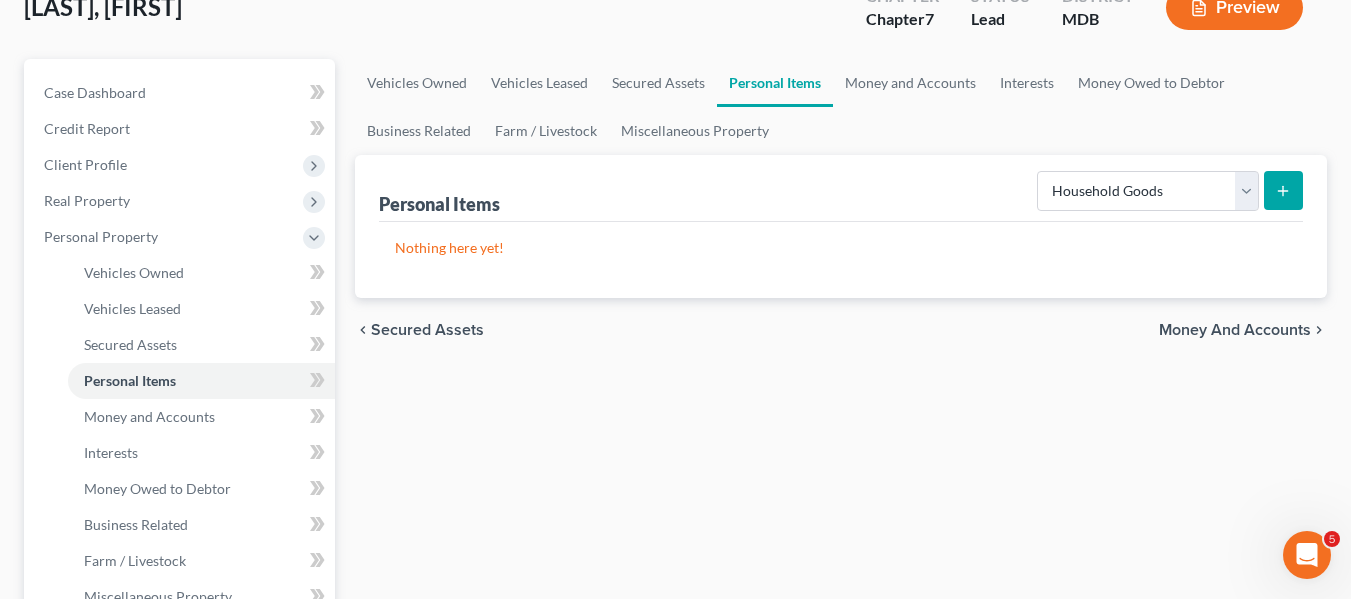 click 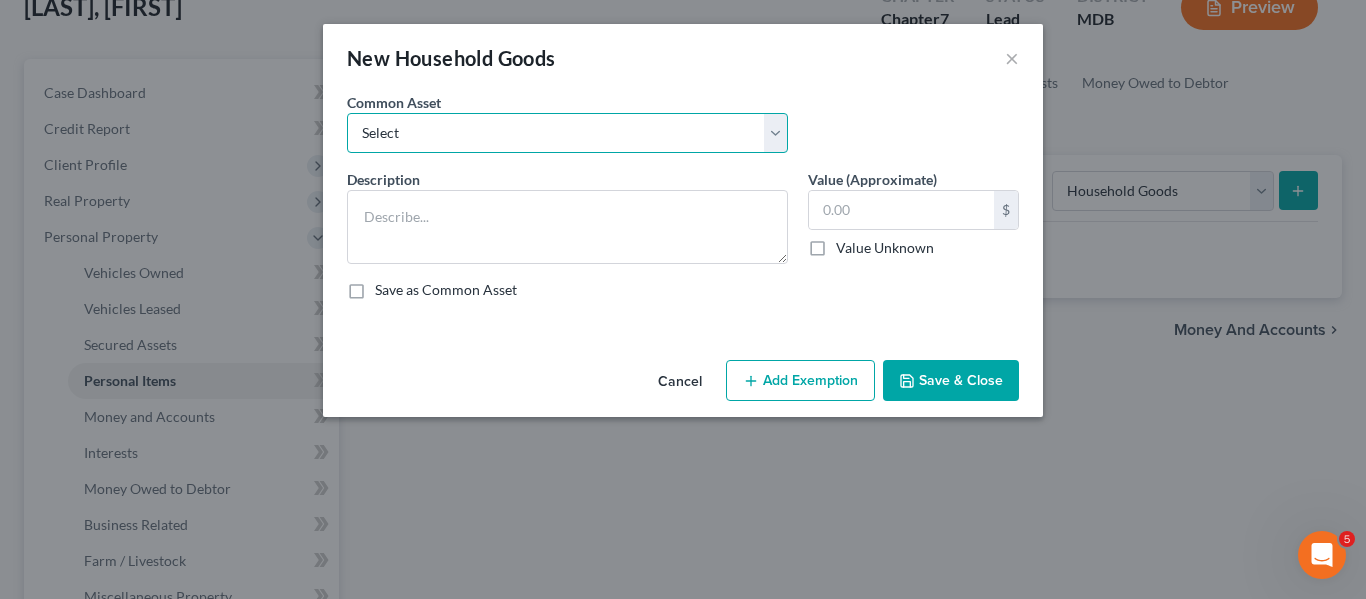 click on "Select All household goods and furnishings" at bounding box center [567, 133] 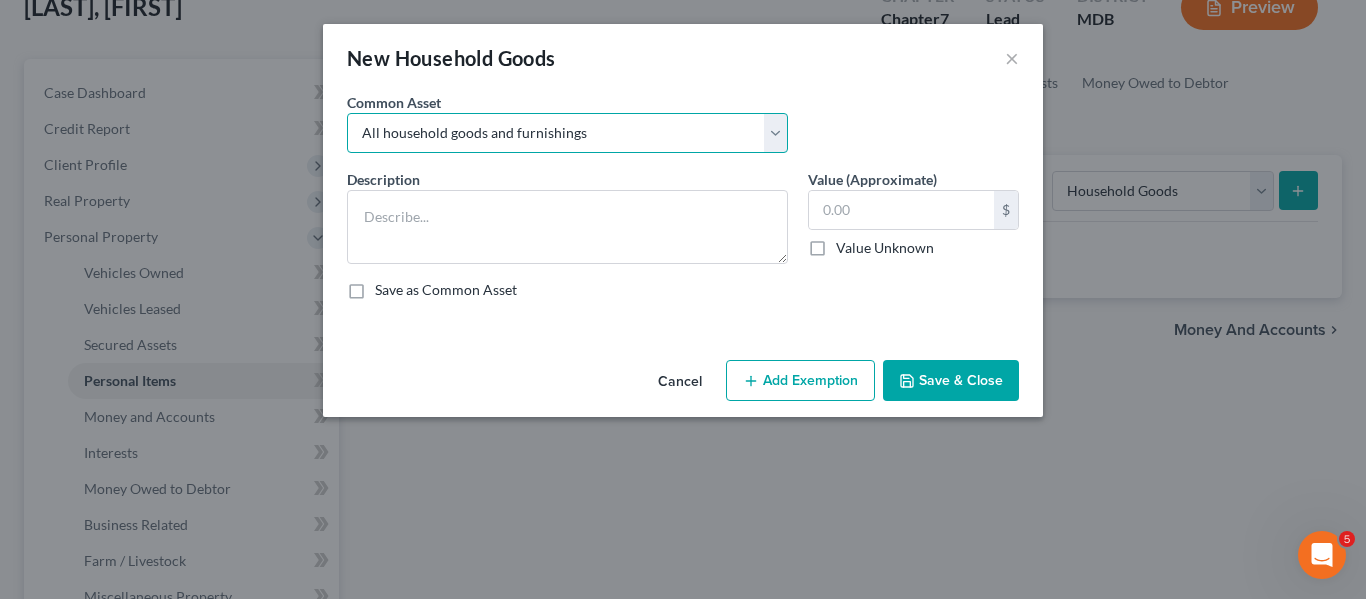 click on "Select All household goods and furnishings" at bounding box center (567, 133) 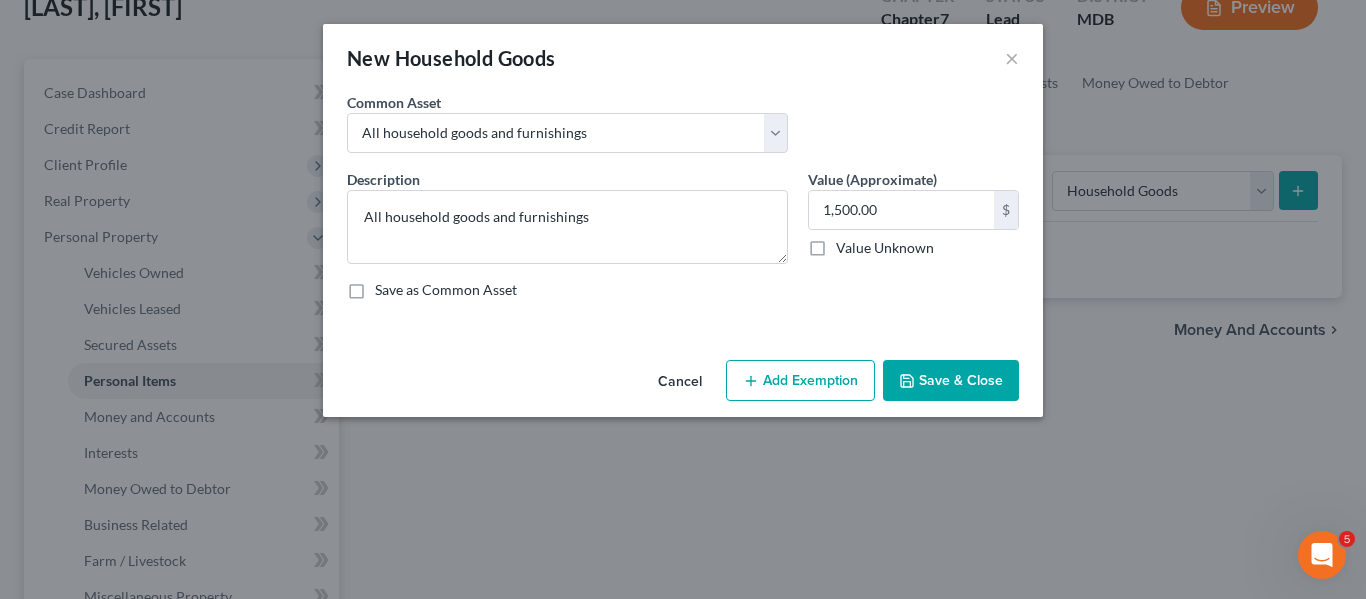 click on "Add Exemption" at bounding box center [800, 381] 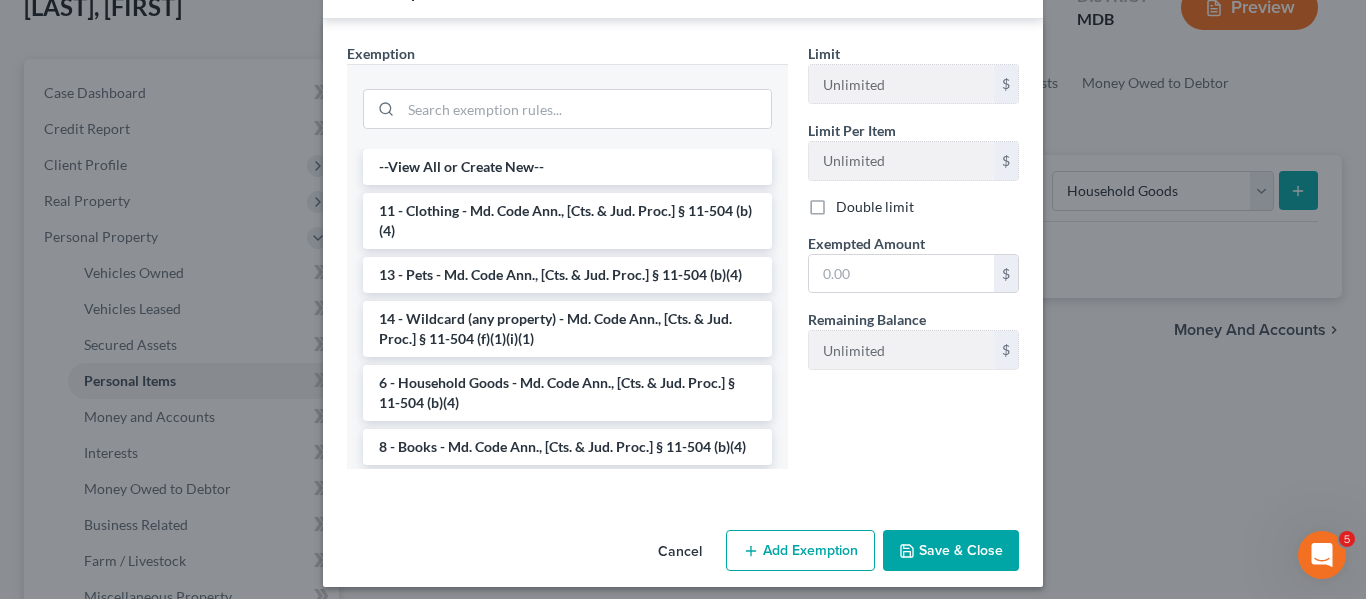 scroll, scrollTop: 380, scrollLeft: 0, axis: vertical 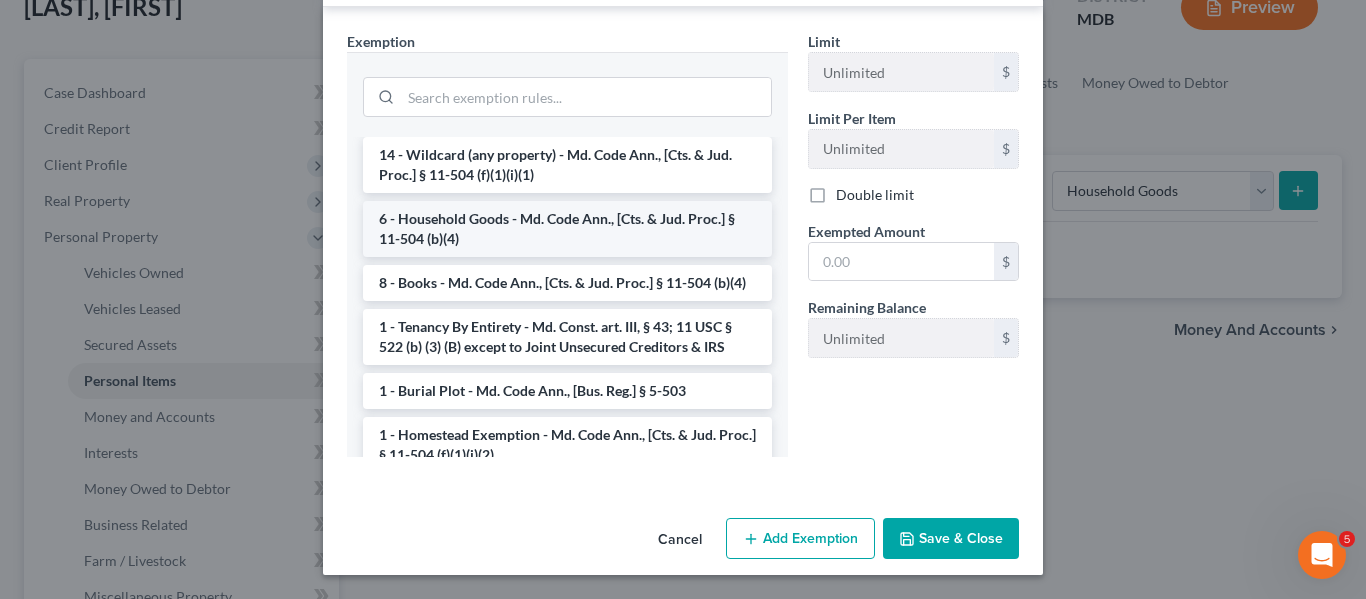 click on "6 - Household Goods - Md. Code Ann., [Cts. & Jud. Proc.] § 11-504 (b)(4)" at bounding box center (567, 229) 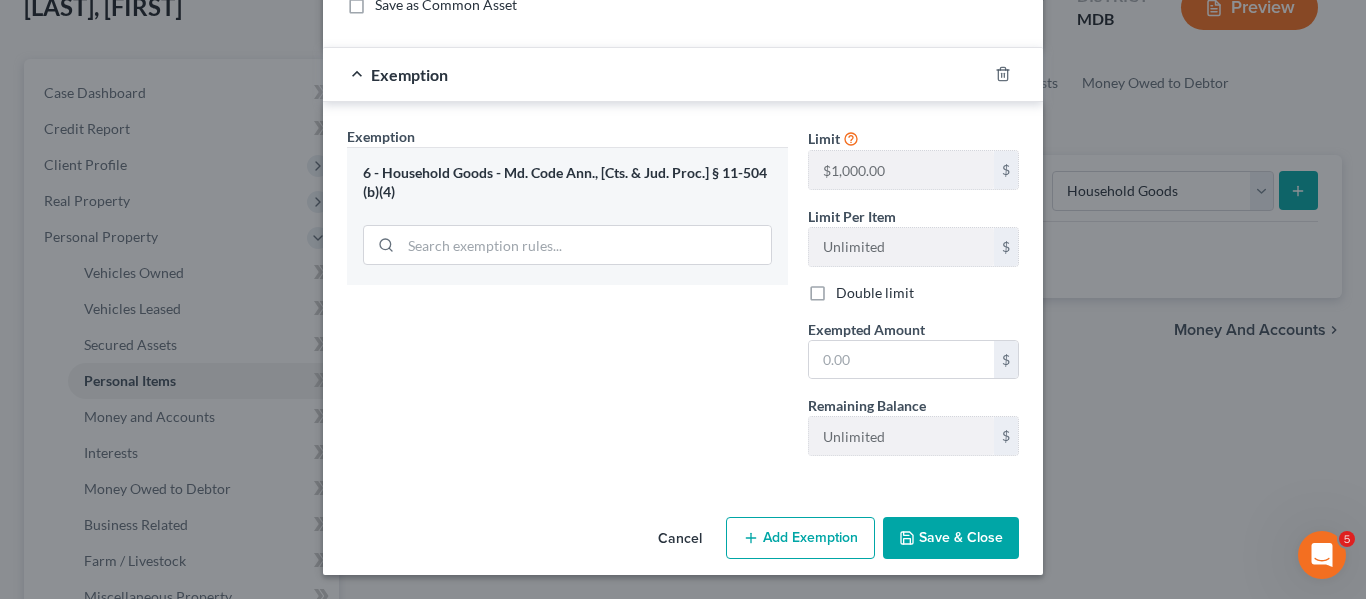 scroll, scrollTop: 285, scrollLeft: 0, axis: vertical 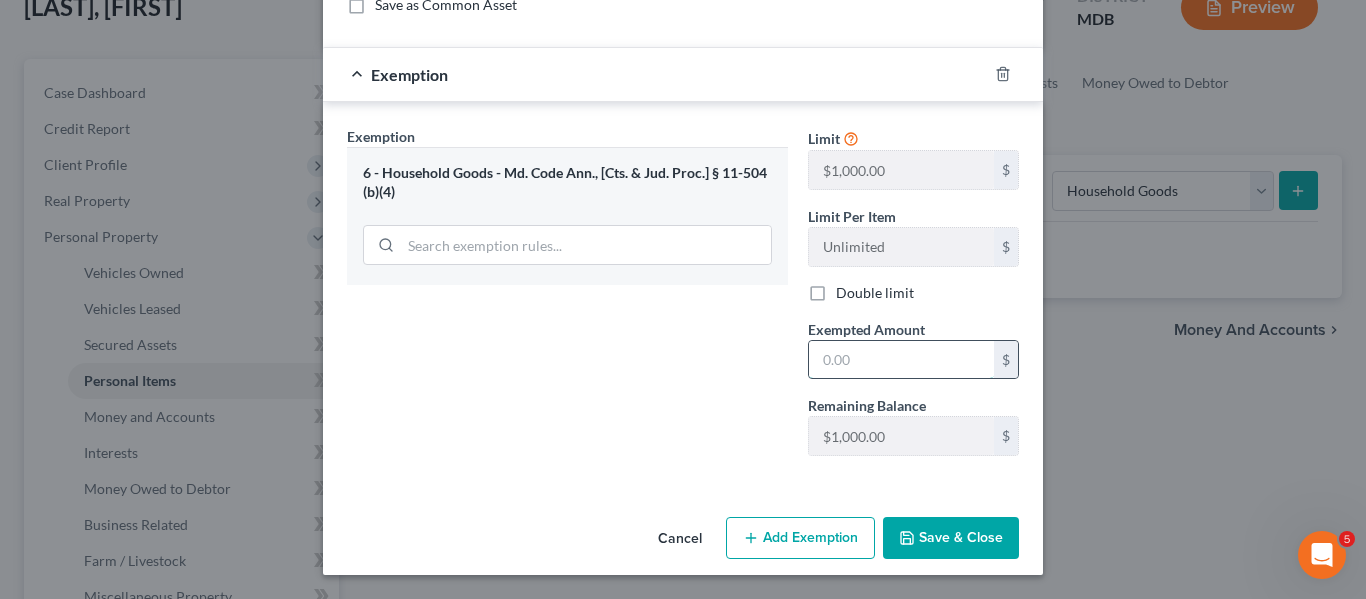 click at bounding box center [901, 360] 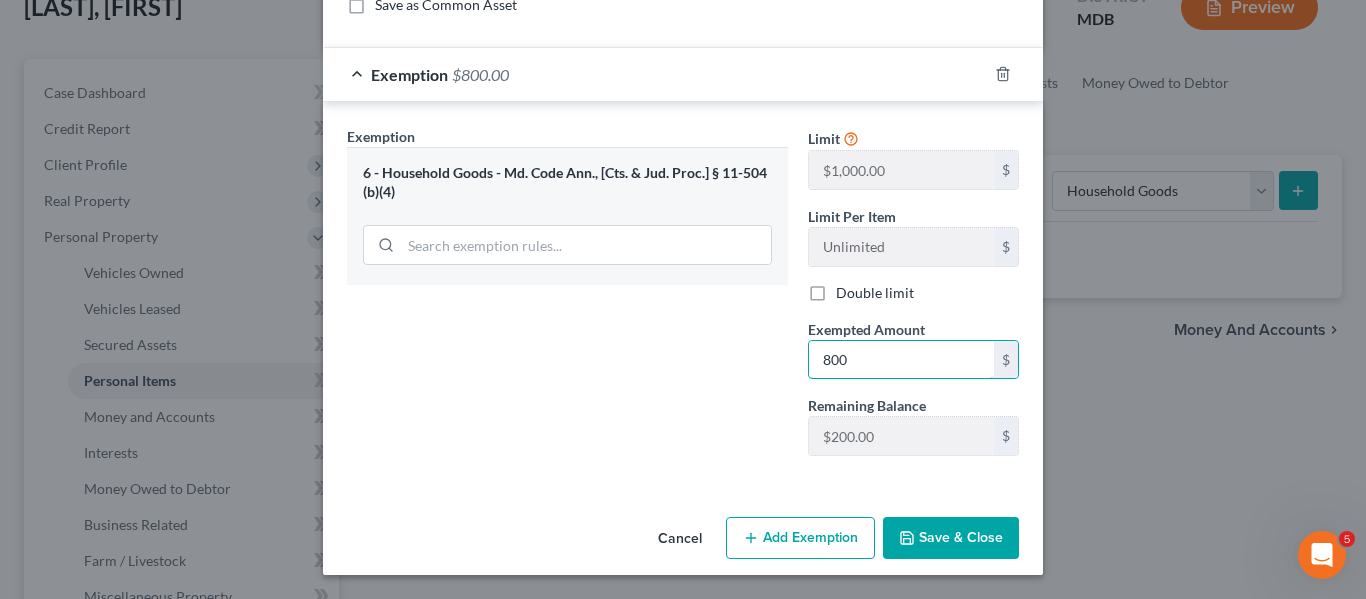 type on "800" 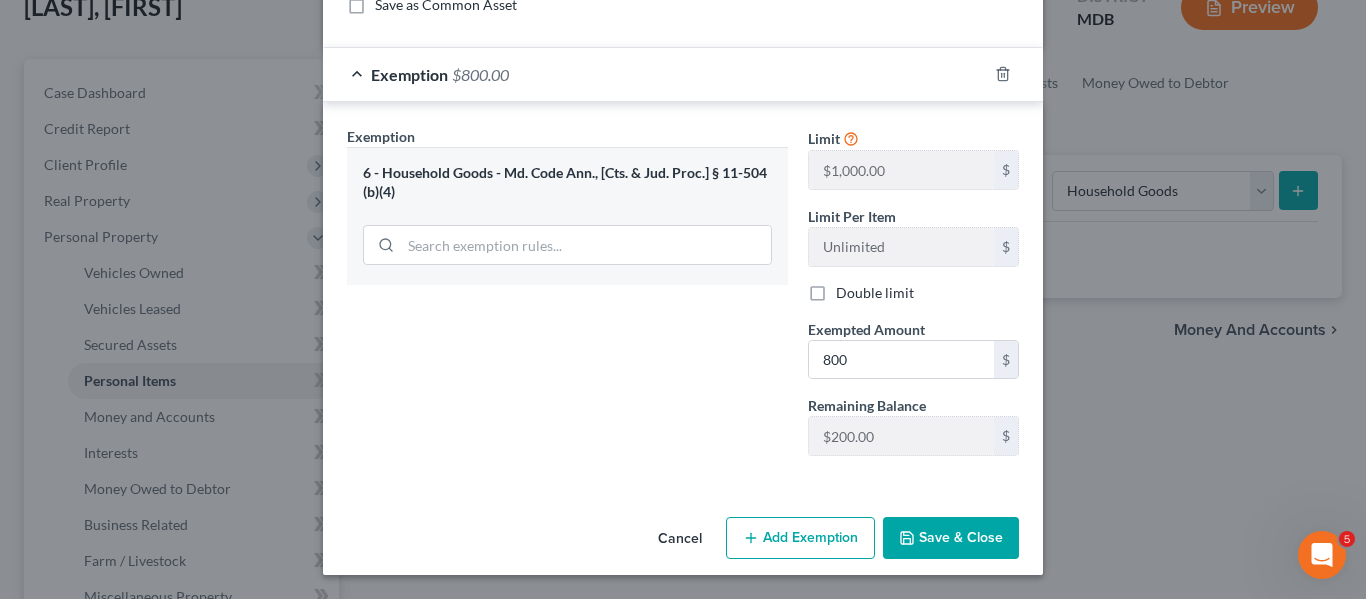 click on "Save & Close" at bounding box center (951, 538) 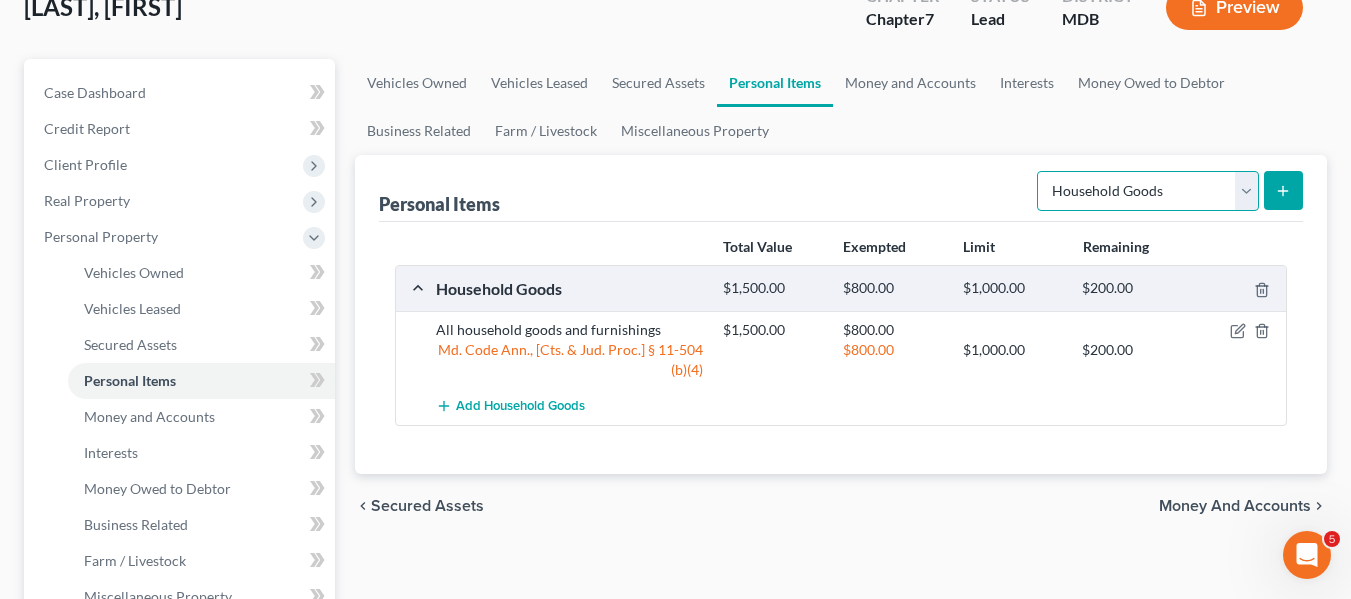 click on "Select Item Type Clothing Collectibles Of Value Electronics Firearms Household Goods Jewelry Other Pet(s) Sports & Hobby Equipment" at bounding box center [1148, 191] 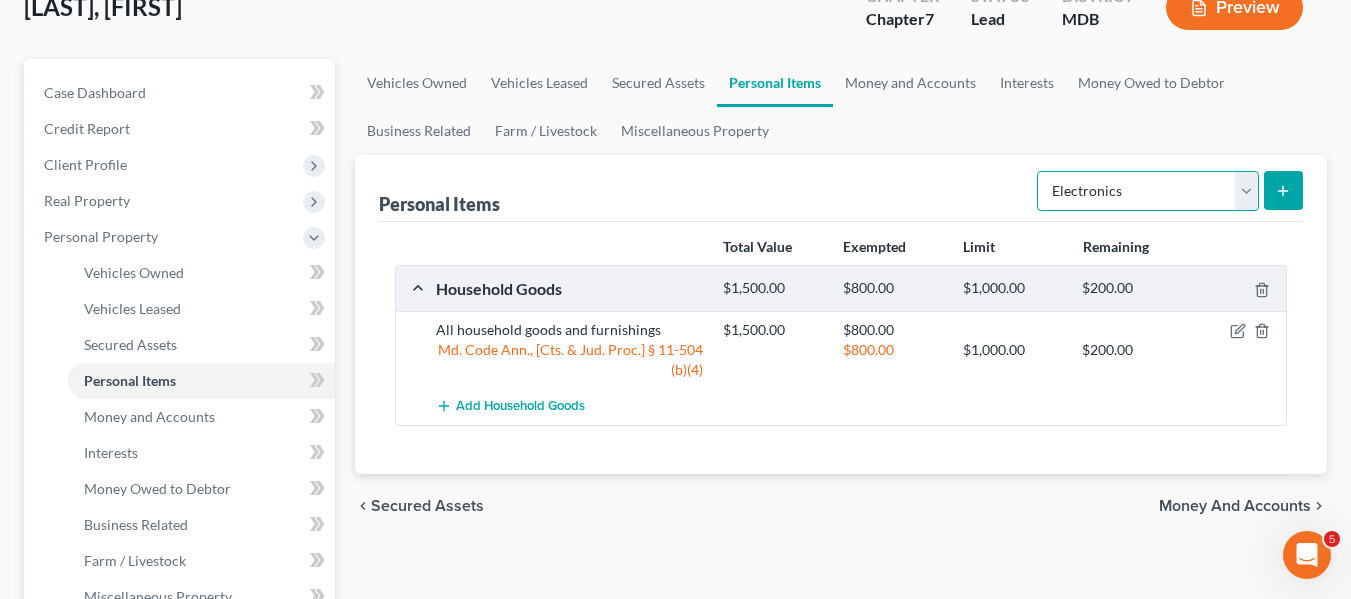 click on "Select Item Type Clothing Collectibles Of Value Electronics Firearms Household Goods Jewelry Other Pet(s) Sports & Hobby Equipment" at bounding box center [1148, 191] 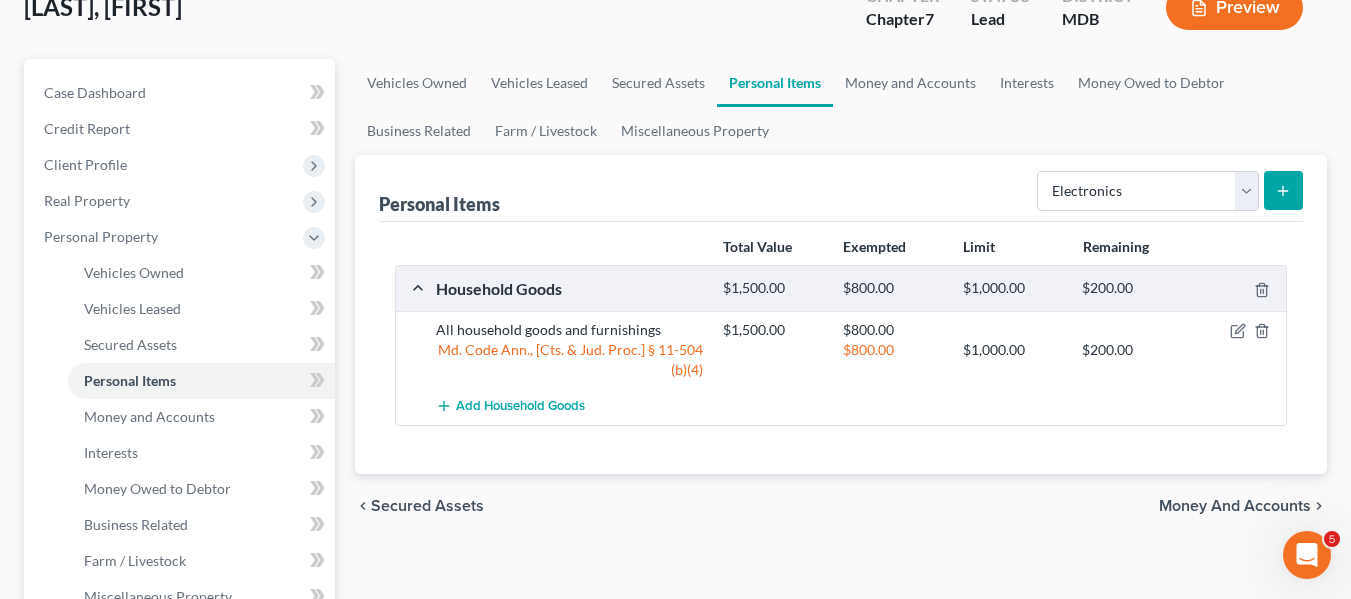 click 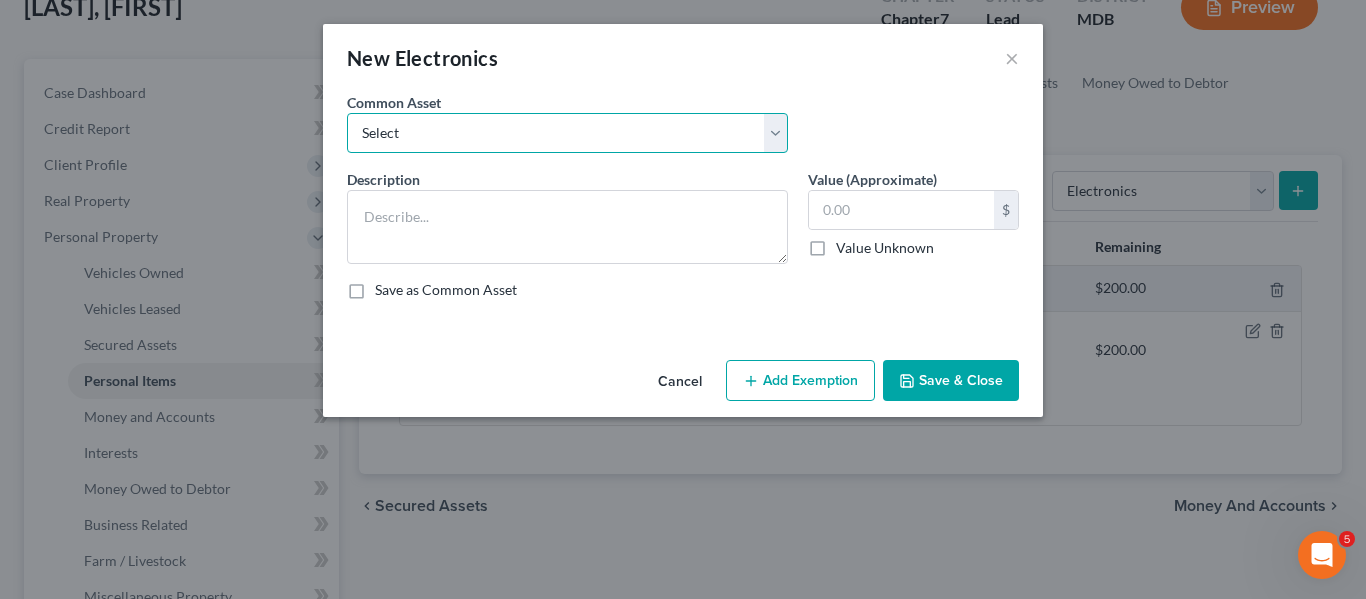 click on "Select All electronics including TV's computers music equipment etc" at bounding box center [567, 133] 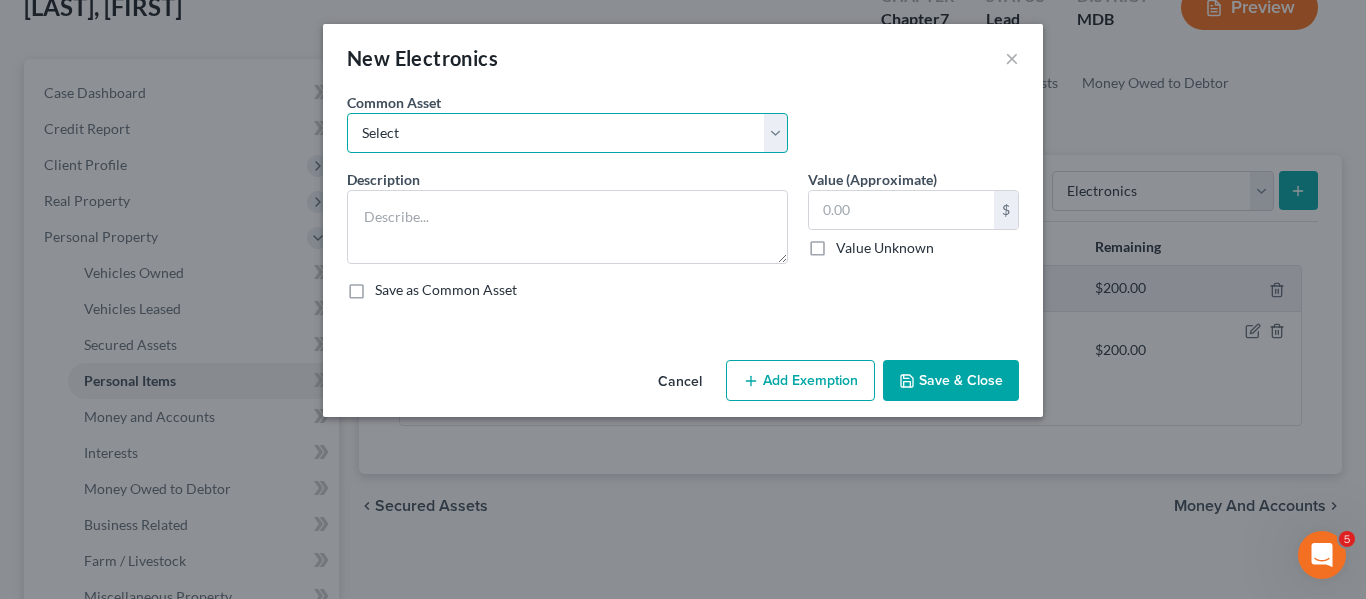 select on "0" 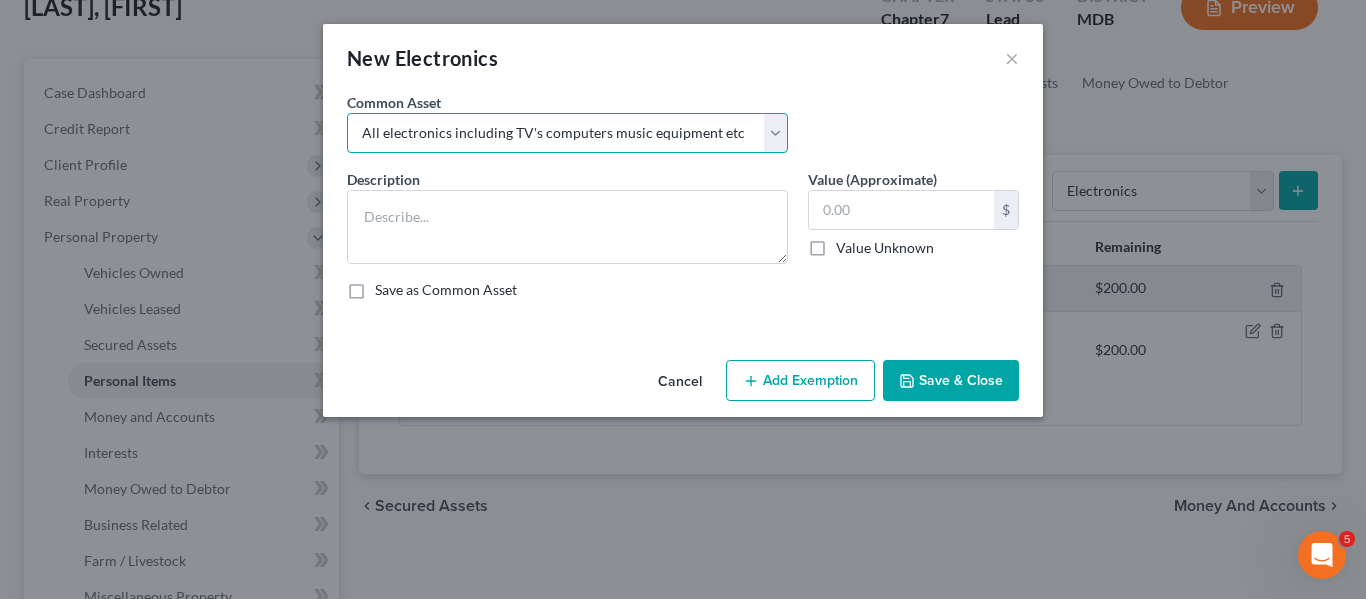 click on "Select All electronics including TV's computers music equipment etc" at bounding box center [567, 133] 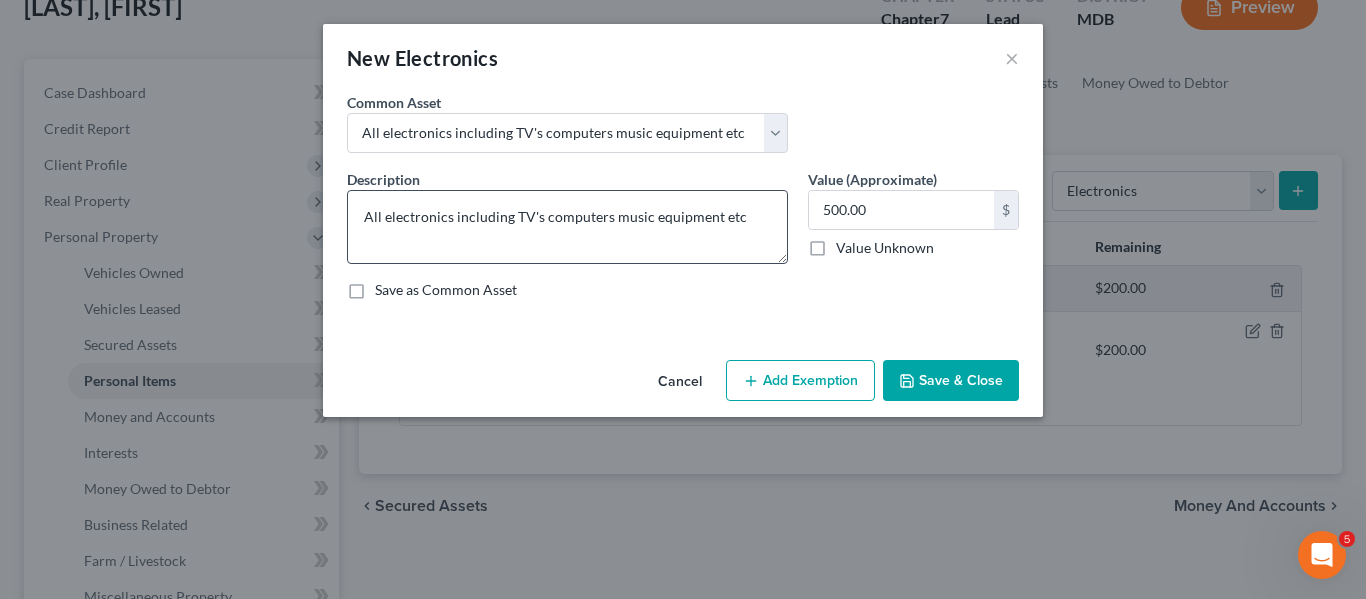drag, startPoint x: 803, startPoint y: 383, endPoint x: 630, endPoint y: 245, distance: 221.29845 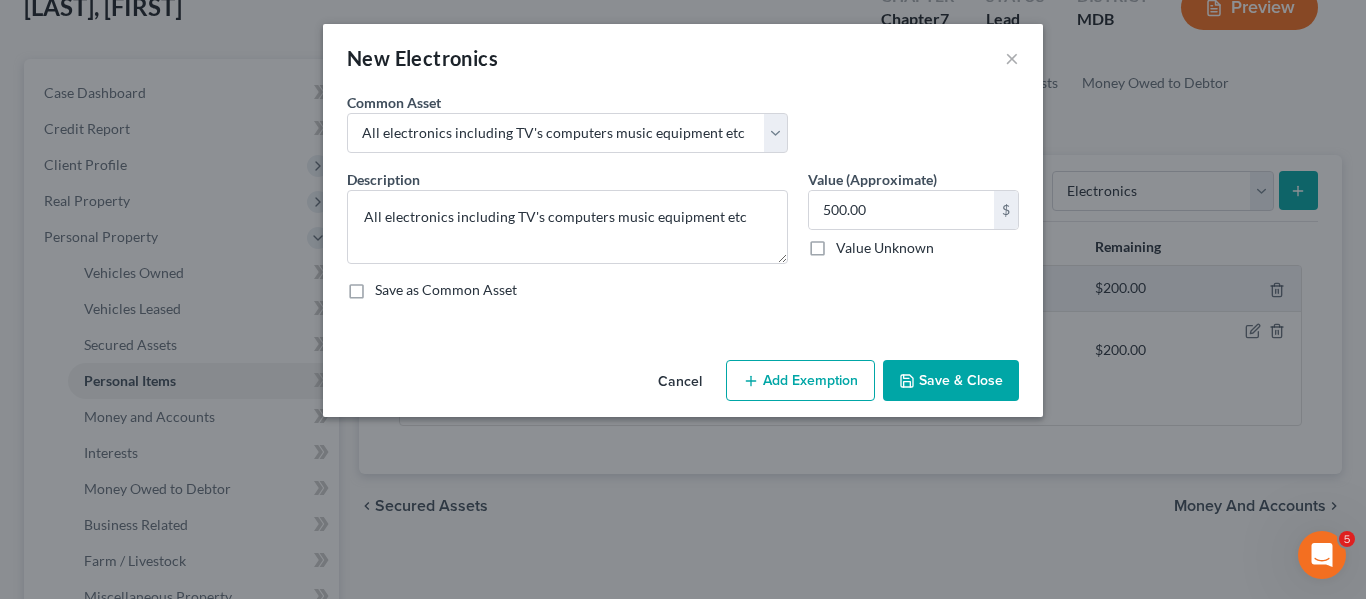click on "Add Exemption" at bounding box center [800, 381] 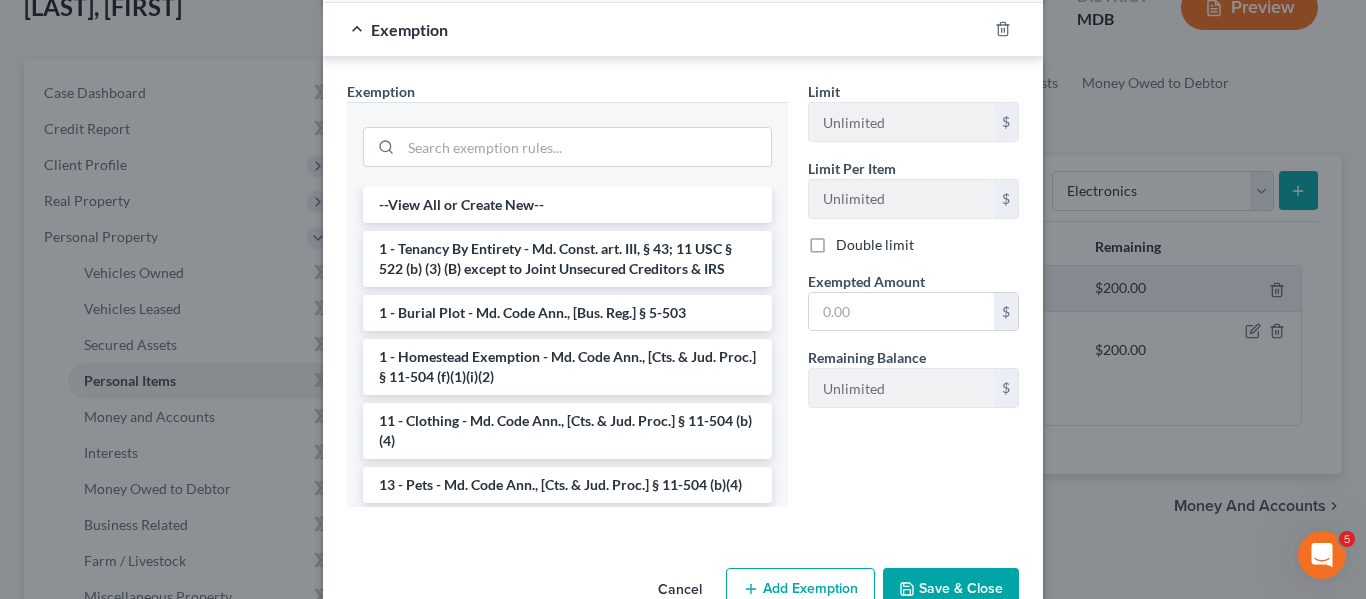 scroll, scrollTop: 345, scrollLeft: 0, axis: vertical 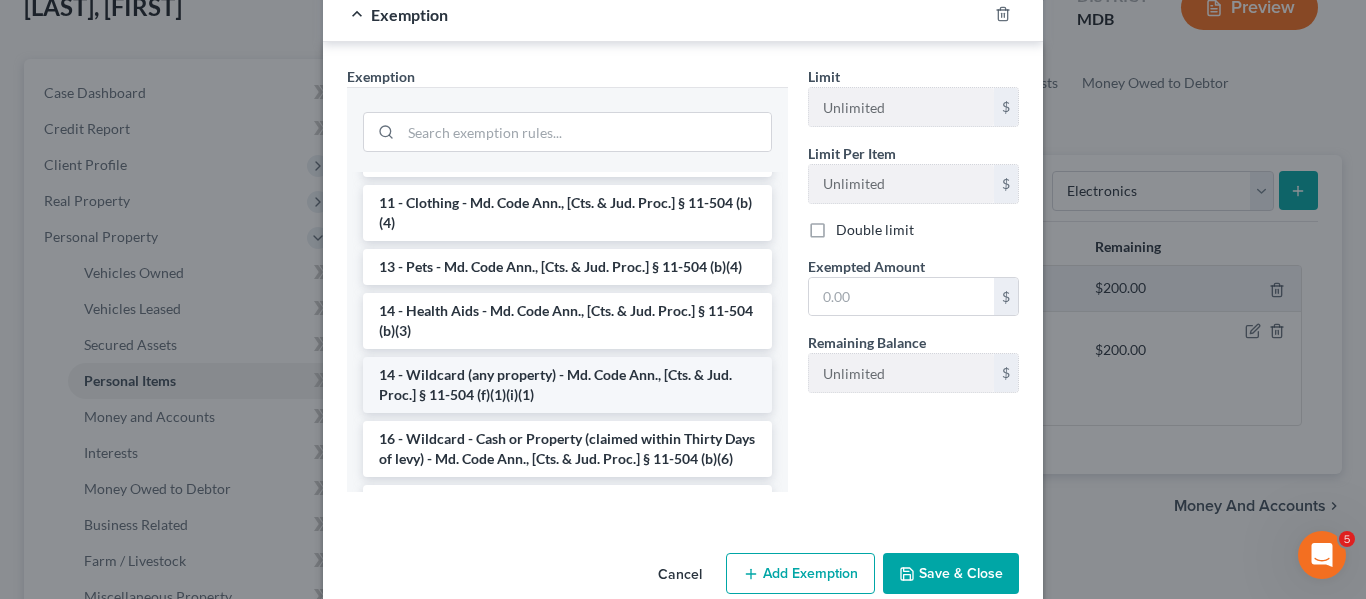 click on "14 - Wildcard (any property) - Md. Code Ann., [Cts. & Jud. Proc.] § 11-504 (f)(1)(i)(1)" at bounding box center [567, 385] 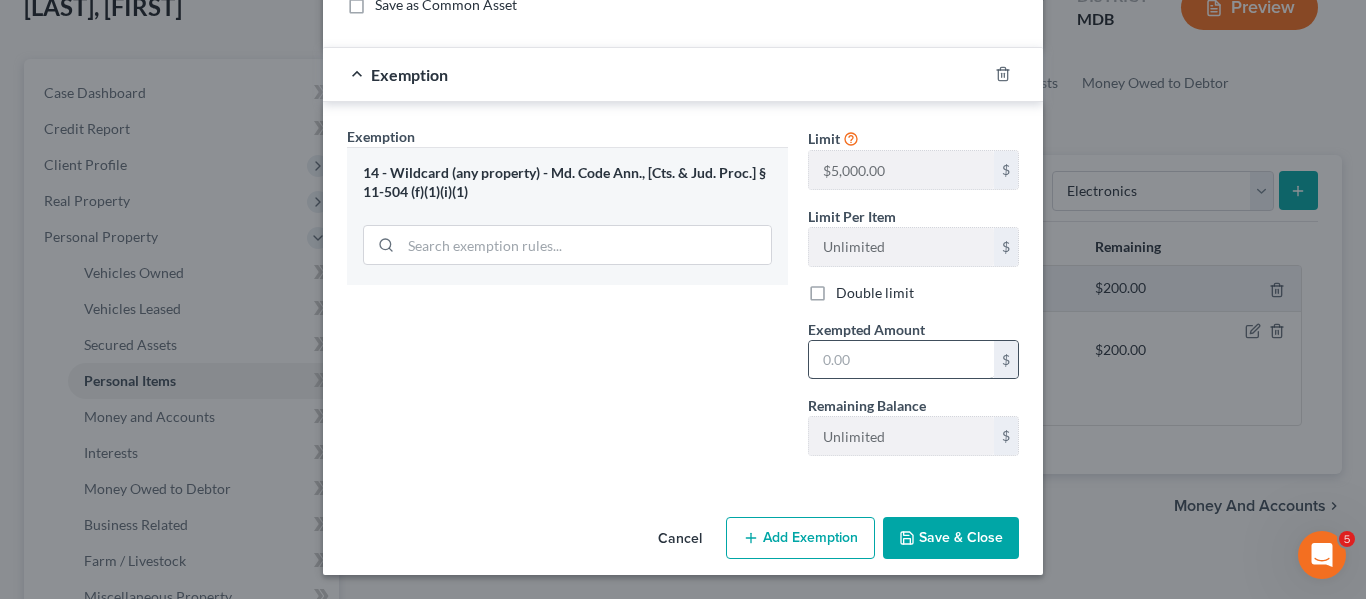 scroll, scrollTop: 285, scrollLeft: 0, axis: vertical 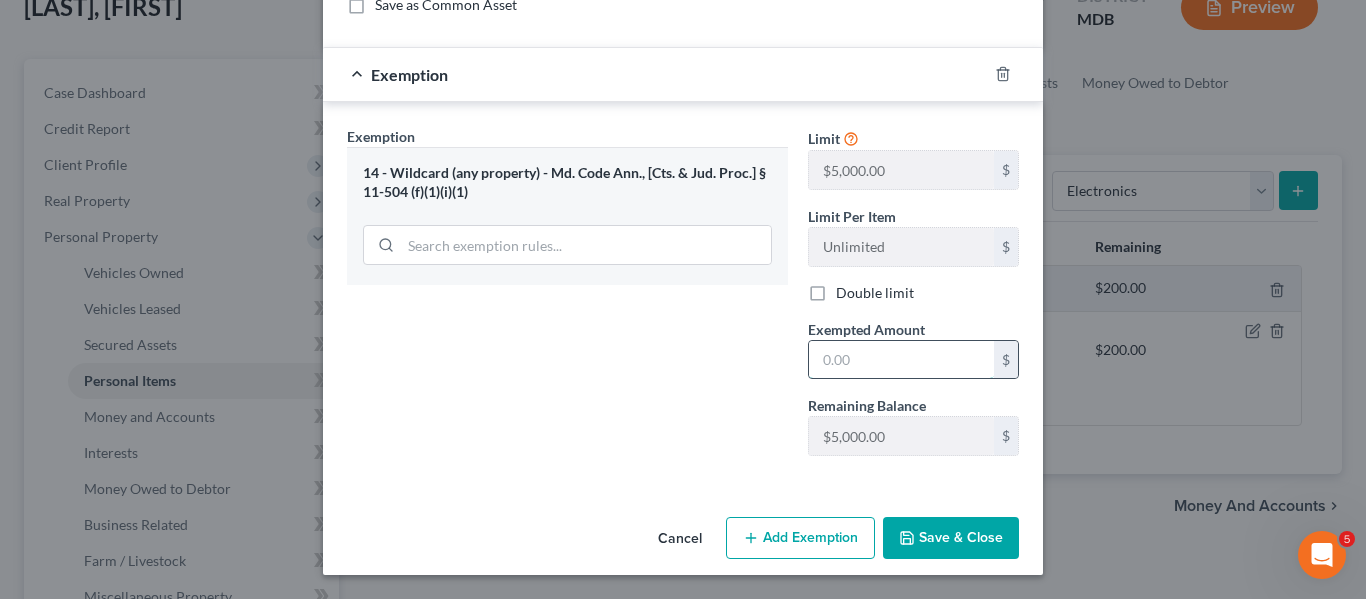 click at bounding box center (901, 360) 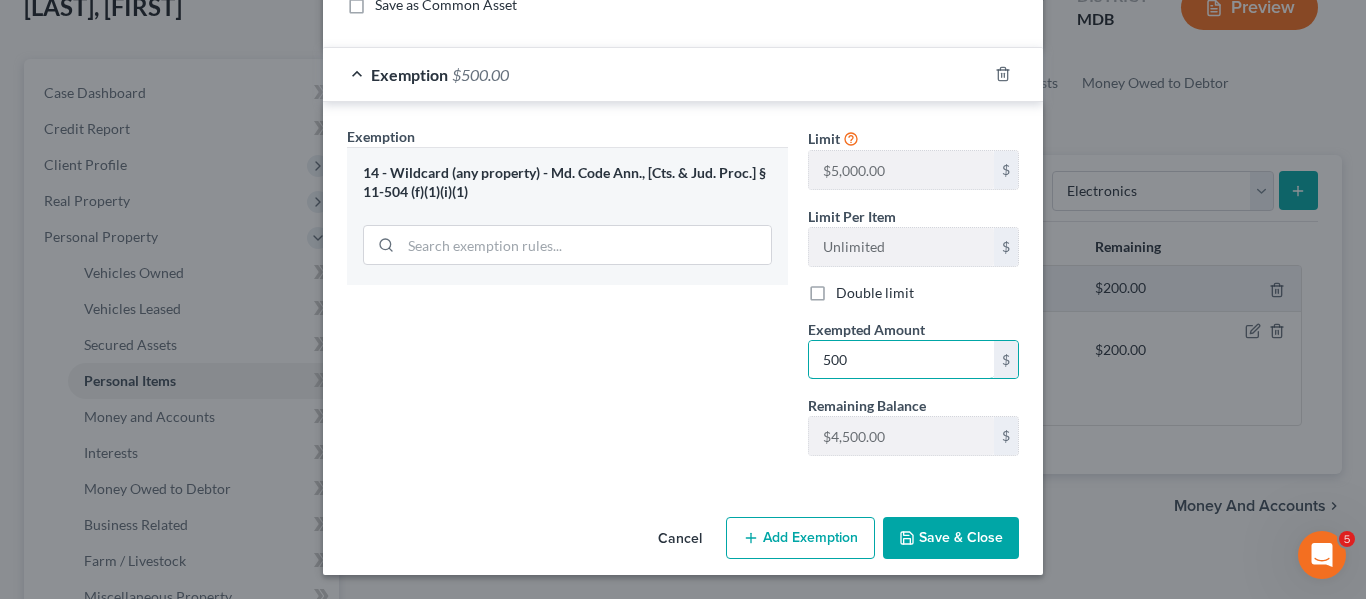type on "500" 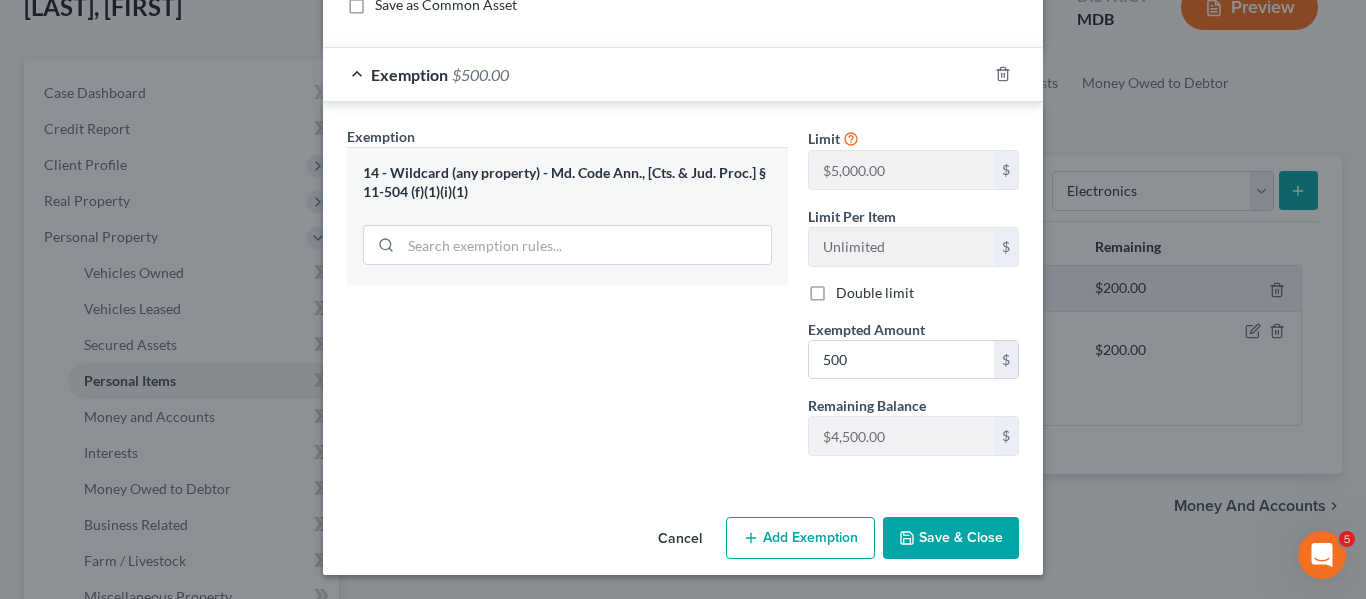 click on "Save & Close" at bounding box center [951, 538] 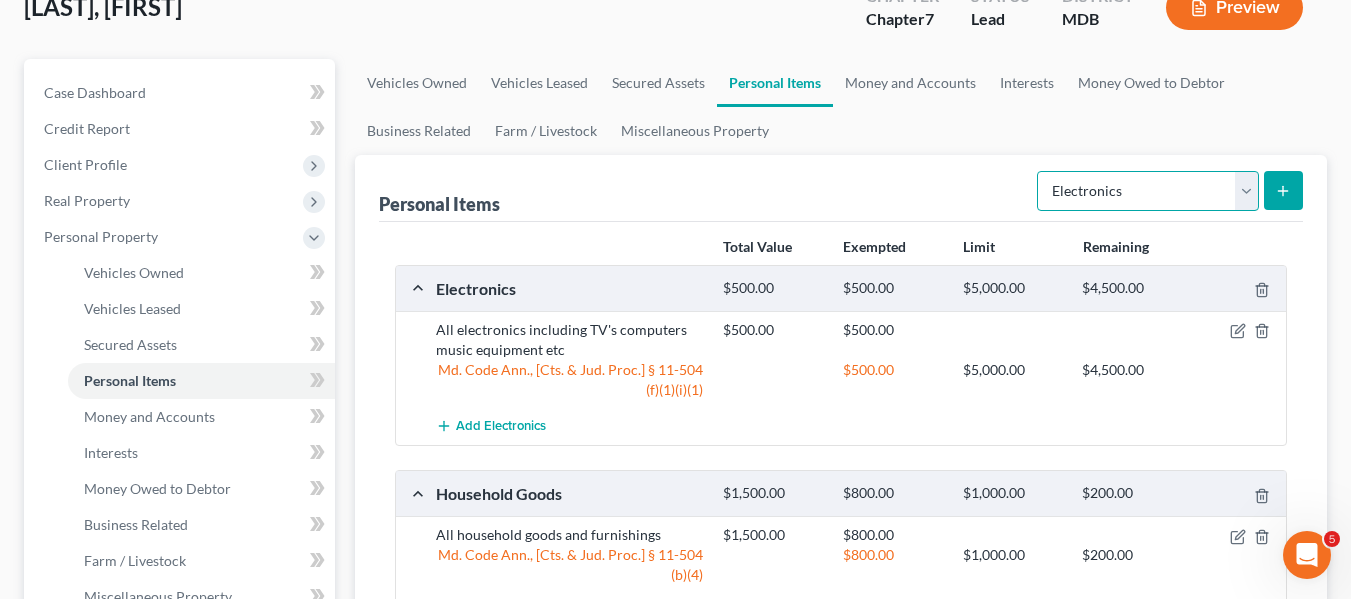 click on "Select Item Type Clothing Collectibles Of Value Electronics Firearms Household Goods Jewelry Other Pet(s) Sports & Hobby Equipment" at bounding box center [1148, 191] 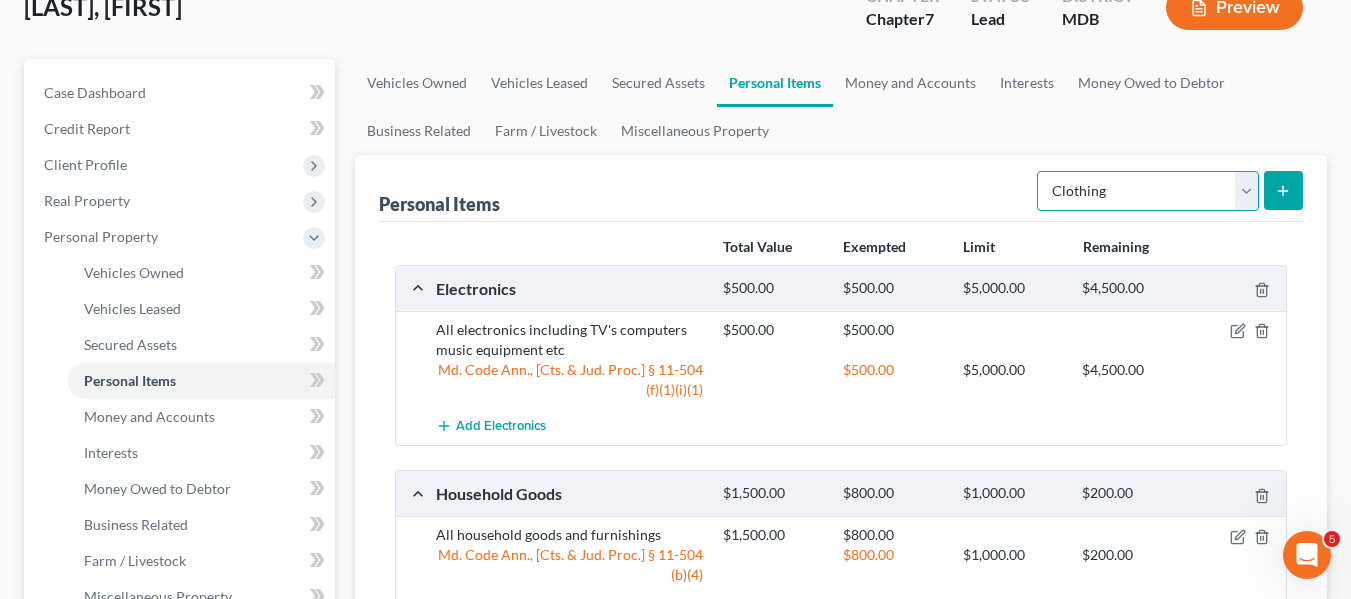 click on "Select Item Type Clothing Collectibles Of Value Electronics Firearms Household Goods Jewelry Other Pet(s) Sports & Hobby Equipment" at bounding box center [1148, 191] 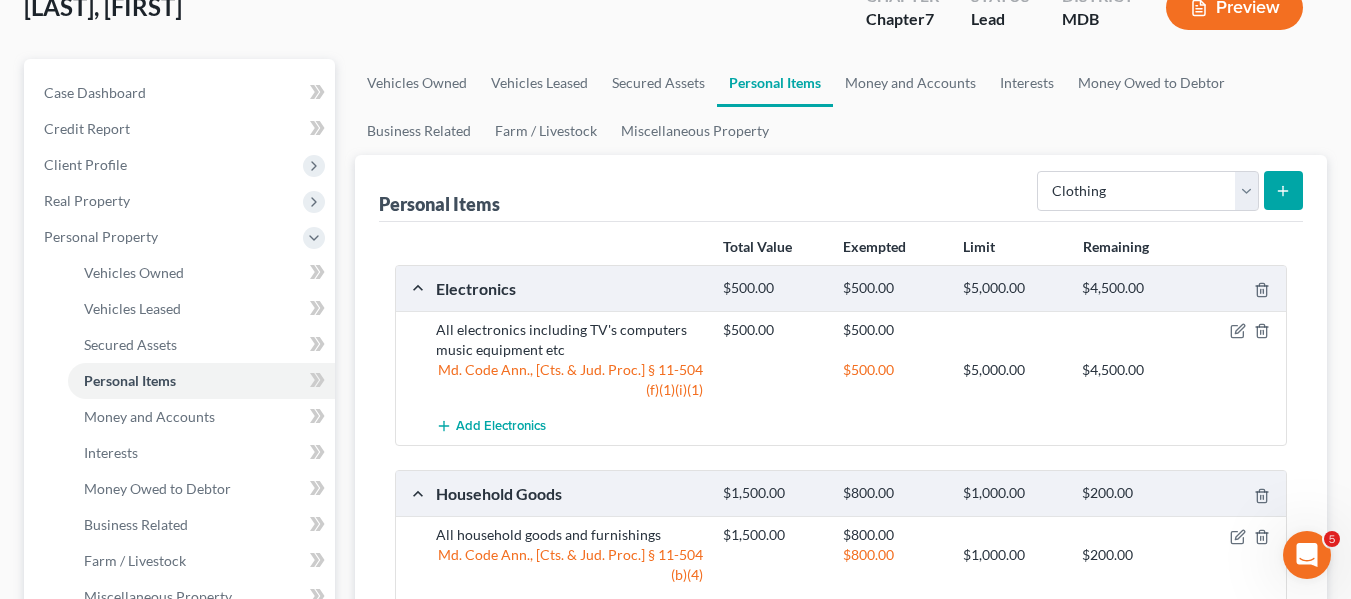 click at bounding box center [1283, 190] 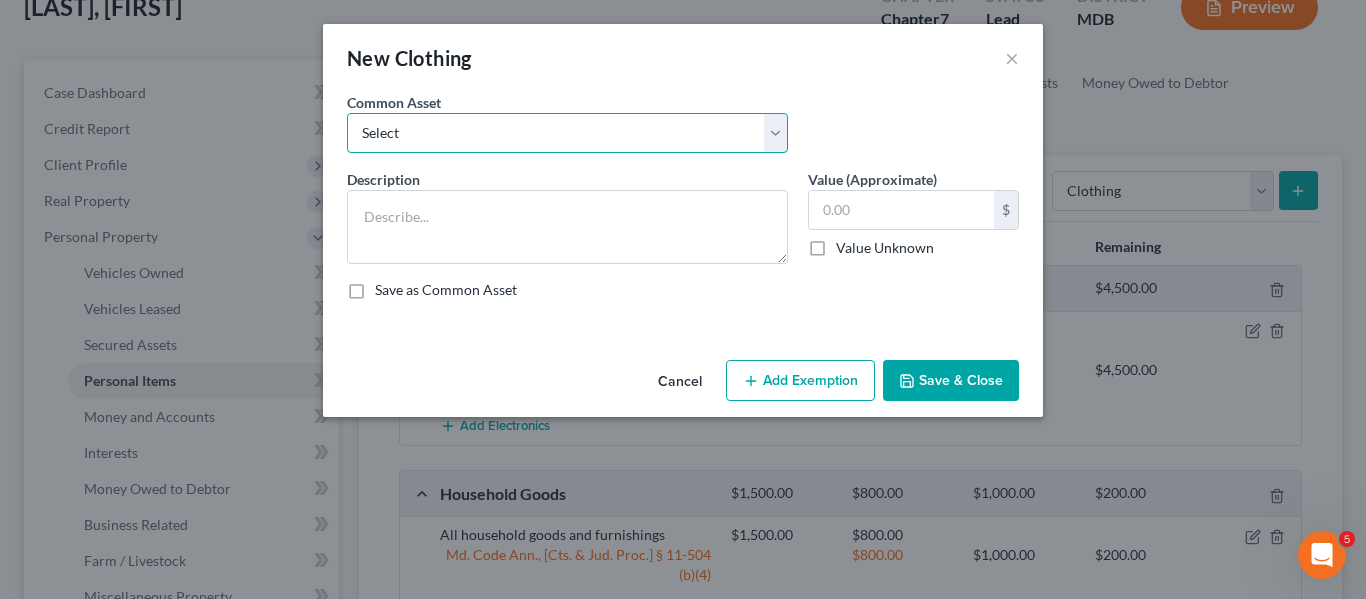 click on "Select All articles of clothing including shoes and outerwear" at bounding box center [567, 133] 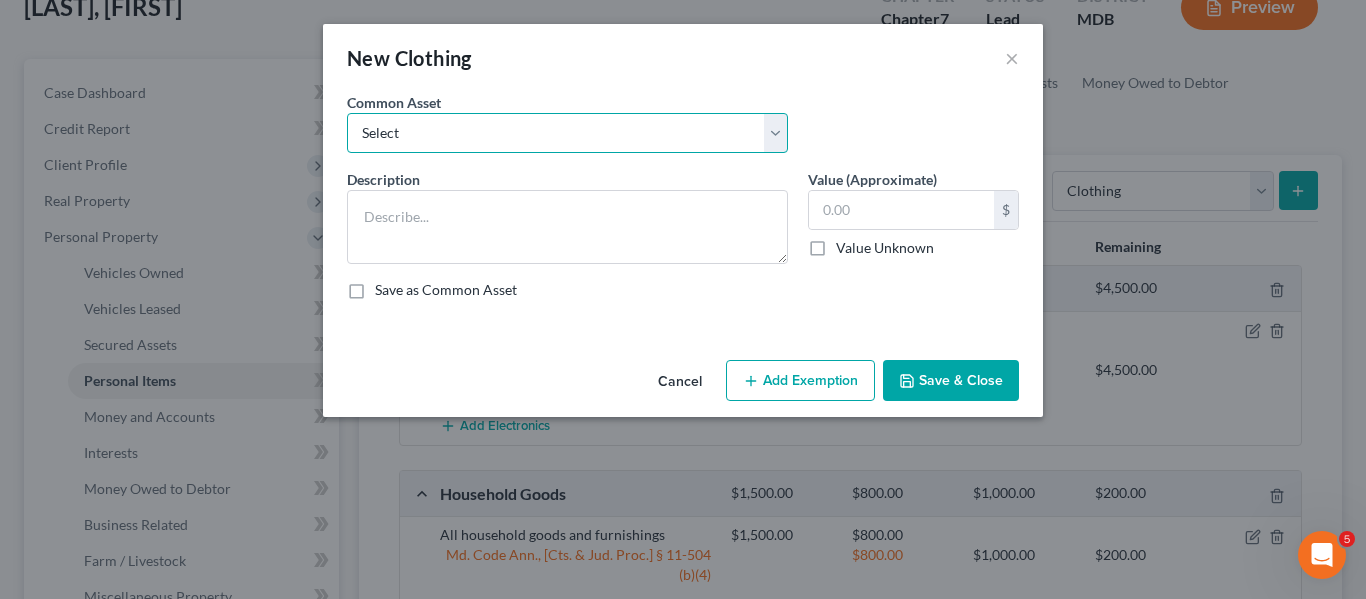 select on "0" 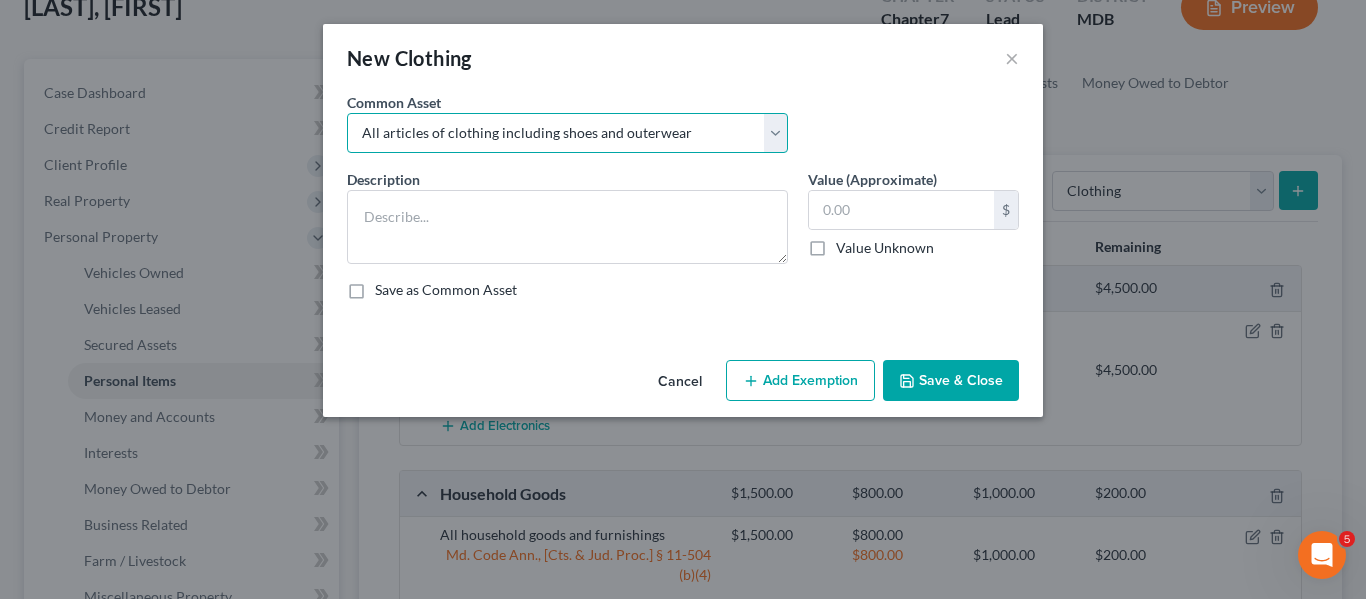 click on "Select All articles of clothing including shoes and outerwear" at bounding box center (567, 133) 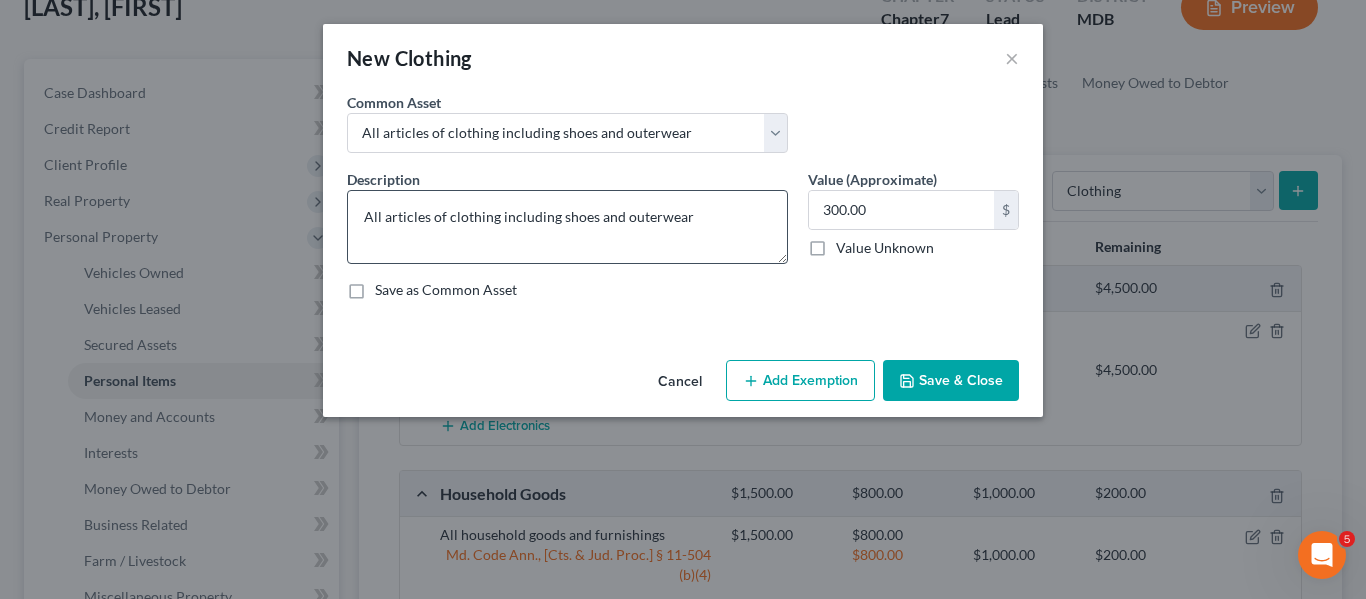 drag, startPoint x: 784, startPoint y: 376, endPoint x: 602, endPoint y: 221, distance: 239.05856 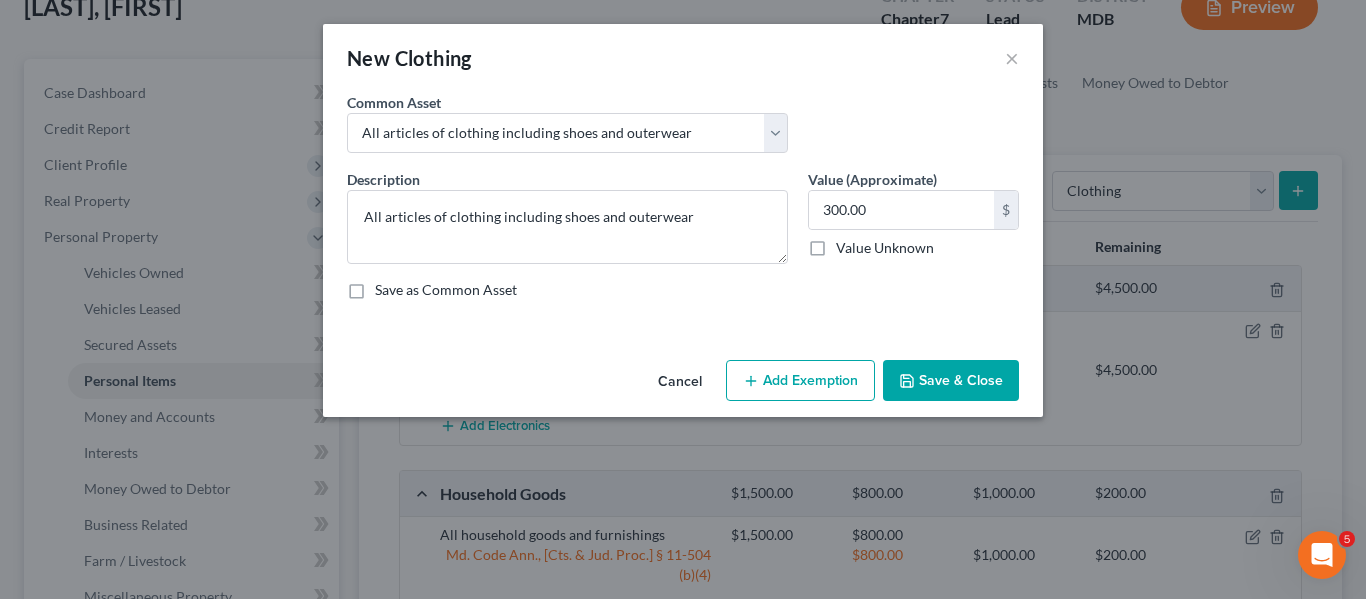 click on "Add Exemption" at bounding box center (800, 381) 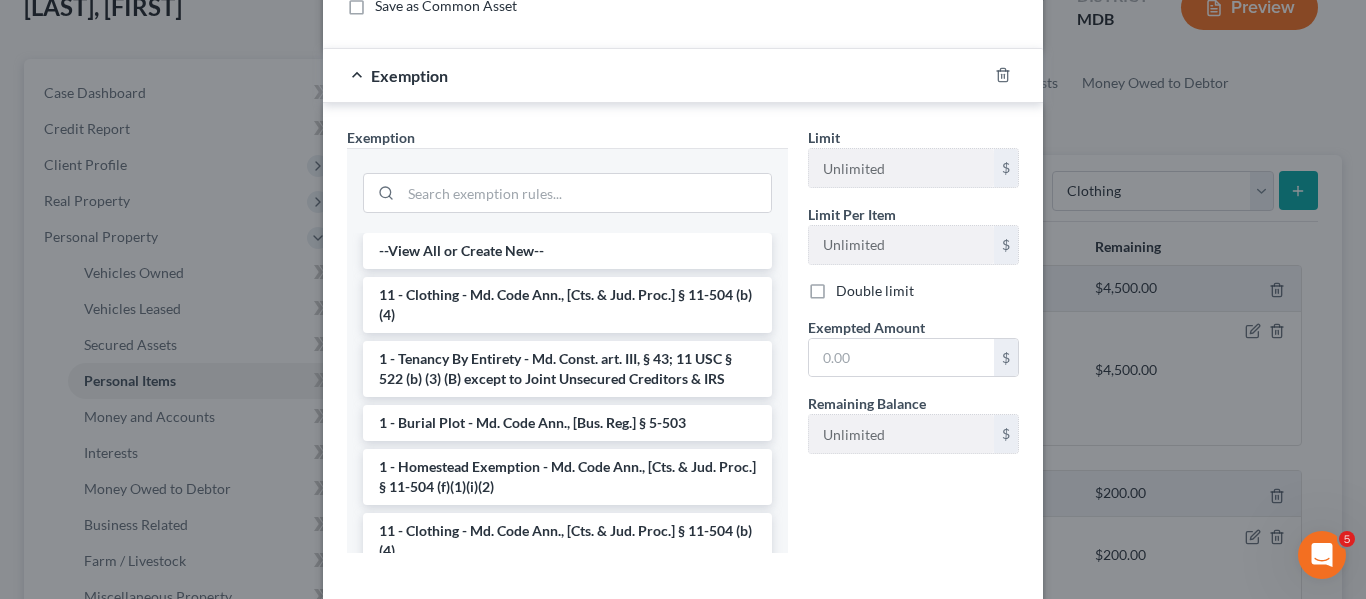 scroll, scrollTop: 286, scrollLeft: 0, axis: vertical 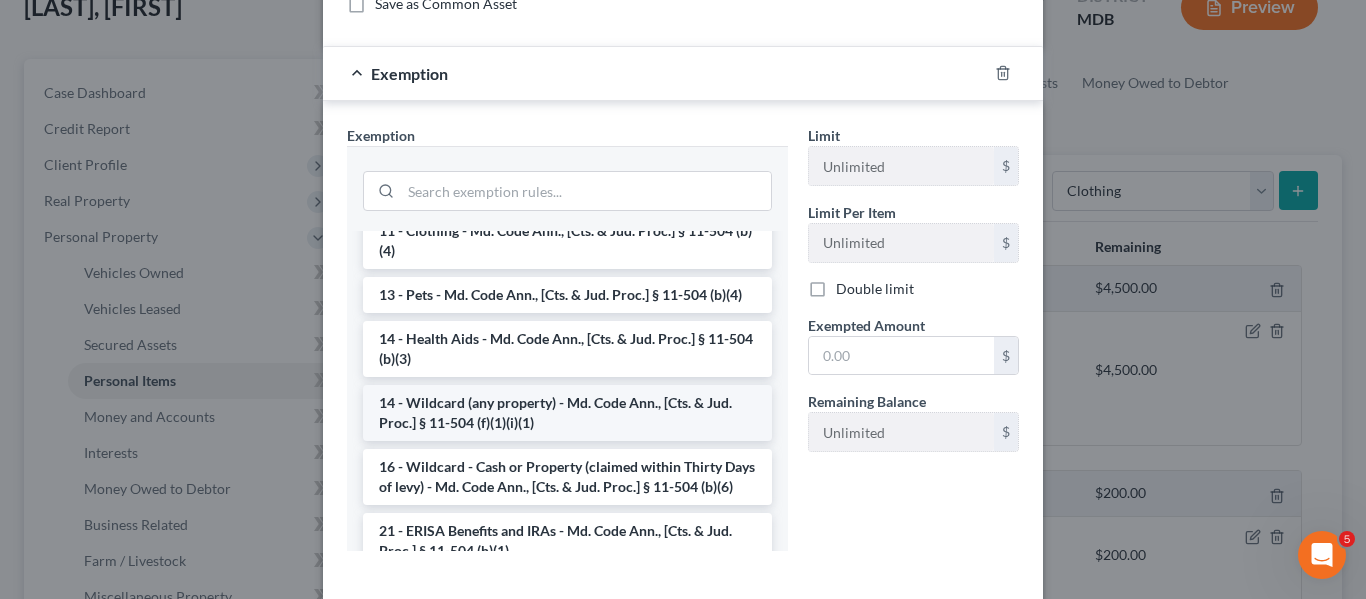 click on "14 - Wildcard (any property) - Md. Code Ann., [Cts. & Jud. Proc.] § 11-504 (f)(1)(i)(1)" at bounding box center [567, 413] 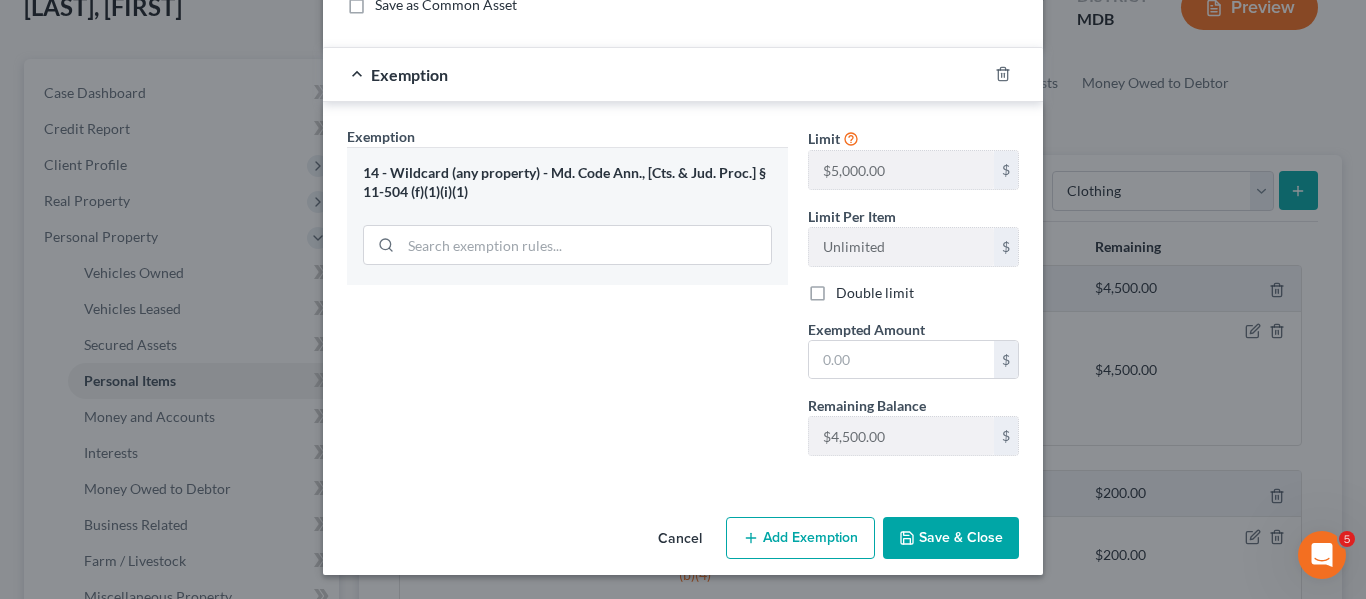 scroll, scrollTop: 285, scrollLeft: 0, axis: vertical 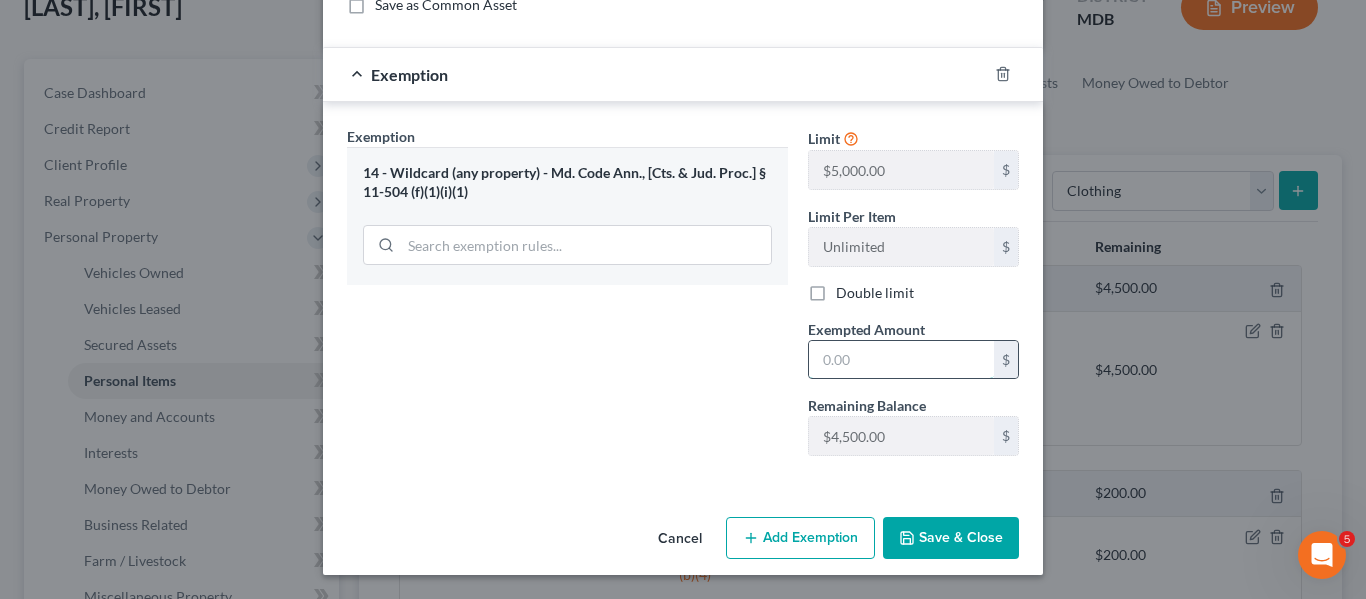 click at bounding box center [901, 360] 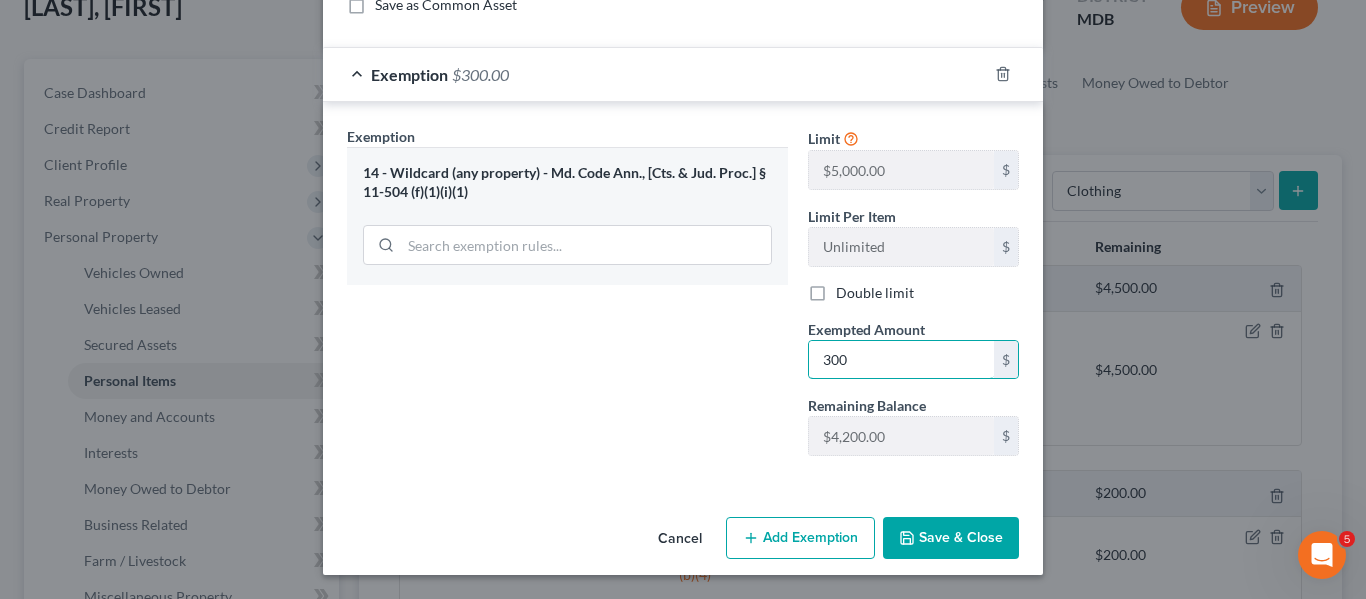 type on "300" 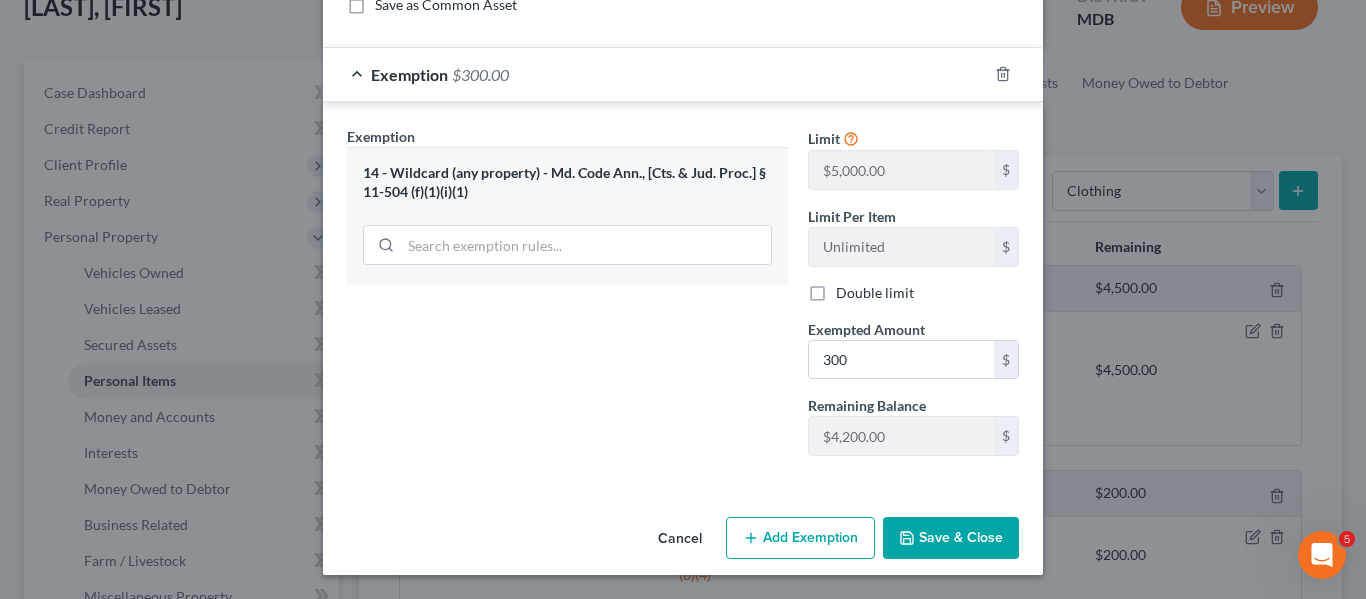 click on "Save & Close" at bounding box center [951, 538] 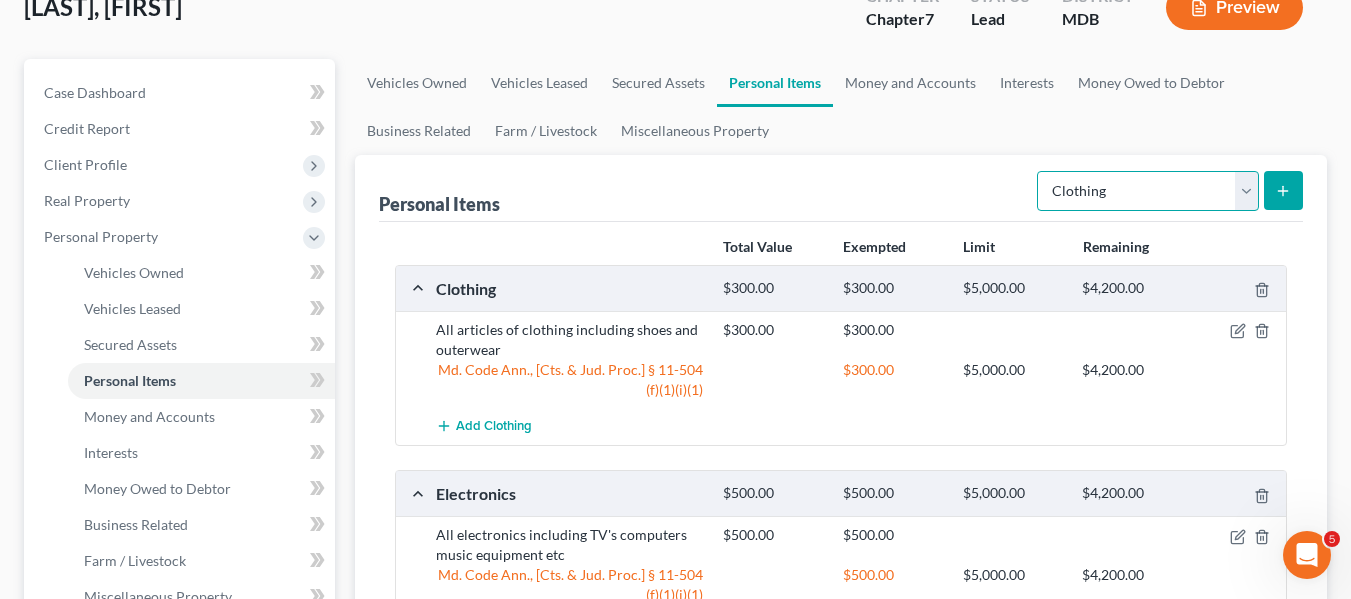 click on "Select Item Type Clothing Collectibles Of Value Electronics Firearms Household Goods Jewelry Other Pet(s) Sports & Hobby Equipment" at bounding box center [1148, 191] 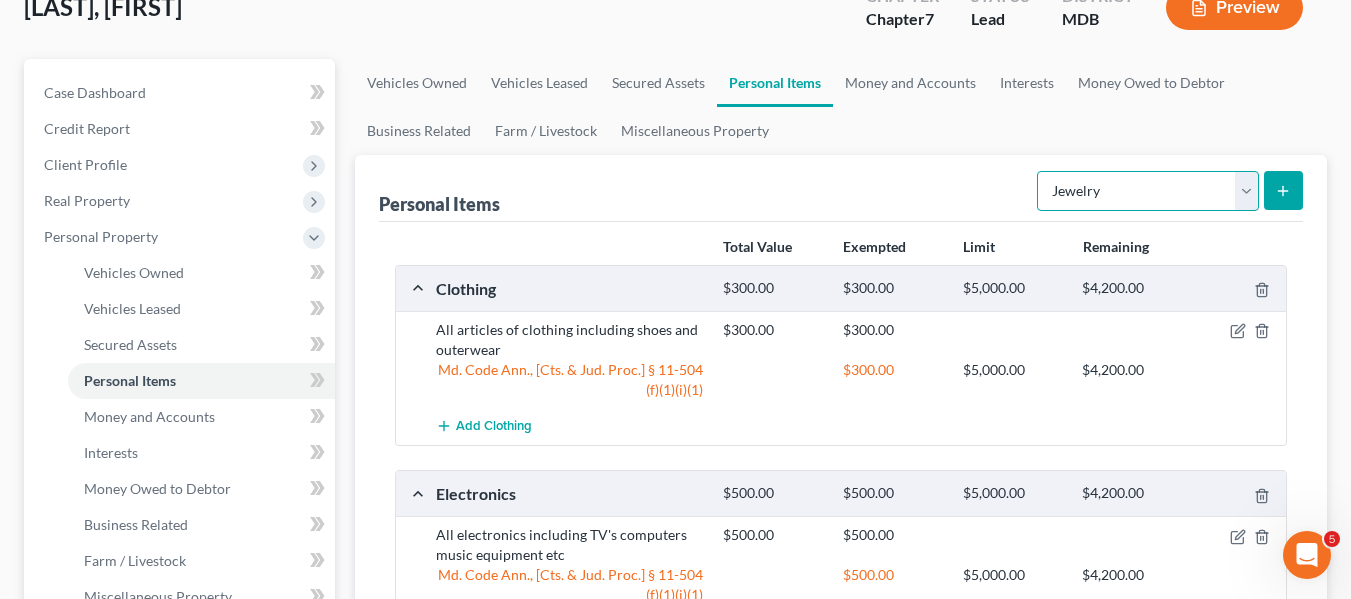 click on "Select Item Type Clothing Collectibles Of Value Electronics Firearms Household Goods Jewelry Other Pet(s) Sports & Hobby Equipment" at bounding box center (1148, 191) 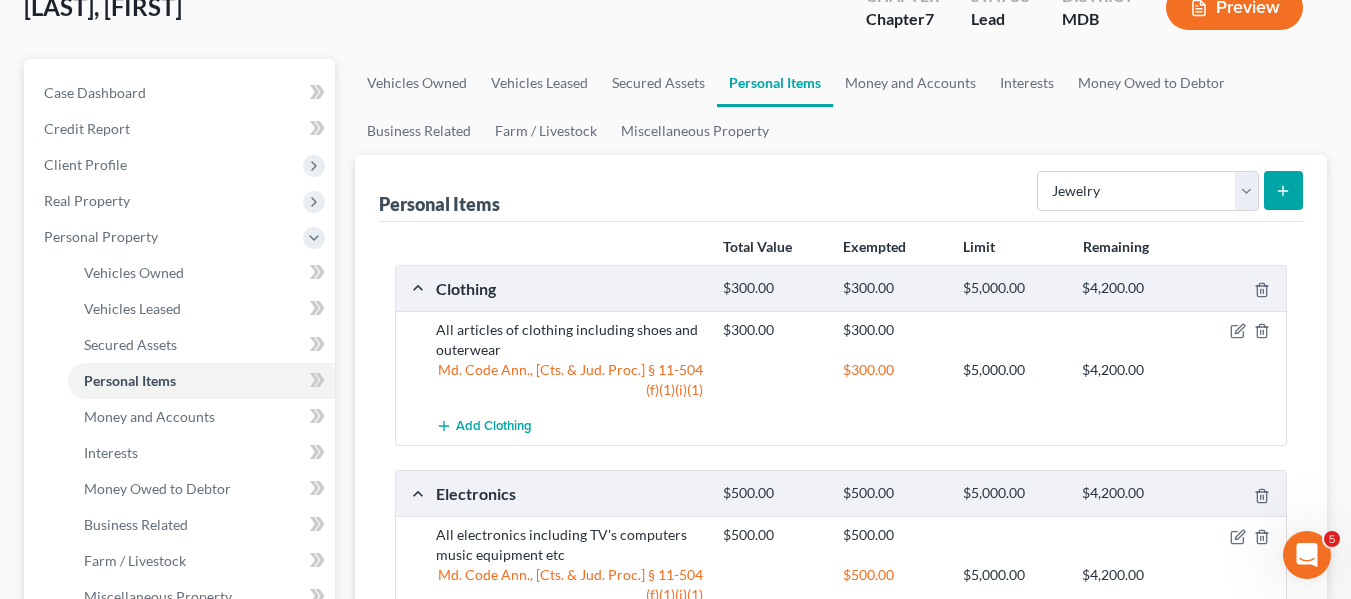 click at bounding box center (1283, 190) 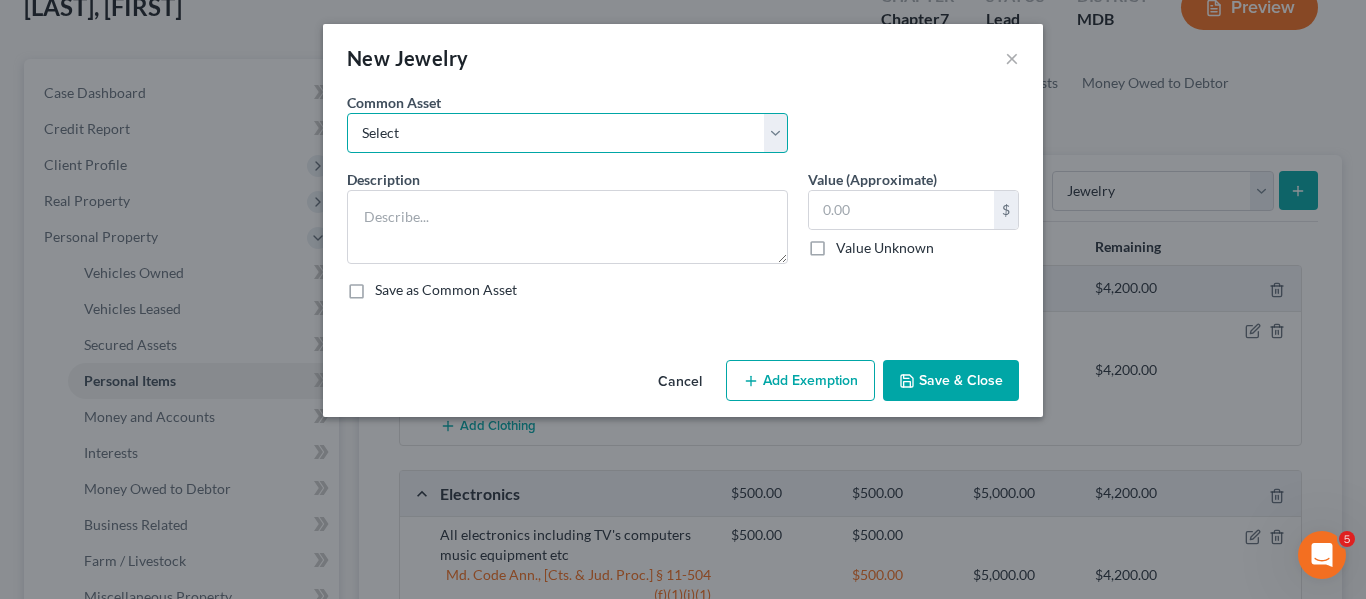 click on "Select All jewelry including rings watches bracelets earrings etc" at bounding box center (567, 133) 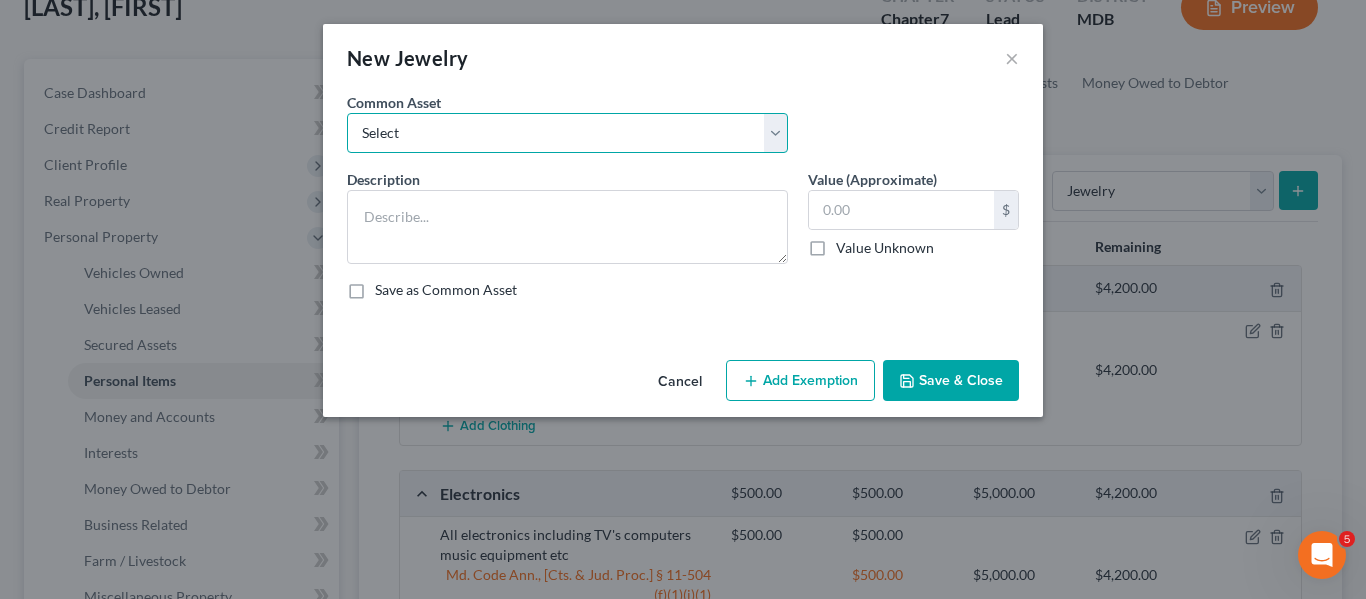 select on "0" 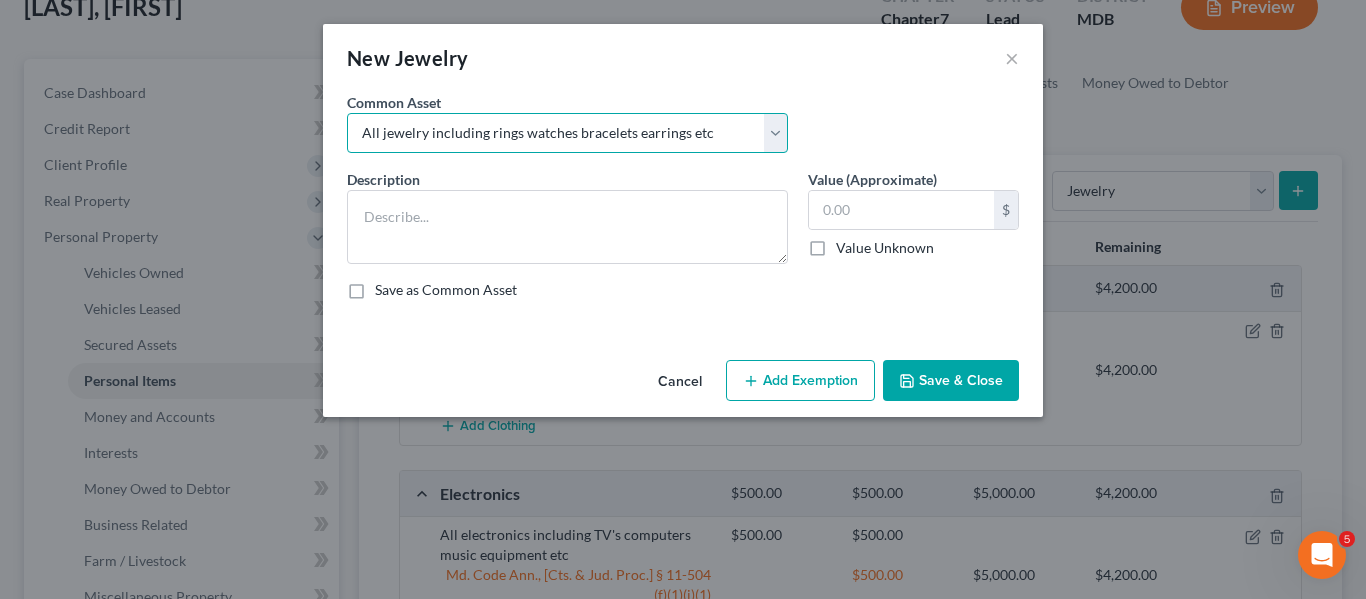 click on "Select All jewelry including rings watches bracelets earrings etc" at bounding box center [567, 133] 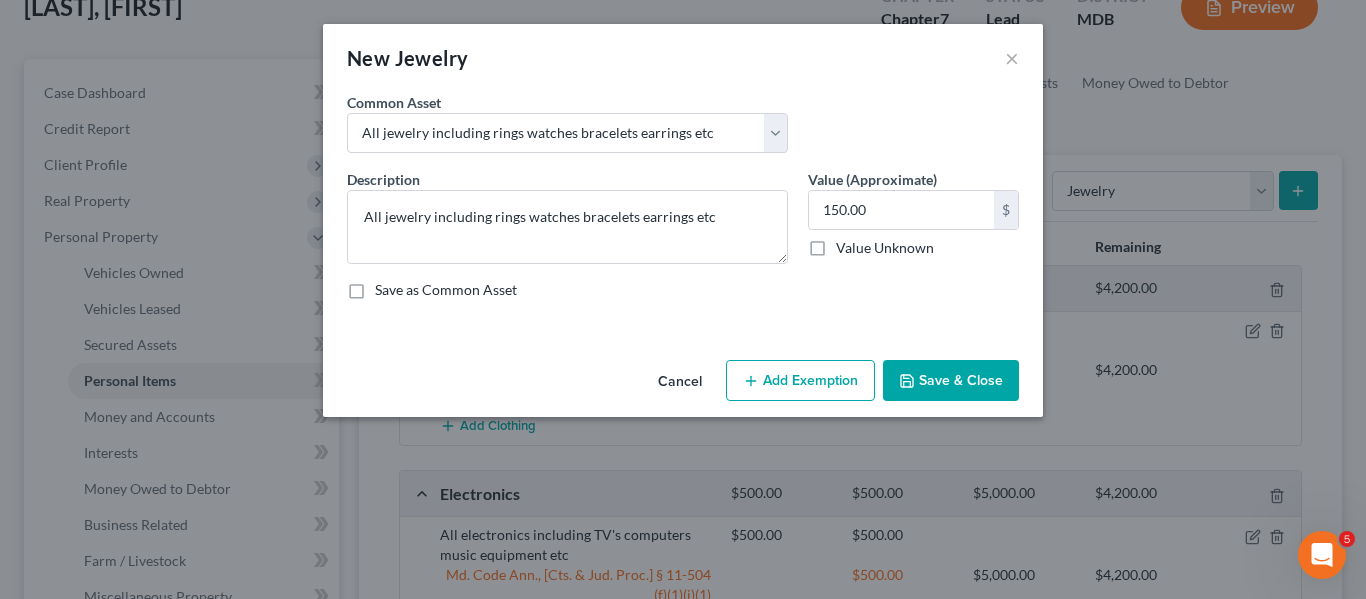 click on "Add Exemption" at bounding box center [800, 381] 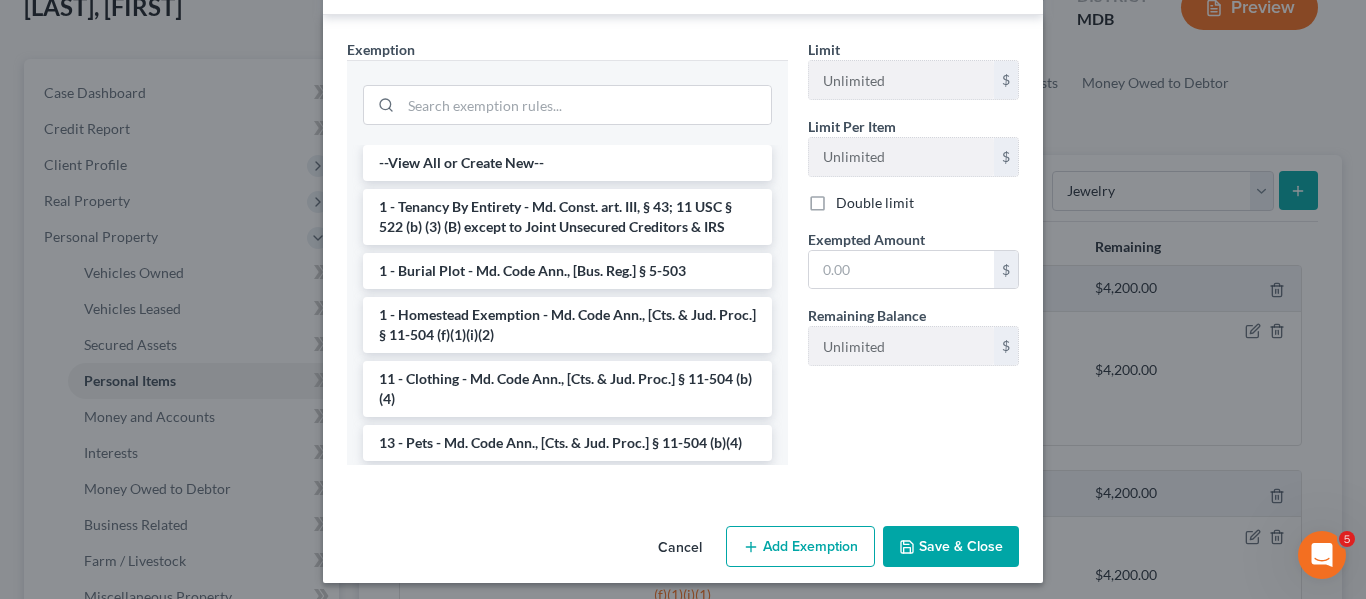 scroll, scrollTop: 380, scrollLeft: 0, axis: vertical 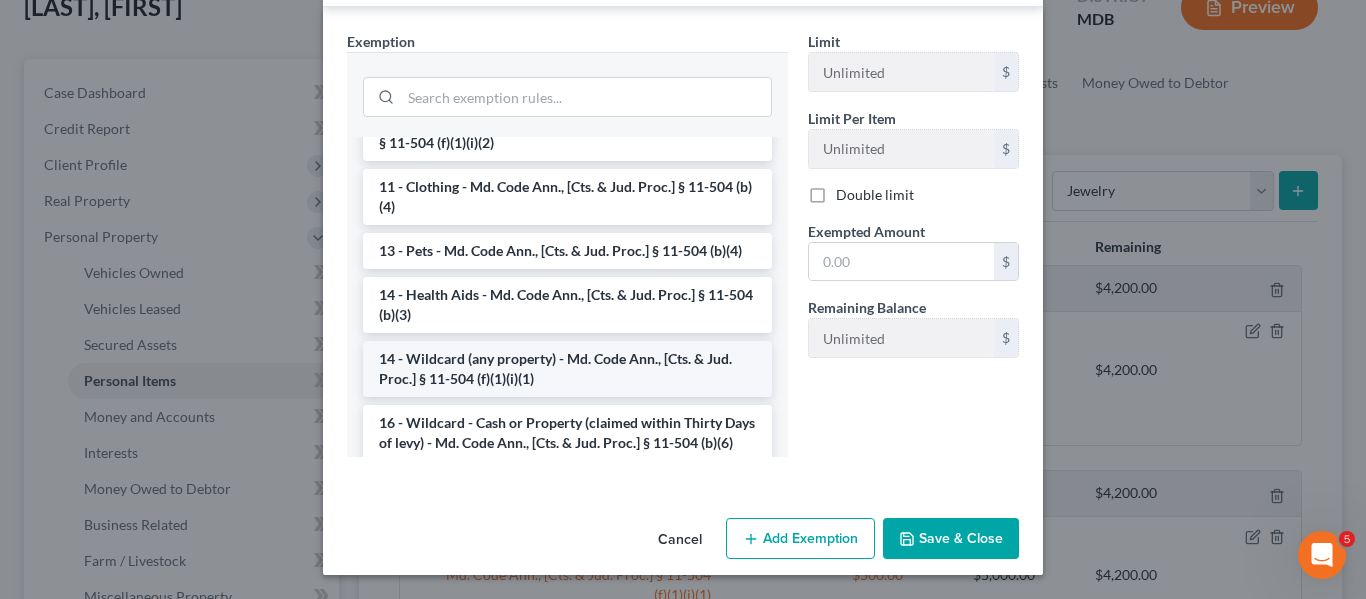 click on "14 - Wildcard (any property) - Md. Code Ann., [Cts. & Jud. Proc.] § 11-504 (f)(1)(i)(1)" at bounding box center [567, 369] 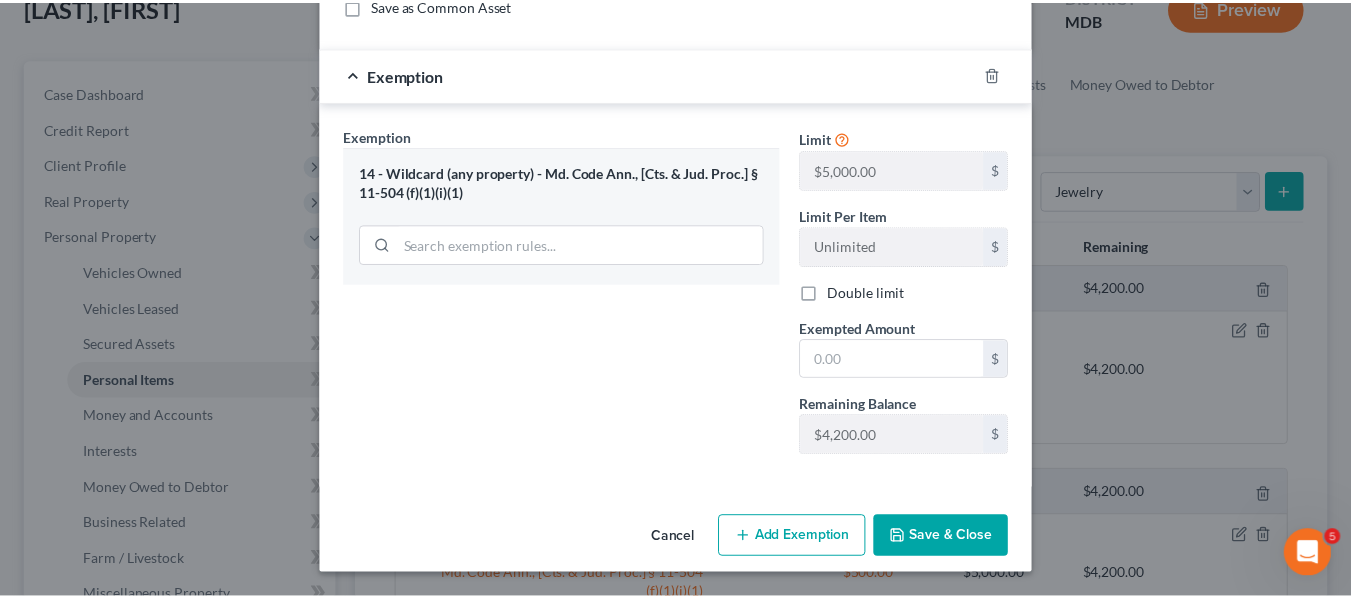 scroll, scrollTop: 285, scrollLeft: 0, axis: vertical 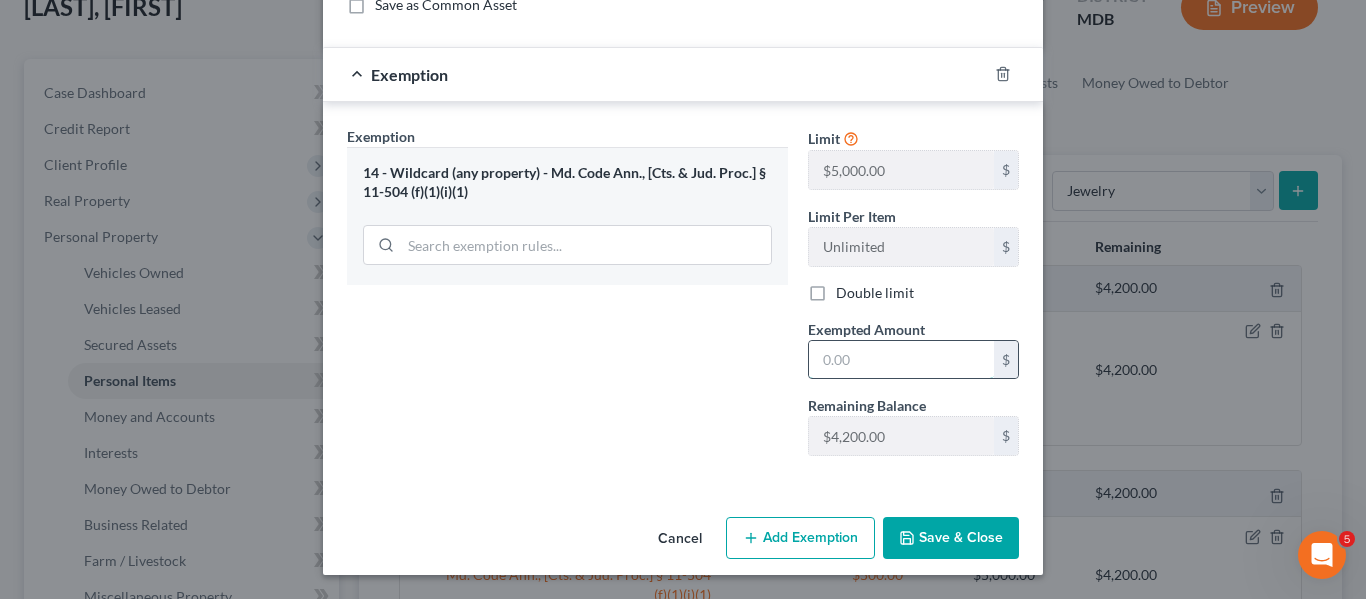 click at bounding box center (901, 360) 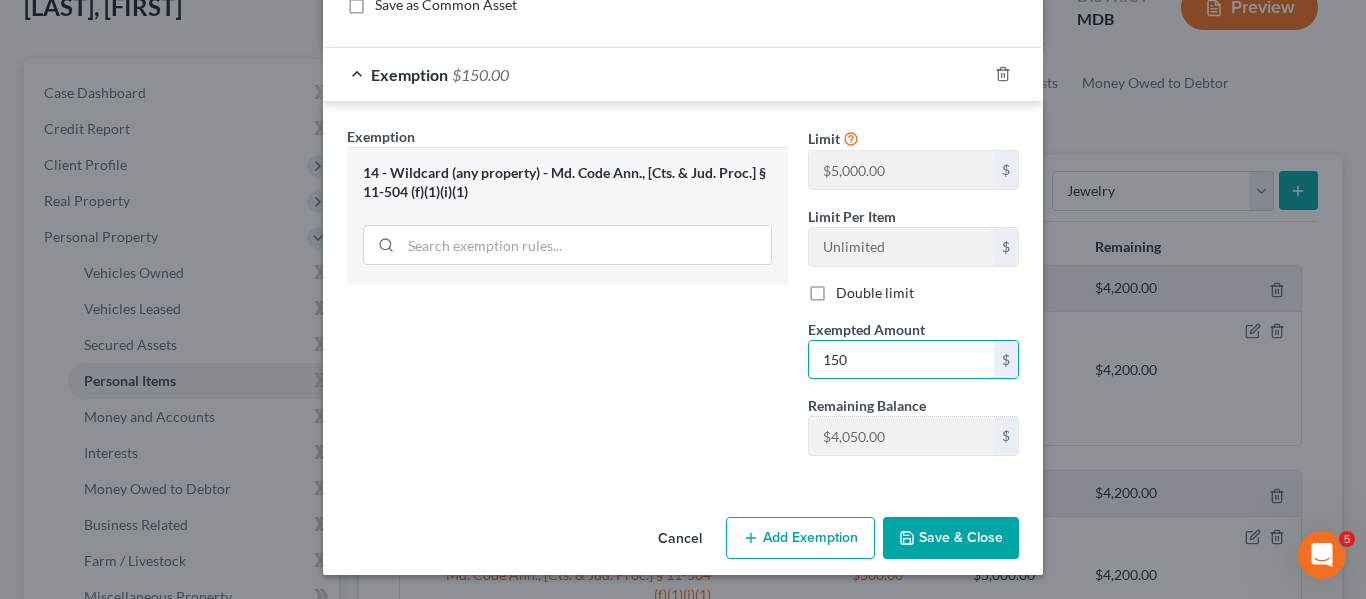 type on "150" 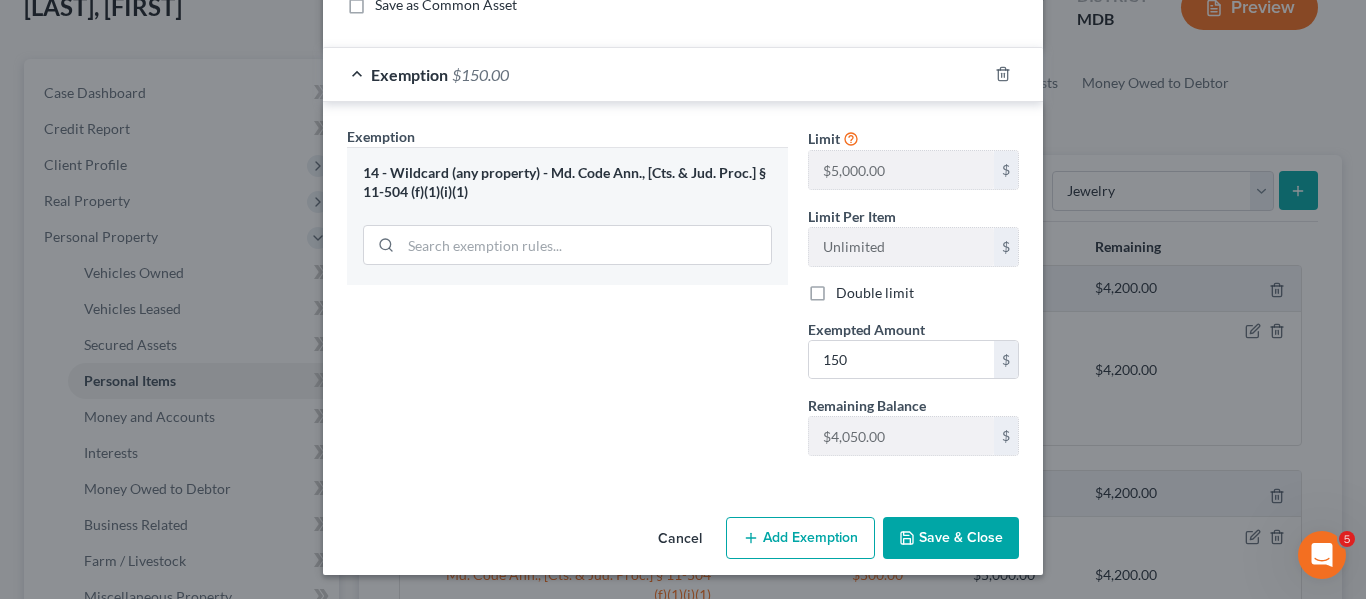 click on "Save & Close" at bounding box center (951, 538) 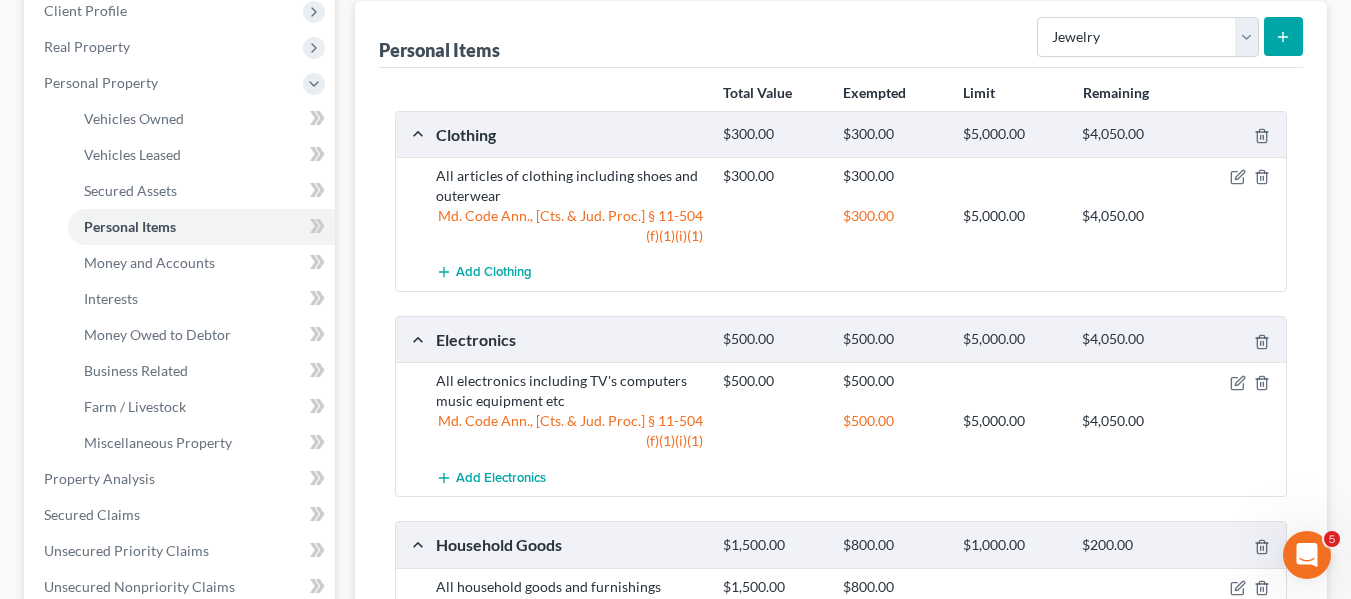 scroll, scrollTop: 288, scrollLeft: 0, axis: vertical 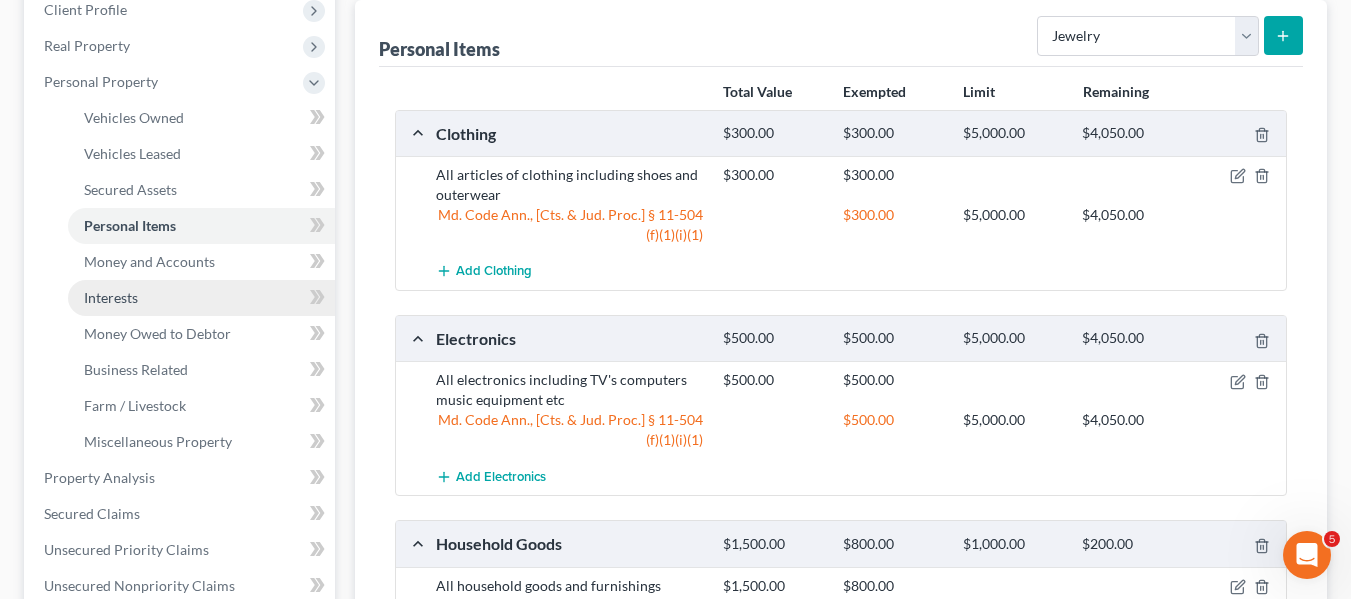 click on "Interests" at bounding box center (201, 298) 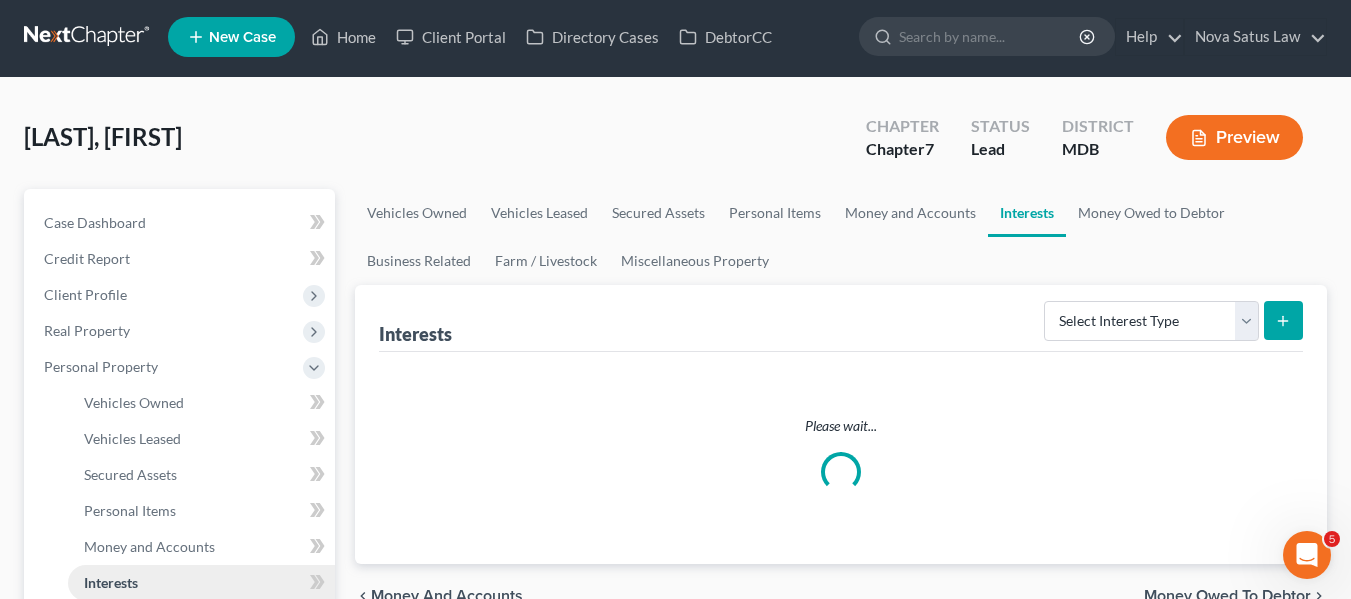 scroll, scrollTop: 0, scrollLeft: 0, axis: both 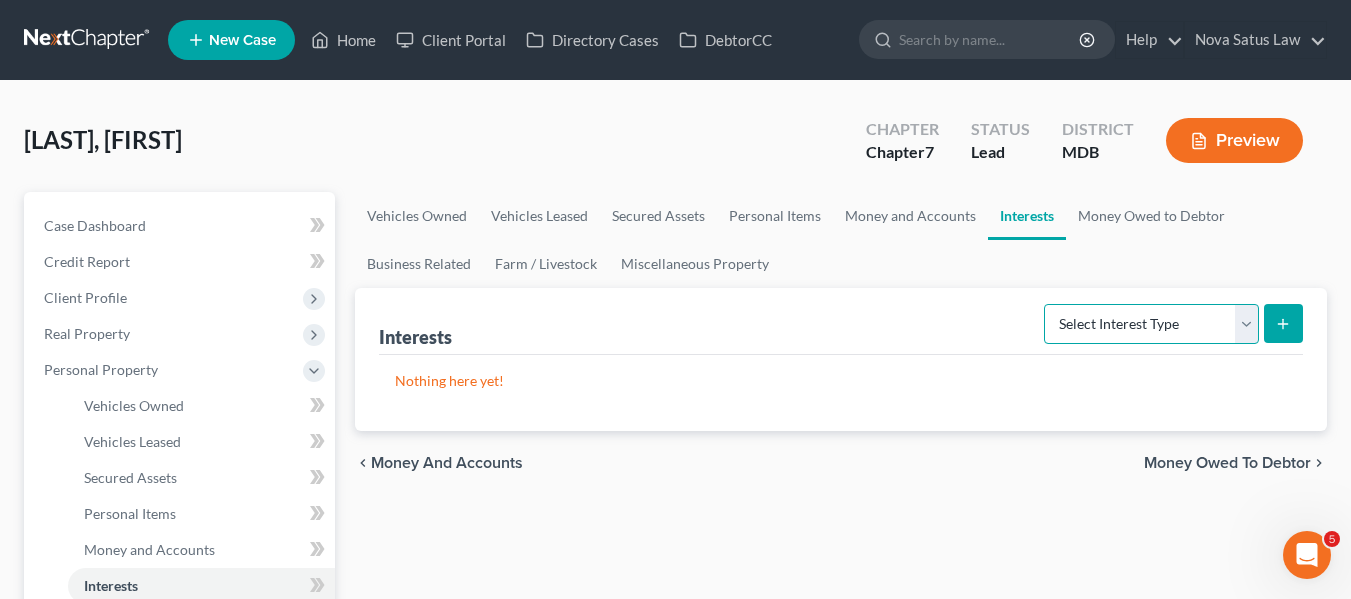 click on "Select Interest Type 401K Annuity Bond Education IRA Government Bond Government Pension Plan Incorporated Business IRA Joint Venture (Active) Joint Venture (Inactive) Keogh Mutual Fund Other Retirement Plan Partnership (Active) Partnership (Inactive) Pension Plan Stock Term Life Insurance Unincorporated Business Whole Life Insurance" at bounding box center (1151, 324) 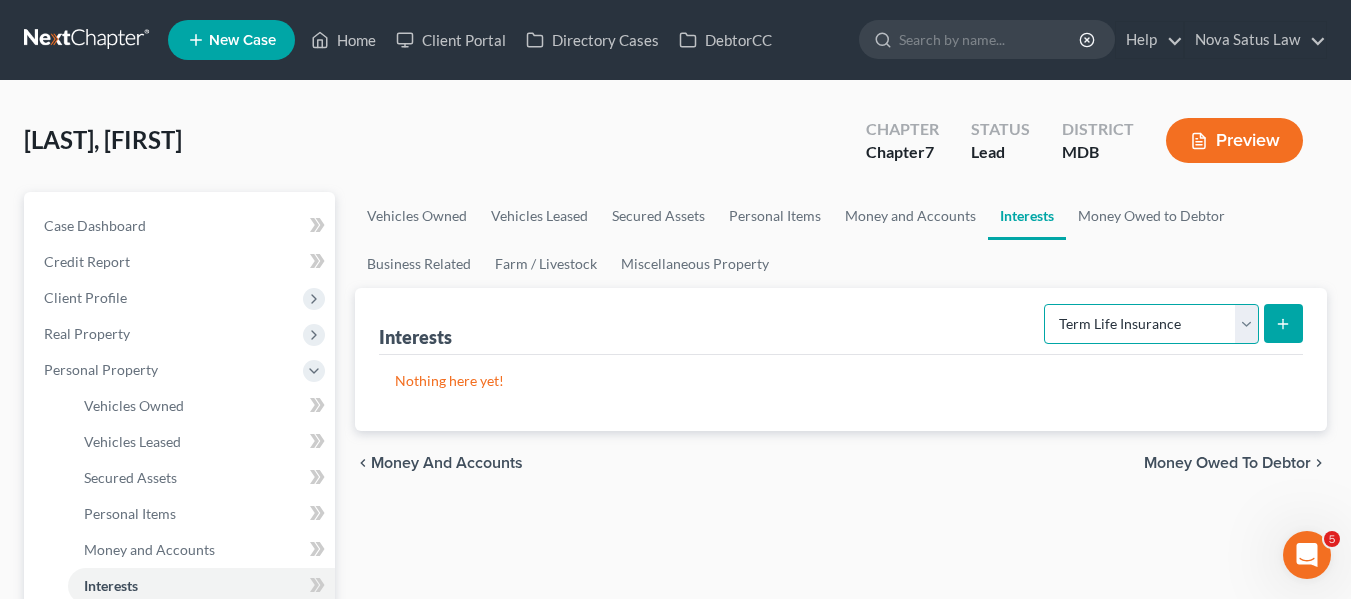 click on "Select Interest Type 401K Annuity Bond Education IRA Government Bond Government Pension Plan Incorporated Business IRA Joint Venture (Active) Joint Venture (Inactive) Keogh Mutual Fund Other Retirement Plan Partnership (Active) Partnership (Inactive) Pension Plan Stock Term Life Insurance Unincorporated Business Whole Life Insurance" at bounding box center (1151, 324) 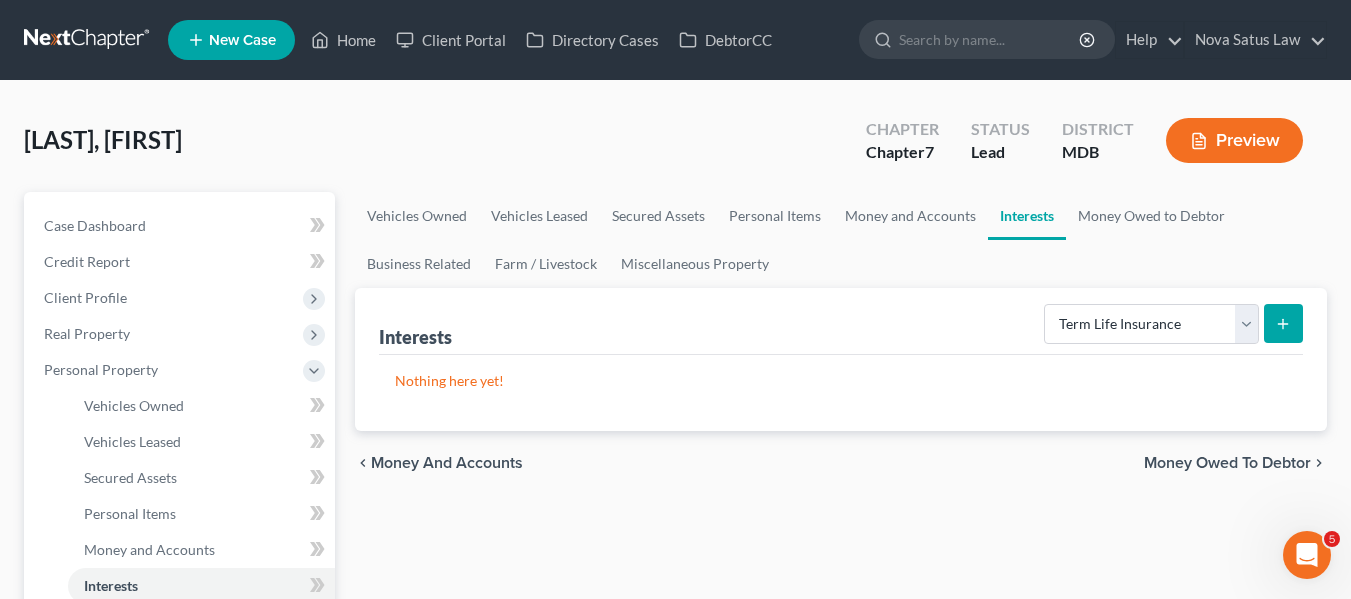 click at bounding box center (1283, 323) 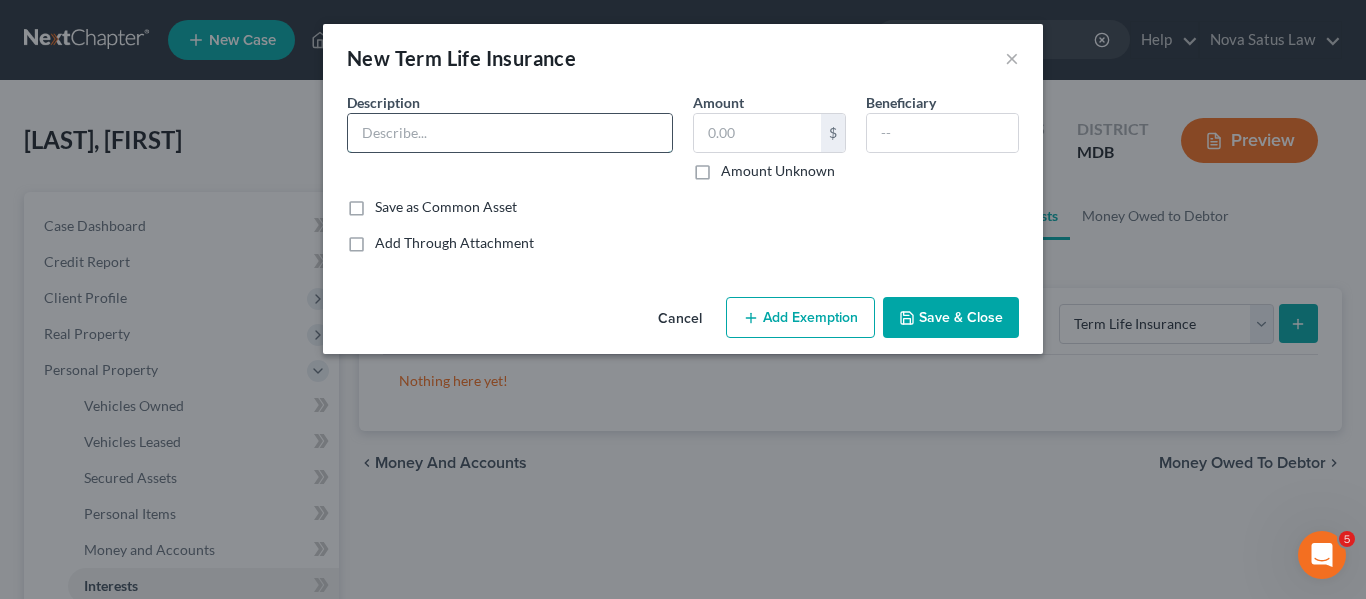 click at bounding box center (510, 133) 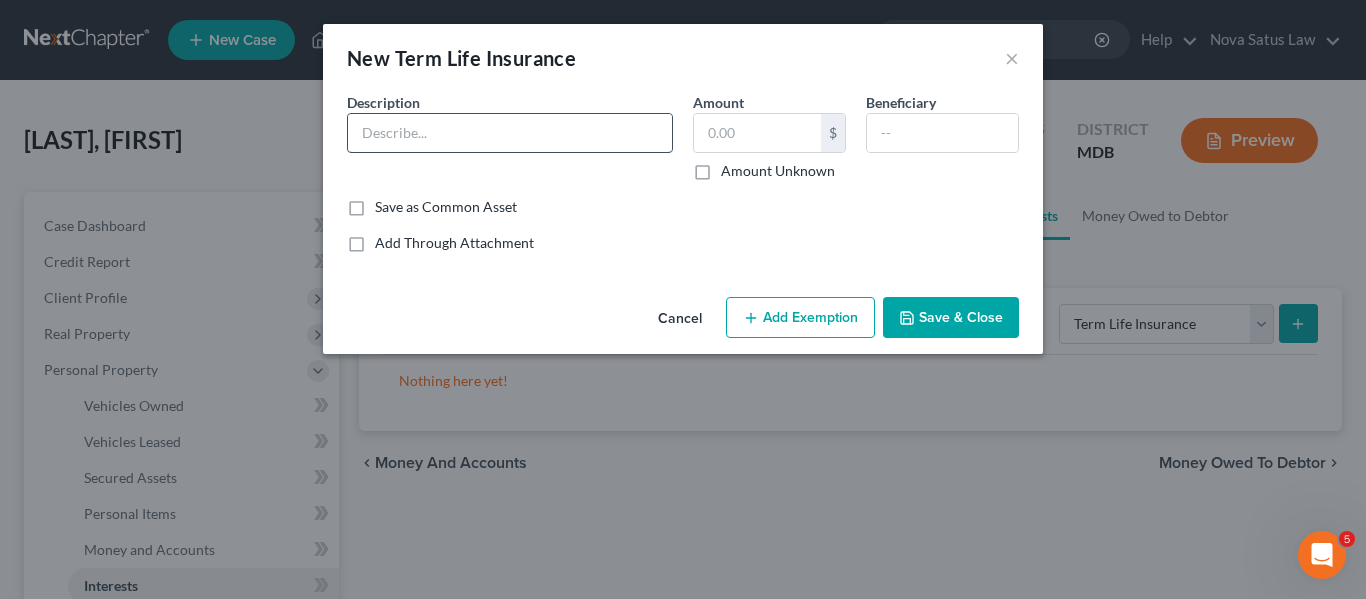 type on "Term Life Ins" 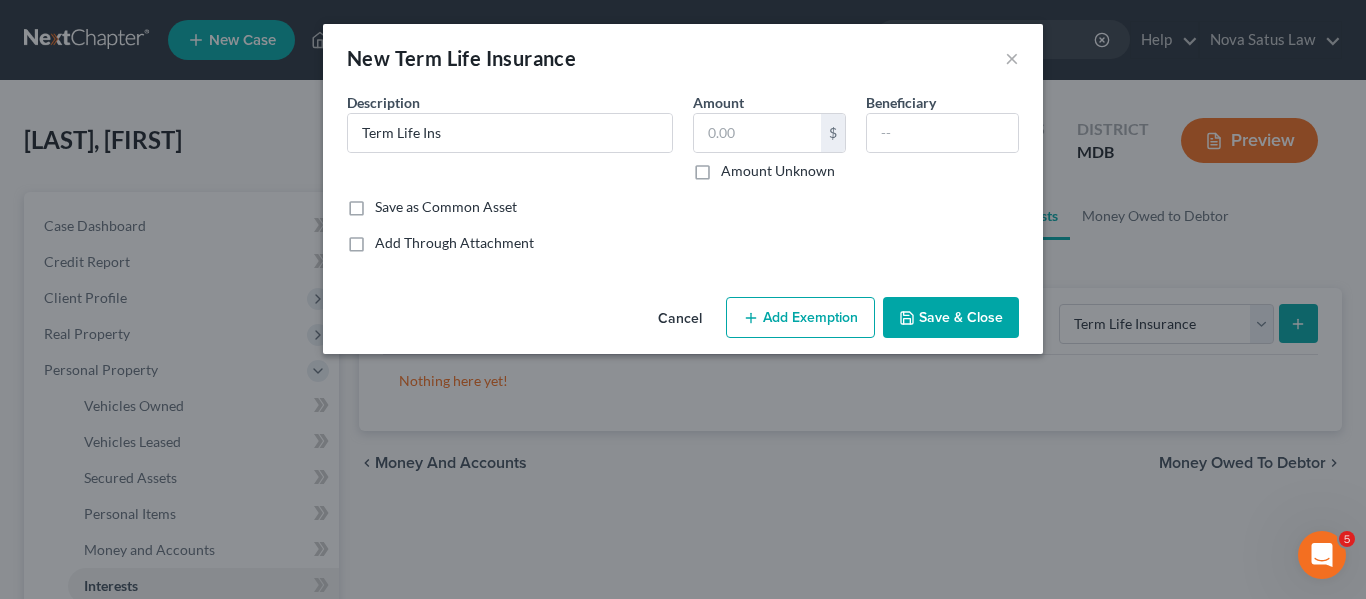 click on "Save & Close" at bounding box center [951, 318] 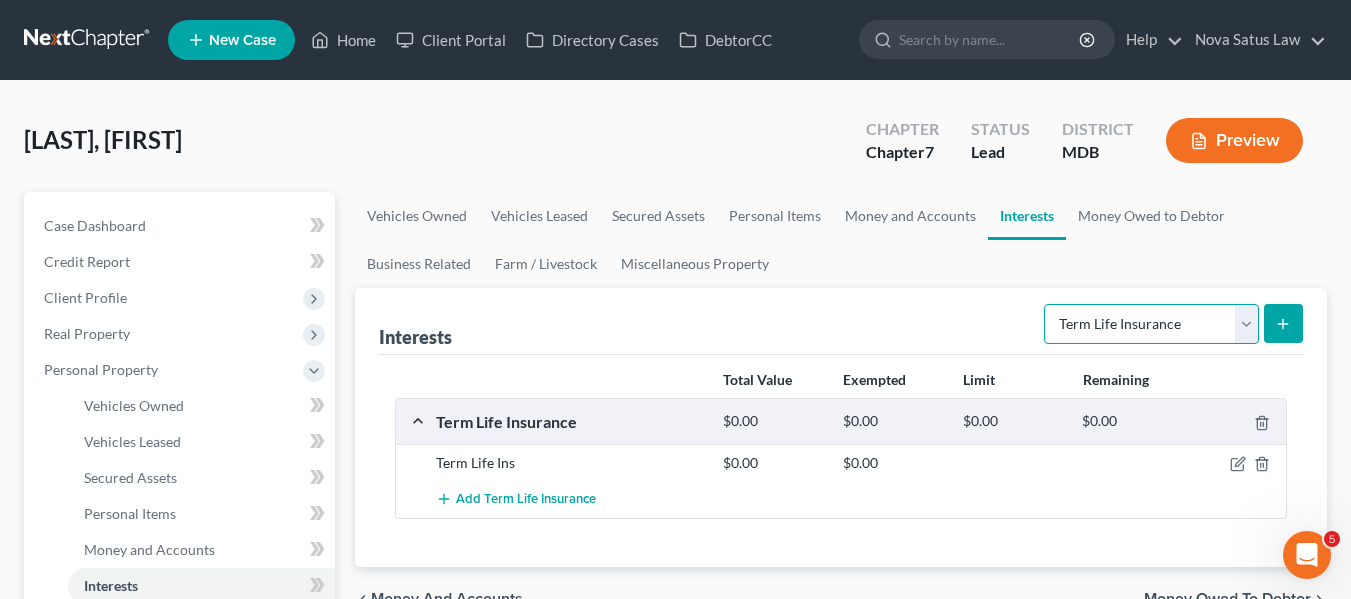 click on "Select Interest Type 401K Annuity Bond Education IRA Government Bond Government Pension Plan Incorporated Business IRA Joint Venture (Active) Joint Venture (Inactive) Keogh Mutual Fund Other Retirement Plan Partnership (Active) Partnership (Inactive) Pension Plan Stock Term Life Insurance Unincorporated Business Whole Life Insurance" at bounding box center [1151, 324] 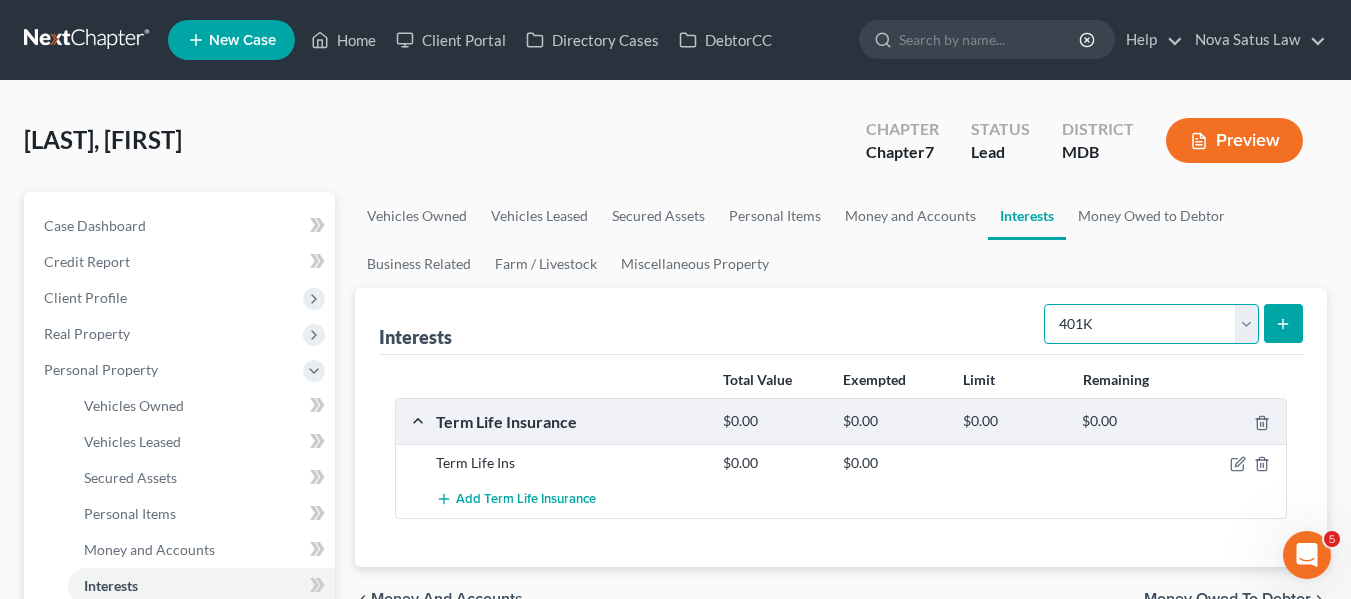 click on "Select Interest Type 401K Annuity Bond Education IRA Government Bond Government Pension Plan Incorporated Business IRA Joint Venture (Active) Joint Venture (Inactive) Keogh Mutual Fund Other Retirement Plan Partnership (Active) Partnership (Inactive) Pension Plan Stock Term Life Insurance Unincorporated Business Whole Life Insurance" at bounding box center (1151, 324) 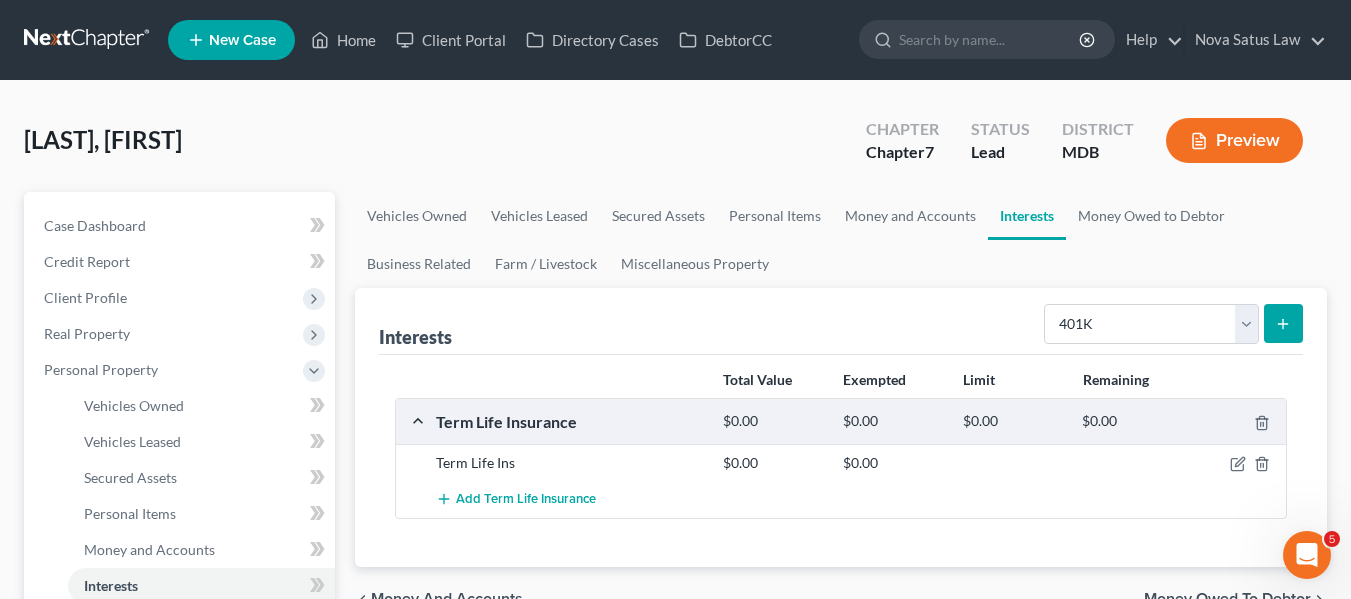 click at bounding box center [1283, 323] 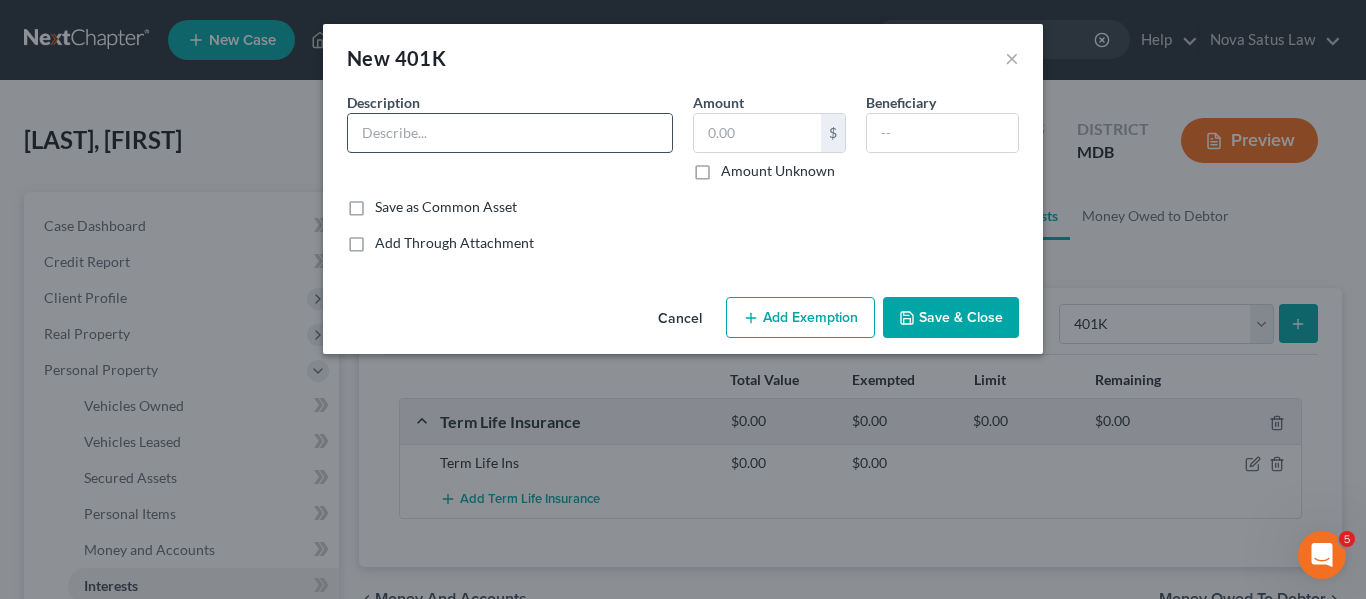 click at bounding box center (510, 133) 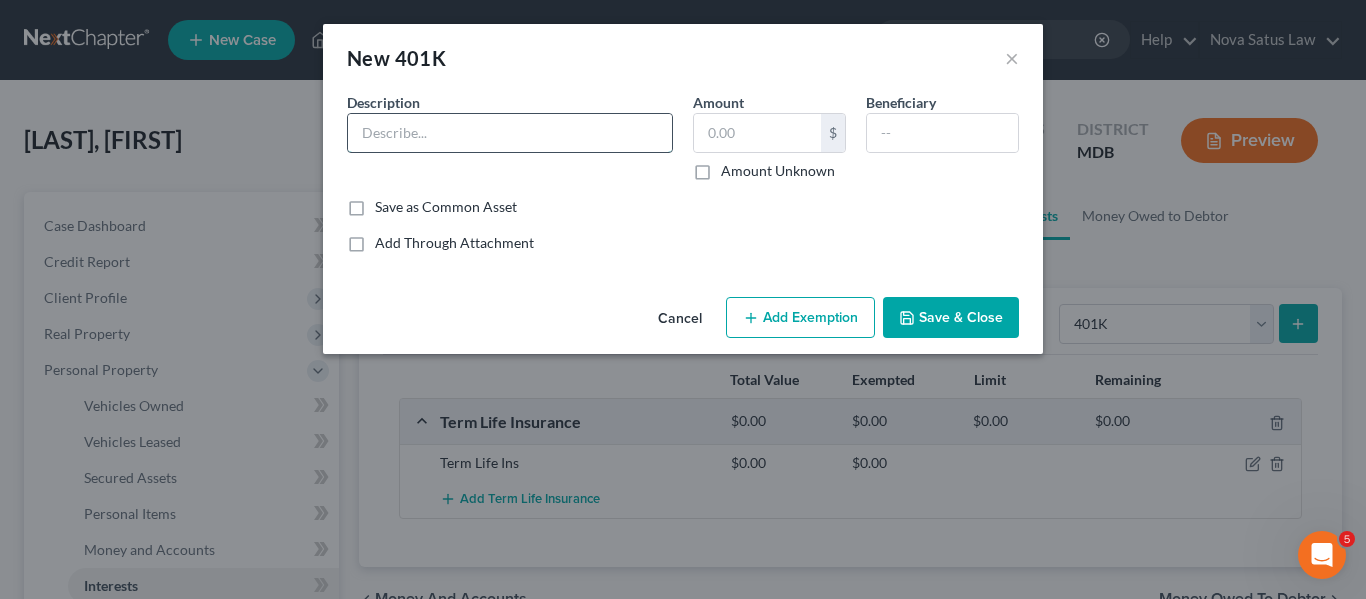 type on "401K" 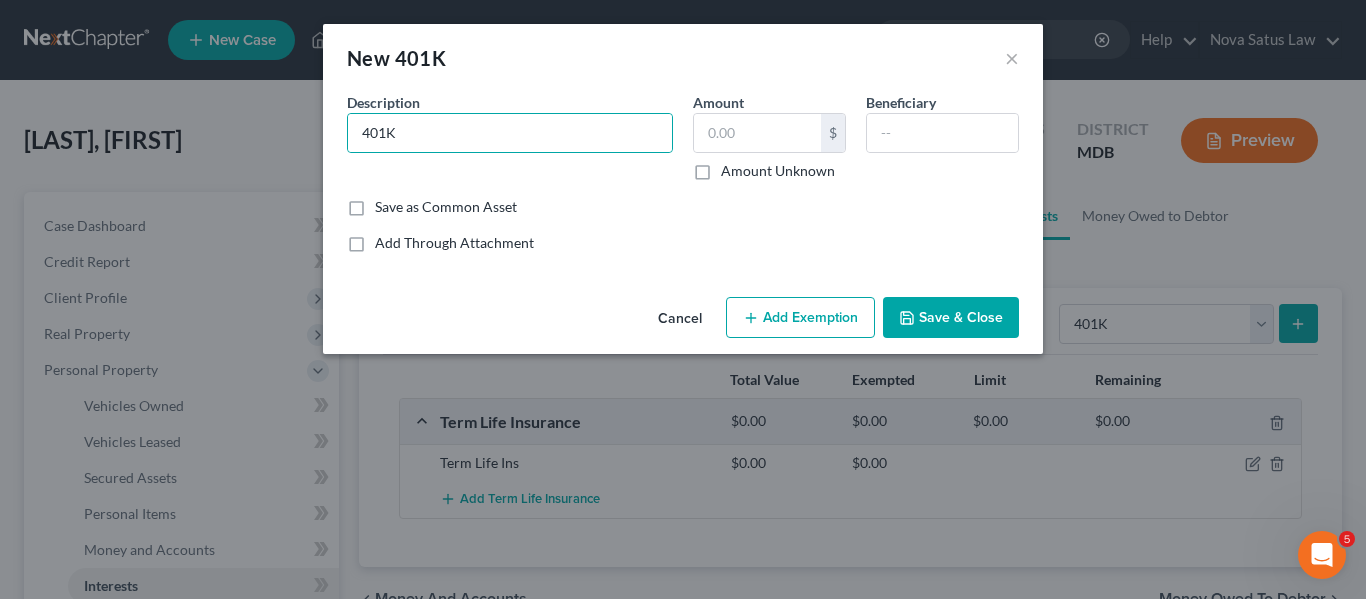 click on "Save & Close" at bounding box center [951, 318] 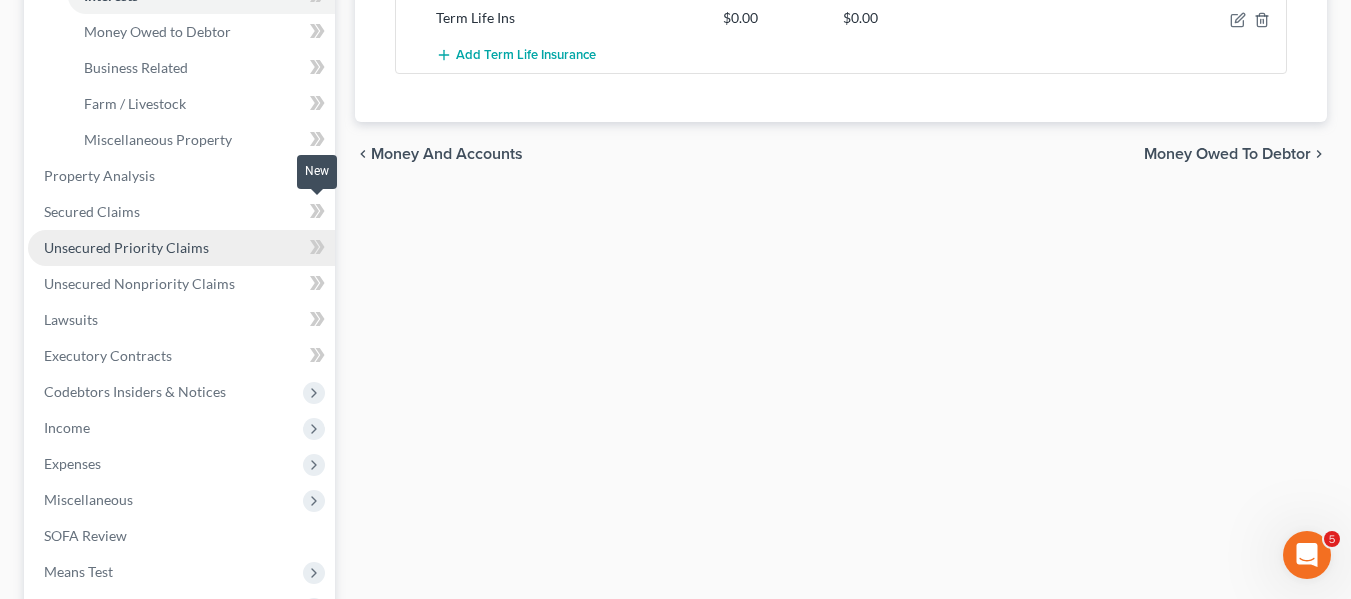 scroll, scrollTop: 591, scrollLeft: 0, axis: vertical 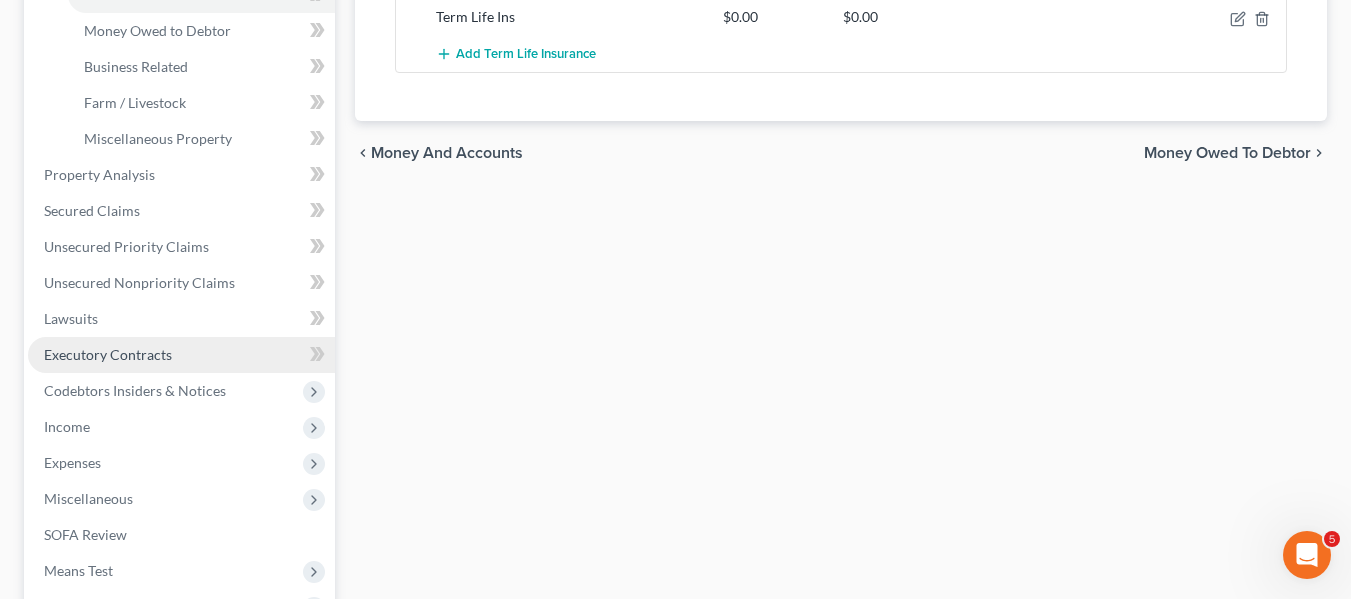 click on "Executory Contracts" at bounding box center [181, 355] 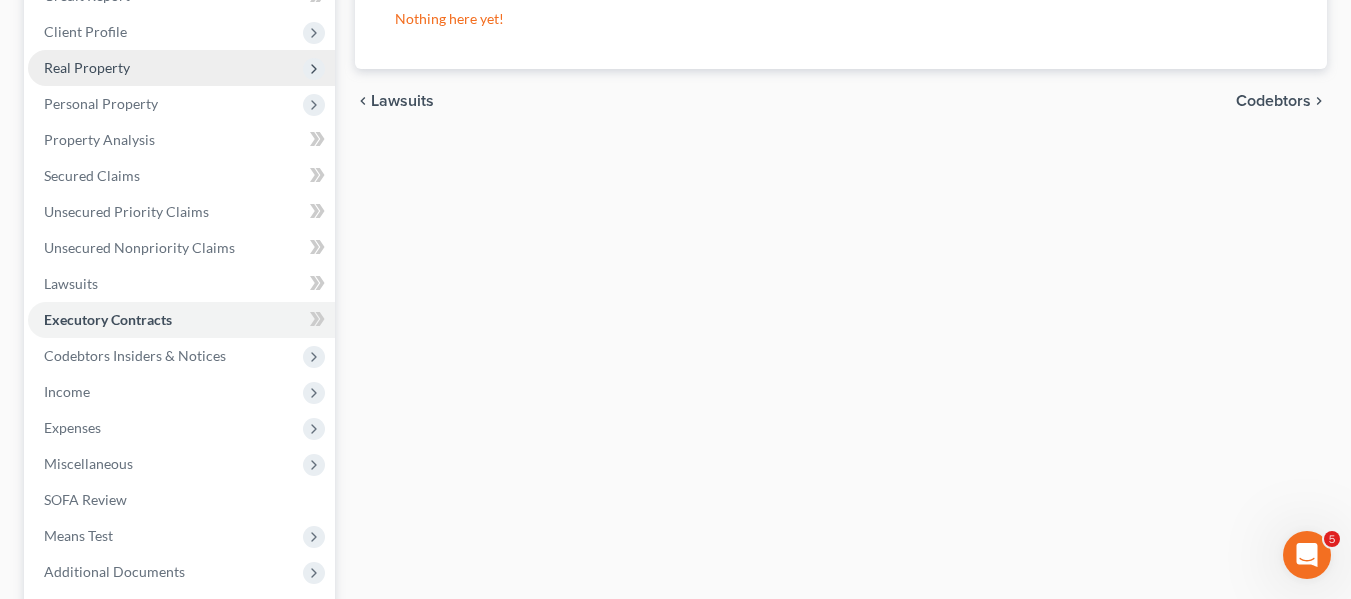 scroll, scrollTop: 268, scrollLeft: 0, axis: vertical 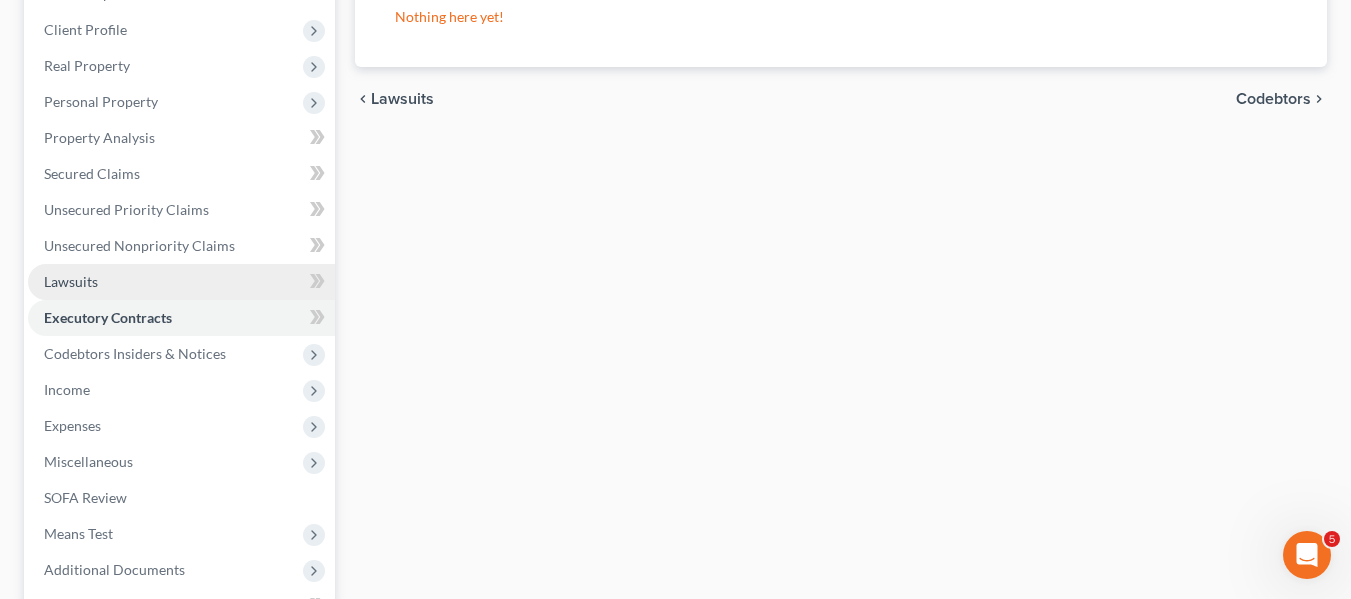 click on "Lawsuits" at bounding box center [181, 282] 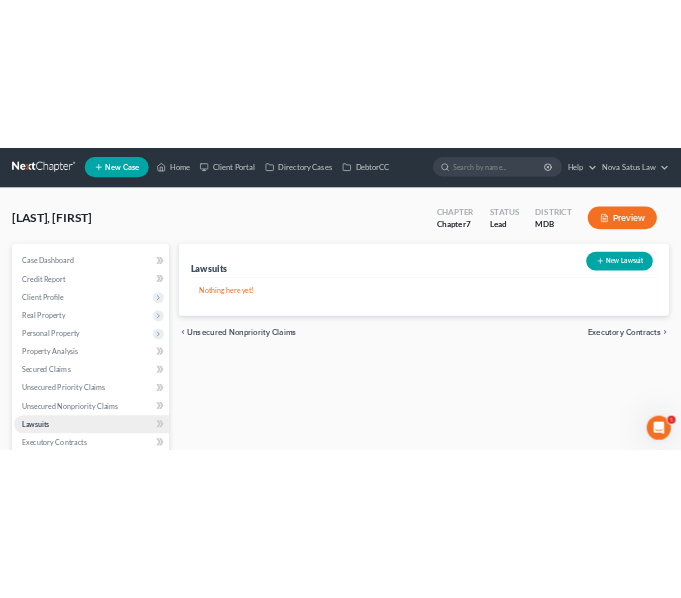 scroll, scrollTop: 0, scrollLeft: 0, axis: both 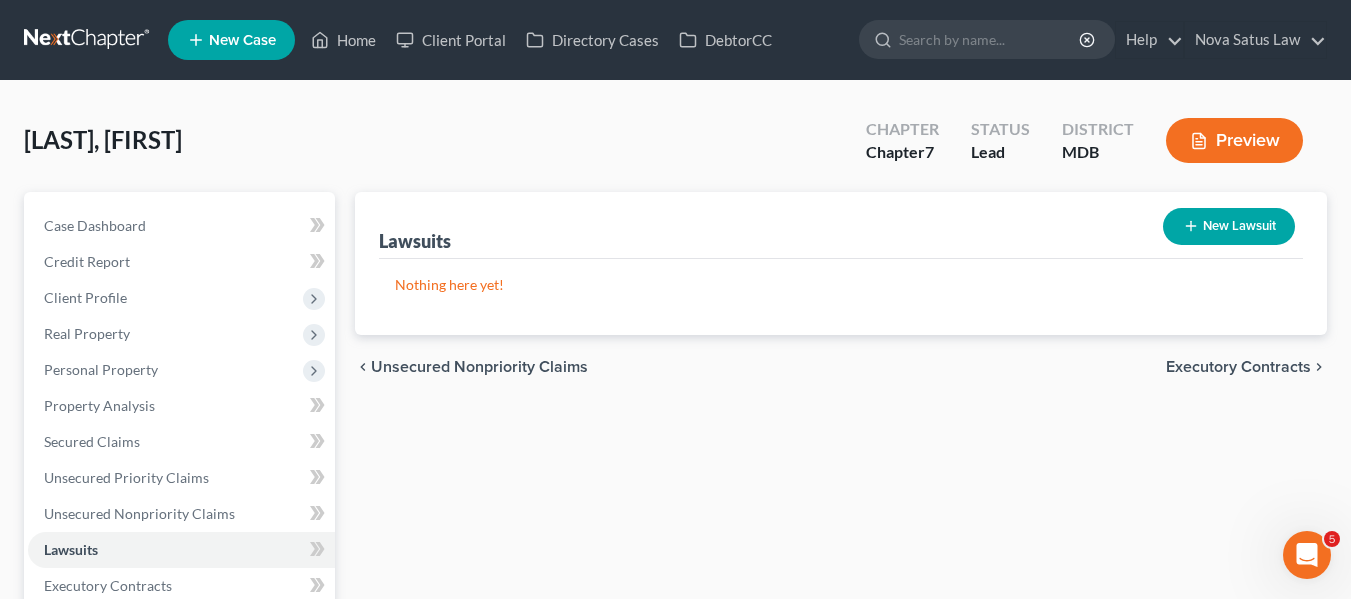 click on "New Lawsuit" at bounding box center [1229, 226] 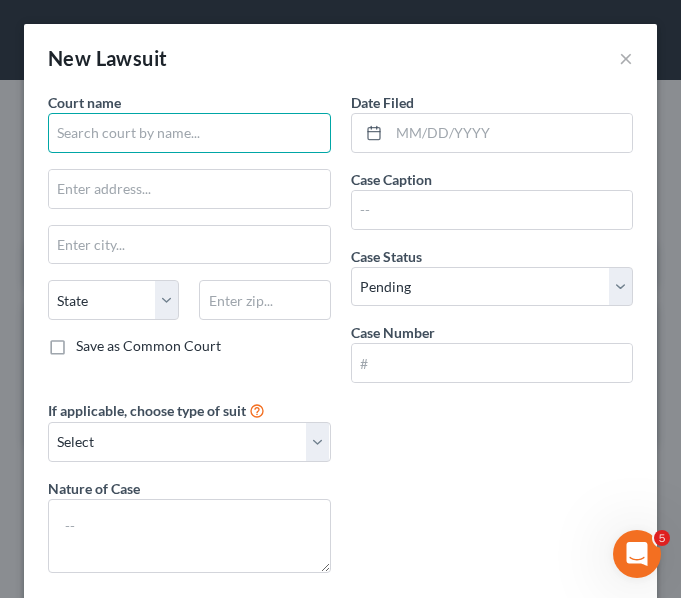 click at bounding box center [189, 133] 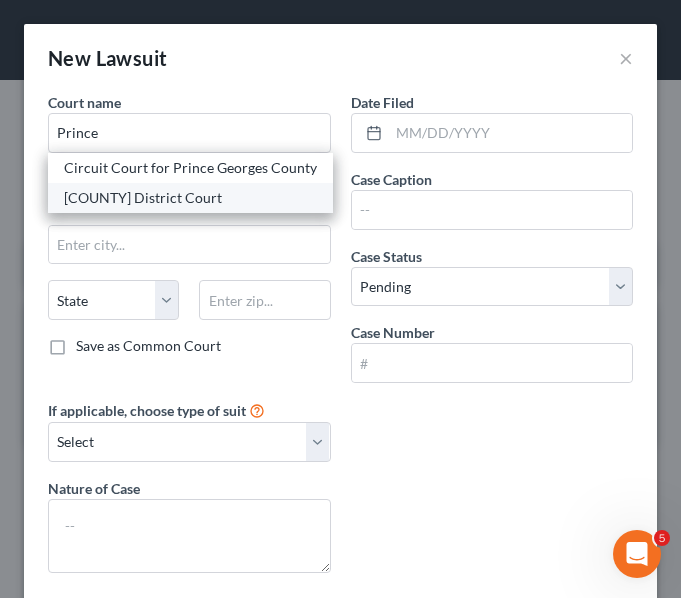 click on "[COUNTY] District Court" at bounding box center [190, 198] 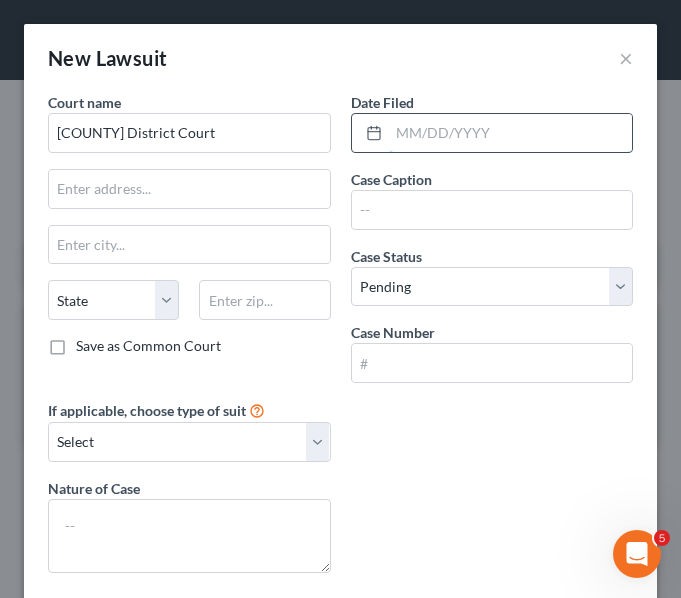 click at bounding box center [511, 133] 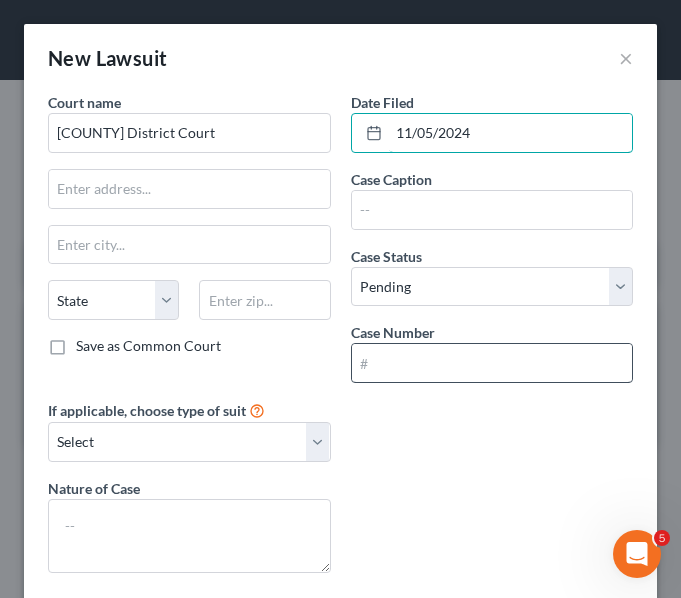 type on "11/05/2024" 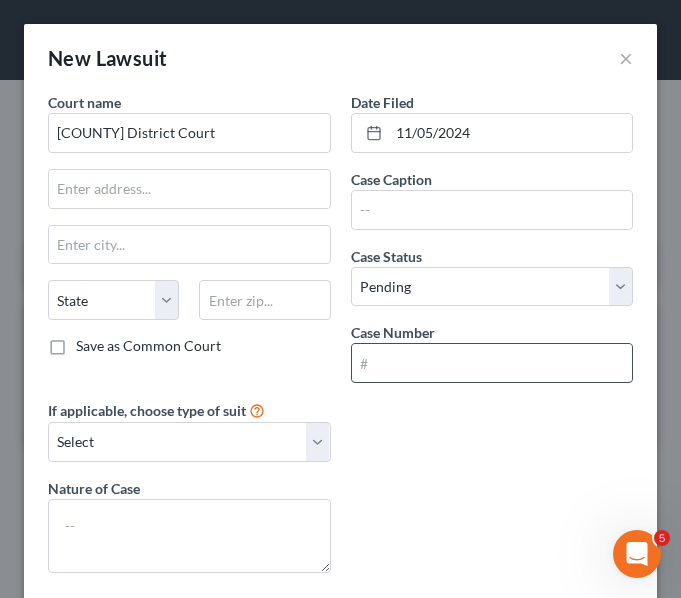 click at bounding box center (492, 363) 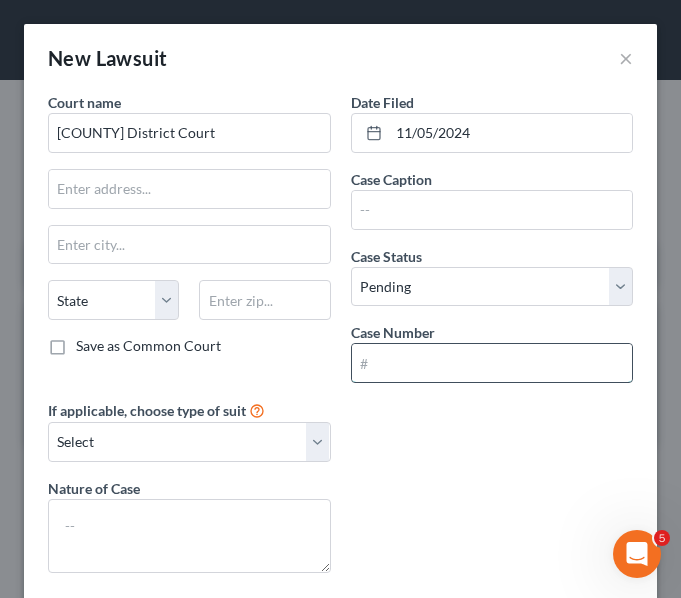click at bounding box center [492, 363] 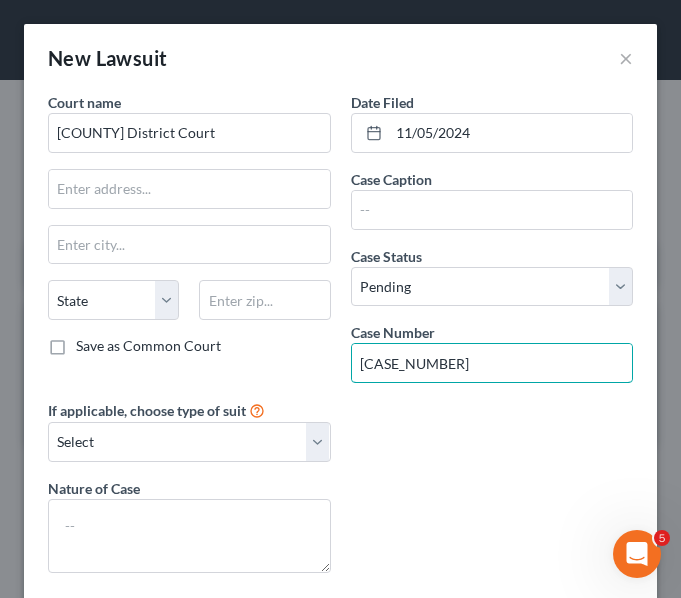 type on "[CASE_NUMBER]" 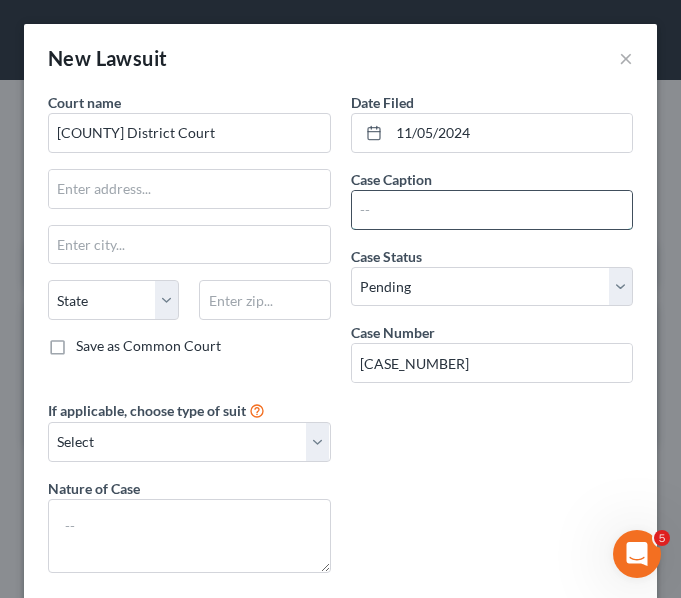 click at bounding box center [492, 210] 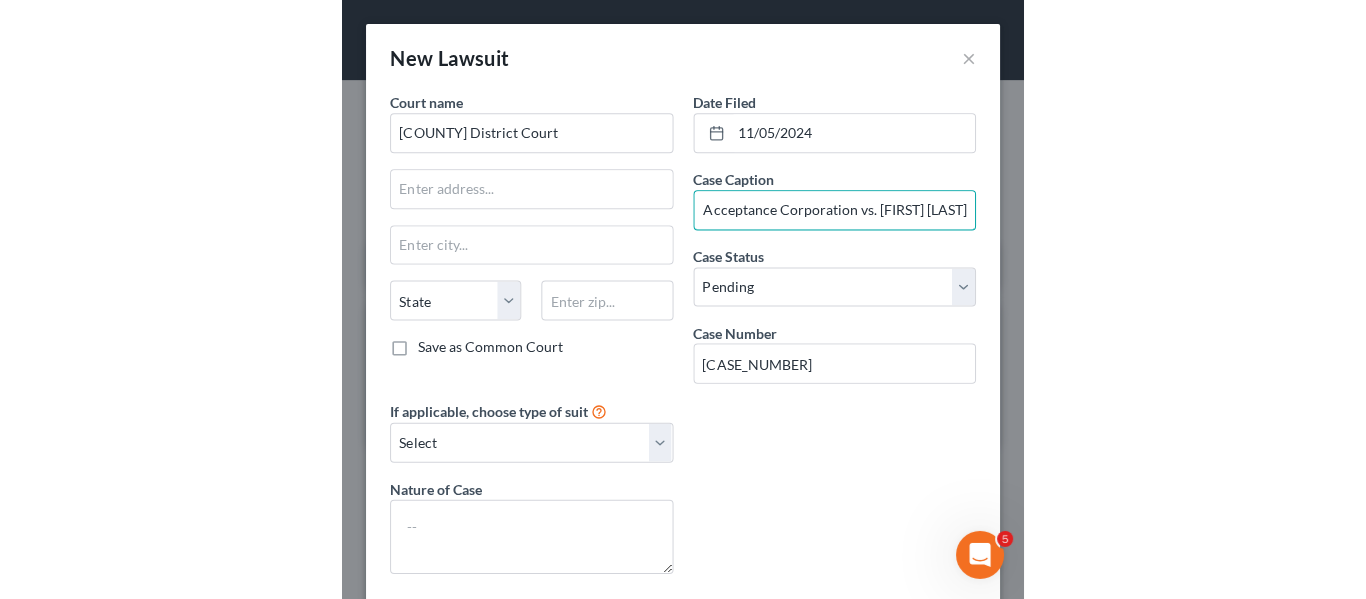 scroll, scrollTop: 0, scrollLeft: 56, axis: horizontal 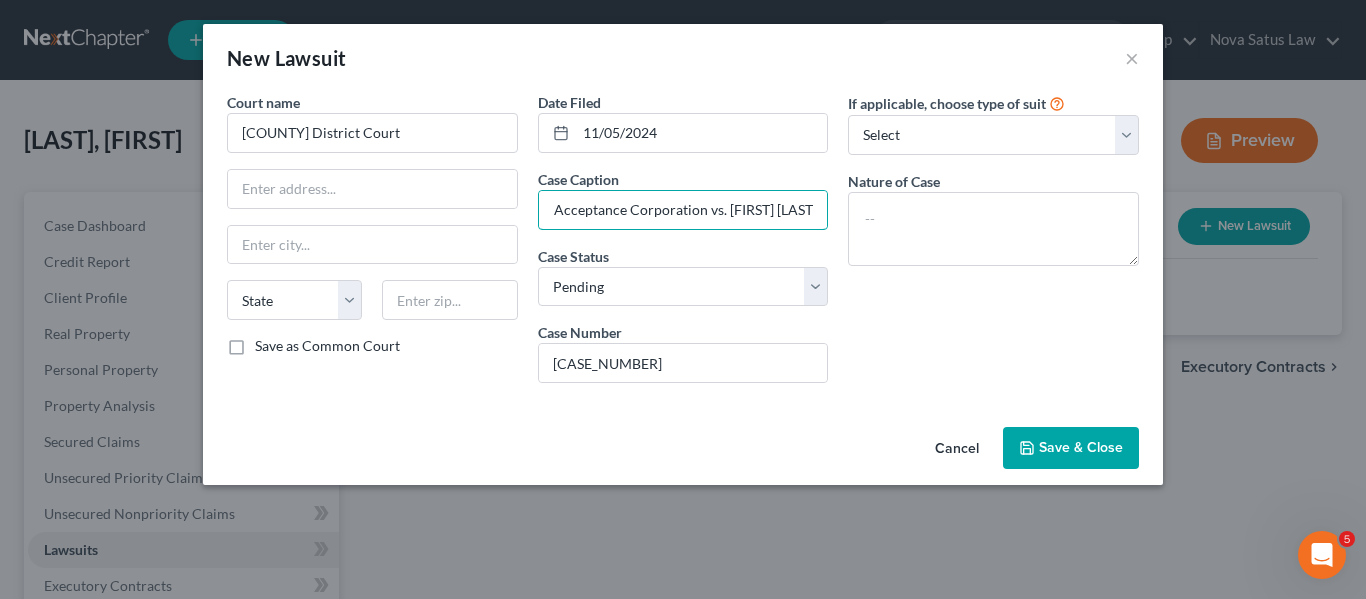 type on "Regional Acceptance Corporation vs. [FIRST] [LAST]" 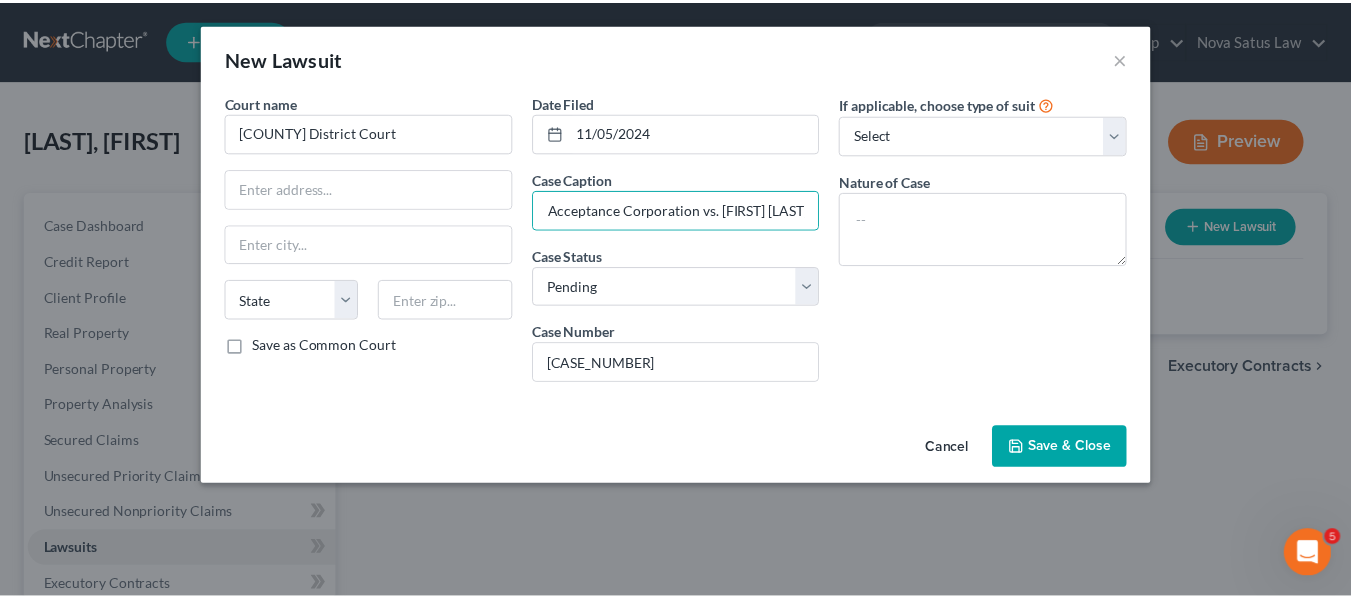 scroll, scrollTop: 0, scrollLeft: 0, axis: both 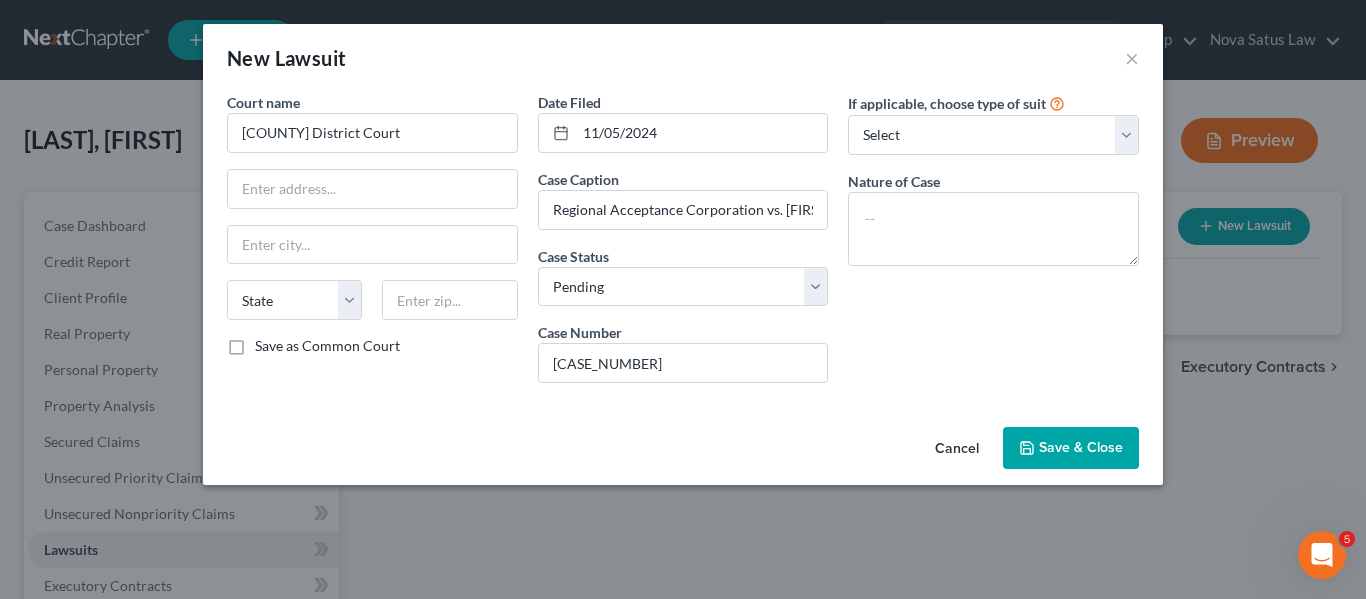 click on "Save & Close" at bounding box center [1071, 448] 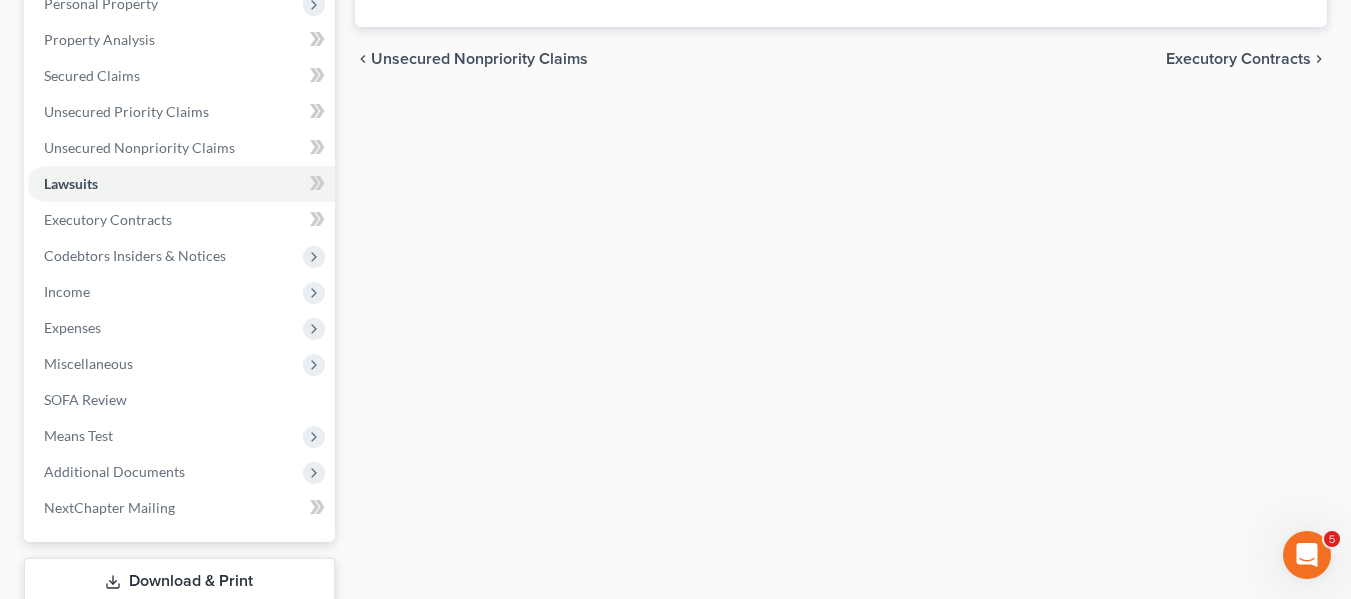 scroll, scrollTop: 367, scrollLeft: 0, axis: vertical 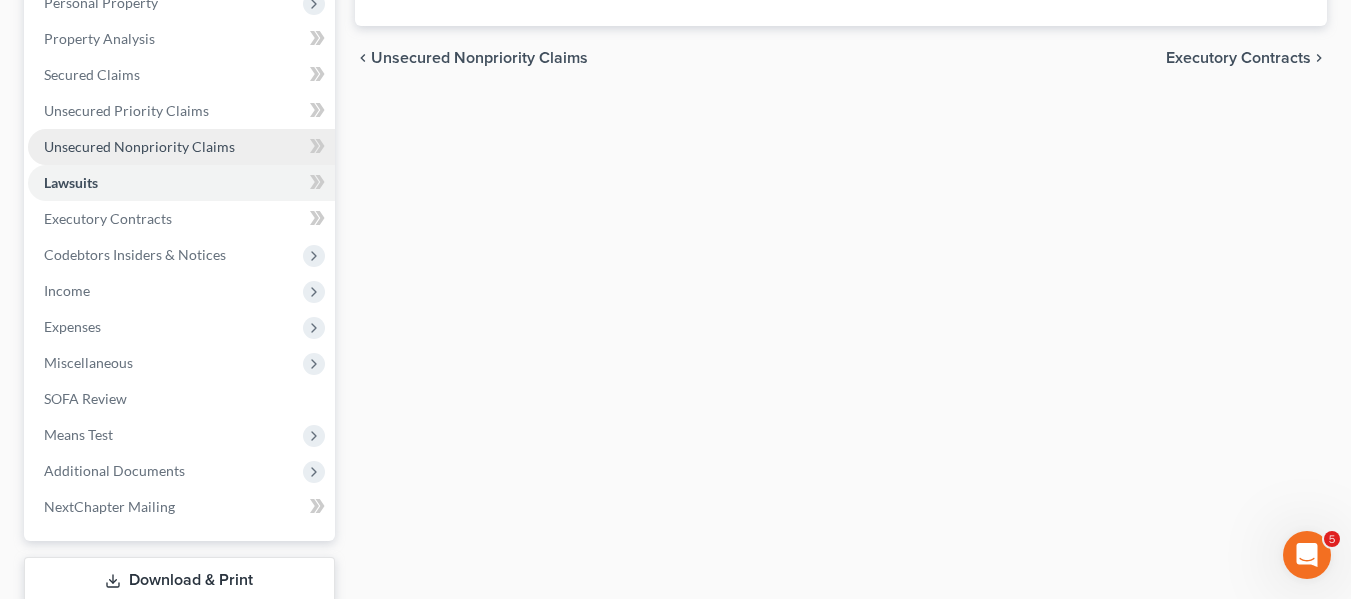 click on "Unsecured Nonpriority Claims" at bounding box center [139, 146] 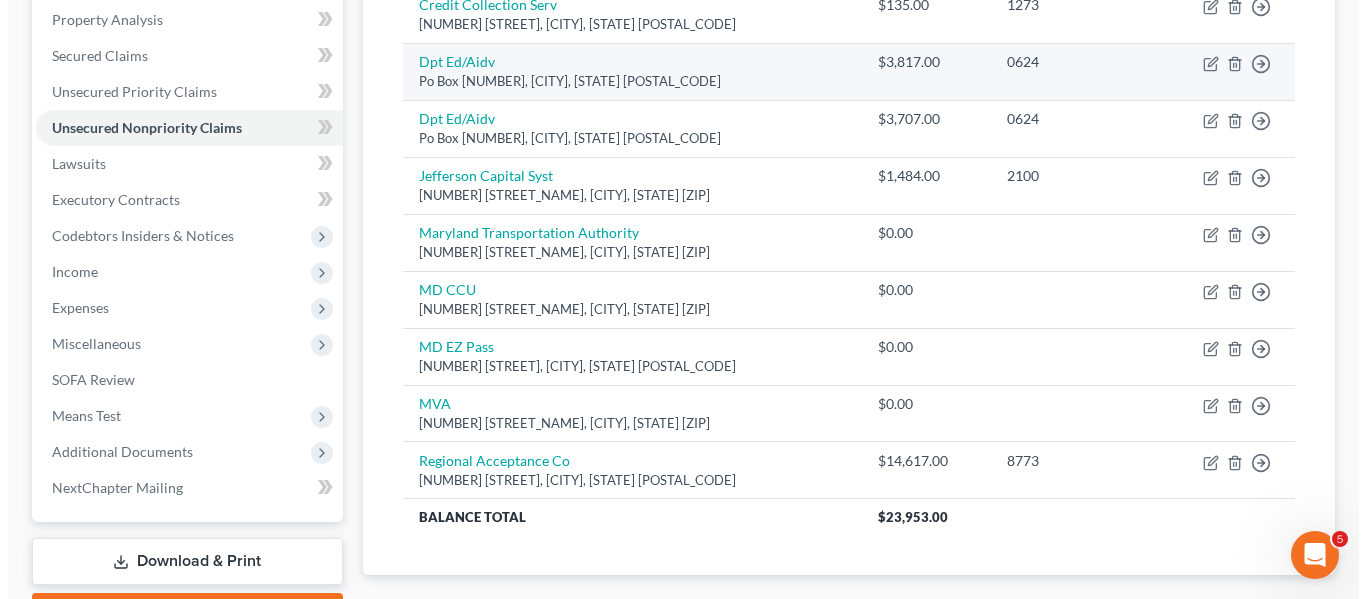 scroll, scrollTop: 387, scrollLeft: 0, axis: vertical 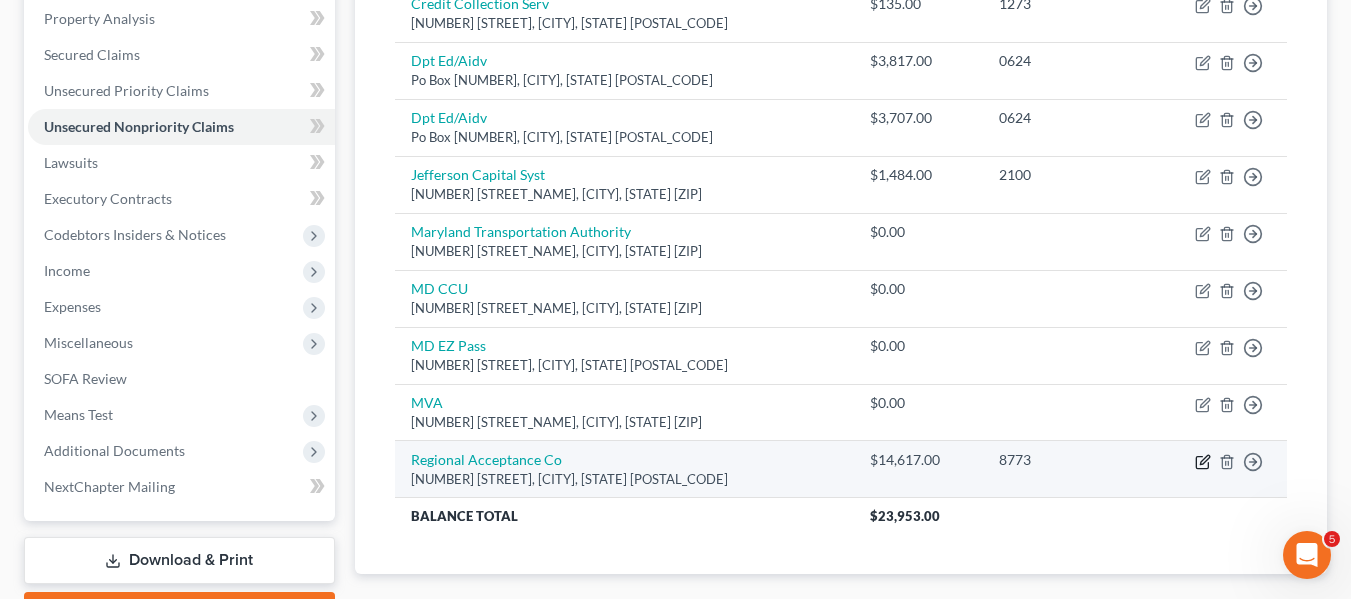 click 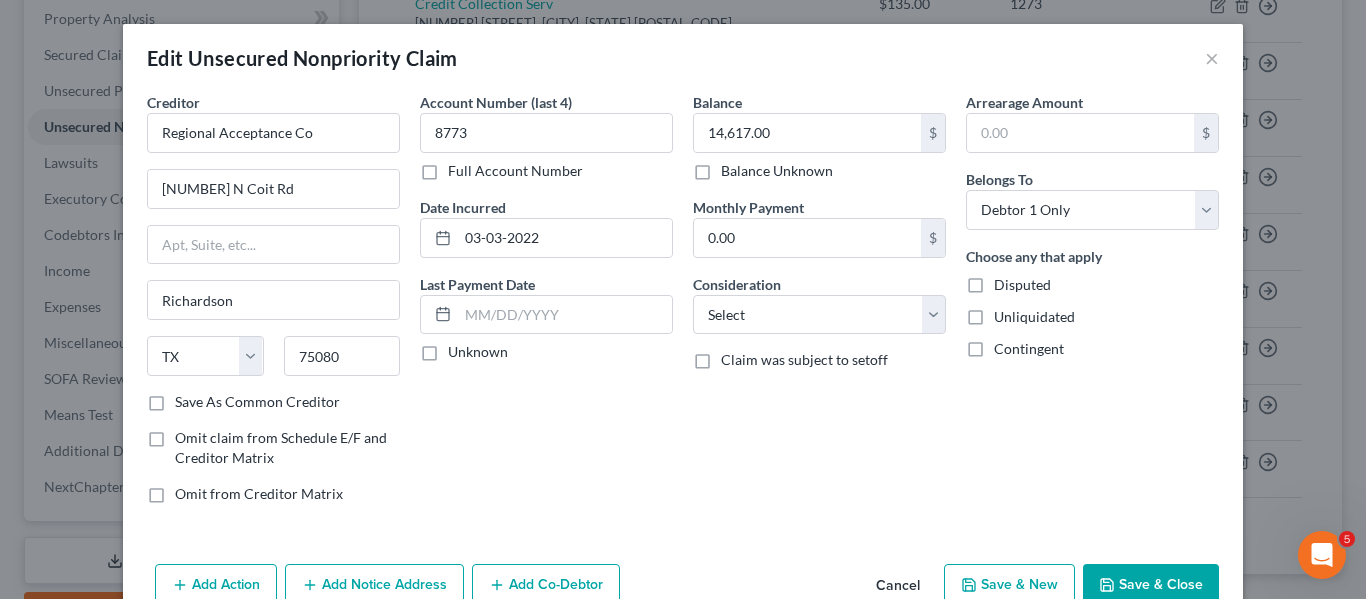 scroll, scrollTop: 104, scrollLeft: 0, axis: vertical 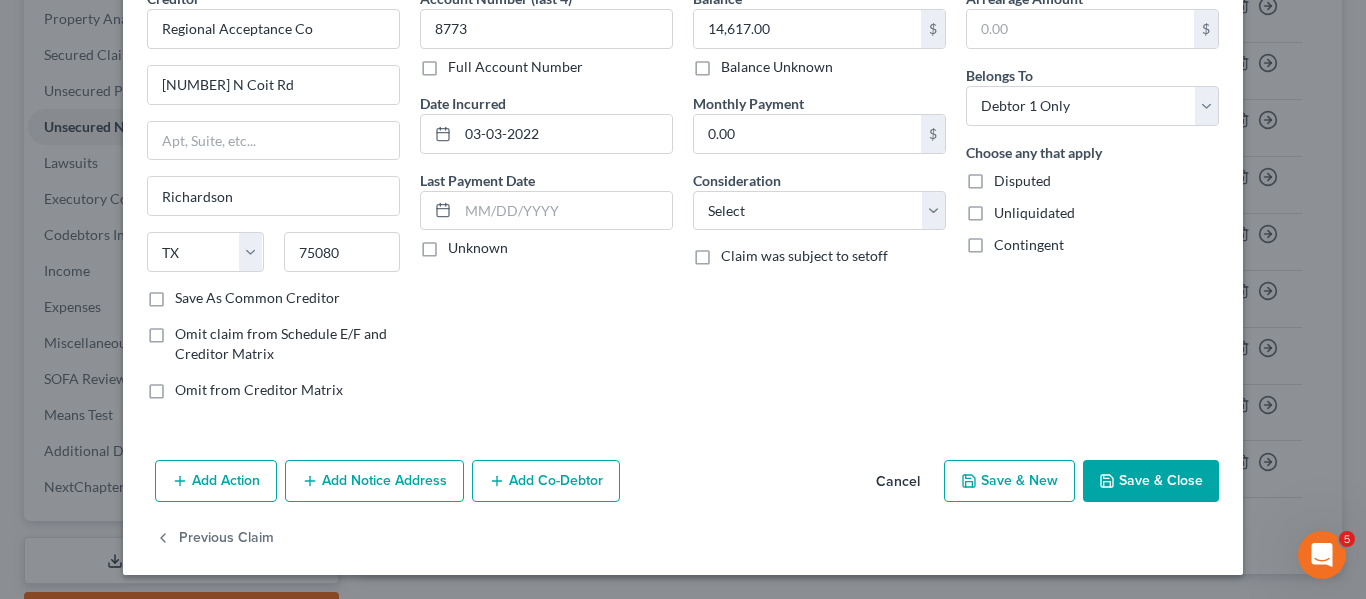 click on "Add Notice Address" at bounding box center (374, 481) 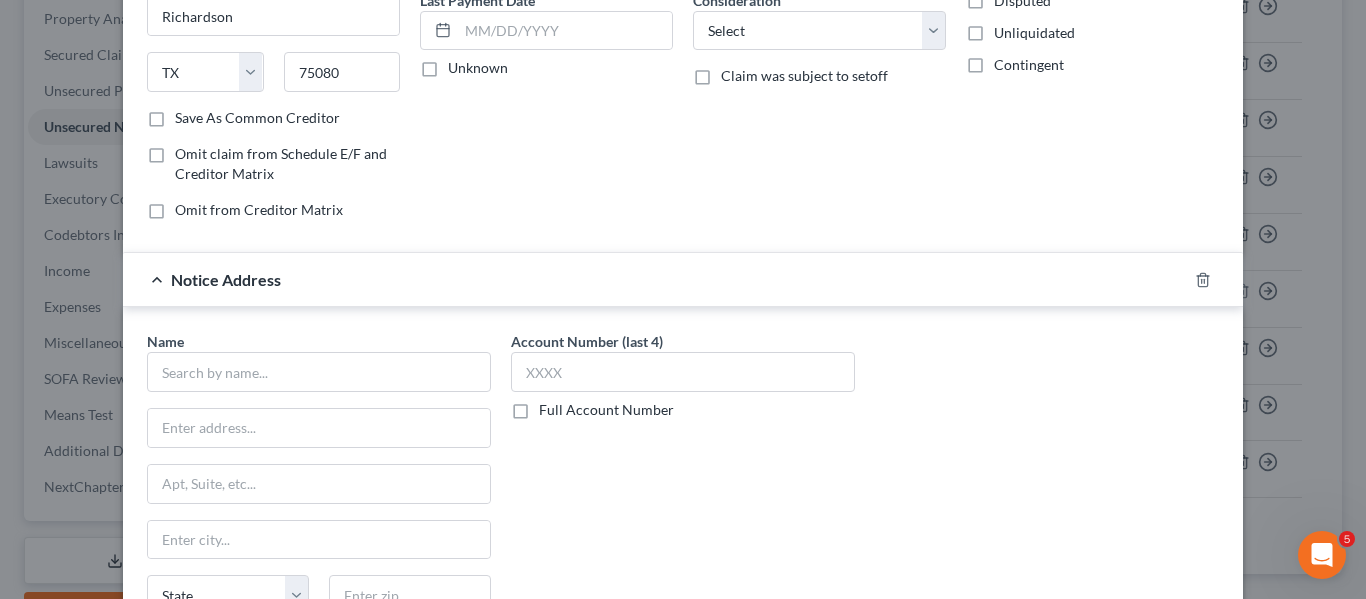 scroll, scrollTop: 285, scrollLeft: 0, axis: vertical 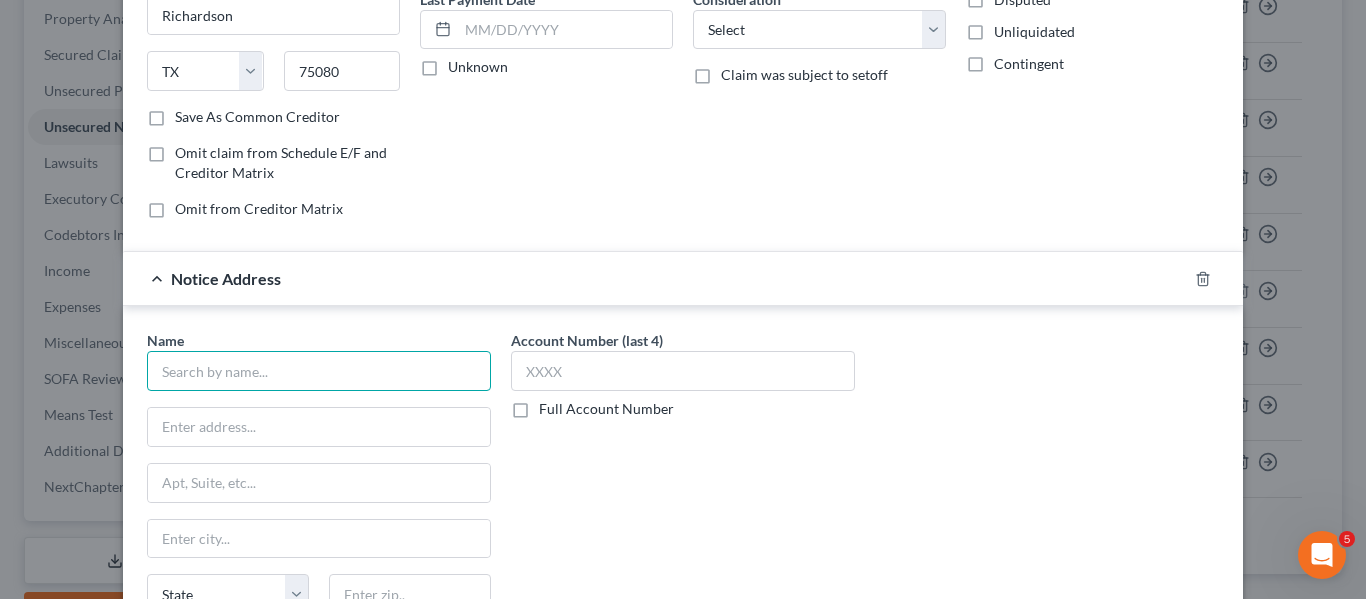 click at bounding box center [319, 371] 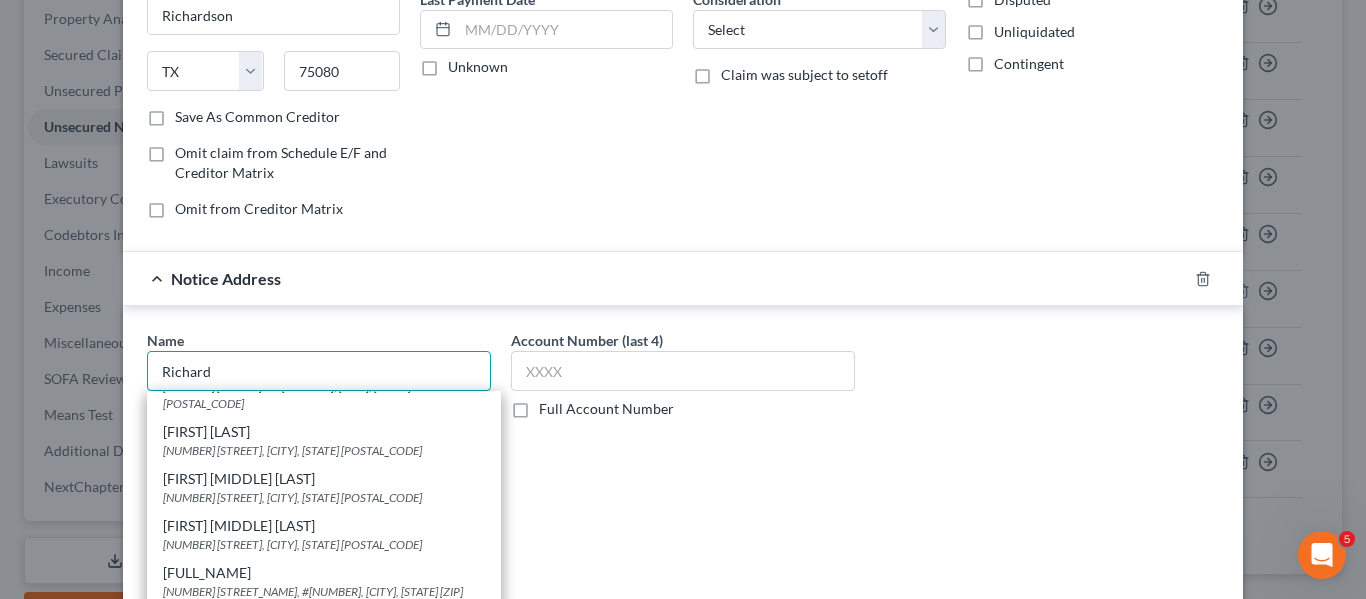 scroll, scrollTop: 189, scrollLeft: 0, axis: vertical 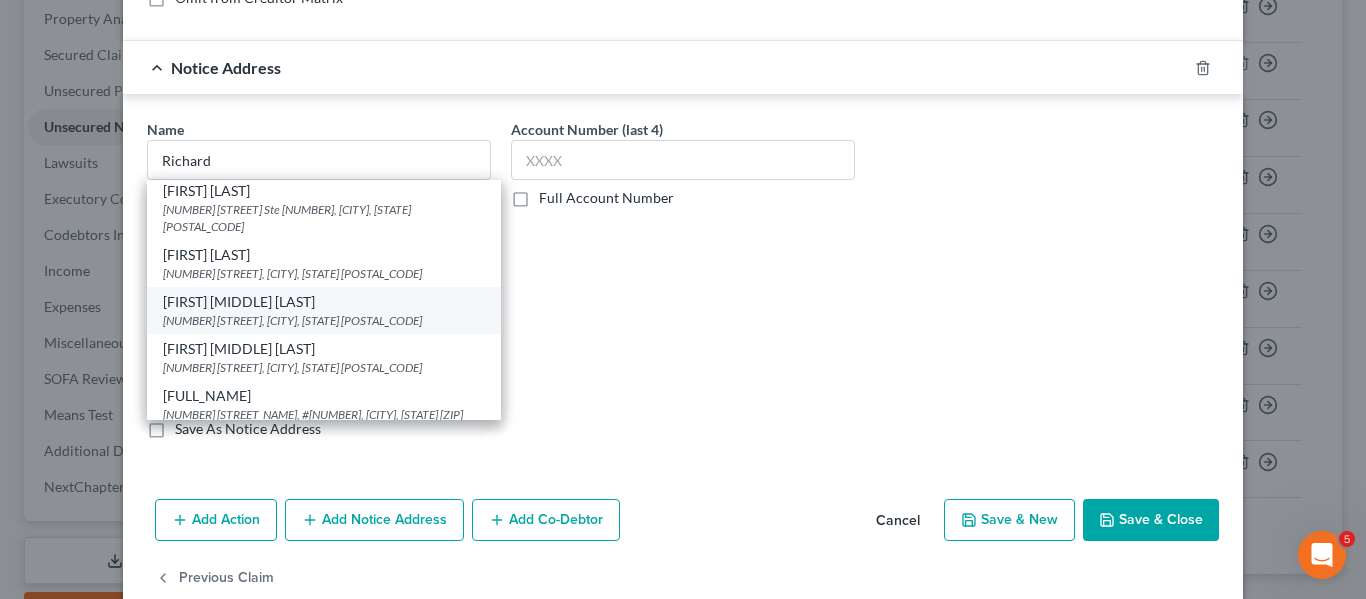 click on "[NUMBER] [STREET], [CITY], [STATE] [POSTAL_CODE]" at bounding box center [324, 320] 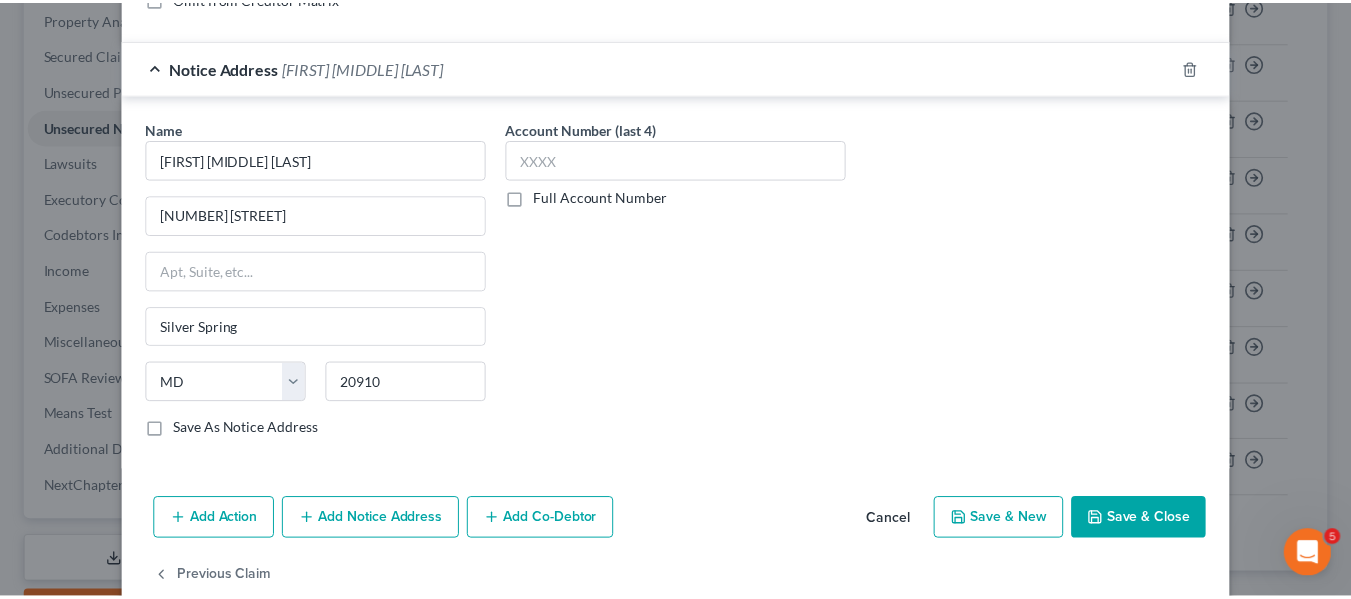 scroll, scrollTop: 0, scrollLeft: 0, axis: both 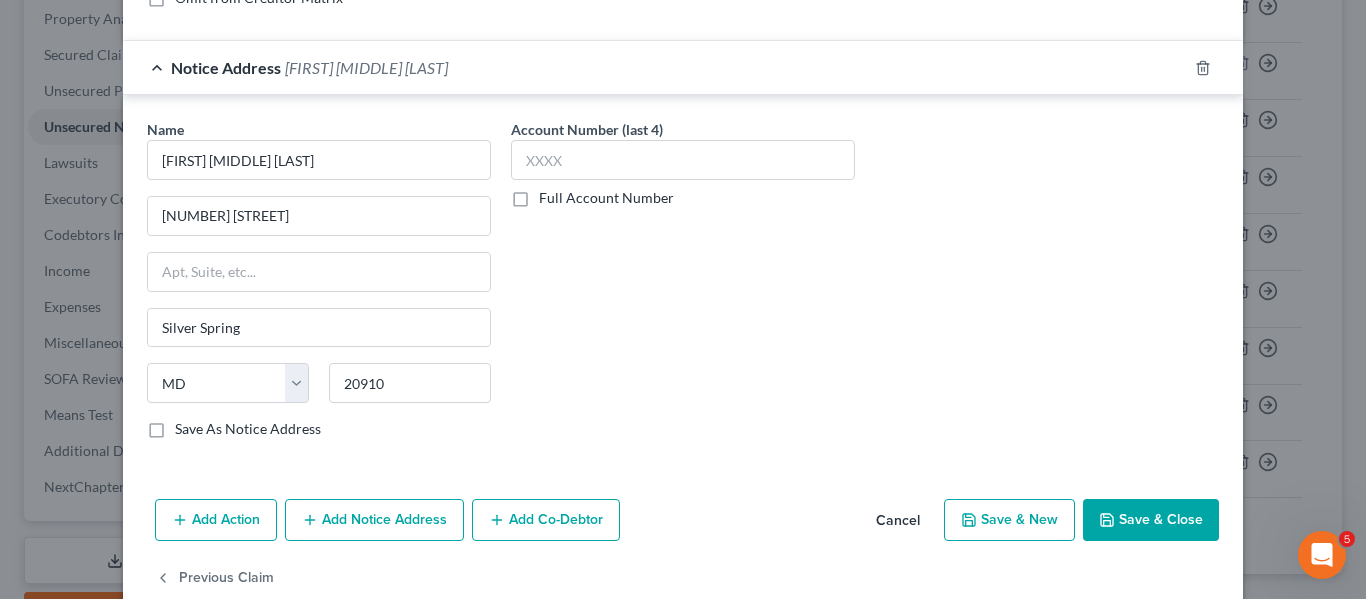 click 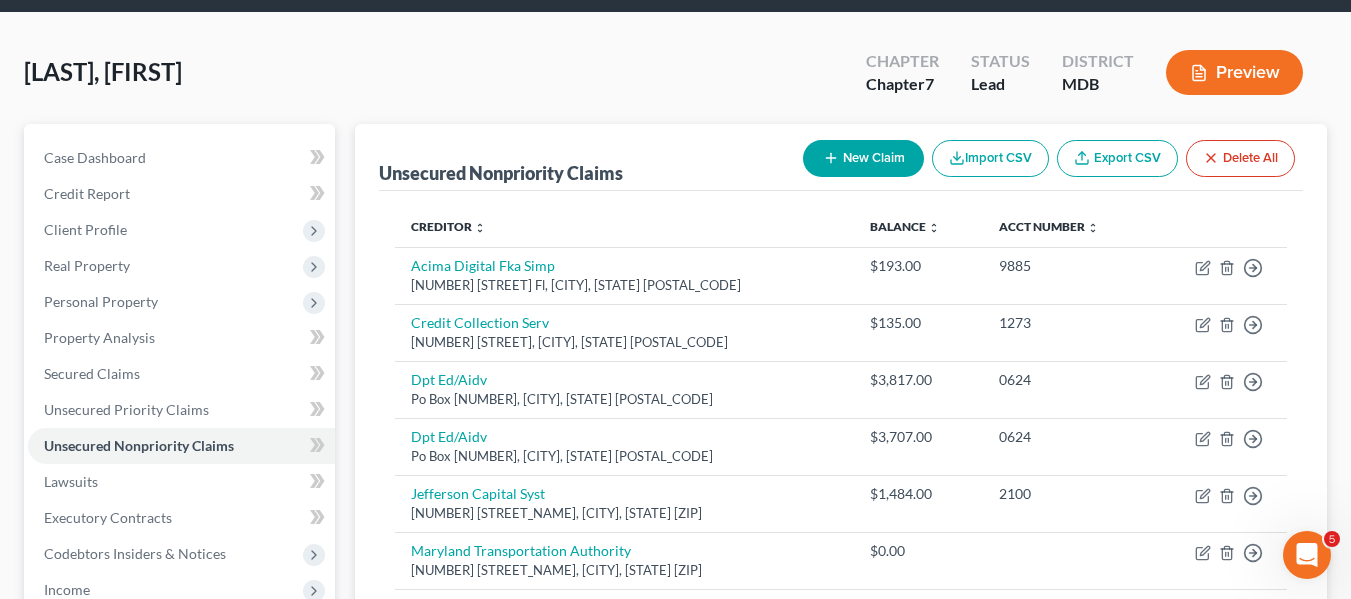 scroll, scrollTop: 0, scrollLeft: 0, axis: both 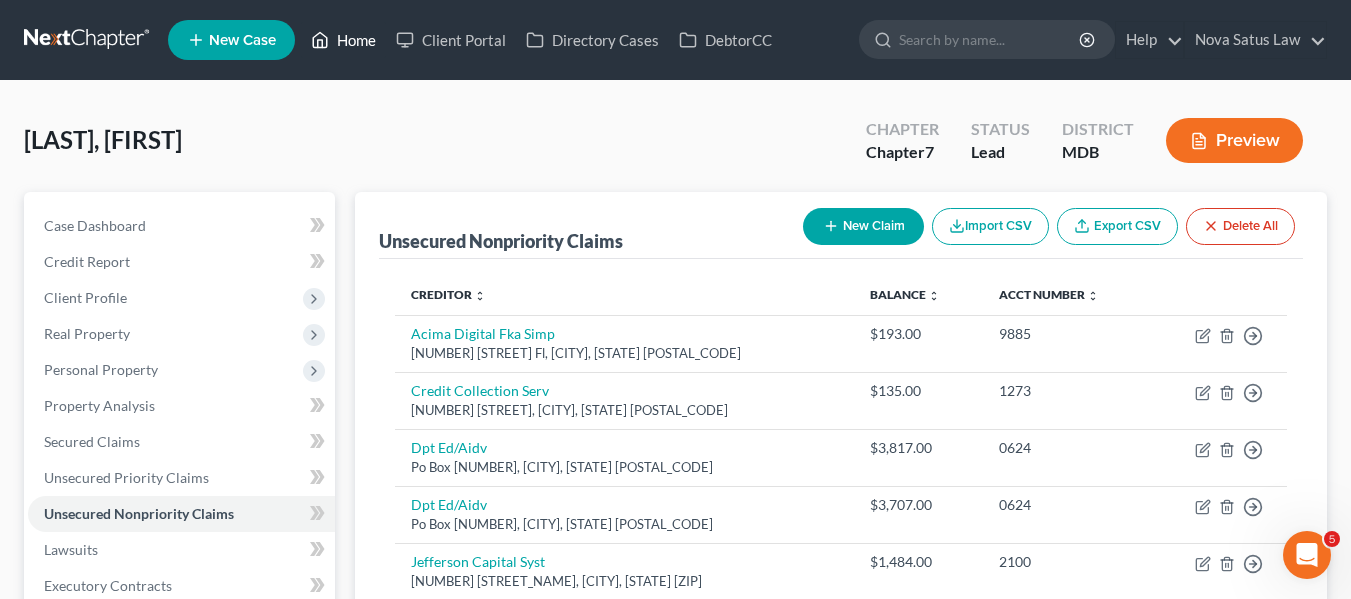 click on "Home" at bounding box center [343, 40] 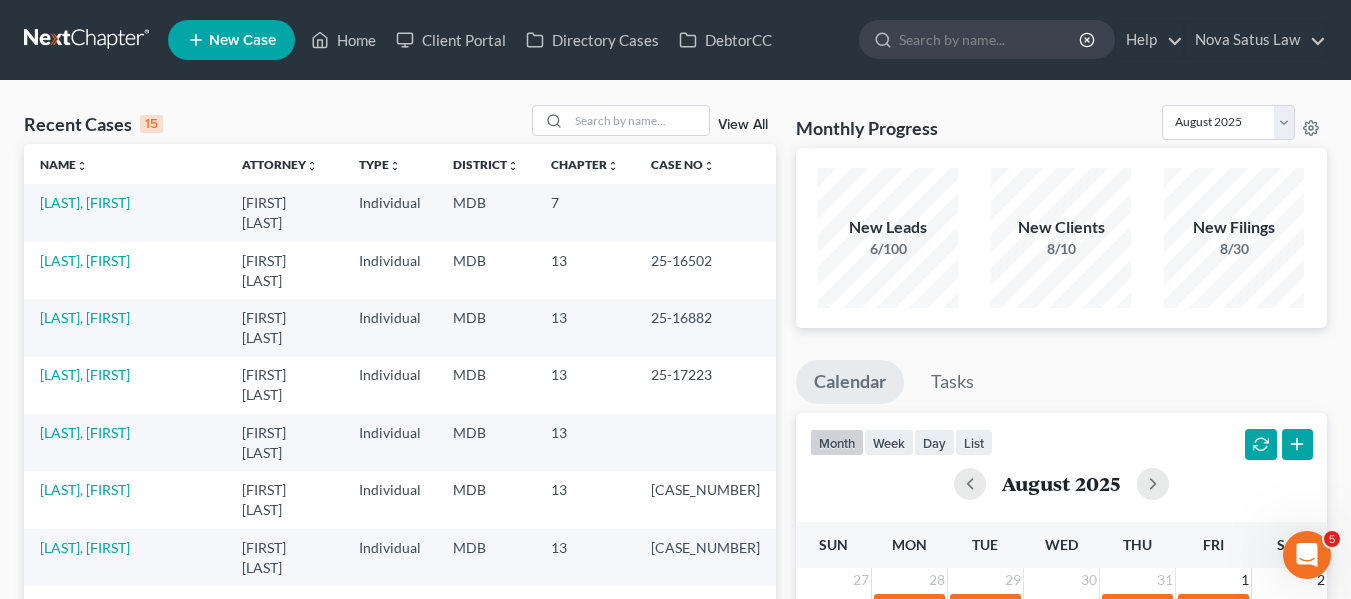click on "New Case" at bounding box center (242, 40) 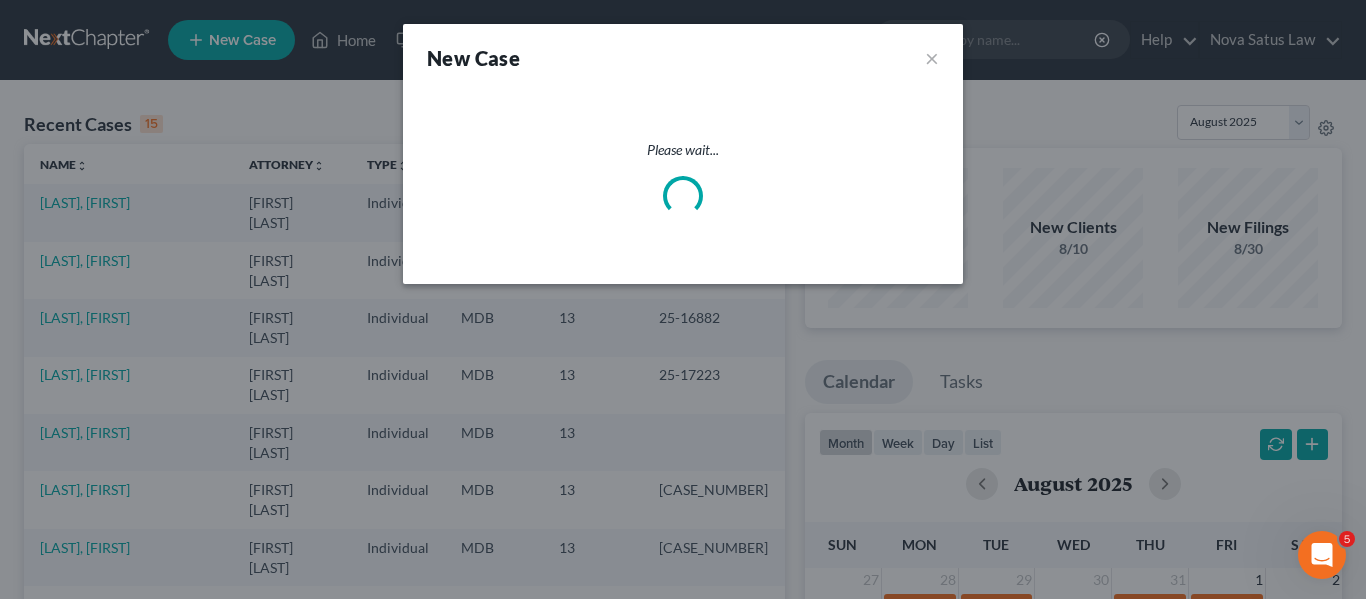 select on "38" 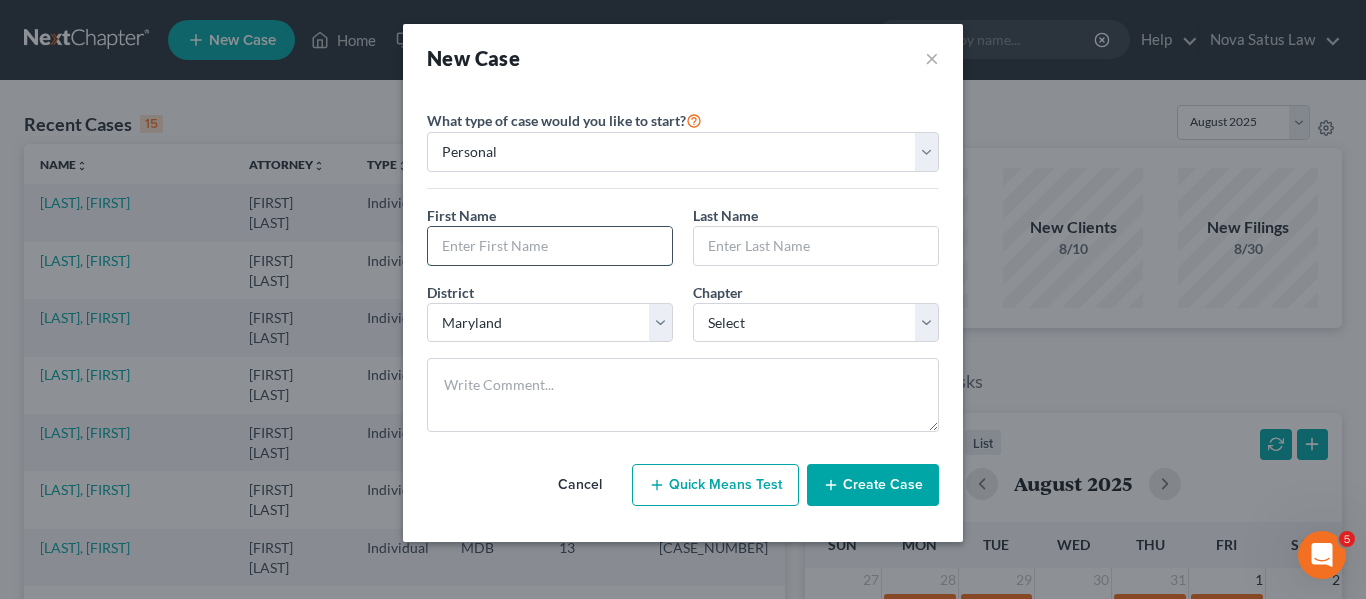 click at bounding box center (550, 246) 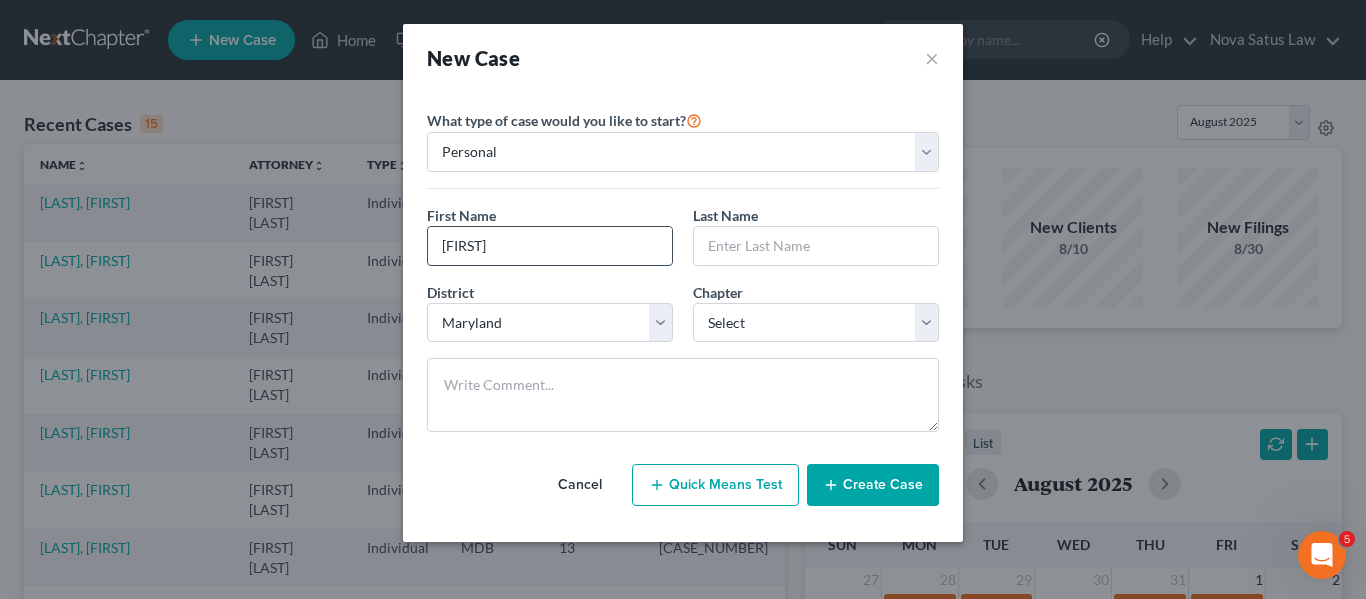 type on "[FIRST]" 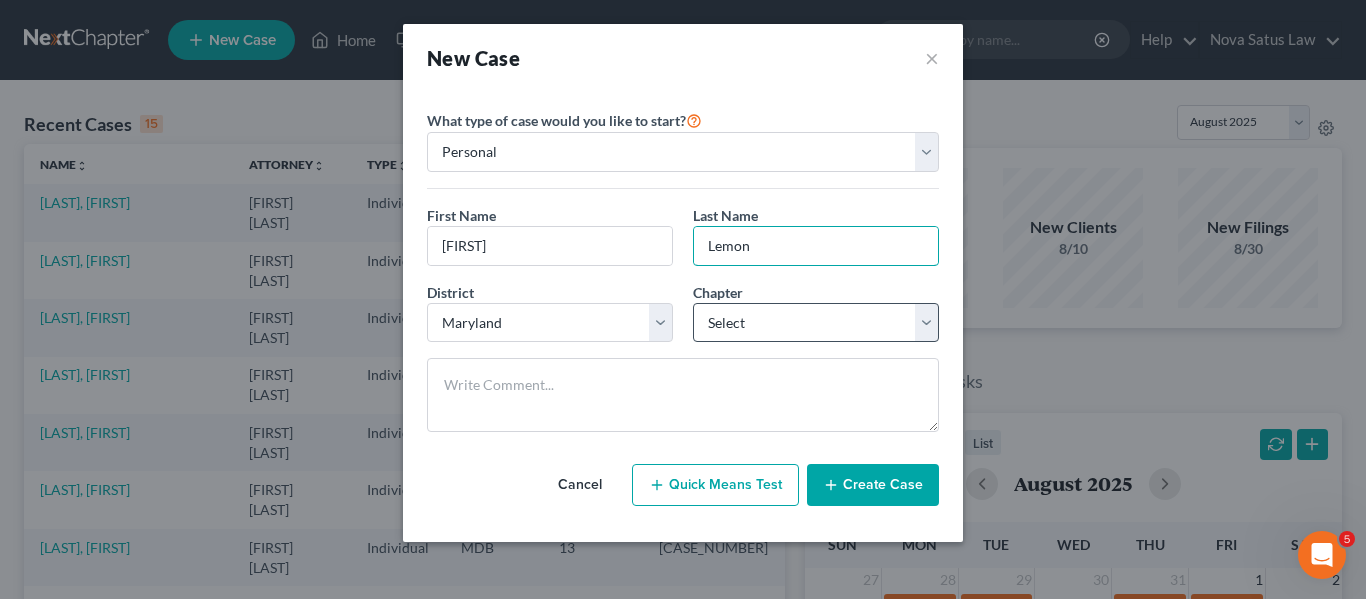 type on "Lemon" 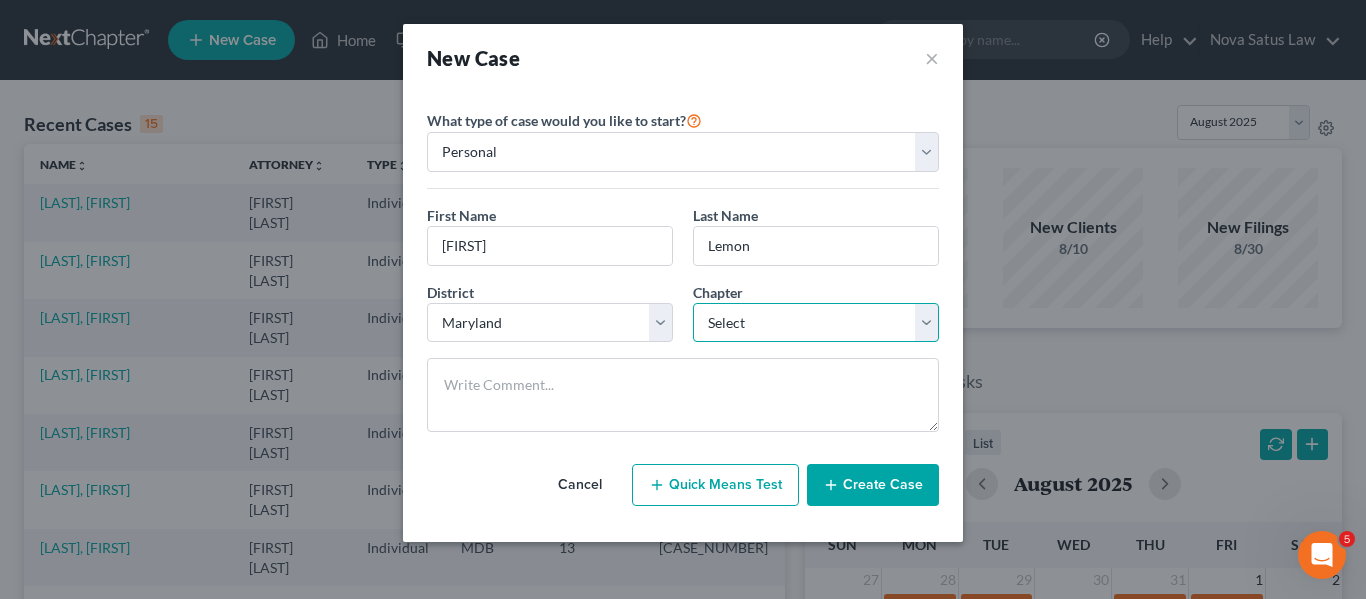 click on "Select 7 11 12 13" at bounding box center [816, 323] 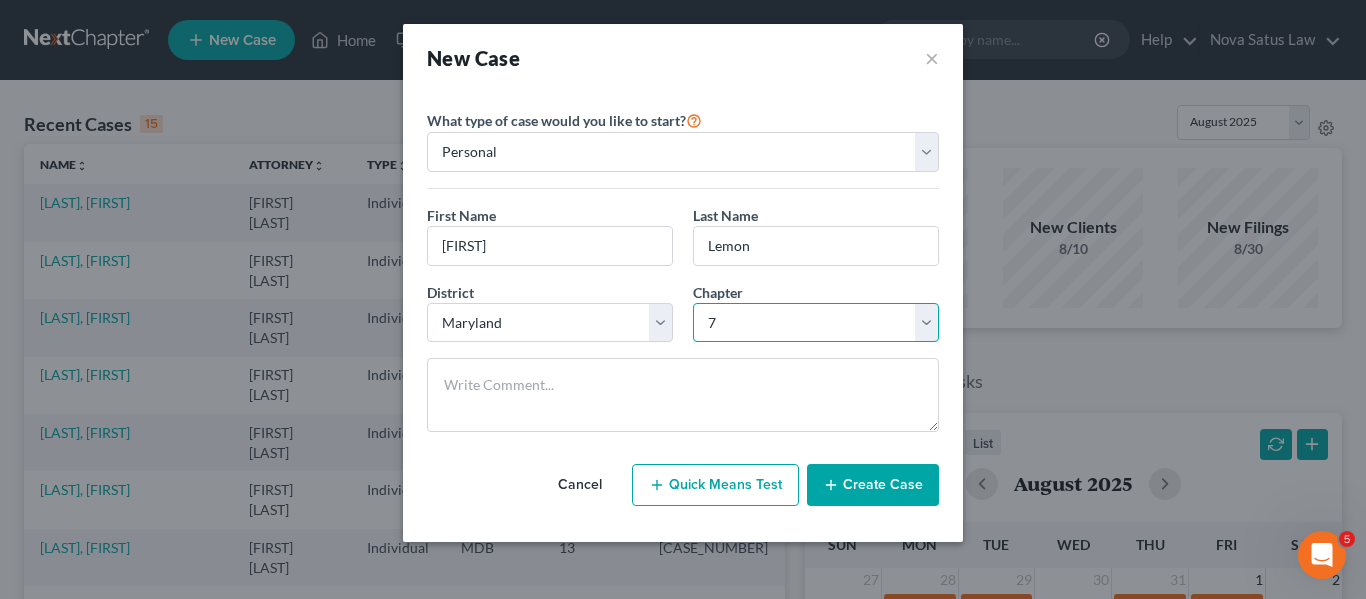 click on "Select 7 11 12 13" at bounding box center (816, 323) 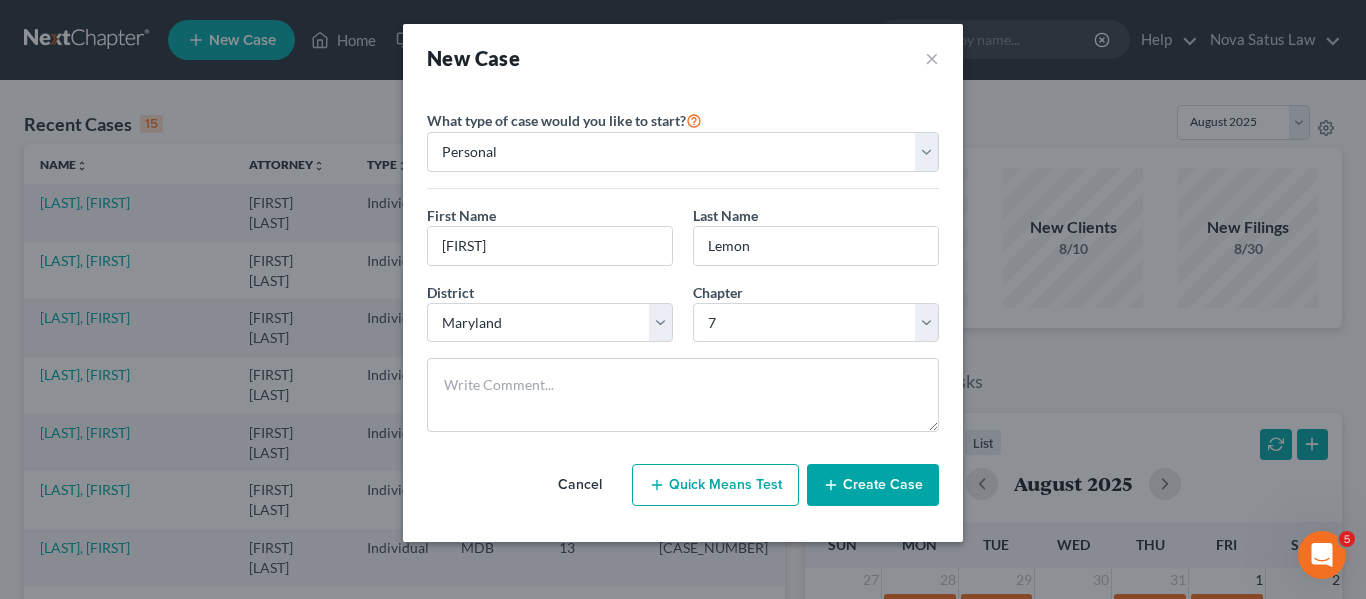 click 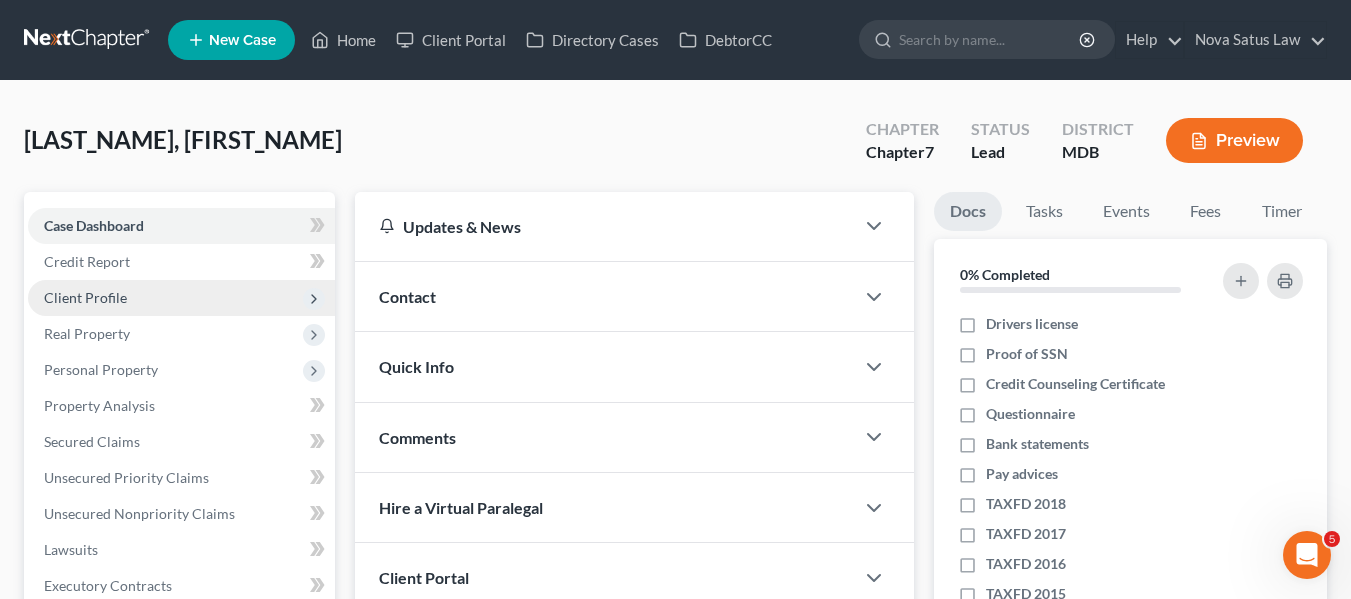 click on "Client Profile" at bounding box center [85, 297] 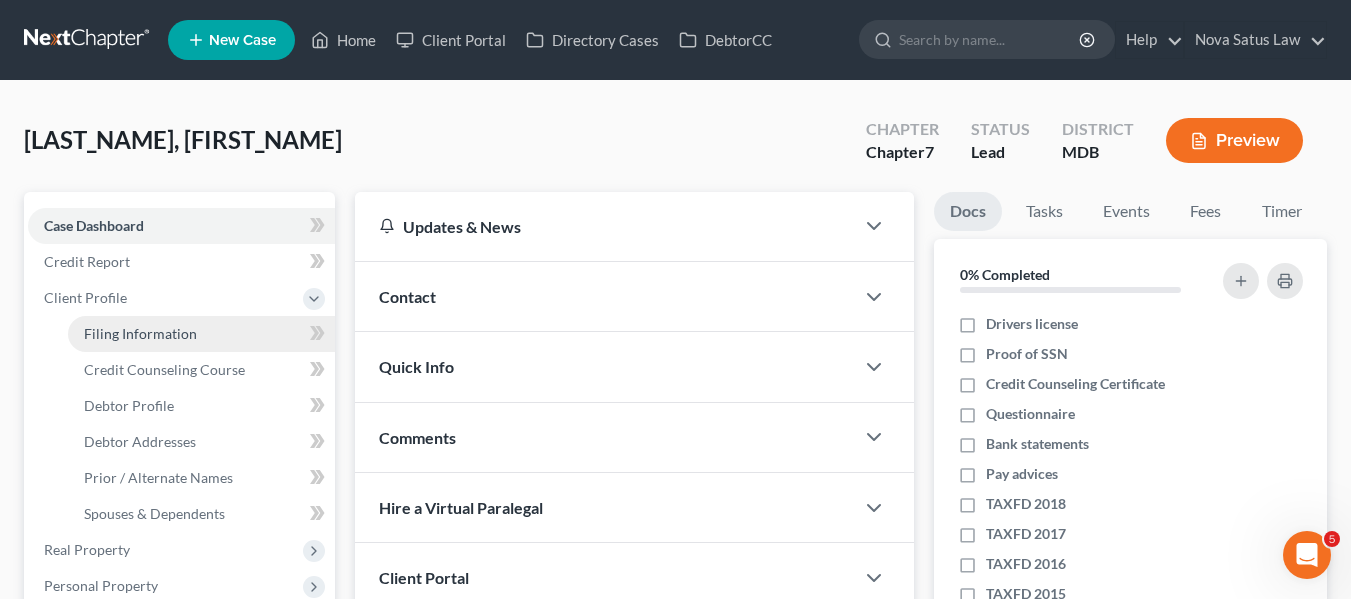 click on "Filing Information" at bounding box center [140, 333] 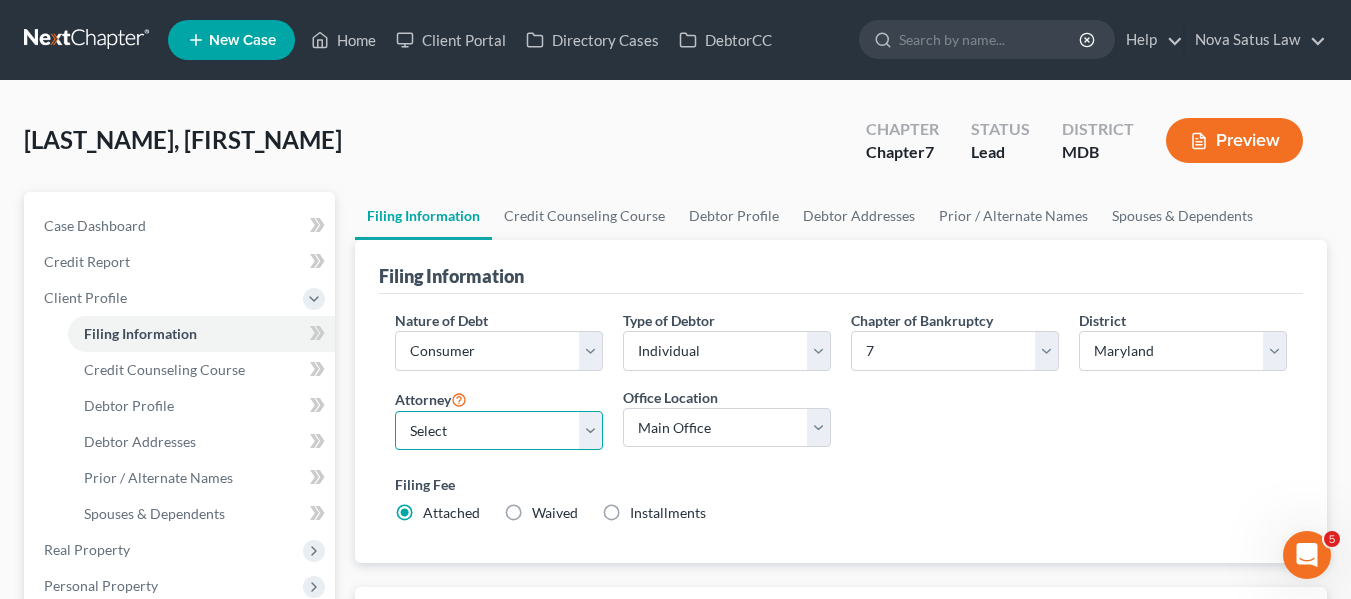 click on "Select [FIRST] [LAST] - MDB [FIRST] [LAST] - MDB [FIRST] [LAST] - null" at bounding box center [499, 431] 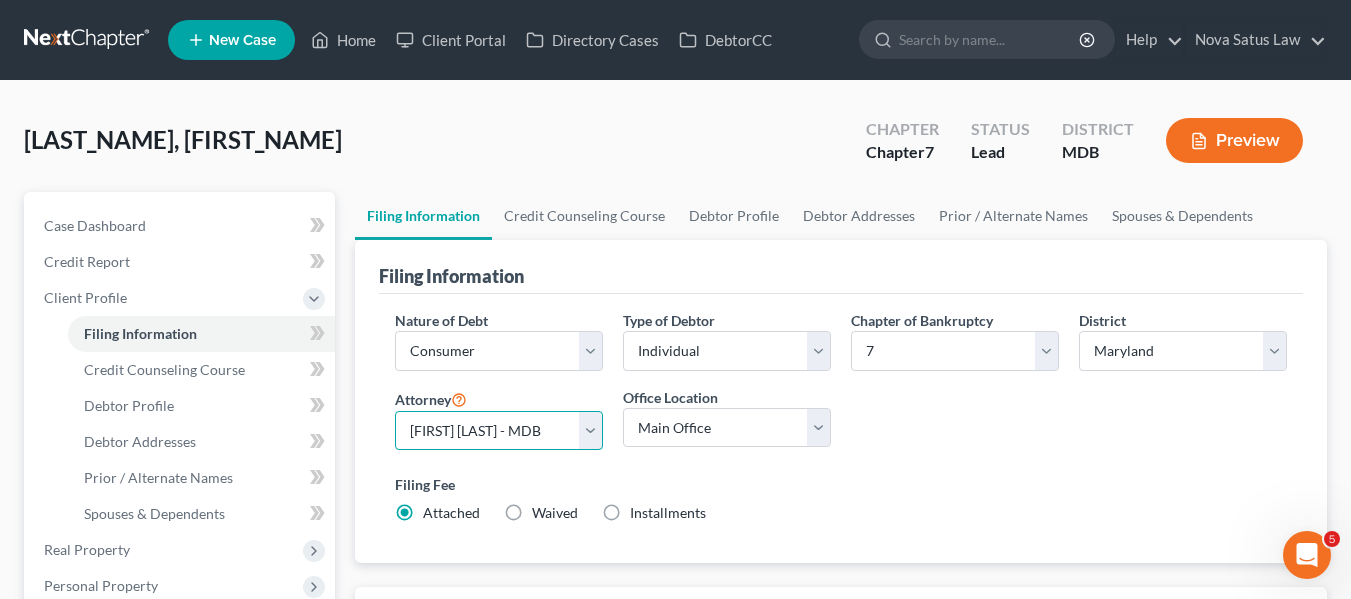 click on "Select [FIRST] [LAST] - MDB [FIRST] [LAST] - MDB [FIRST] [LAST] - null" at bounding box center (499, 431) 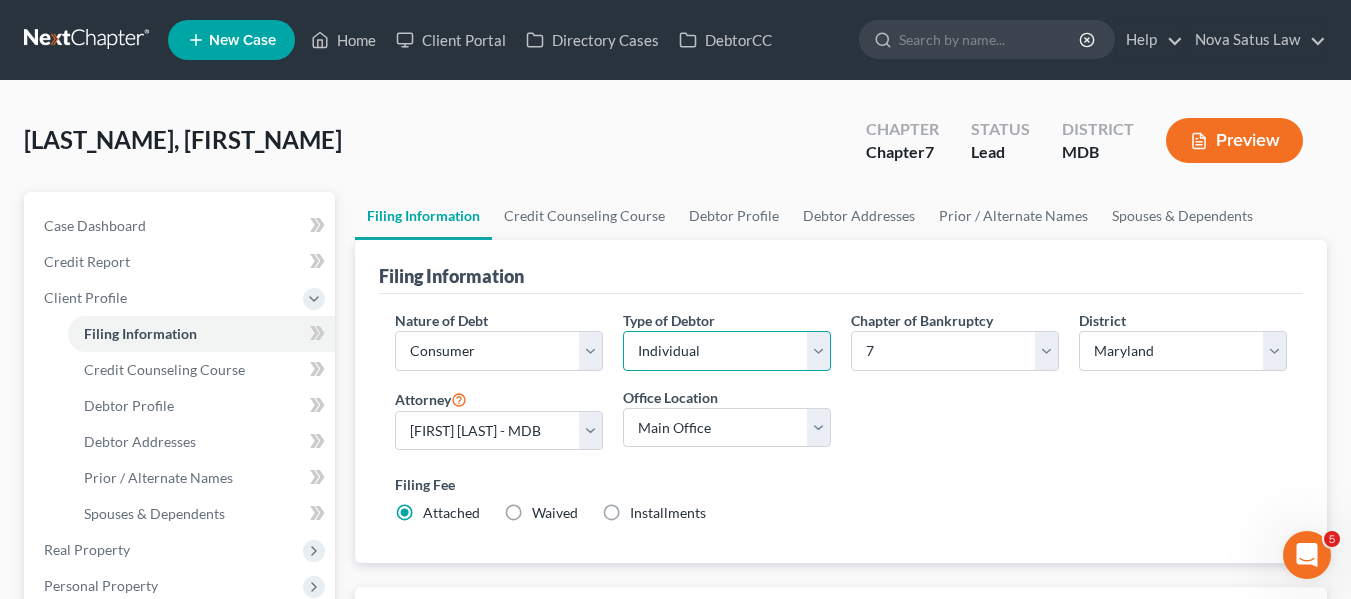 click on "Select Individual Joint" at bounding box center [727, 351] 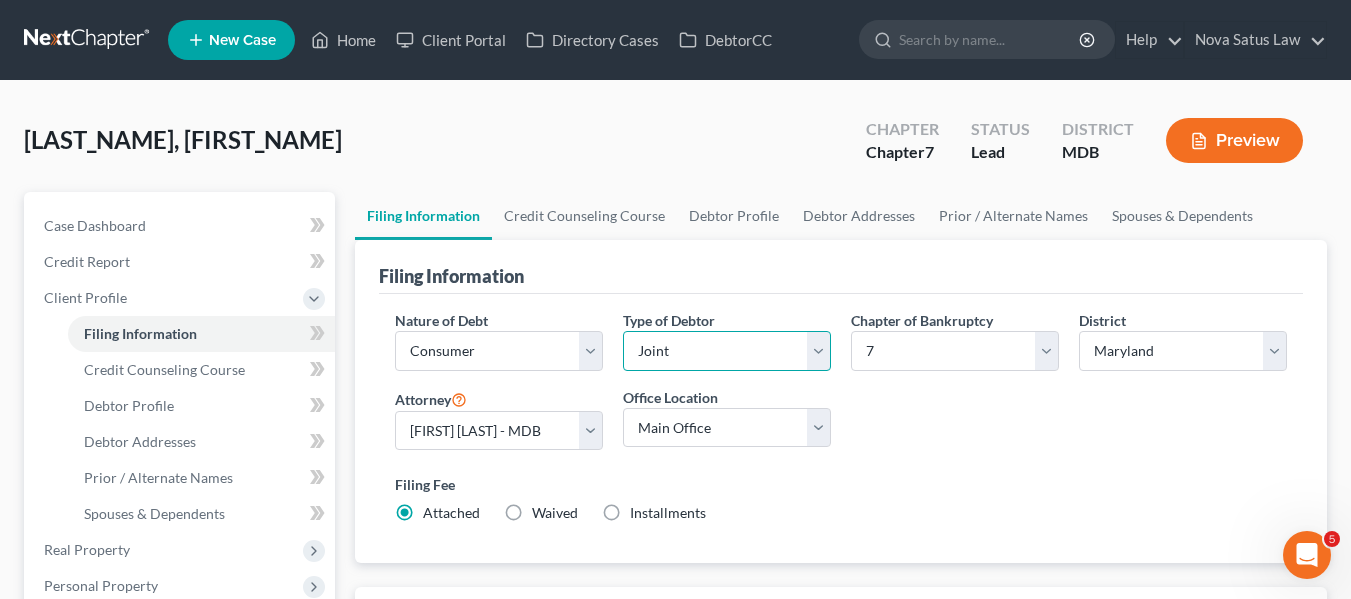 click on "Select Individual Joint" at bounding box center (727, 351) 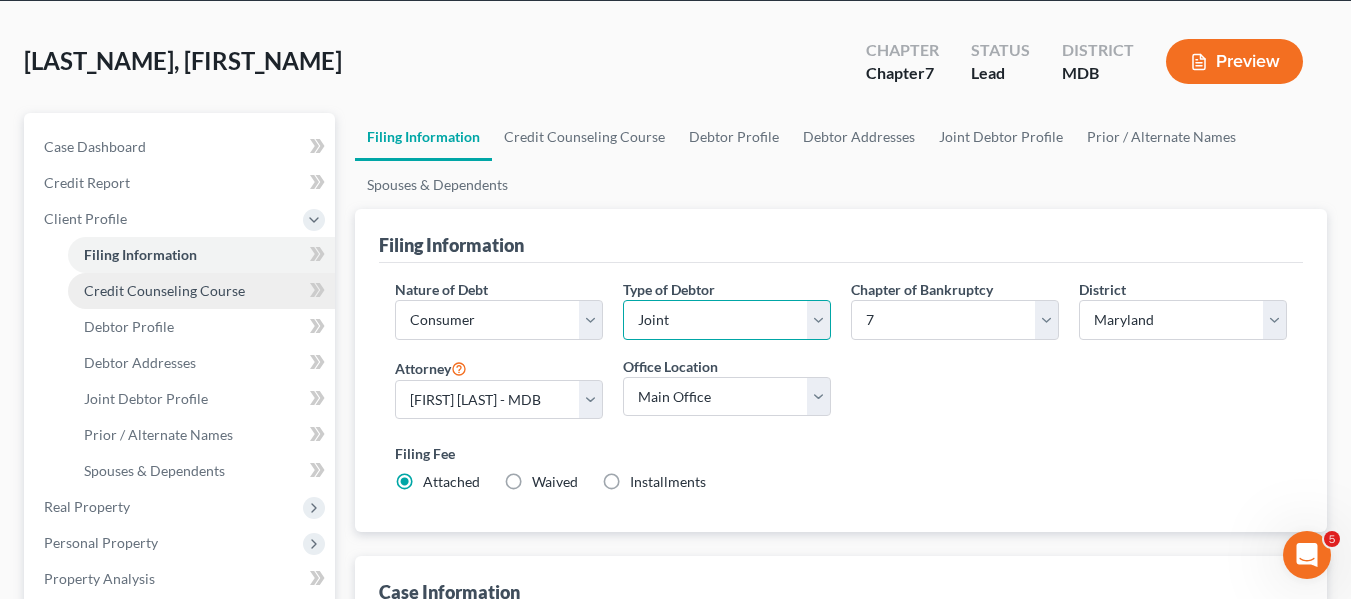 scroll, scrollTop: 80, scrollLeft: 0, axis: vertical 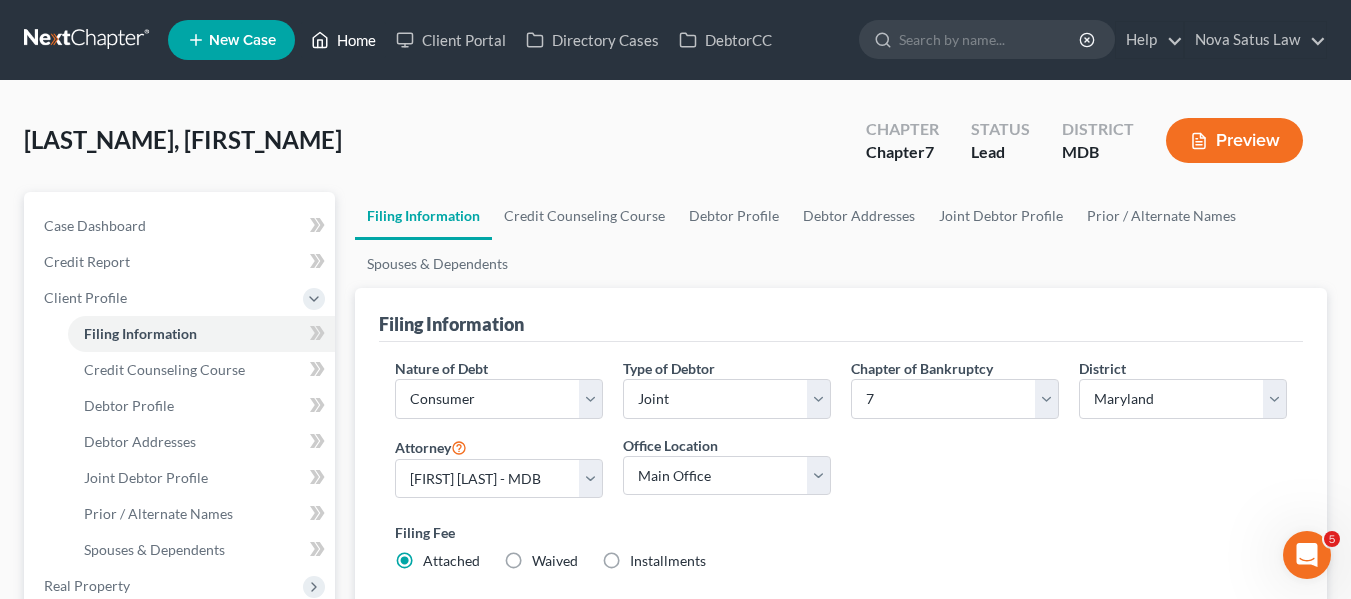 click on "Home" at bounding box center (343, 40) 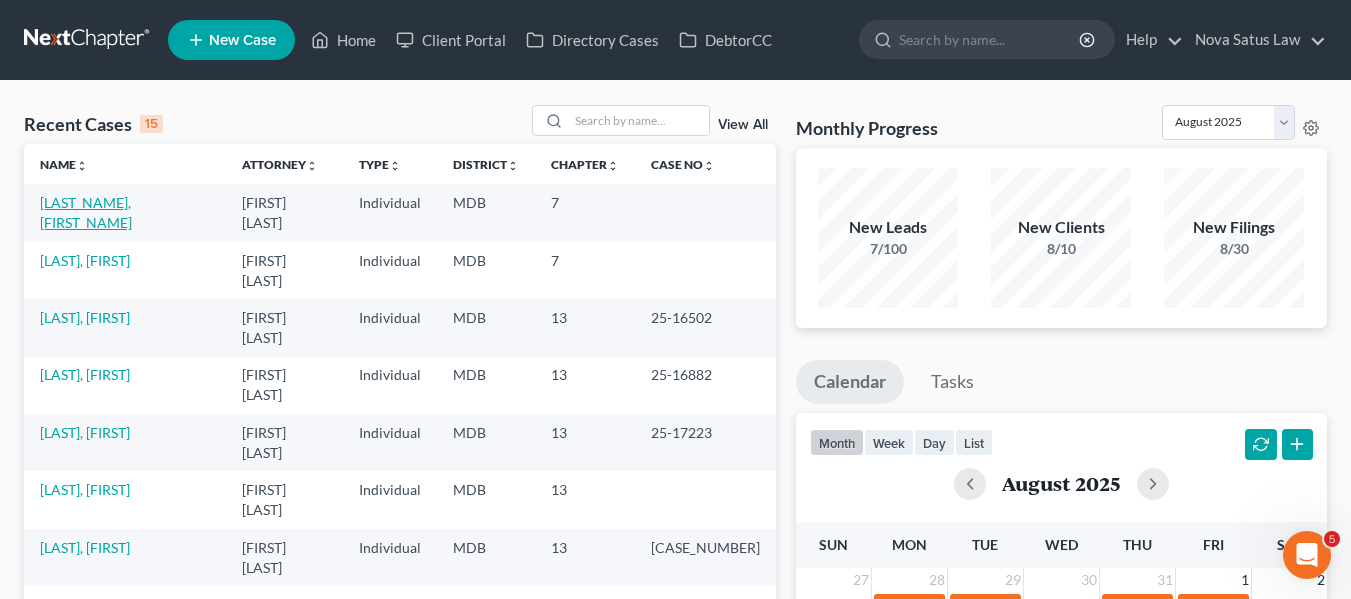 click on "[LAST_NAME], [FIRST_NAME]" at bounding box center (86, 212) 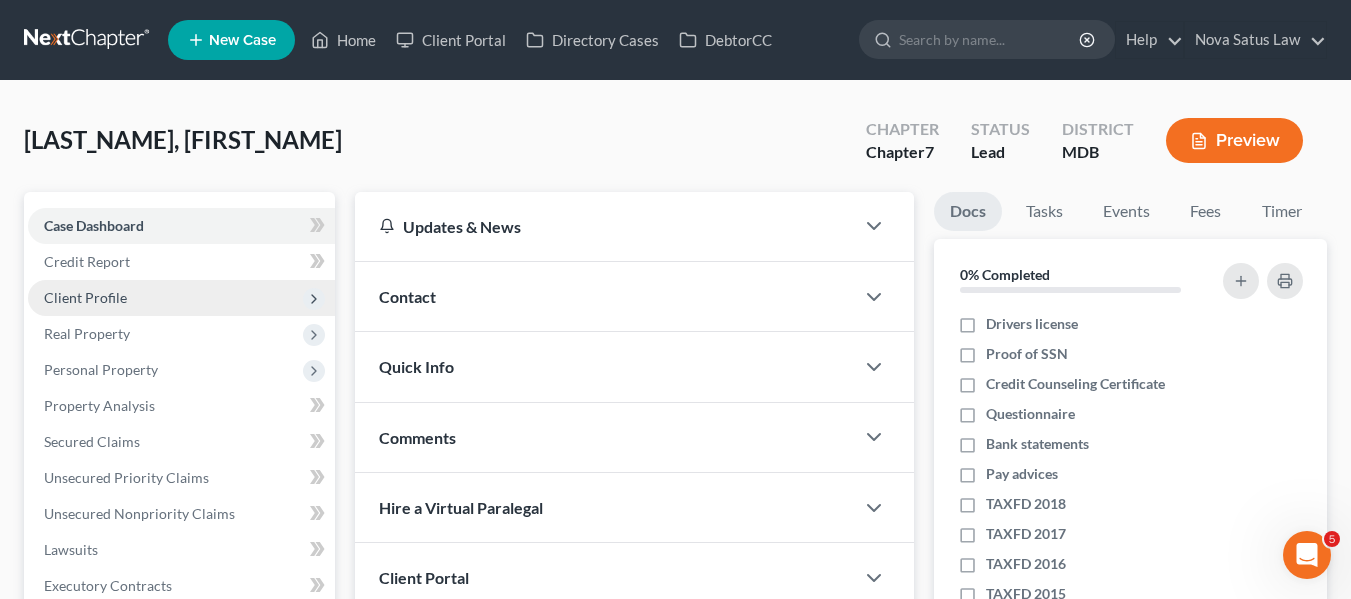 click on "Client Profile" at bounding box center (181, 298) 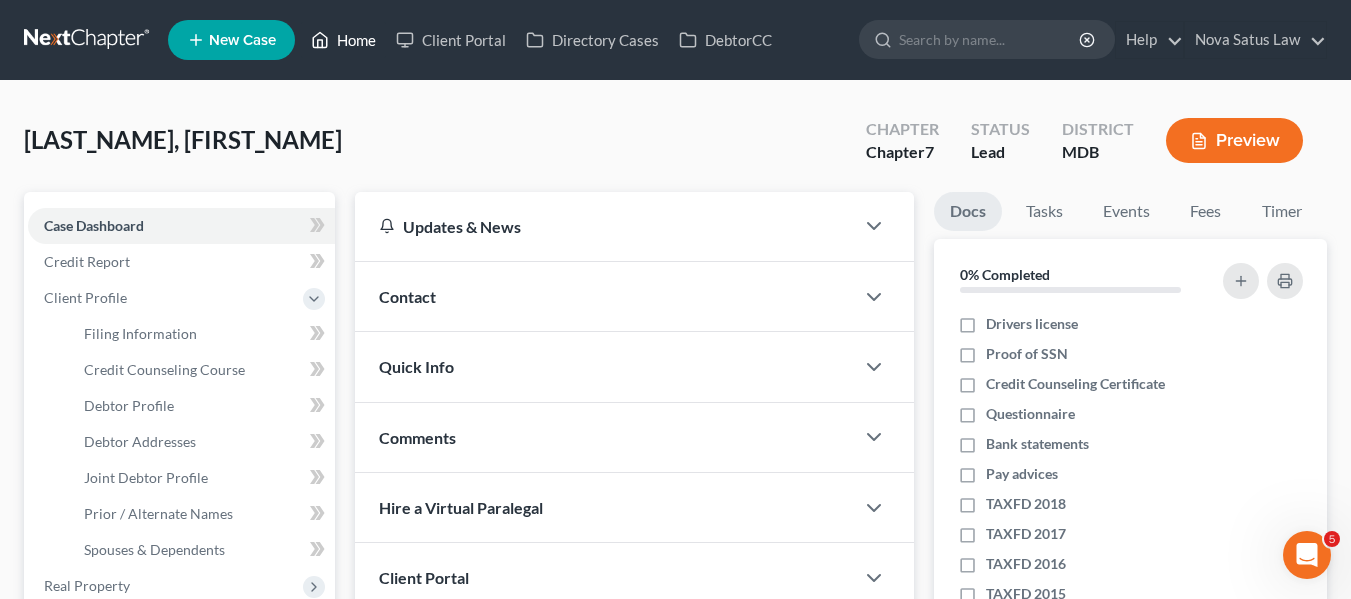 click on "Home" at bounding box center (343, 40) 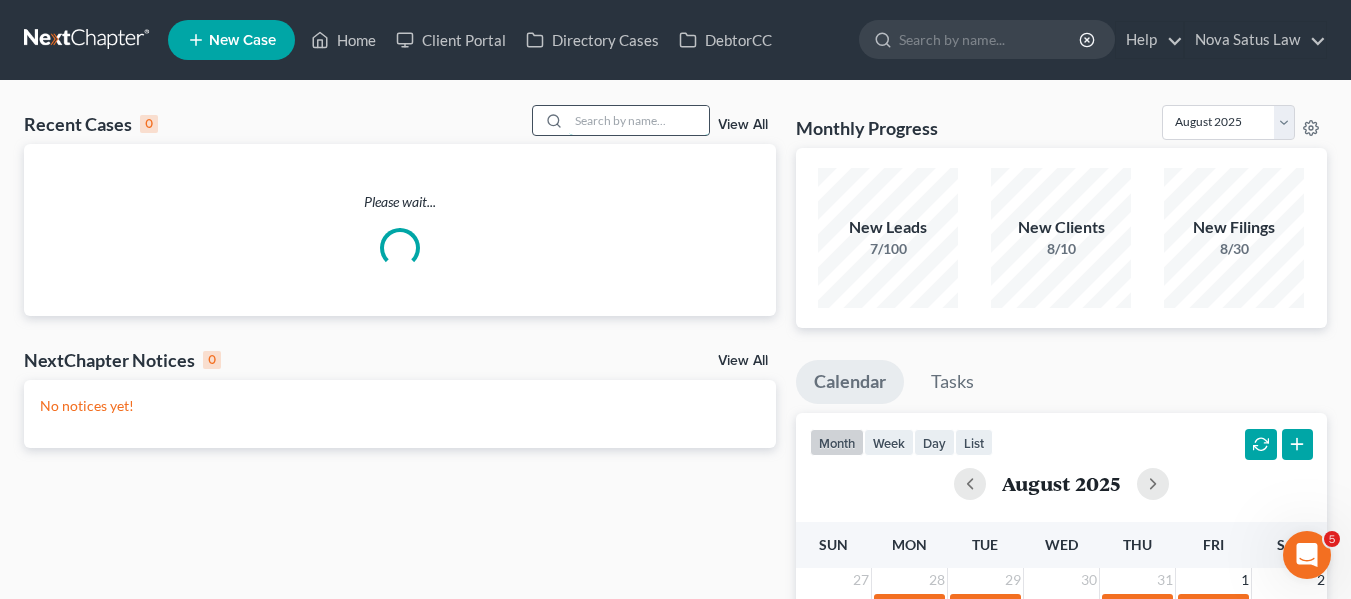 click at bounding box center (639, 120) 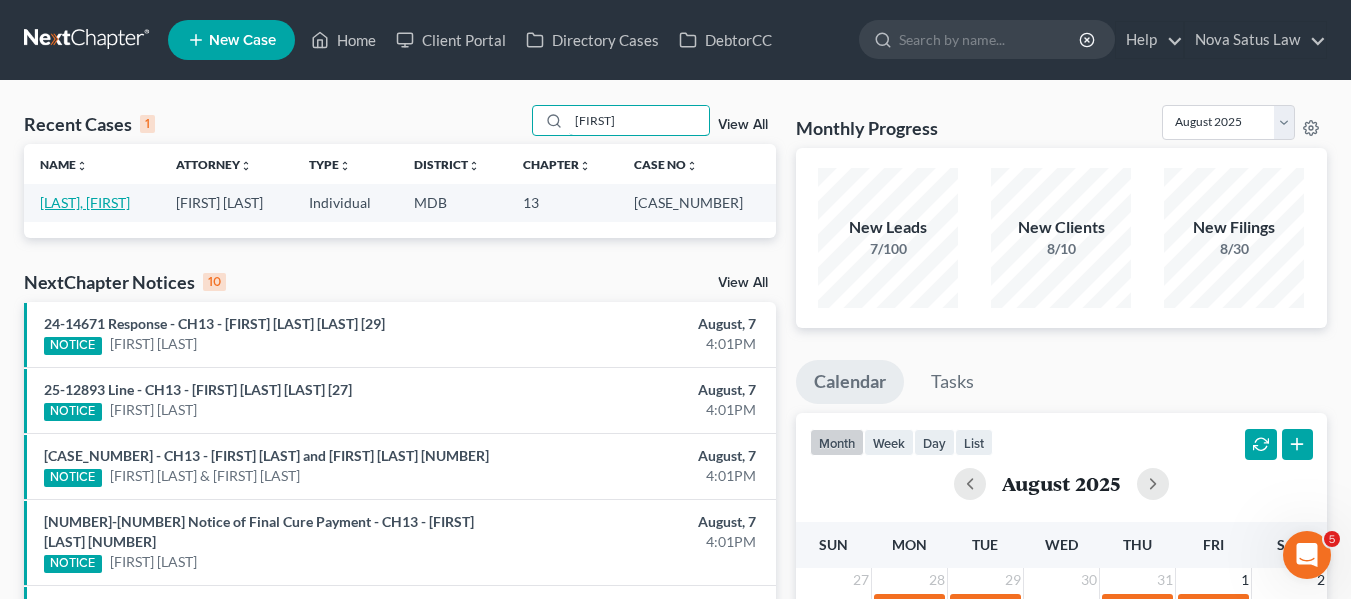 type on "[FIRST]" 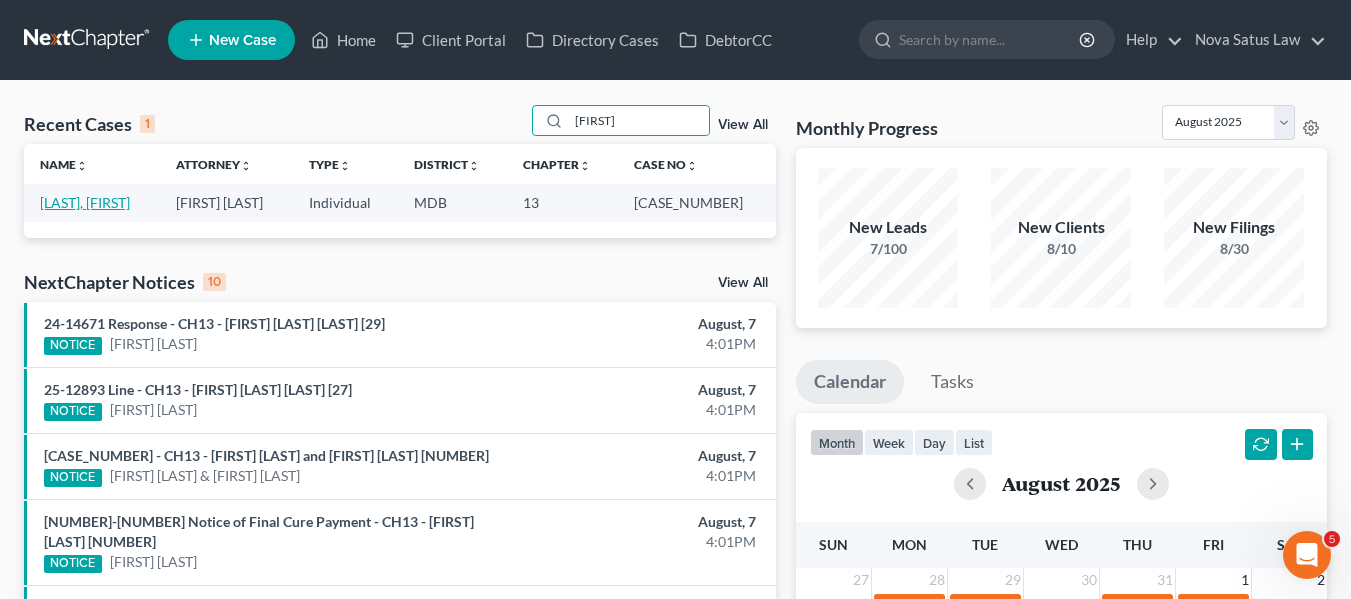 click on "[LAST], [FIRST]" at bounding box center [85, 202] 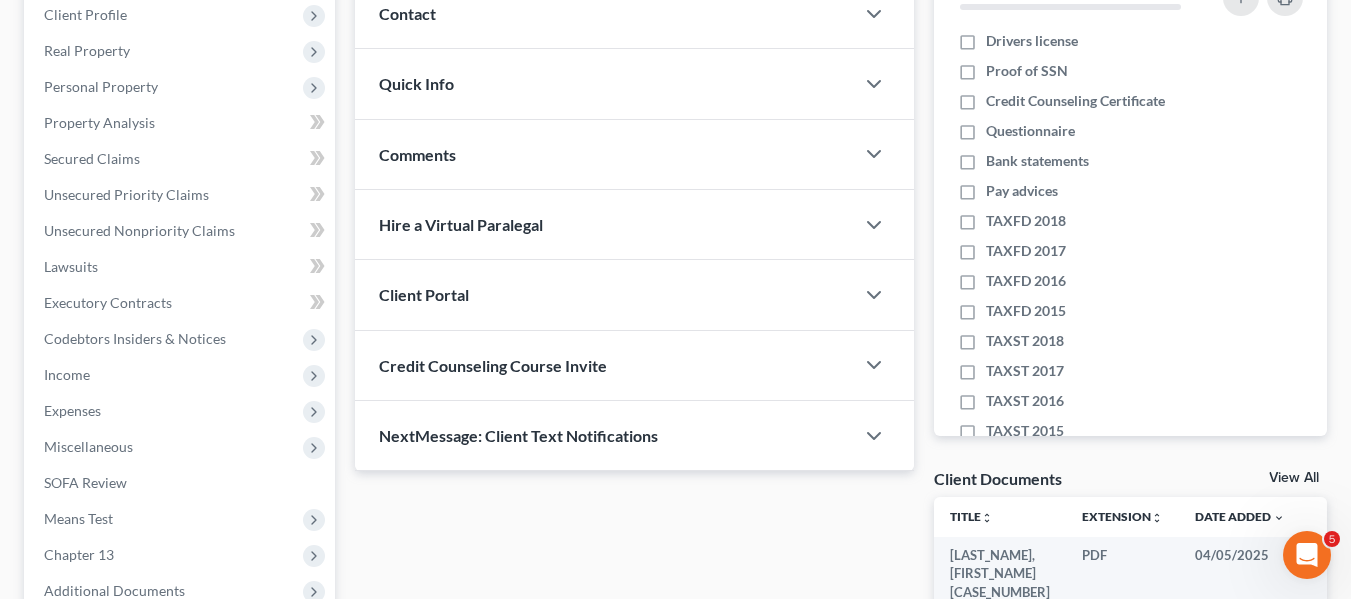 scroll, scrollTop: 284, scrollLeft: 0, axis: vertical 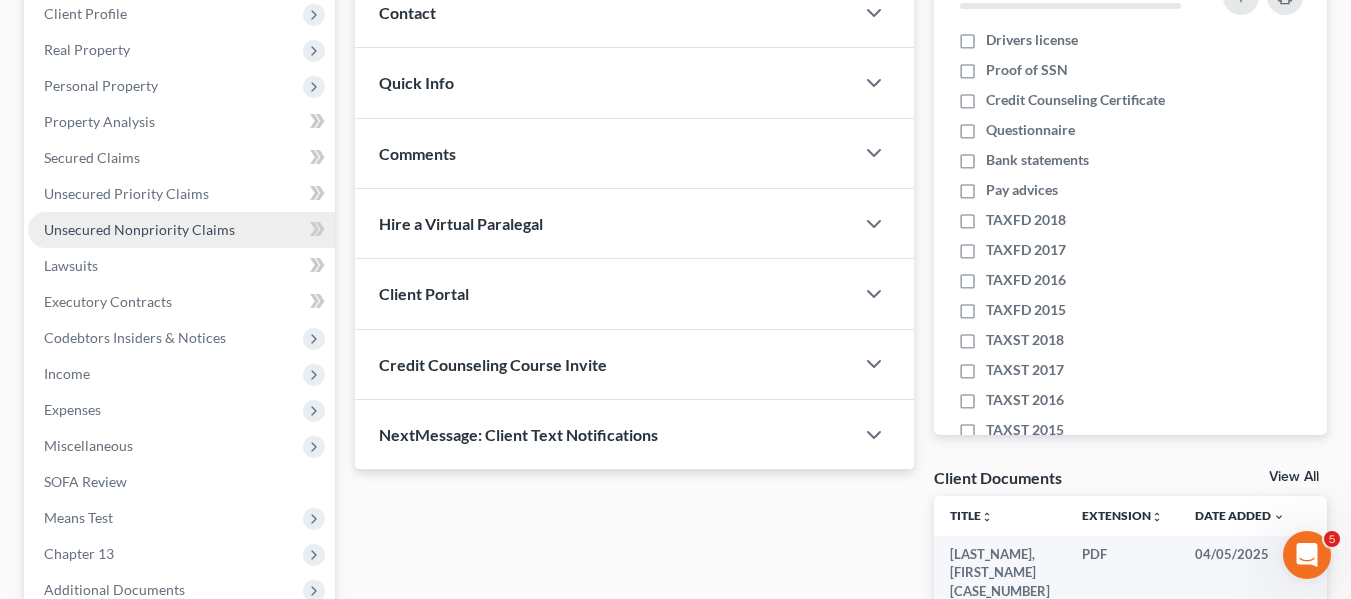 click on "Unsecured Nonpriority Claims" at bounding box center [139, 229] 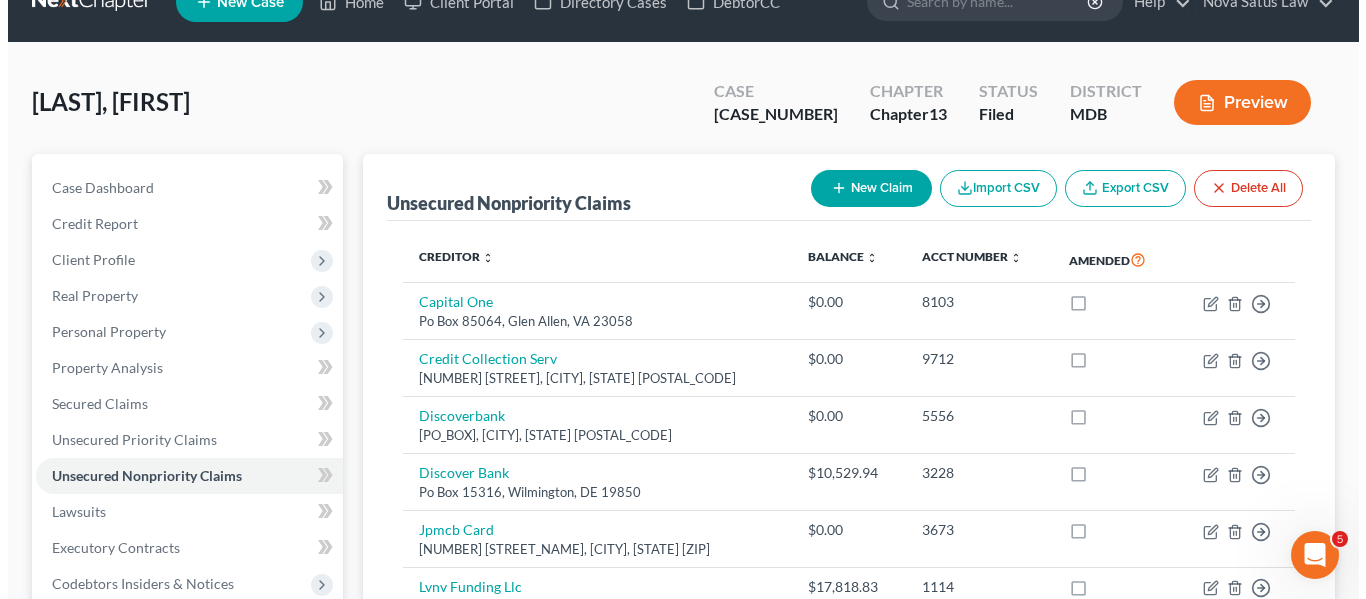 scroll, scrollTop: 0, scrollLeft: 0, axis: both 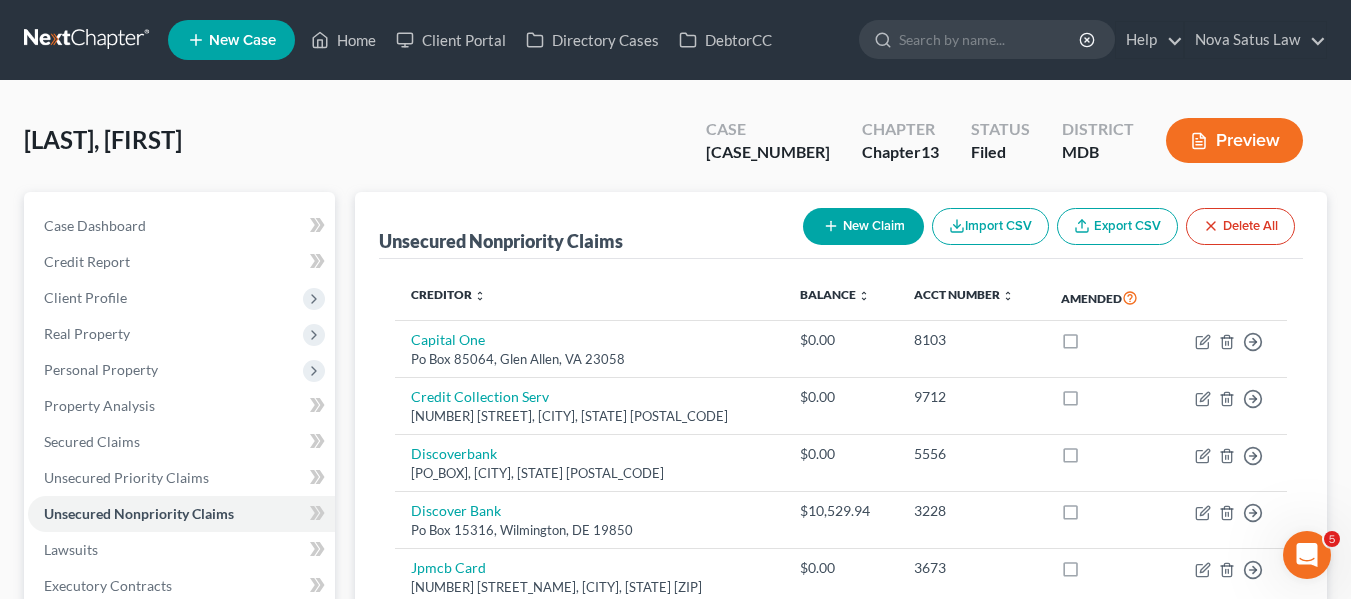 click on "New Claim" at bounding box center [863, 226] 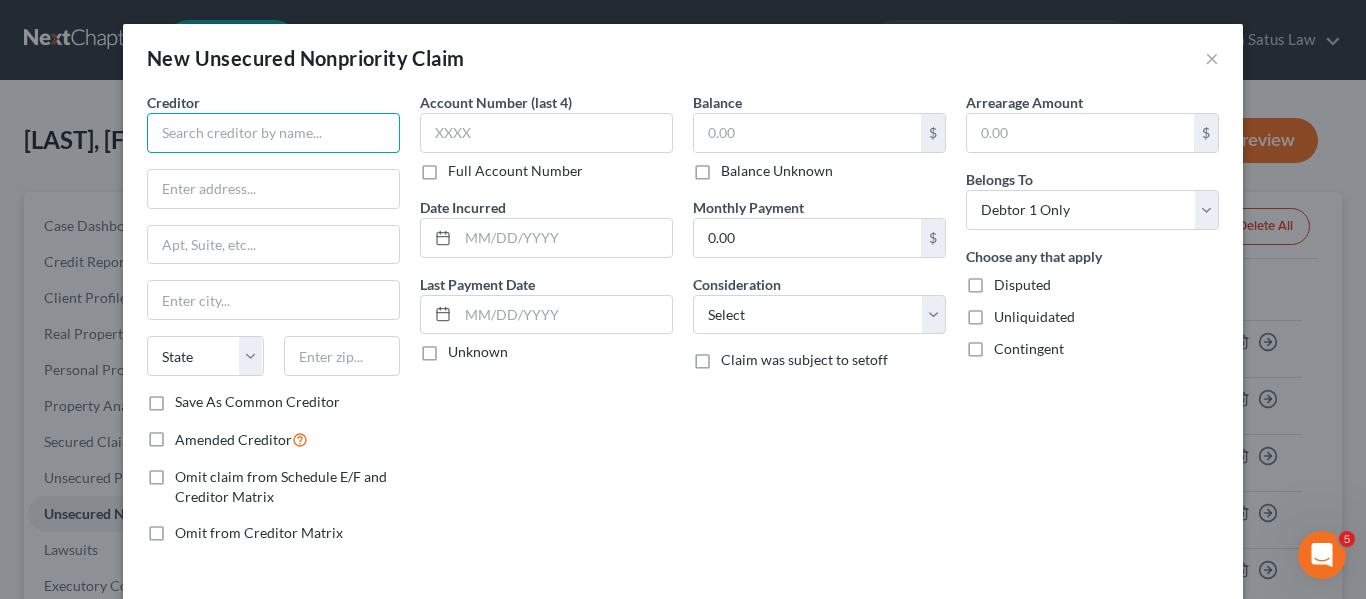 click at bounding box center (273, 133) 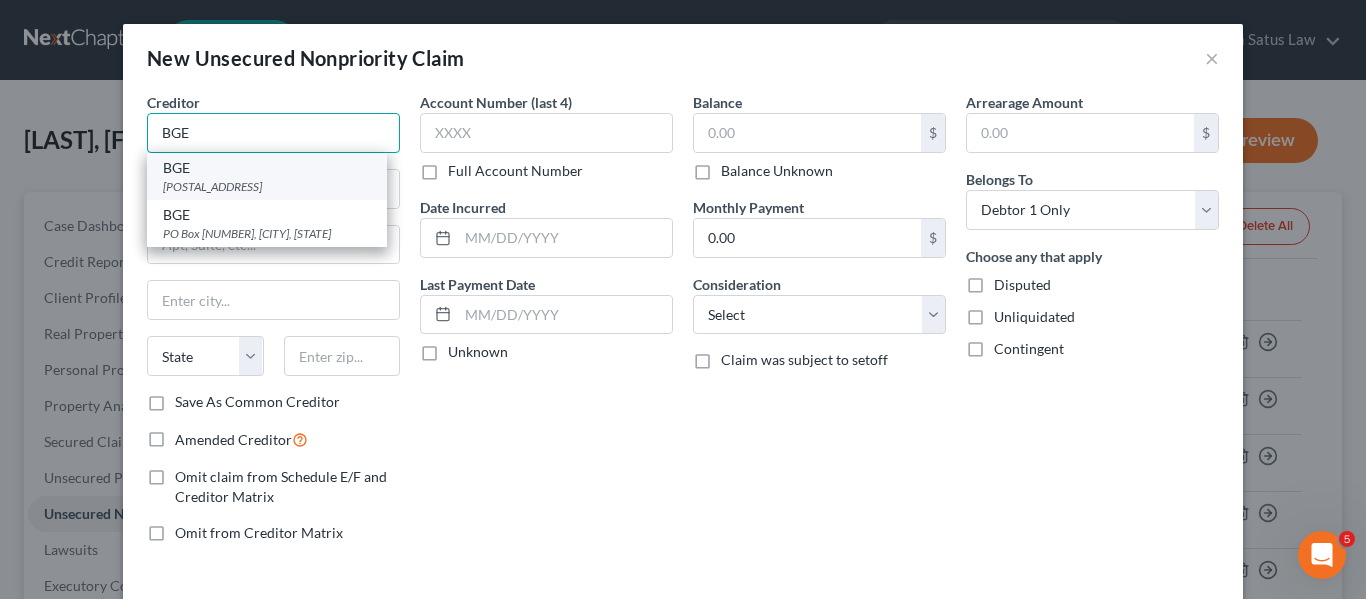 type on "BGE" 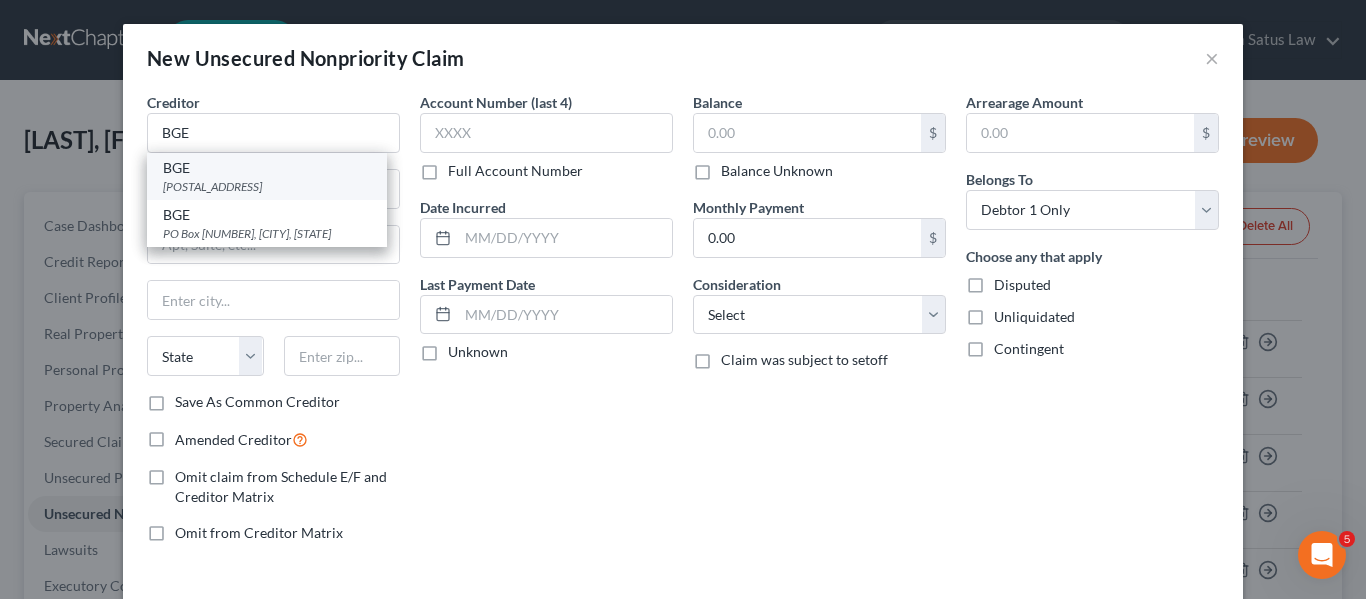 click on "[POSTAL_ADDRESS]" at bounding box center [267, 186] 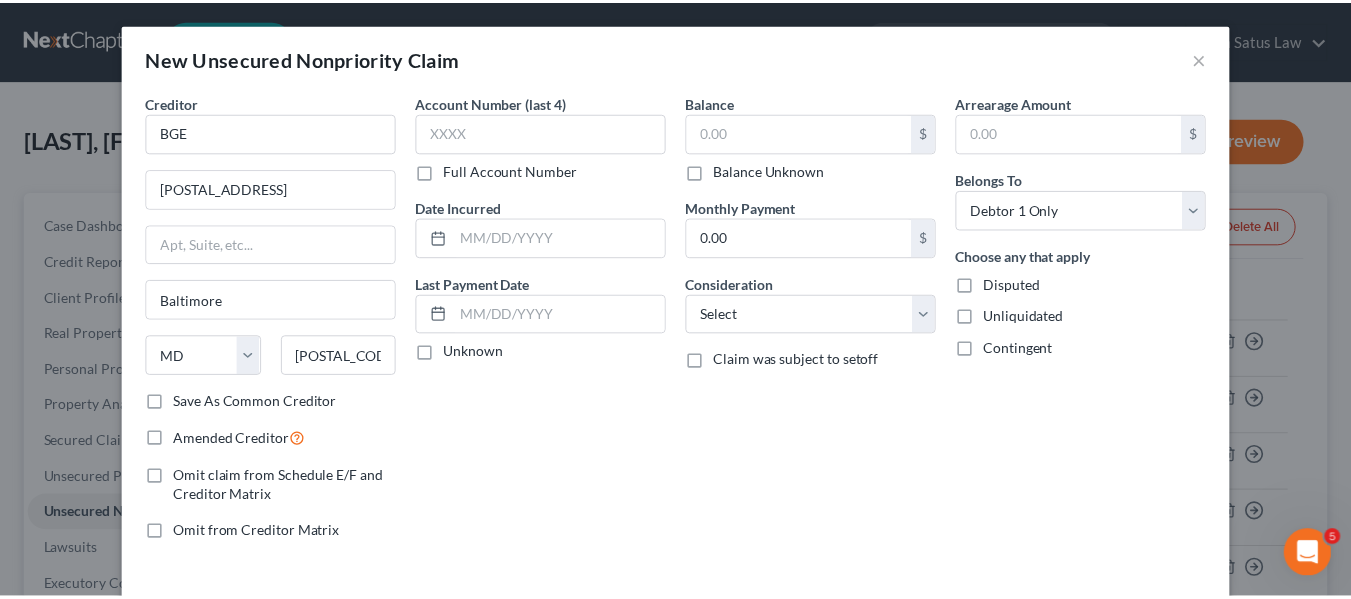 scroll, scrollTop: 85, scrollLeft: 0, axis: vertical 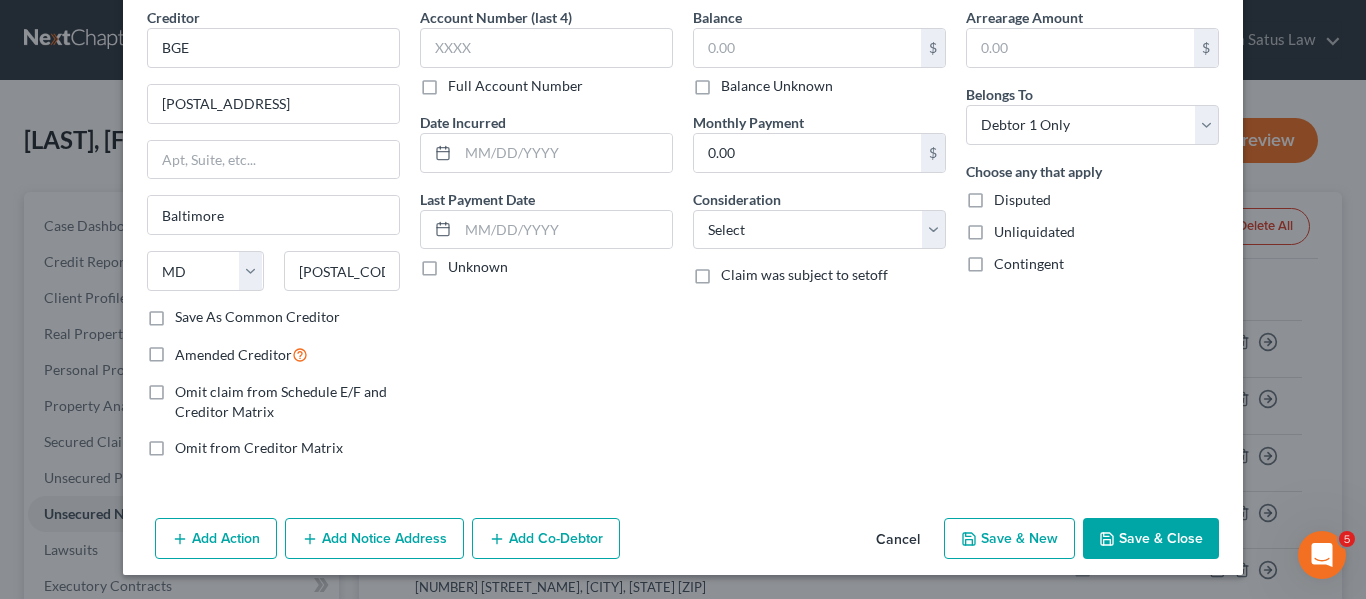 click on "Save & Close" at bounding box center [1151, 539] 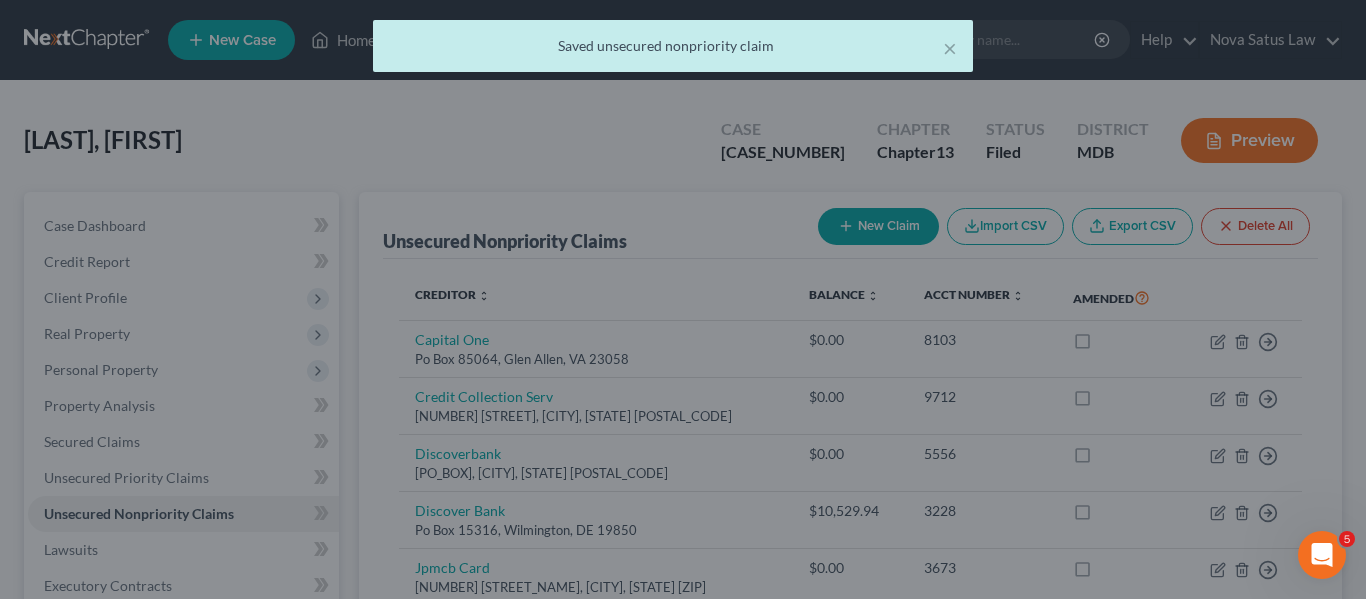 type on "0.00" 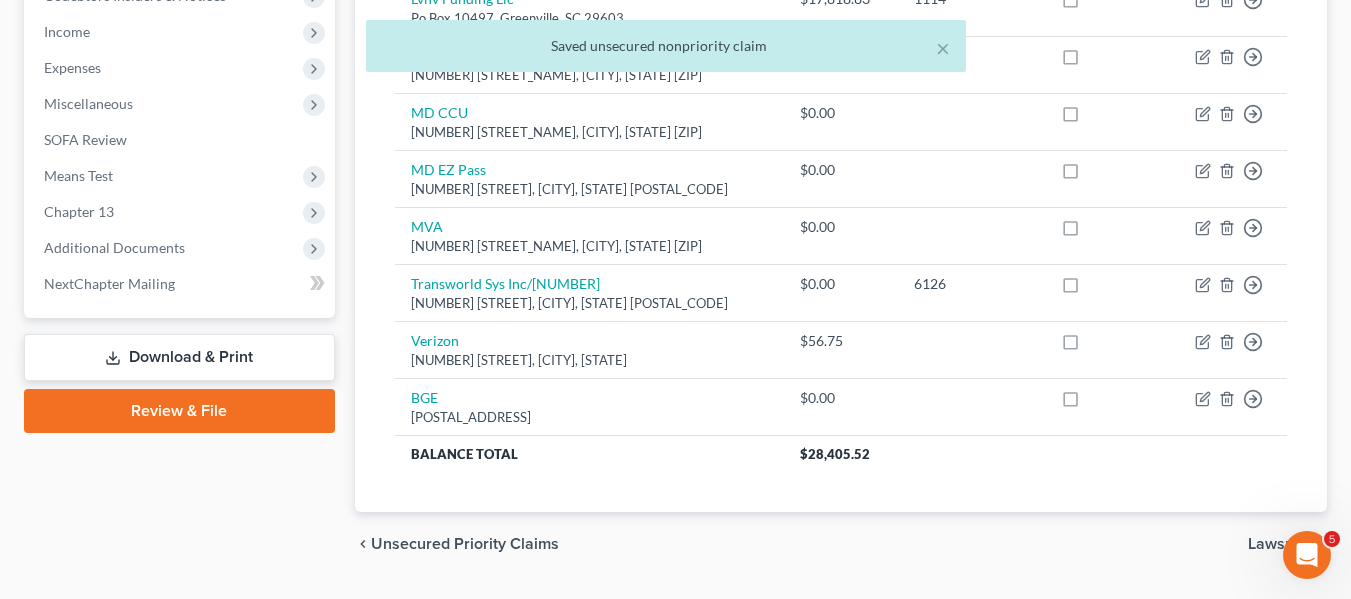 scroll, scrollTop: 628, scrollLeft: 0, axis: vertical 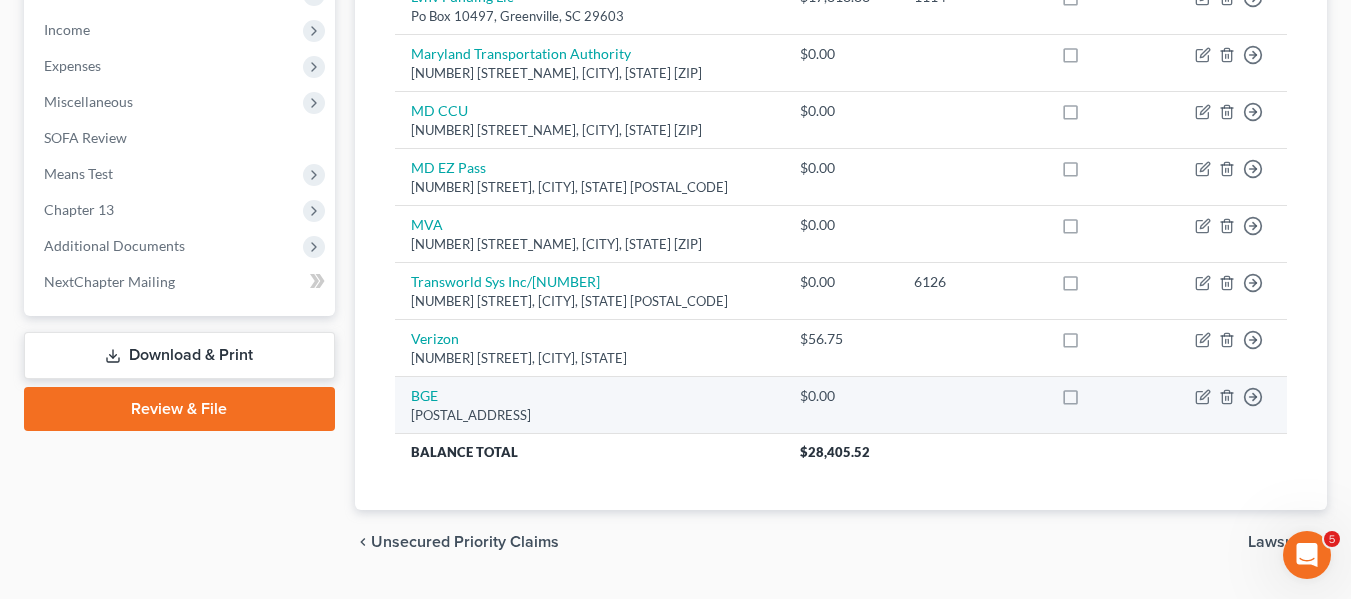 click on "[POSTAL_ADDRESS]" at bounding box center (589, 415) 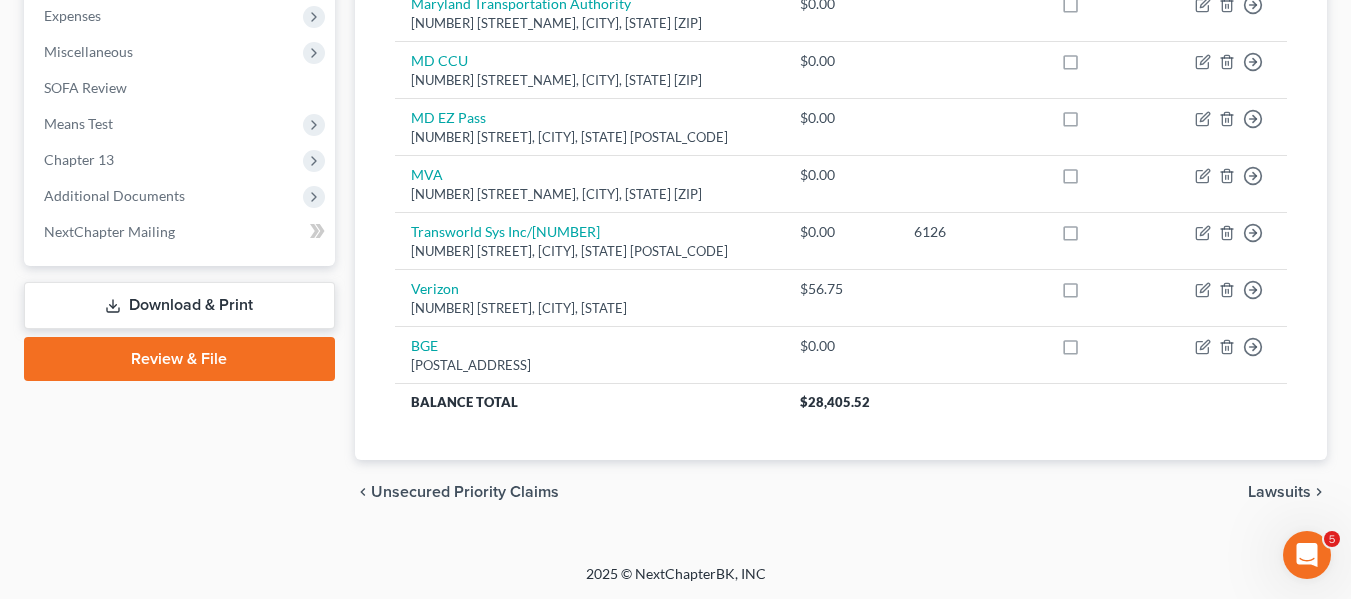 scroll, scrollTop: 679, scrollLeft: 0, axis: vertical 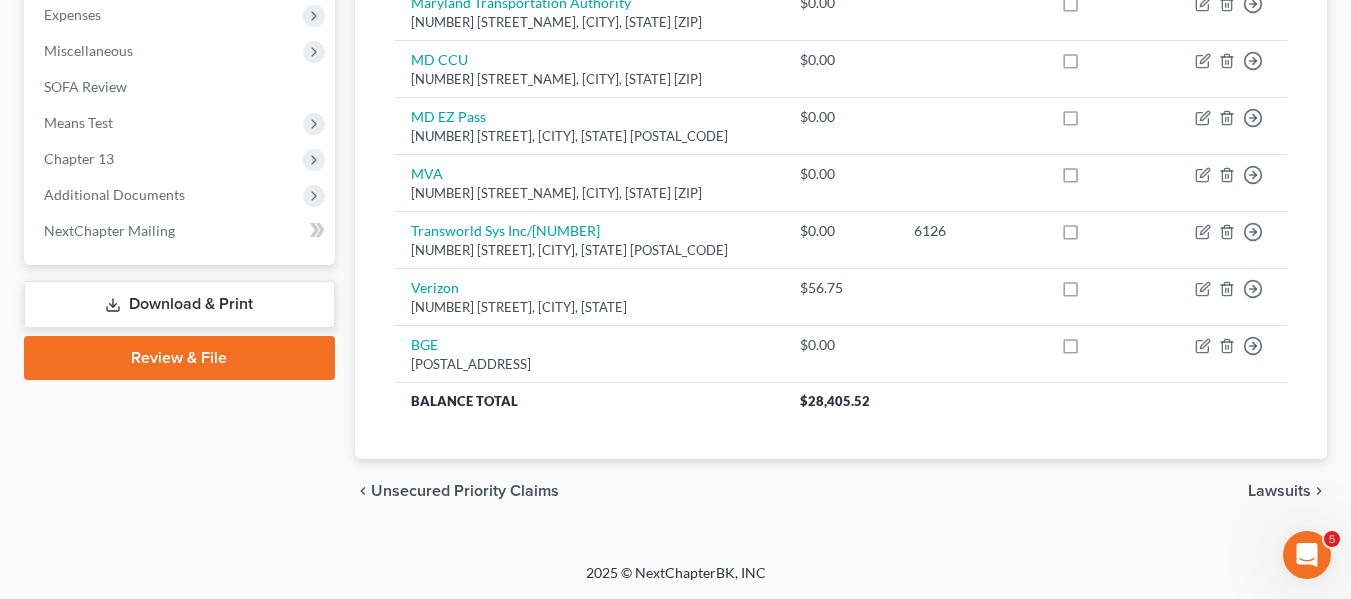 click on "Download & Print" at bounding box center (179, 304) 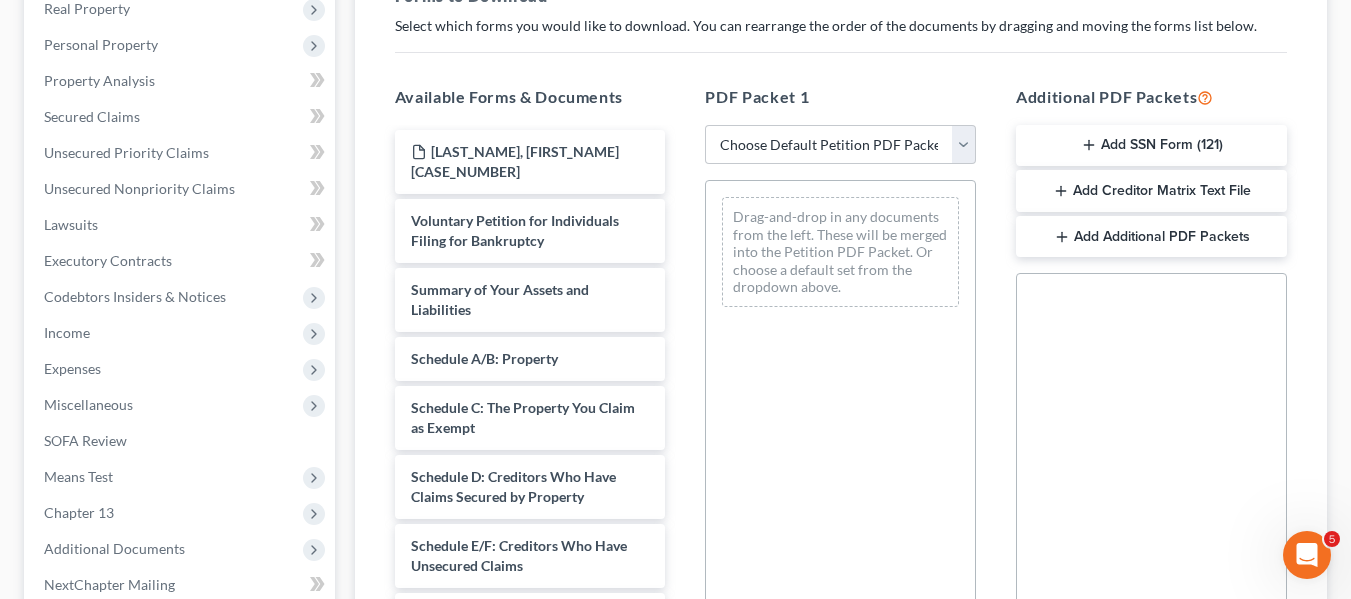 scroll, scrollTop: 327, scrollLeft: 0, axis: vertical 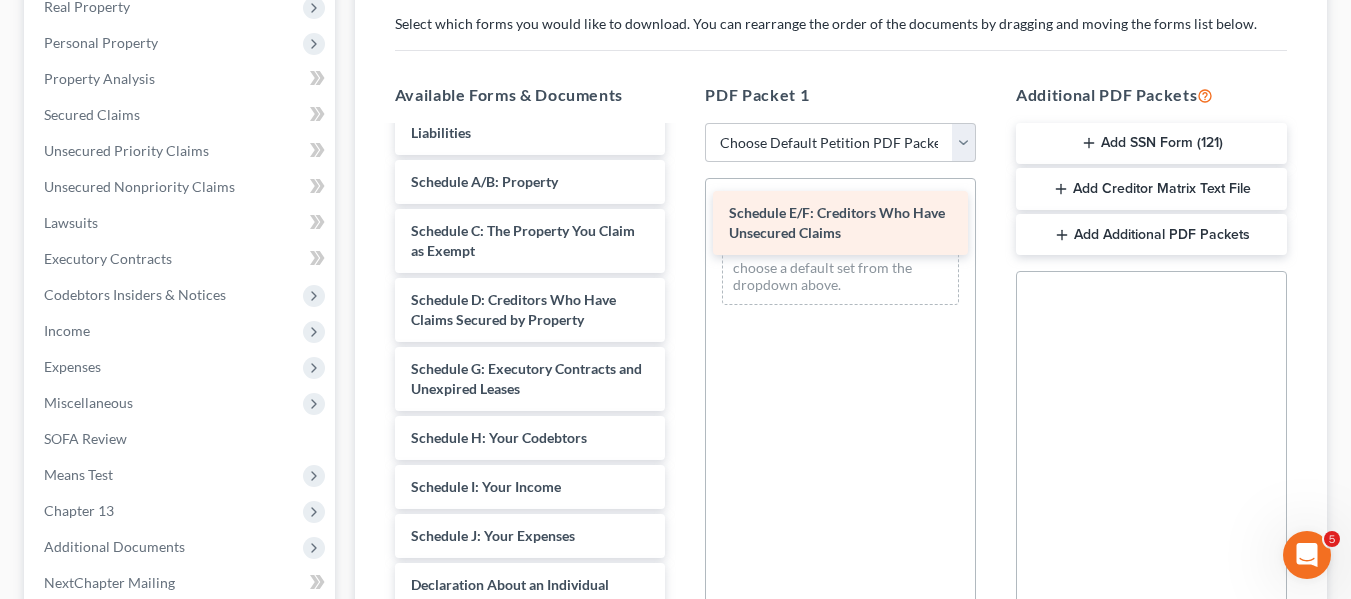 drag, startPoint x: 450, startPoint y: 366, endPoint x: 768, endPoint y: 211, distance: 353.76404 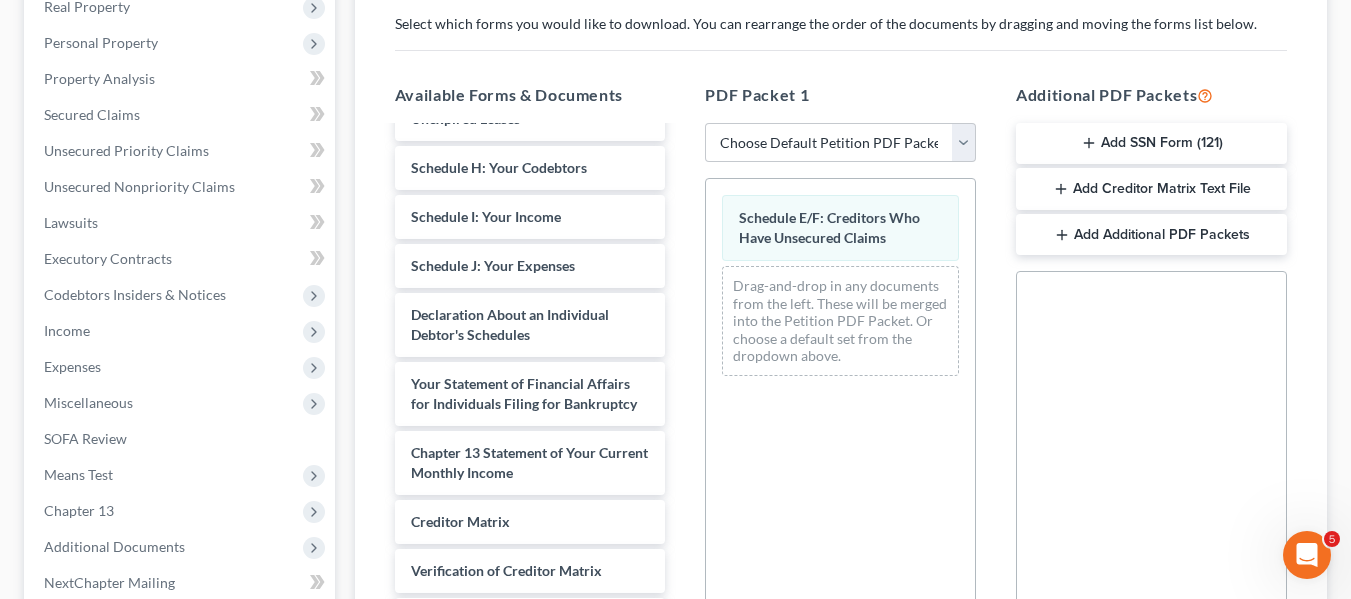 scroll, scrollTop: 449, scrollLeft: 0, axis: vertical 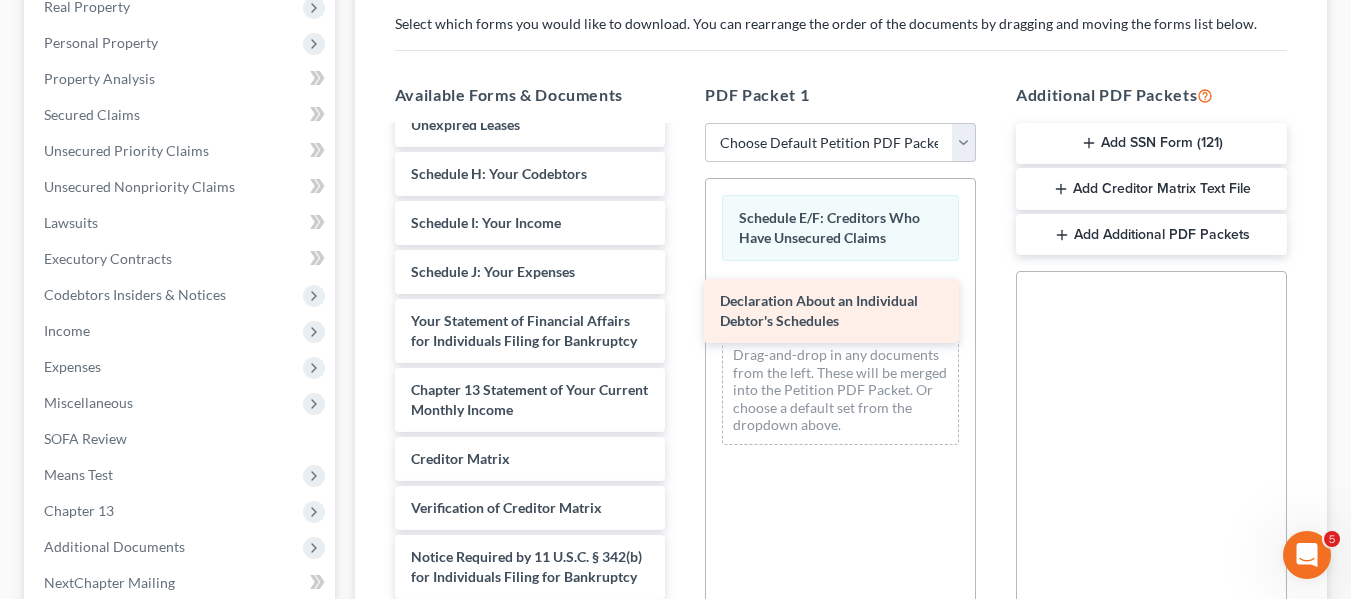 drag, startPoint x: 469, startPoint y: 319, endPoint x: 777, endPoint y: 309, distance: 308.1623 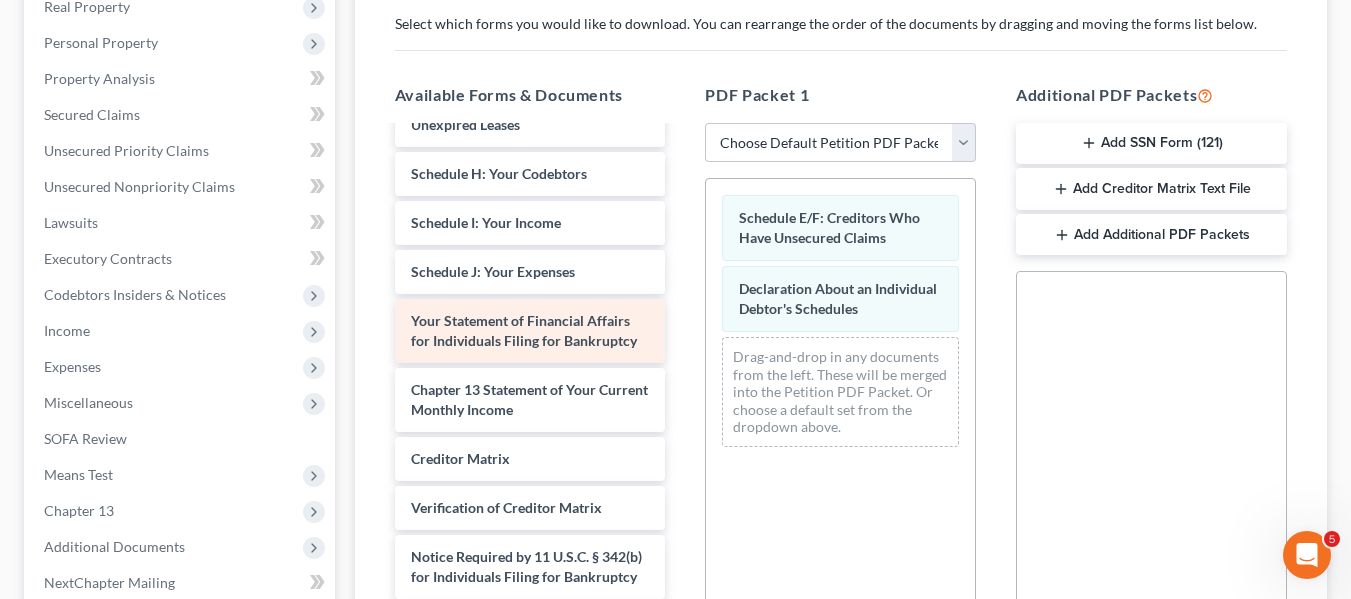 scroll, scrollTop: 479, scrollLeft: 0, axis: vertical 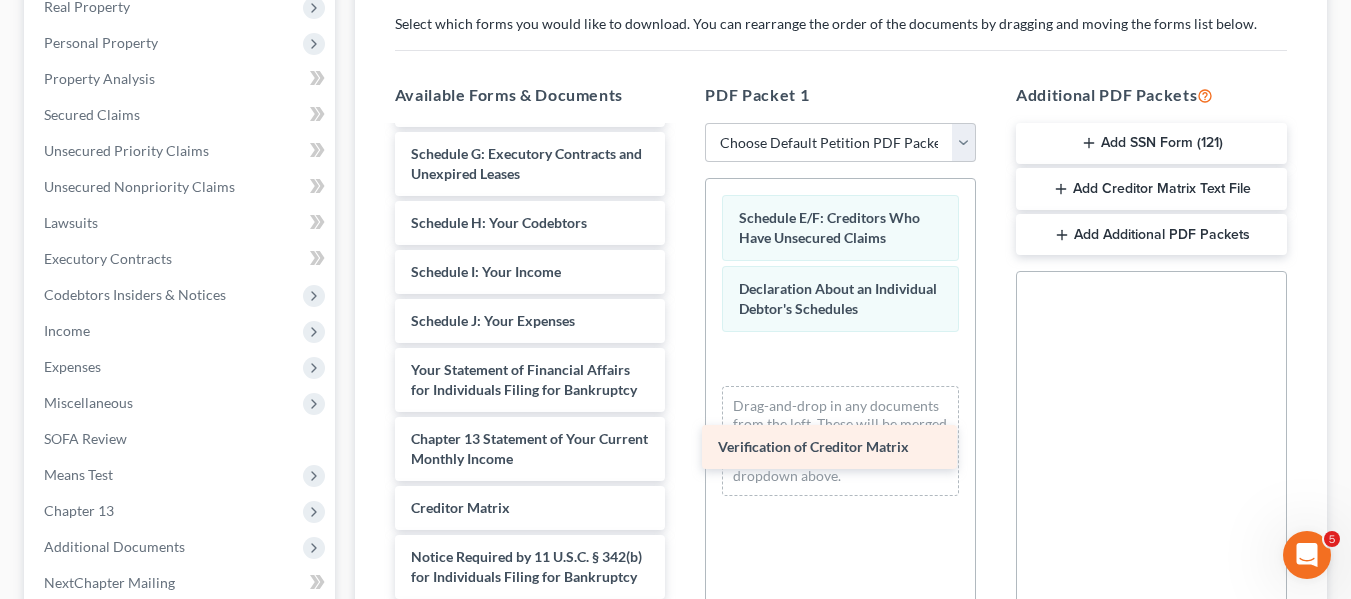 drag, startPoint x: 489, startPoint y: 478, endPoint x: 796, endPoint y: 437, distance: 309.72568 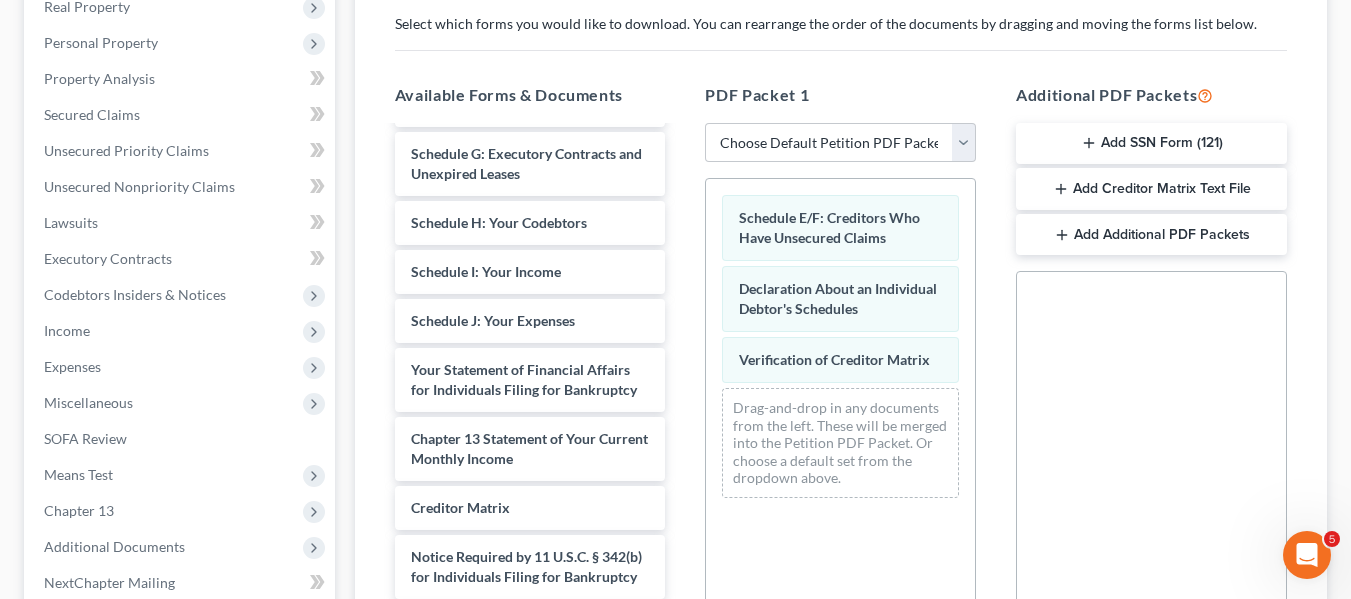 scroll, scrollTop: 4, scrollLeft: 0, axis: vertical 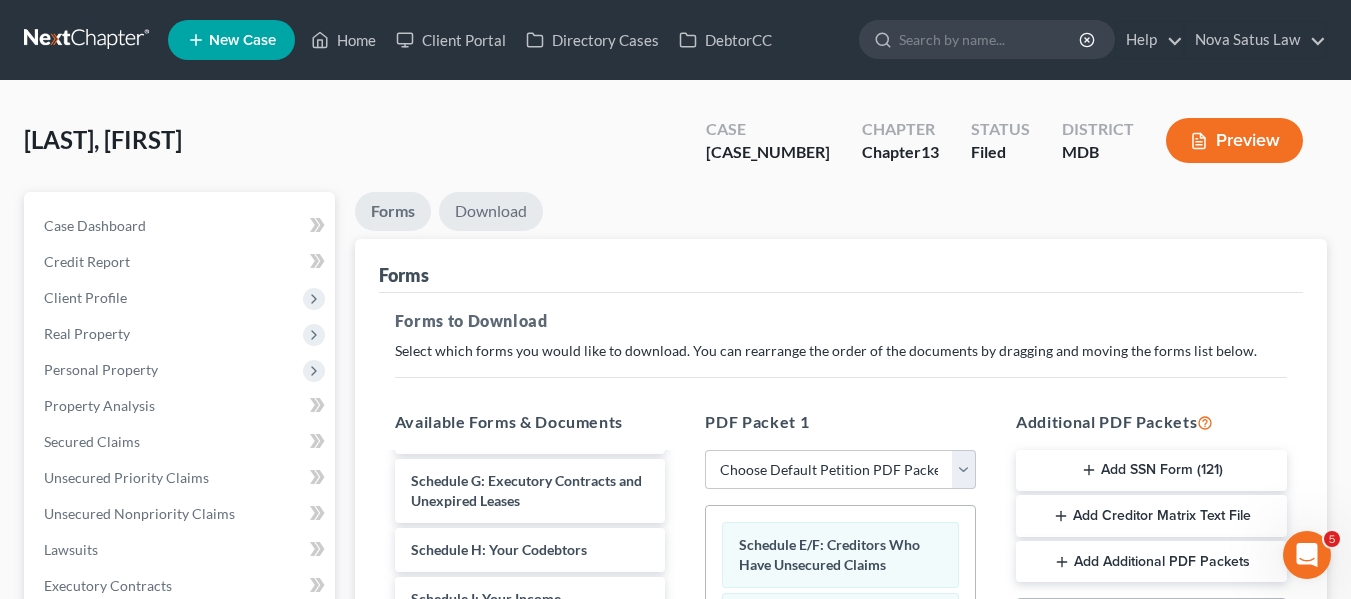 click on "Download" at bounding box center [491, 211] 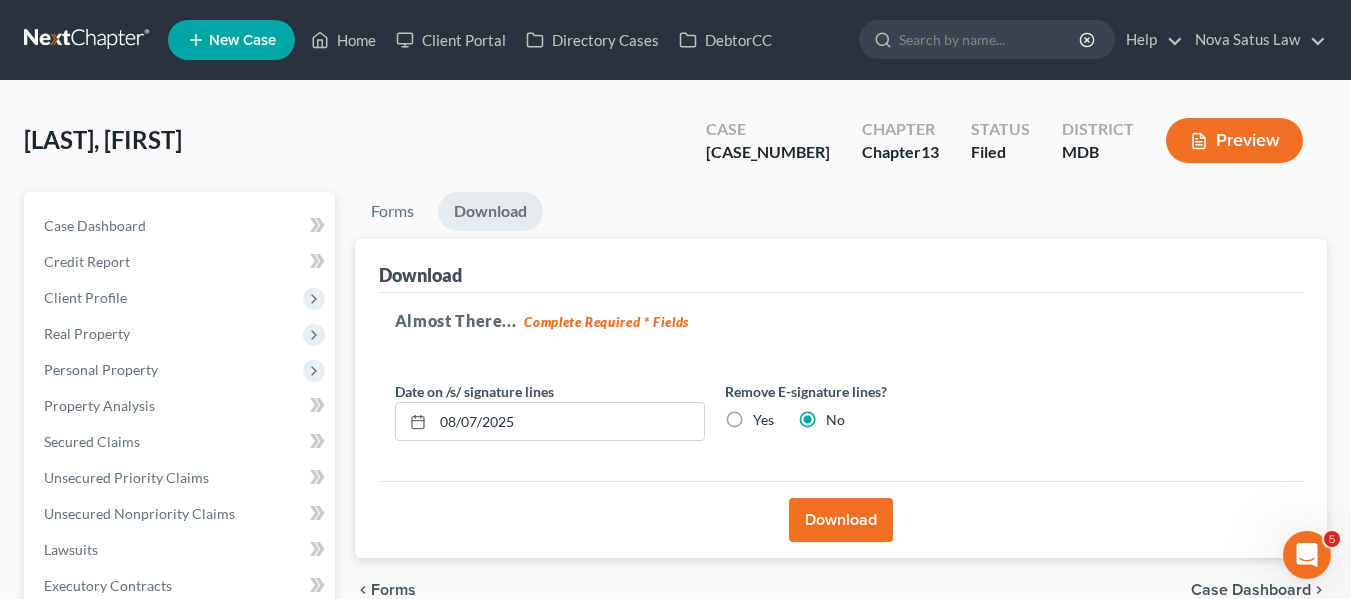 click on "Download" at bounding box center [841, 520] 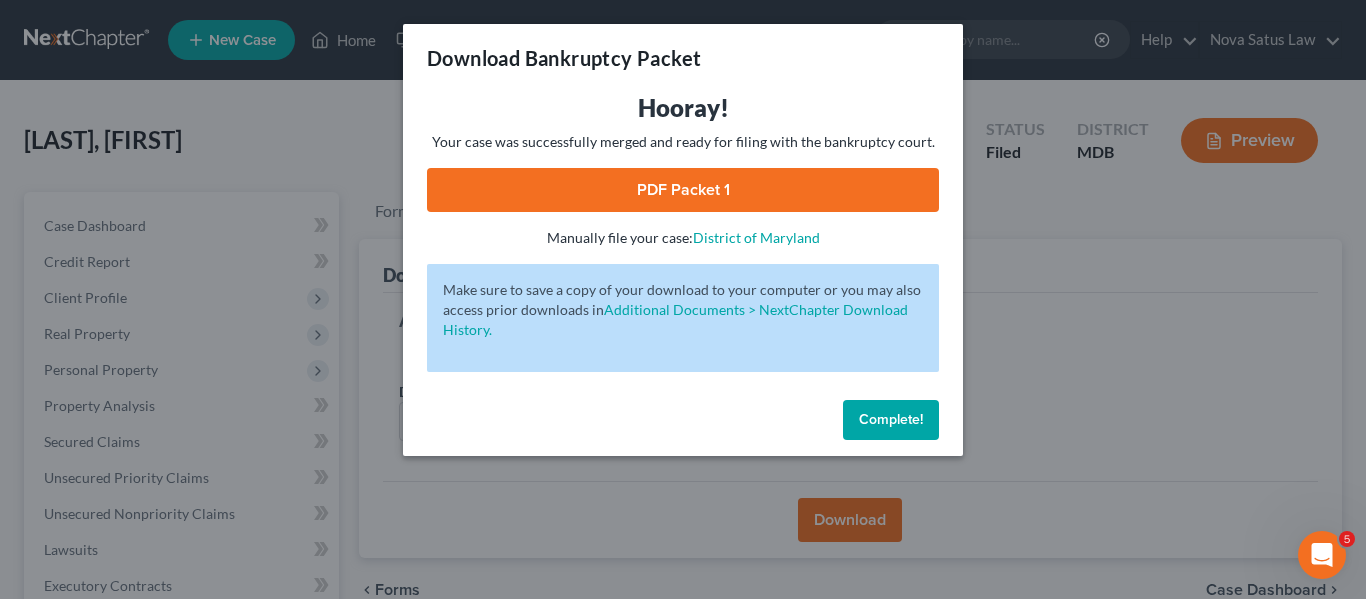 click on "PDF Packet 1" at bounding box center (683, 190) 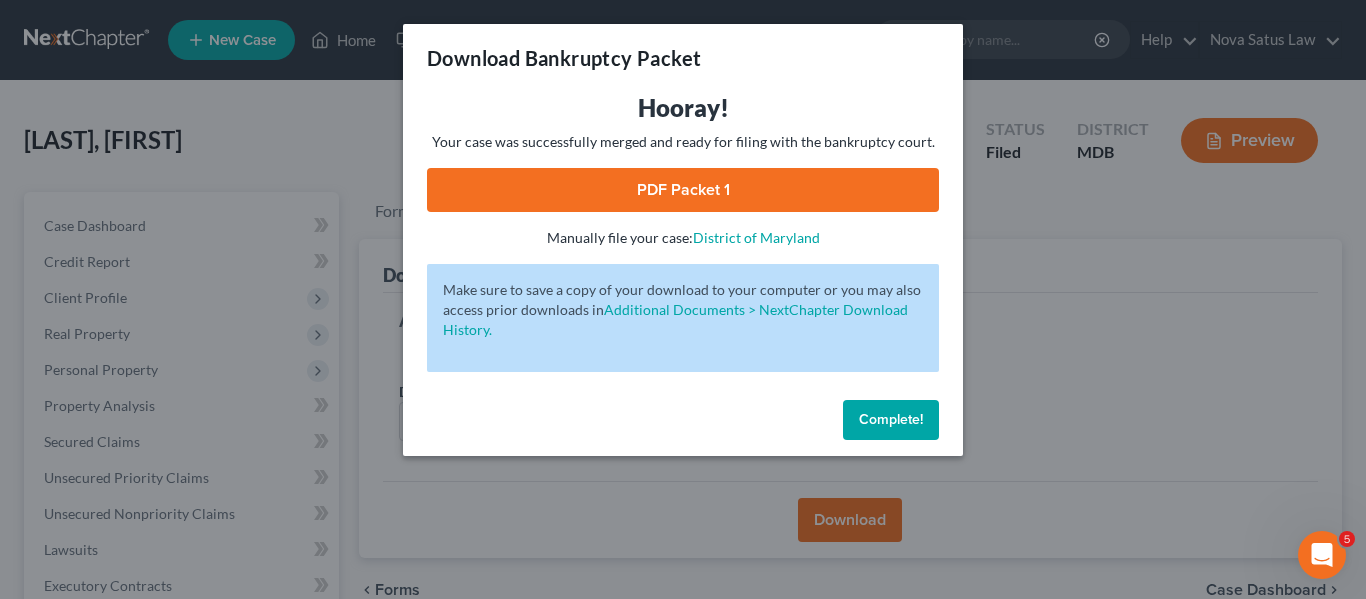 click on "Complete!" at bounding box center [891, 420] 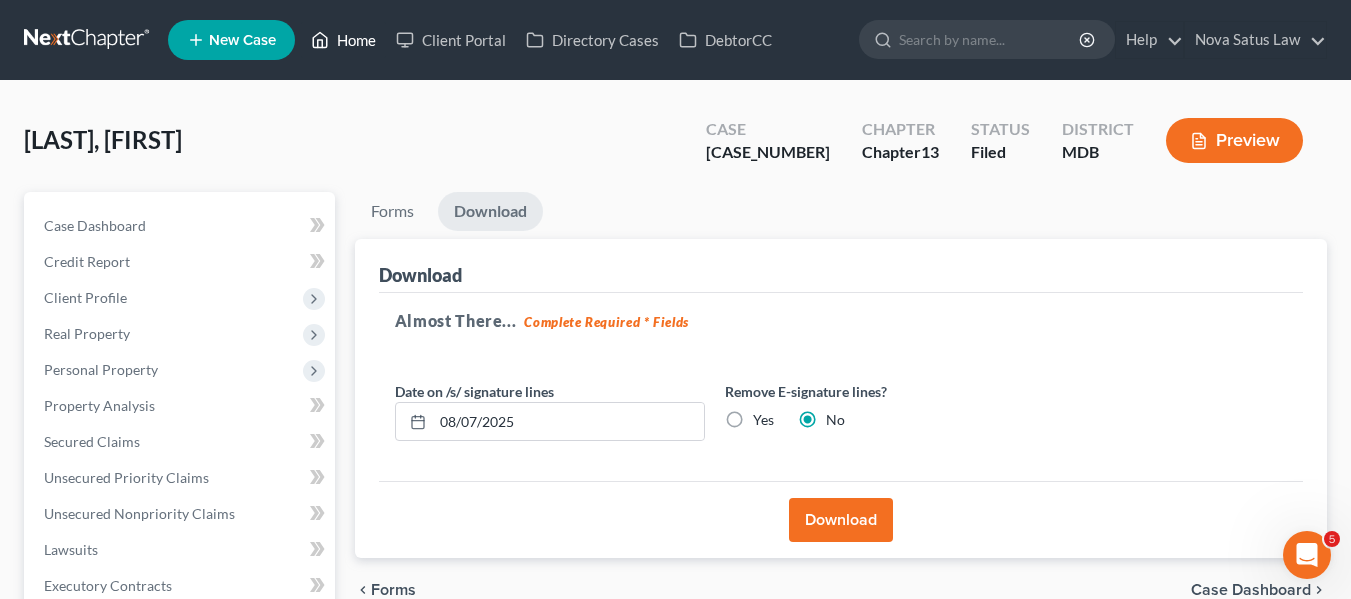 click on "Home" at bounding box center [343, 40] 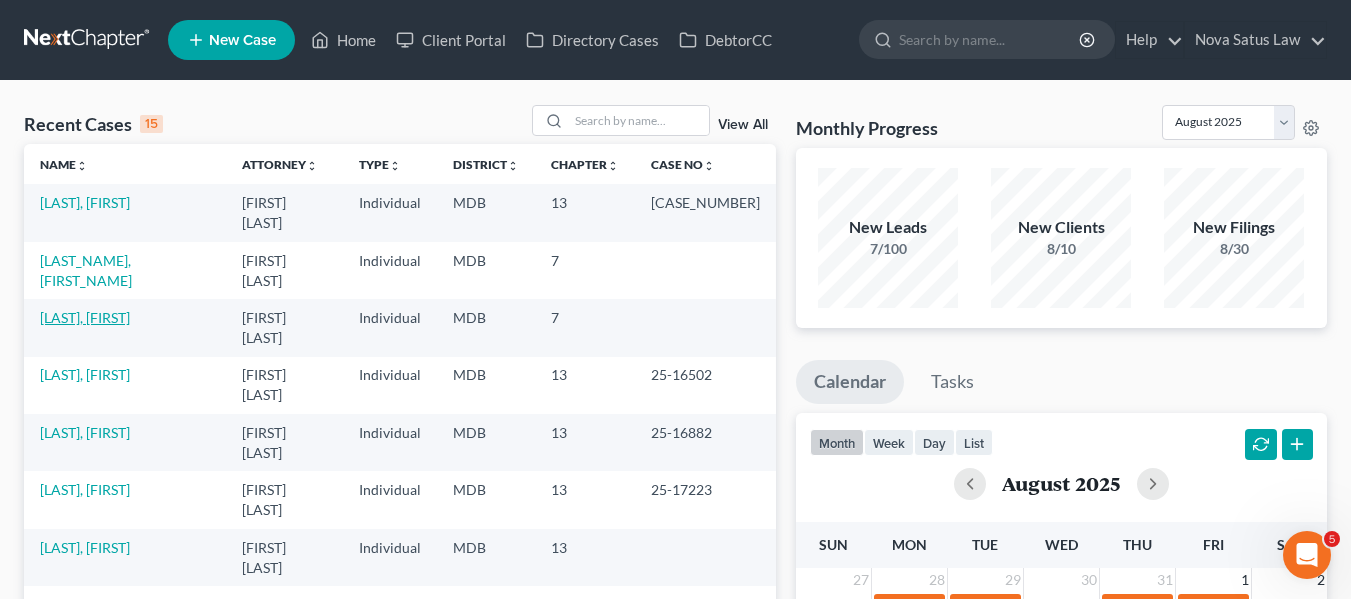 click on "[LAST], [FIRST]" at bounding box center (85, 317) 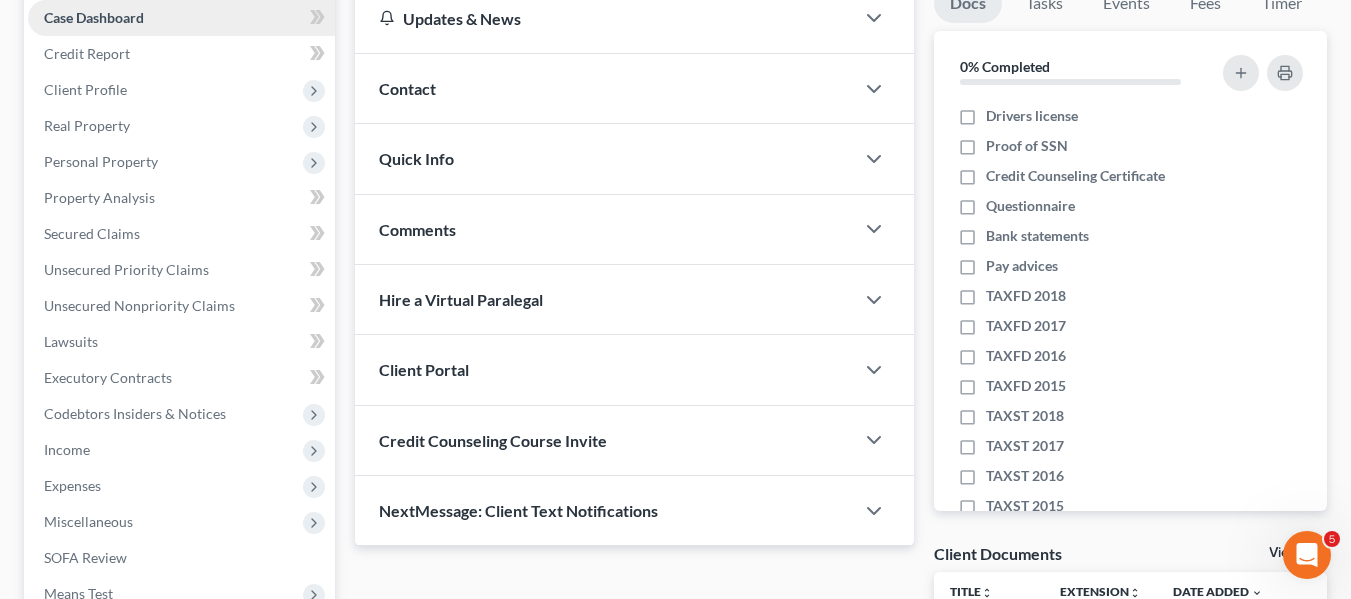 scroll, scrollTop: 209, scrollLeft: 0, axis: vertical 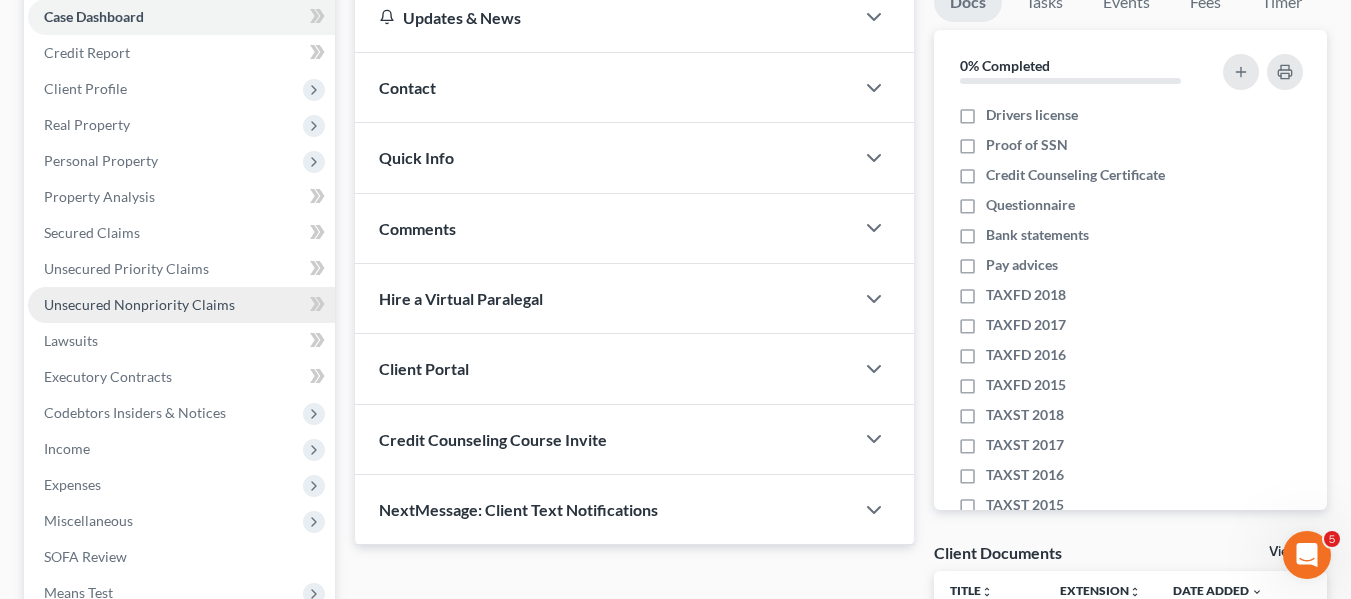 click on "Unsecured Nonpriority Claims" at bounding box center (139, 304) 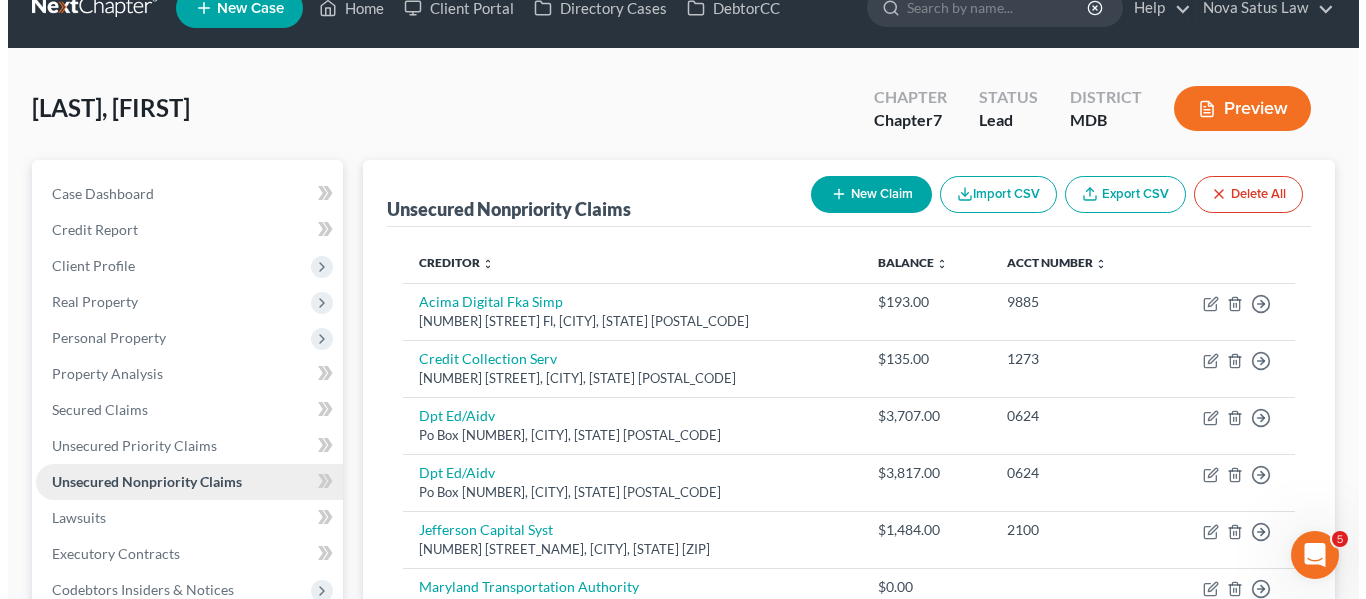 scroll, scrollTop: 0, scrollLeft: 0, axis: both 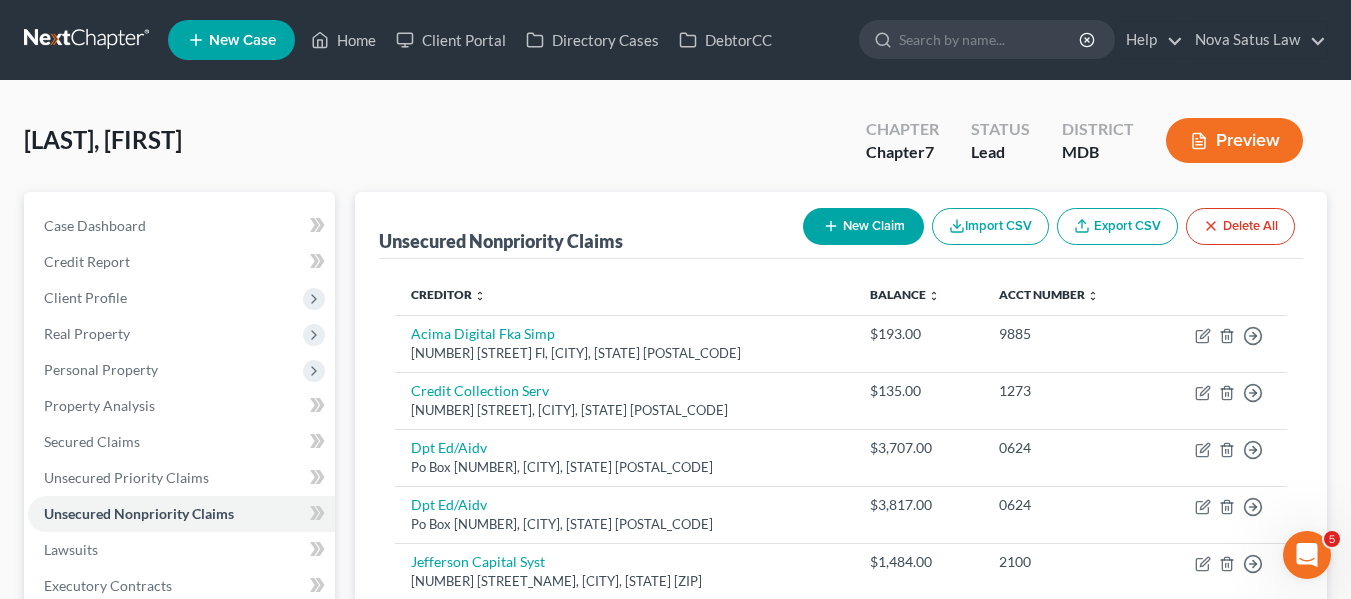 click 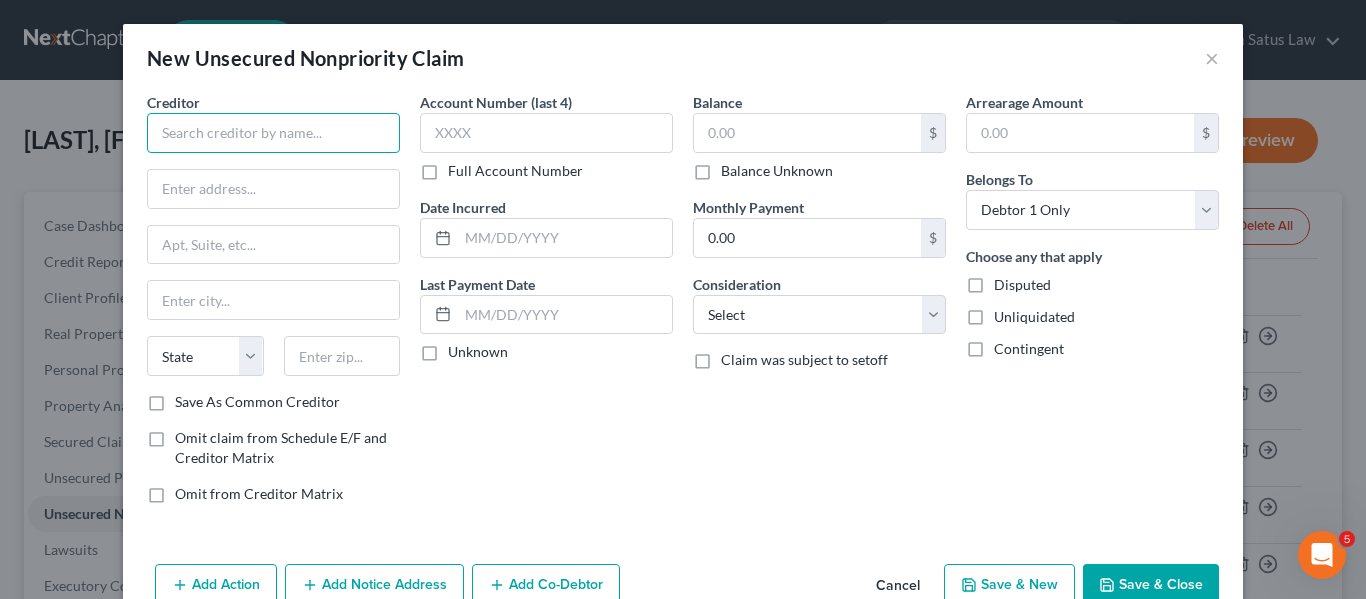 click at bounding box center [273, 133] 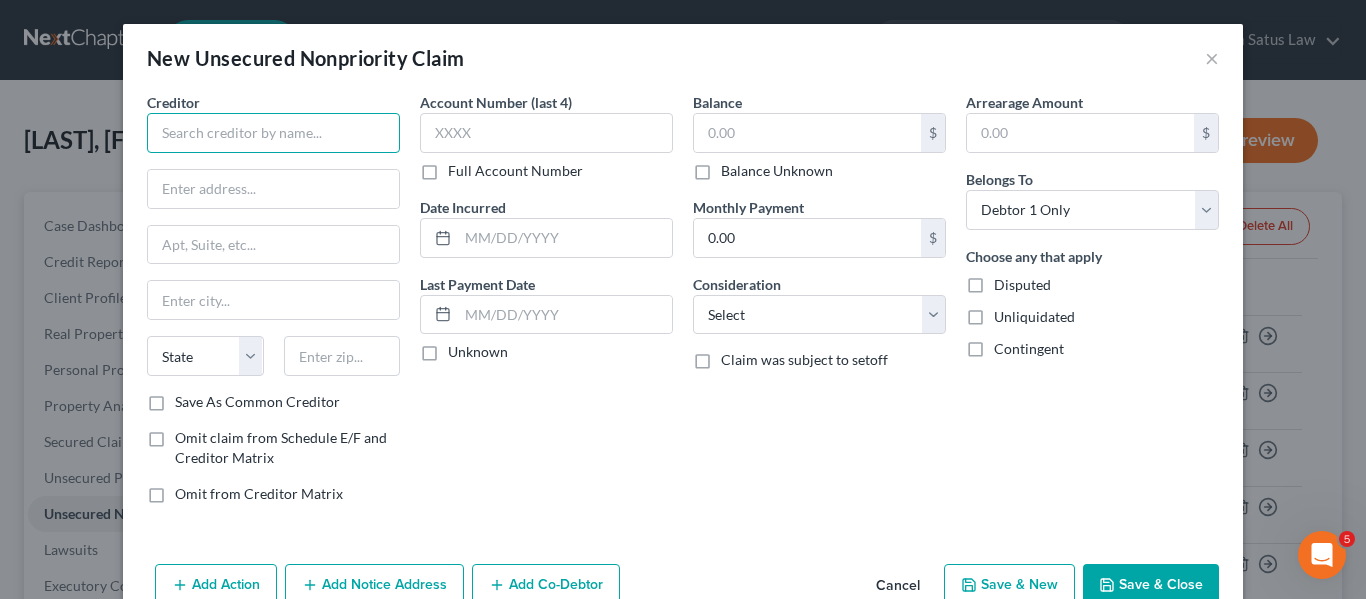 paste on "Bank of America NA   Unifin, Inc. debt collector  PO Box [NUMBER], [CITY], [STATE]" 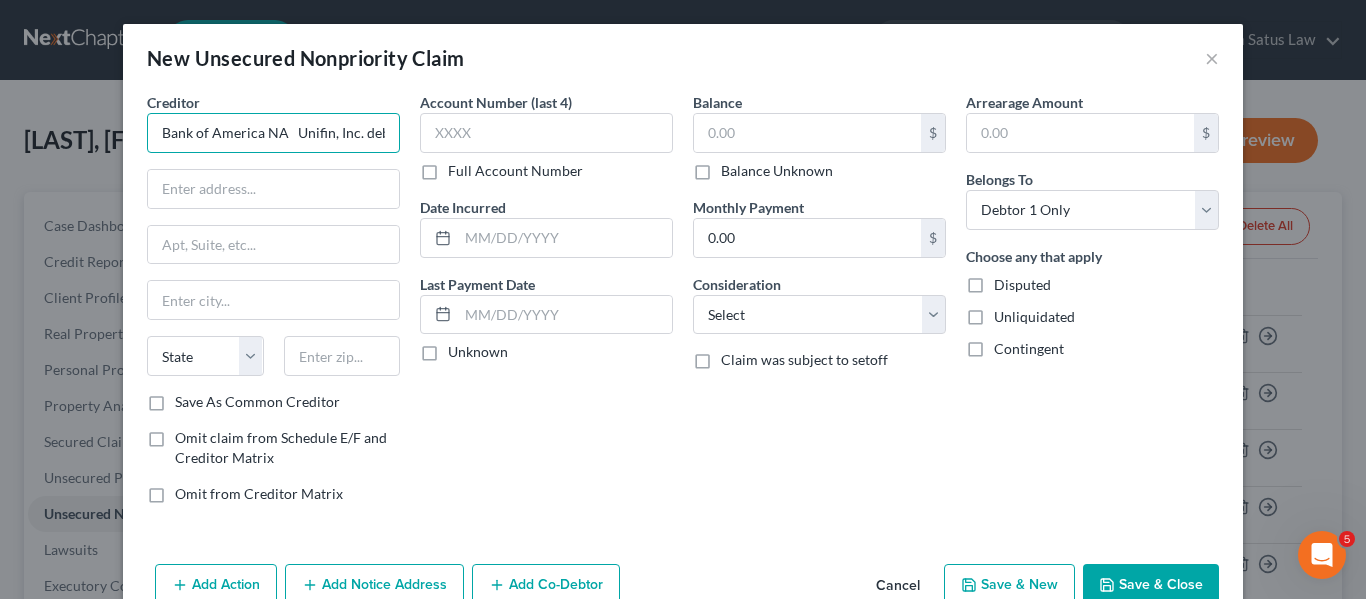 scroll, scrollTop: 0, scrollLeft: 254, axis: horizontal 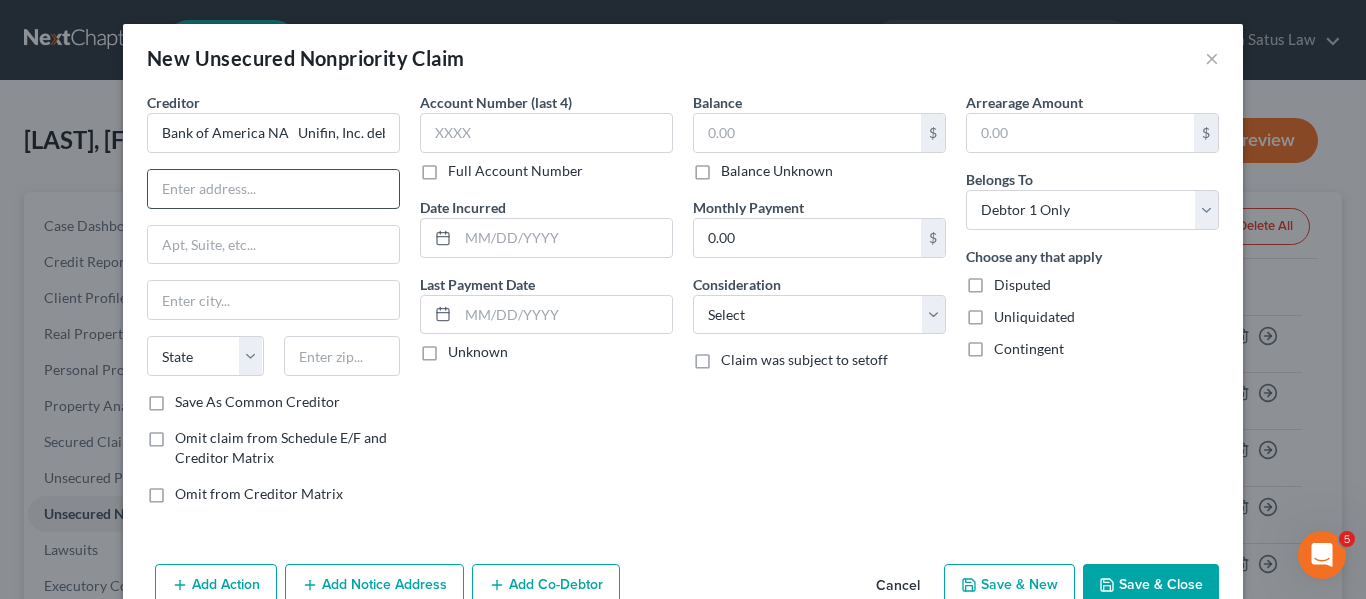 click at bounding box center (273, 189) 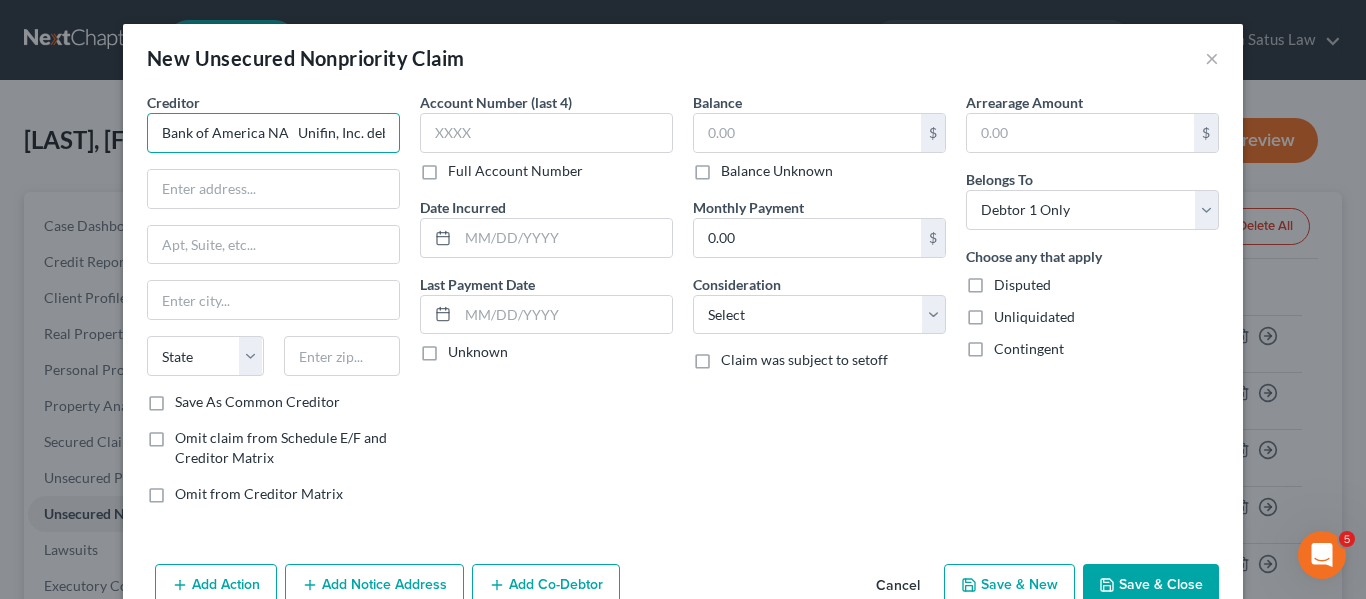 click on "Bank of America NA   Unifin, Inc. debt collector  PO Box [NUMBER], [CITY], [STATE]" at bounding box center (273, 133) 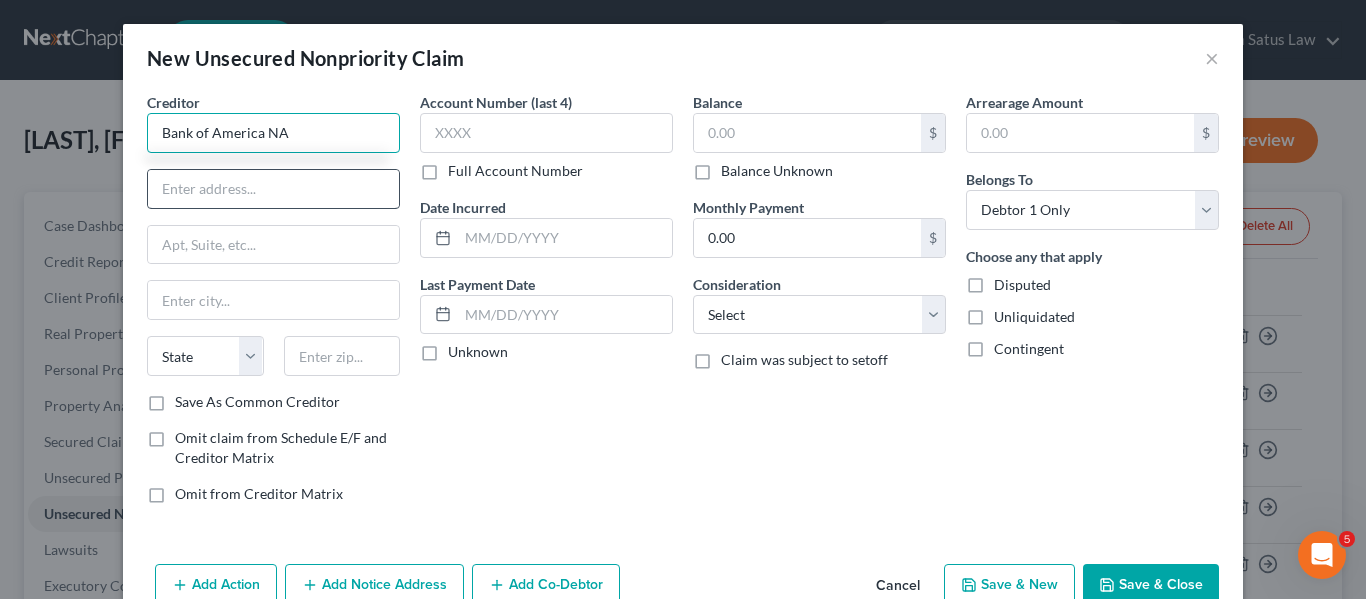 type on "Bank of America NA" 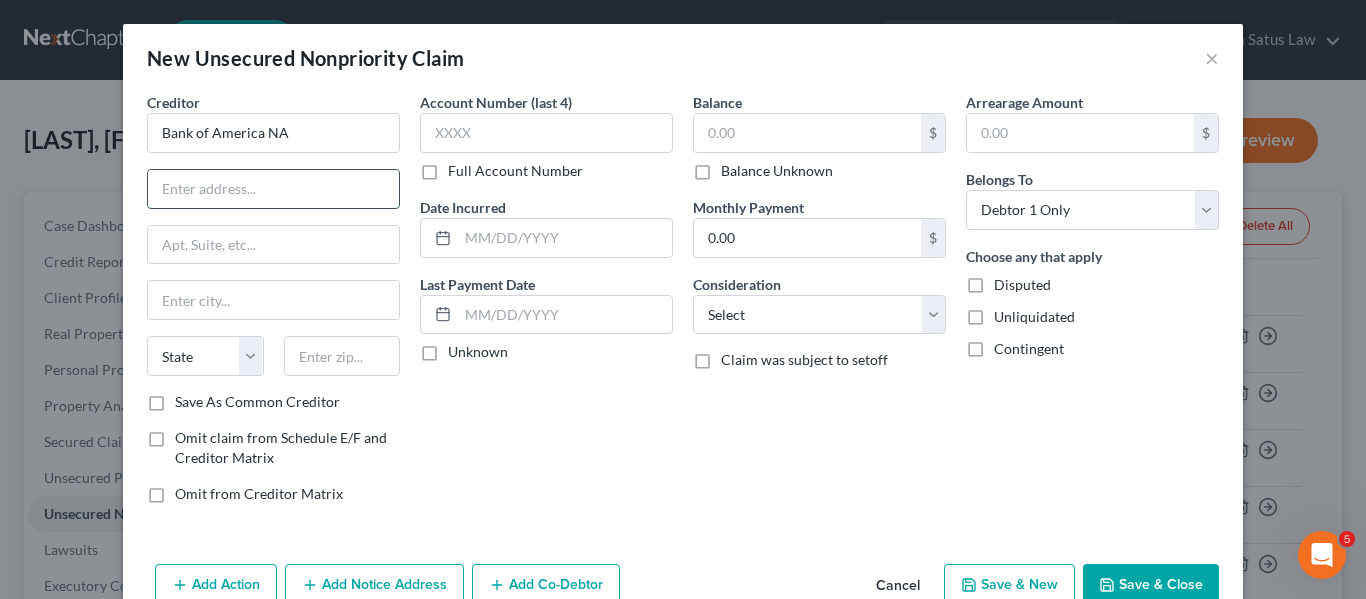 click at bounding box center [273, 189] 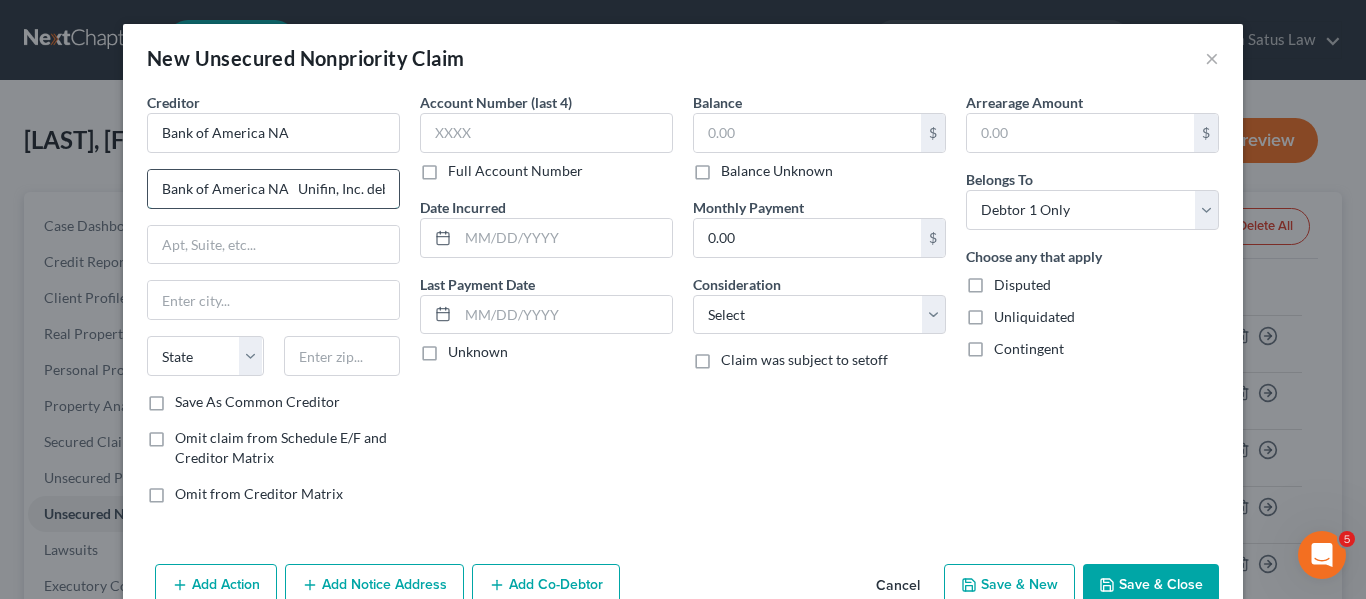 scroll, scrollTop: 0, scrollLeft: 254, axis: horizontal 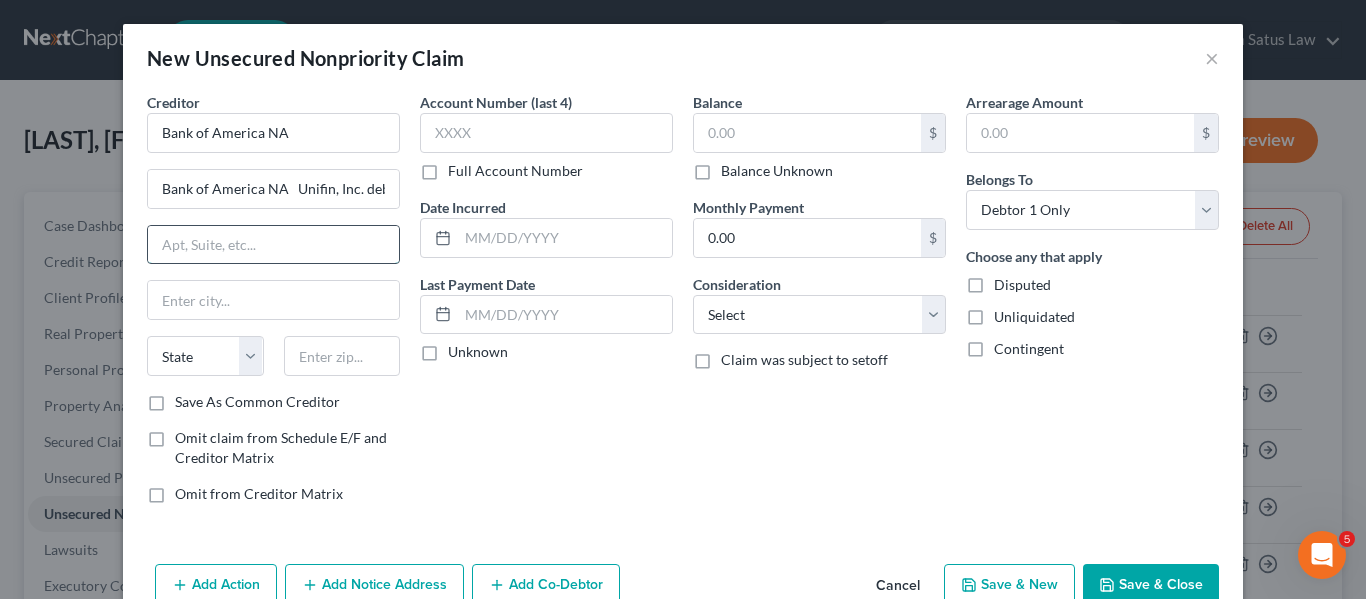 click at bounding box center [273, 245] 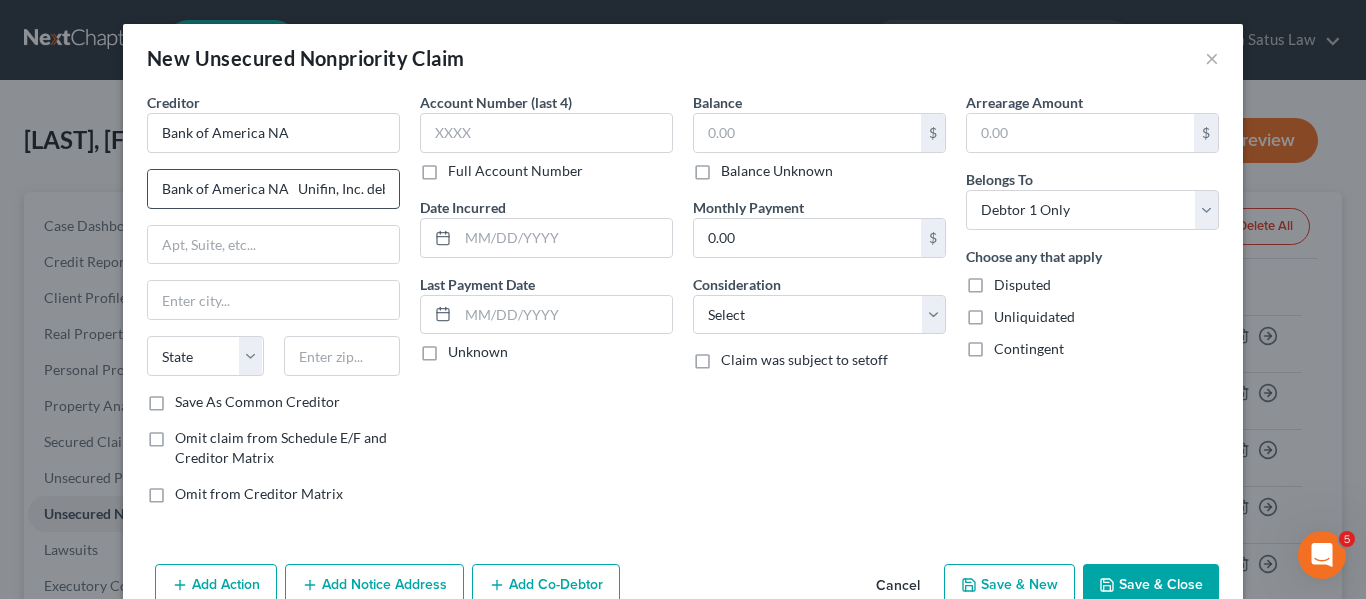 click on "Bank of America NA   Unifin, Inc. debt collector  PO Box [NUMBER], [CITY], [STATE]" at bounding box center (273, 189) 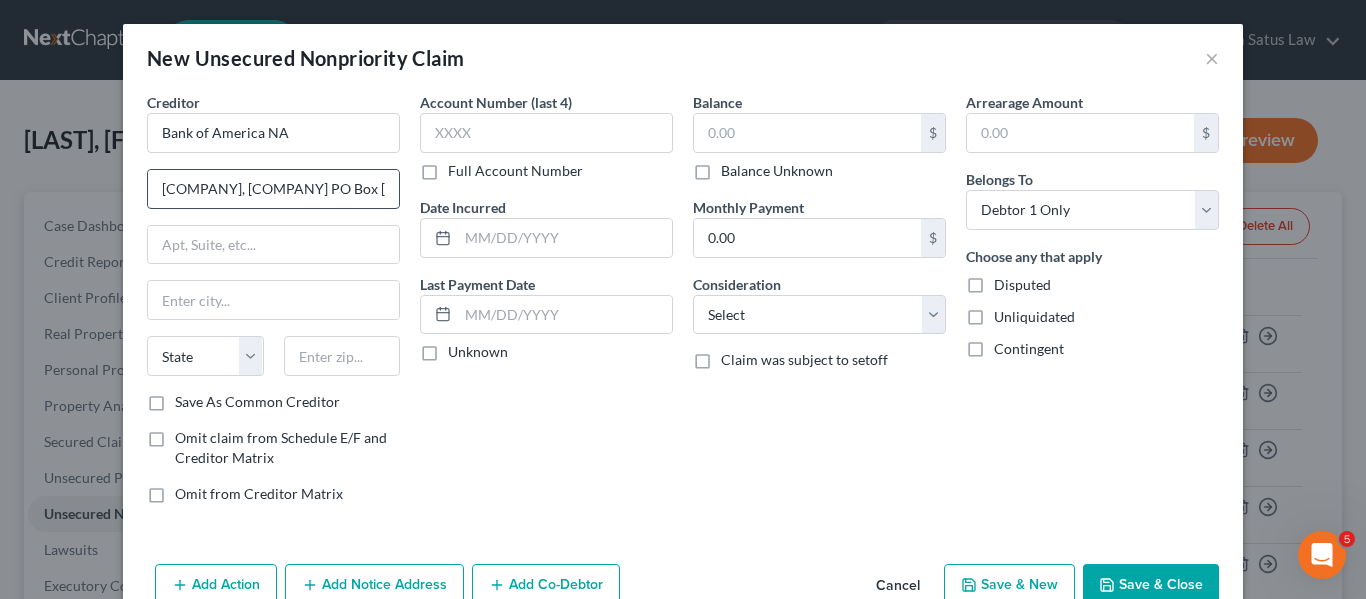 click on "[COMPANY], [COMPANY] PO Box [NUMBER], [CITY], [STATE] [ZIP]" at bounding box center [273, 189] 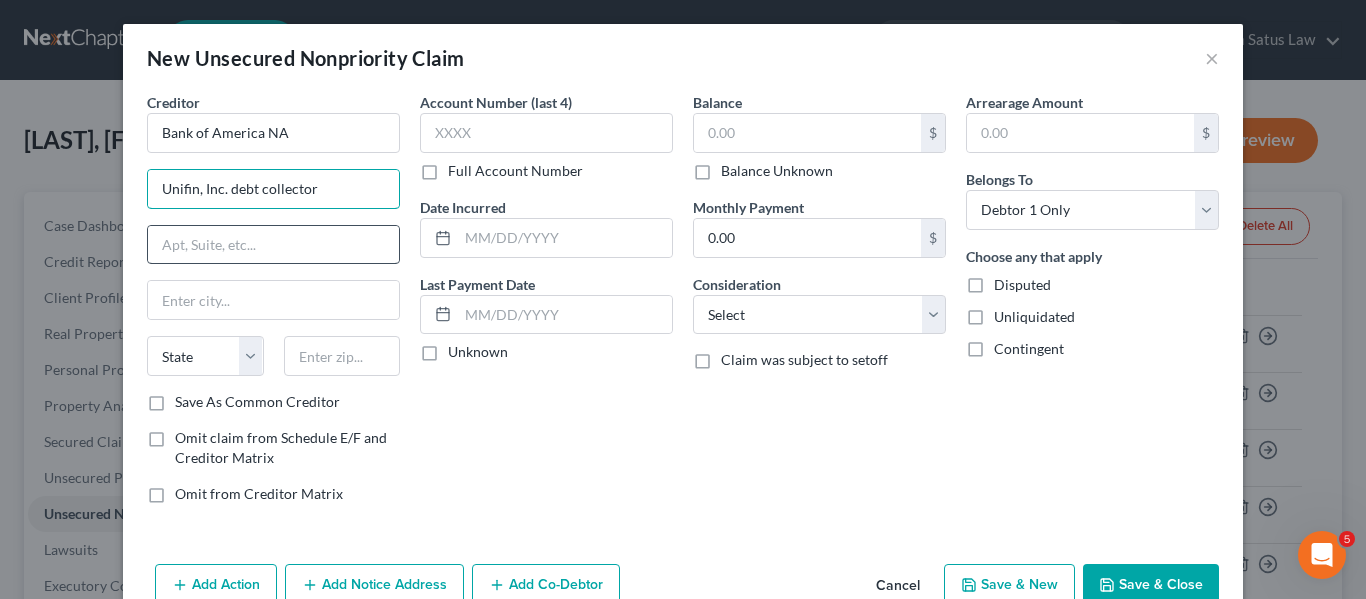 type on "Unifin, Inc. debt collector" 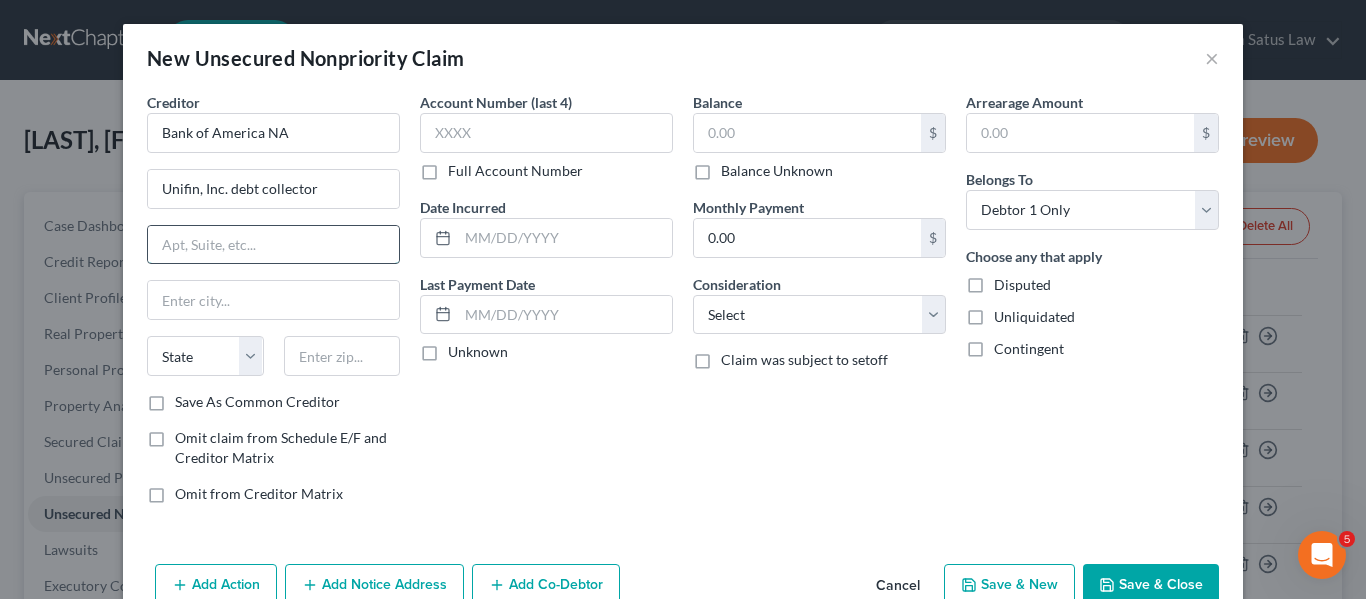 click at bounding box center (273, 245) 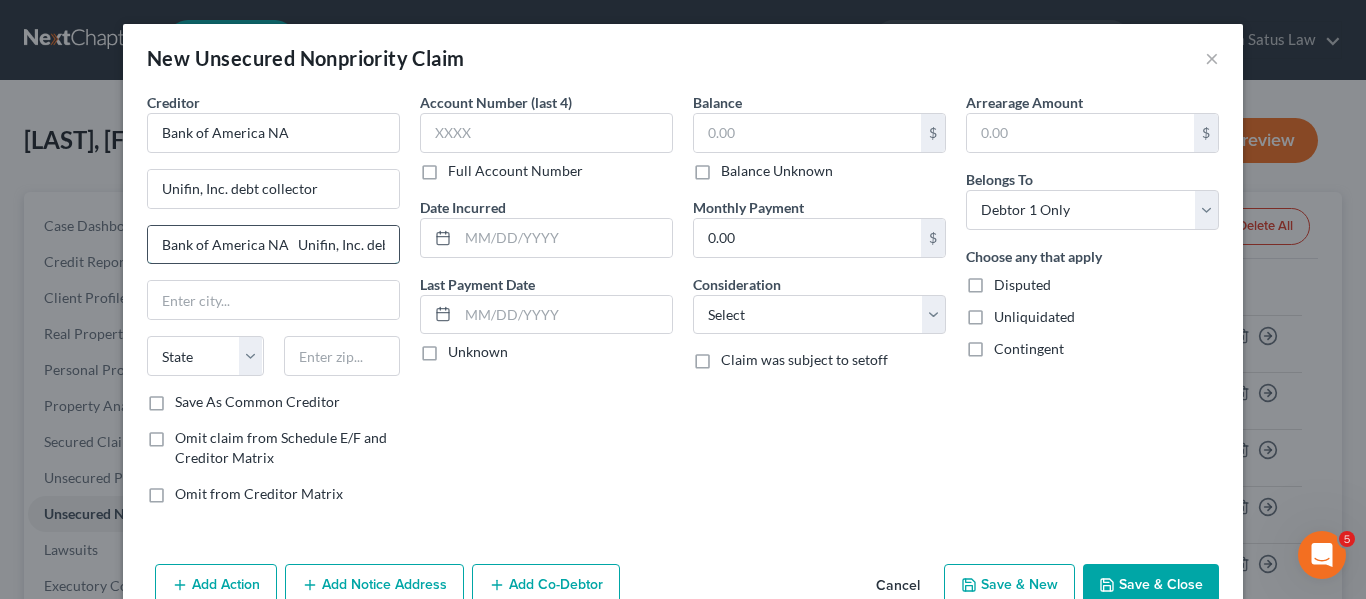 scroll, scrollTop: 0, scrollLeft: 254, axis: horizontal 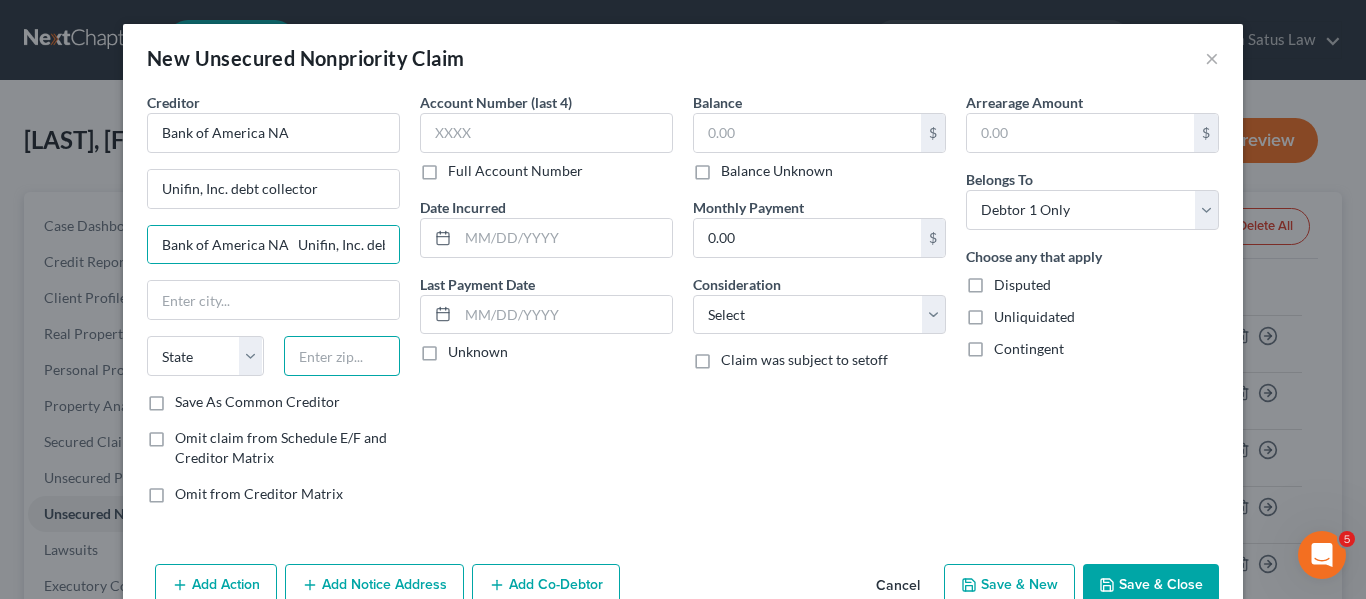 click at bounding box center [342, 356] 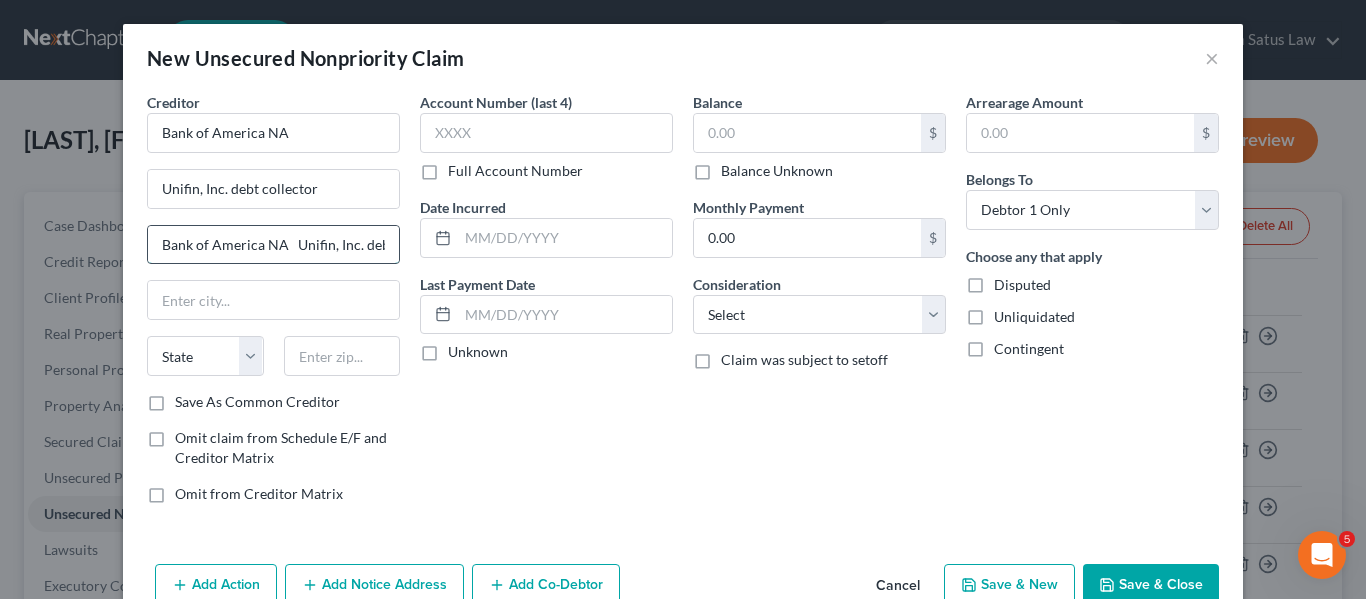 click on "Bank of America NA   Unifin, Inc. debt collector  PO Box [NUMBER], [CITY], [STATE]" at bounding box center (273, 245) 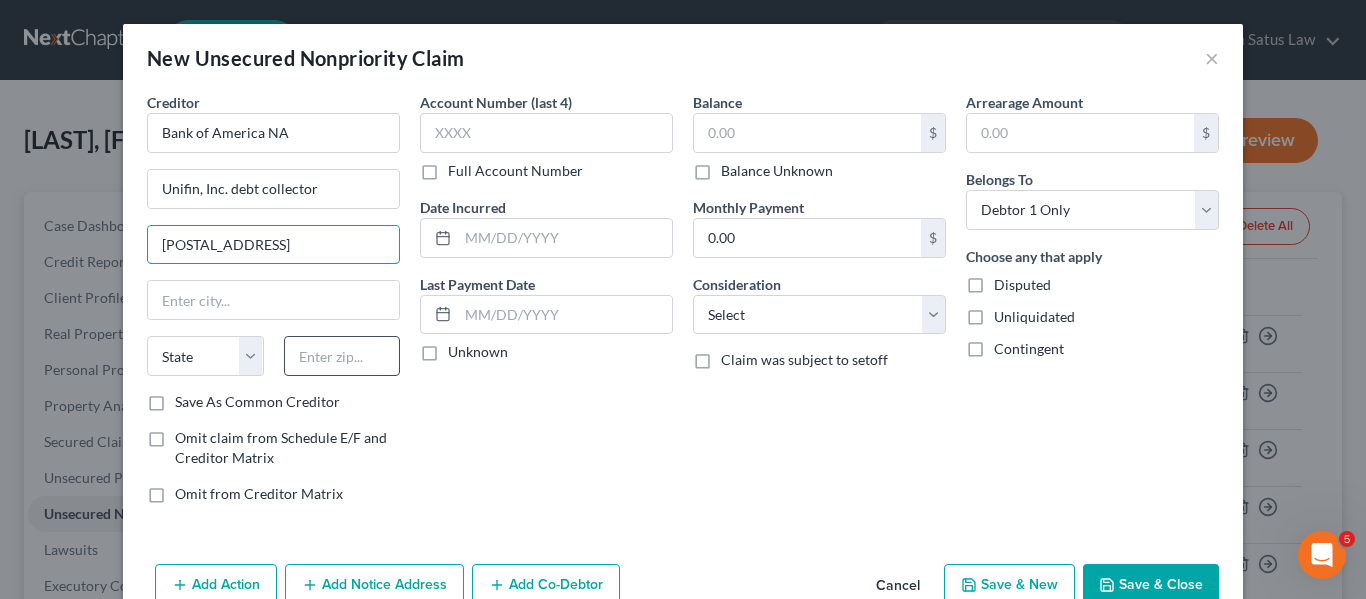 type on "[POSTAL_ADDRESS]" 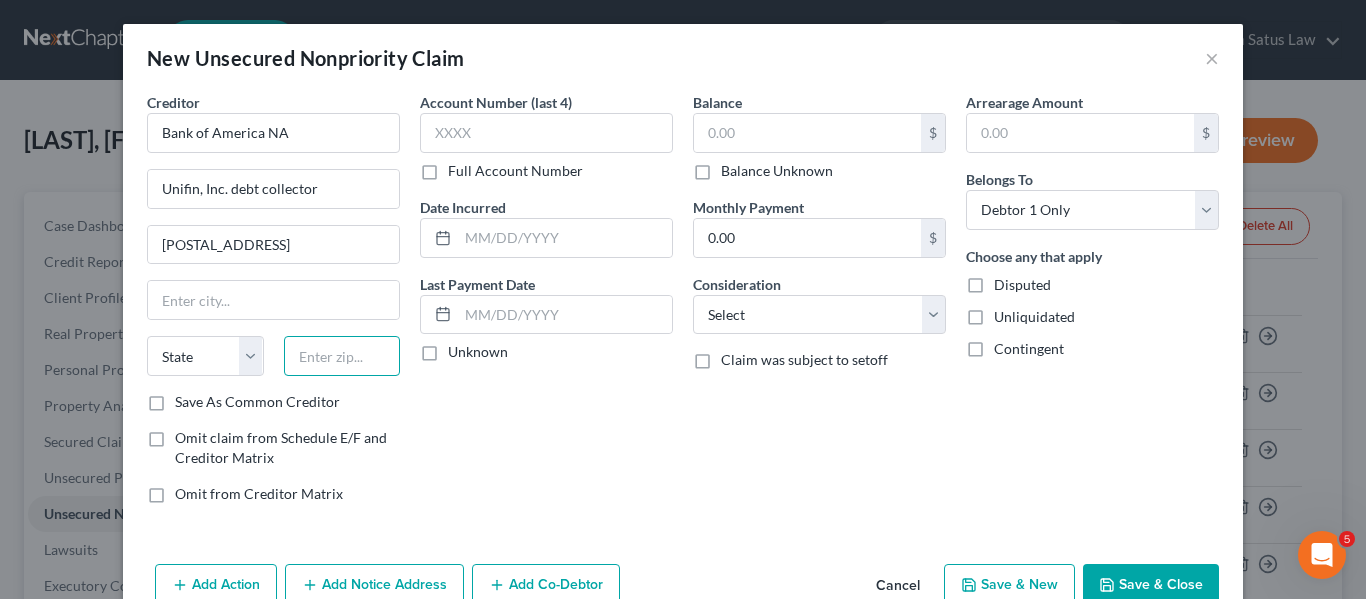click at bounding box center [342, 356] 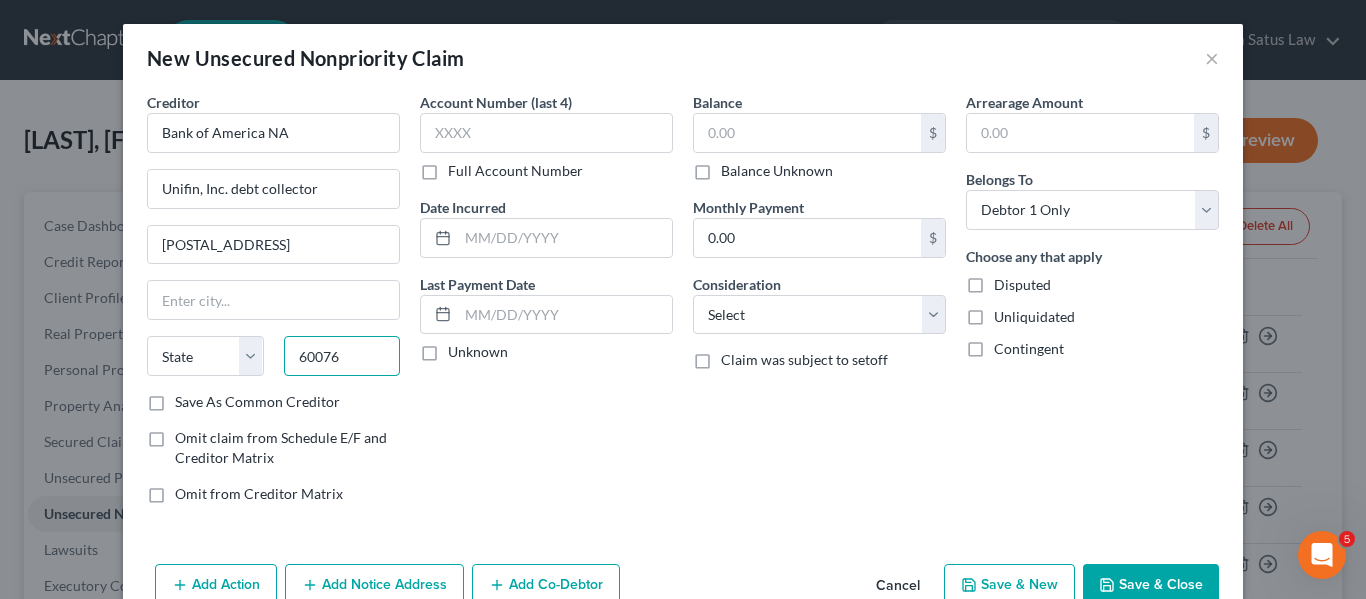 type on "60076" 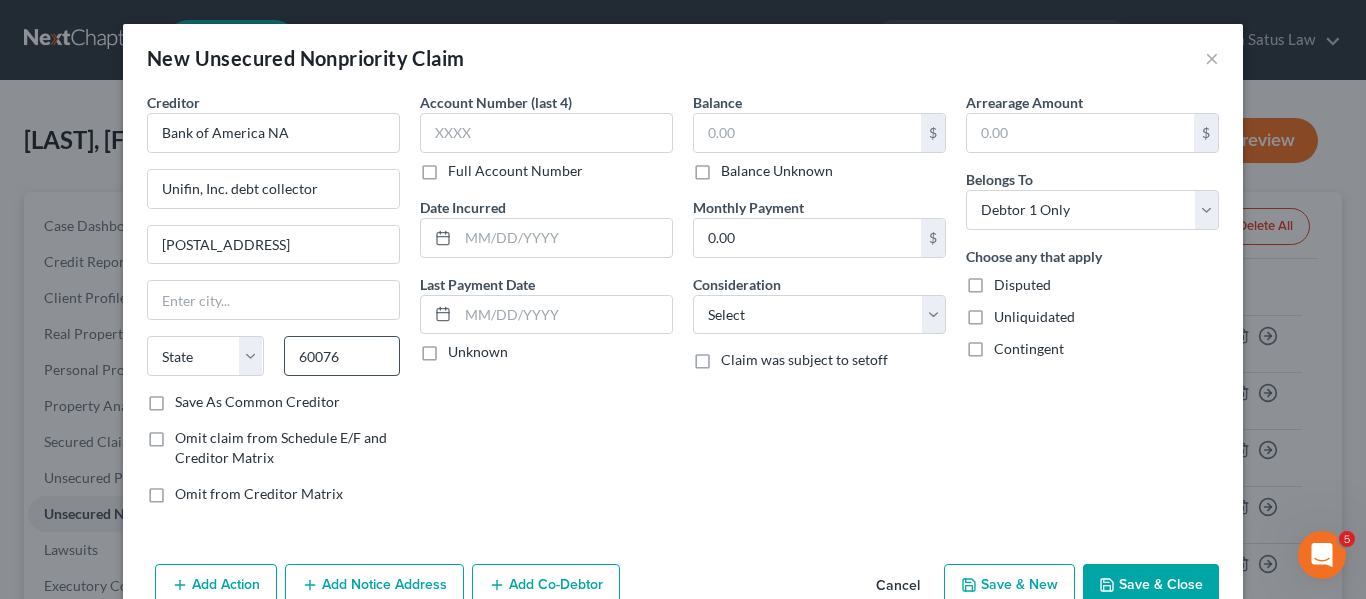 type on "Skokie" 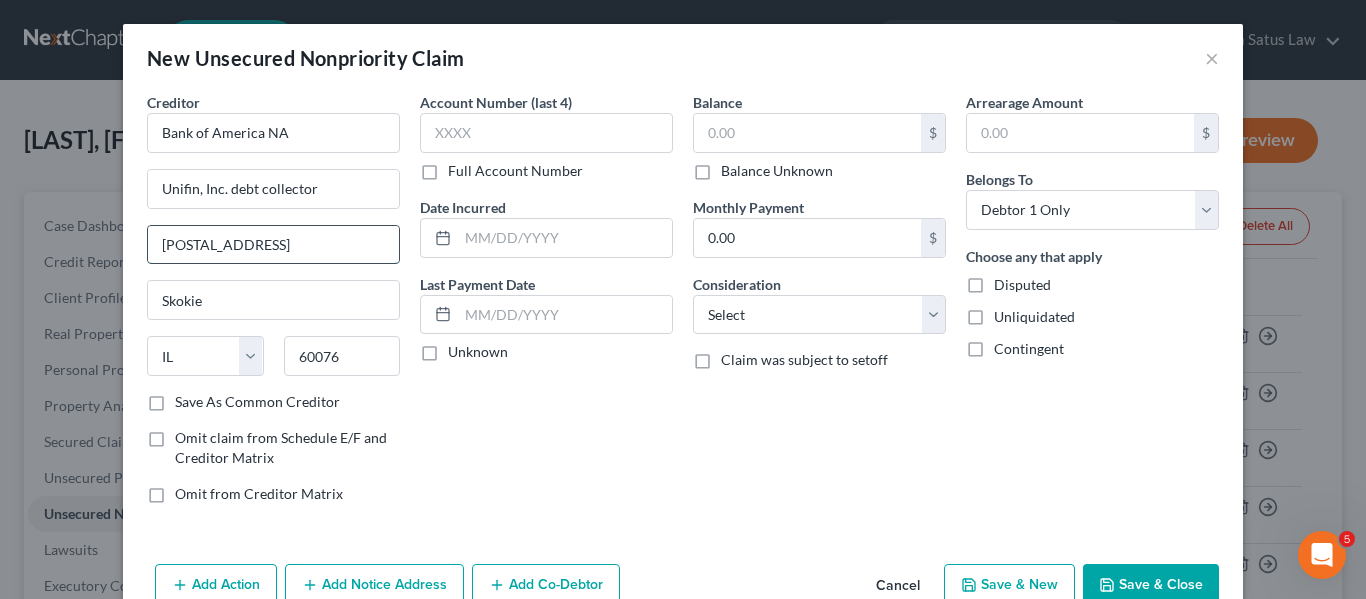 click on "[POSTAL_ADDRESS]" at bounding box center [273, 245] 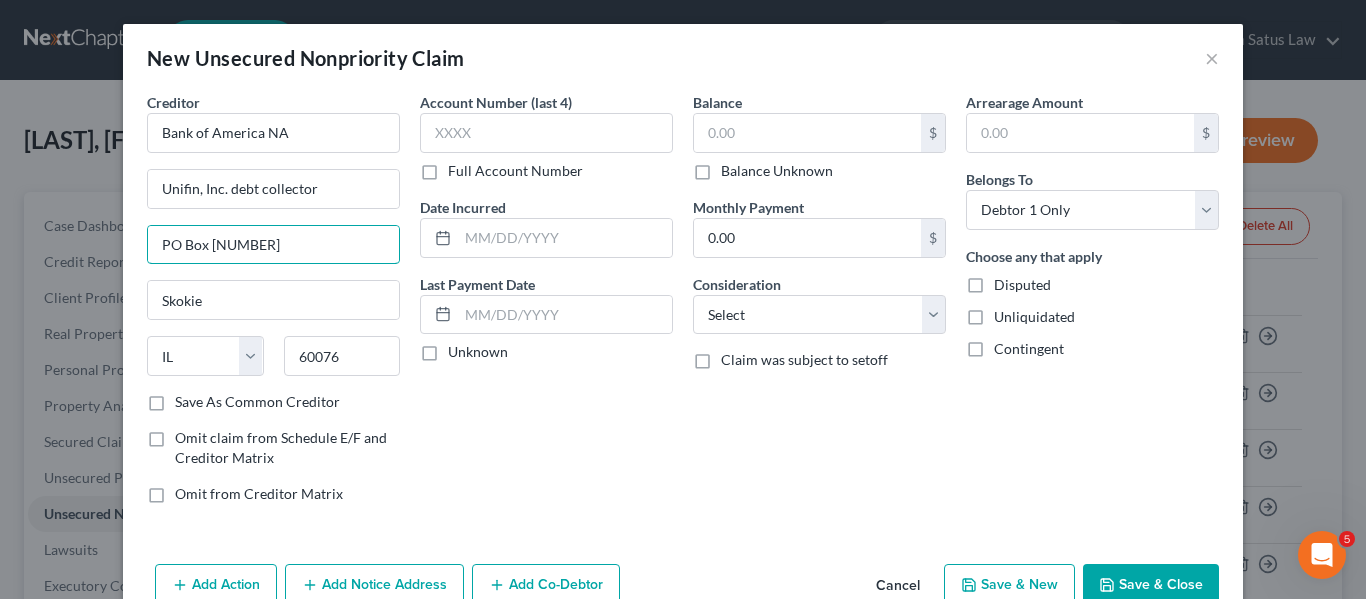 scroll, scrollTop: 47, scrollLeft: 0, axis: vertical 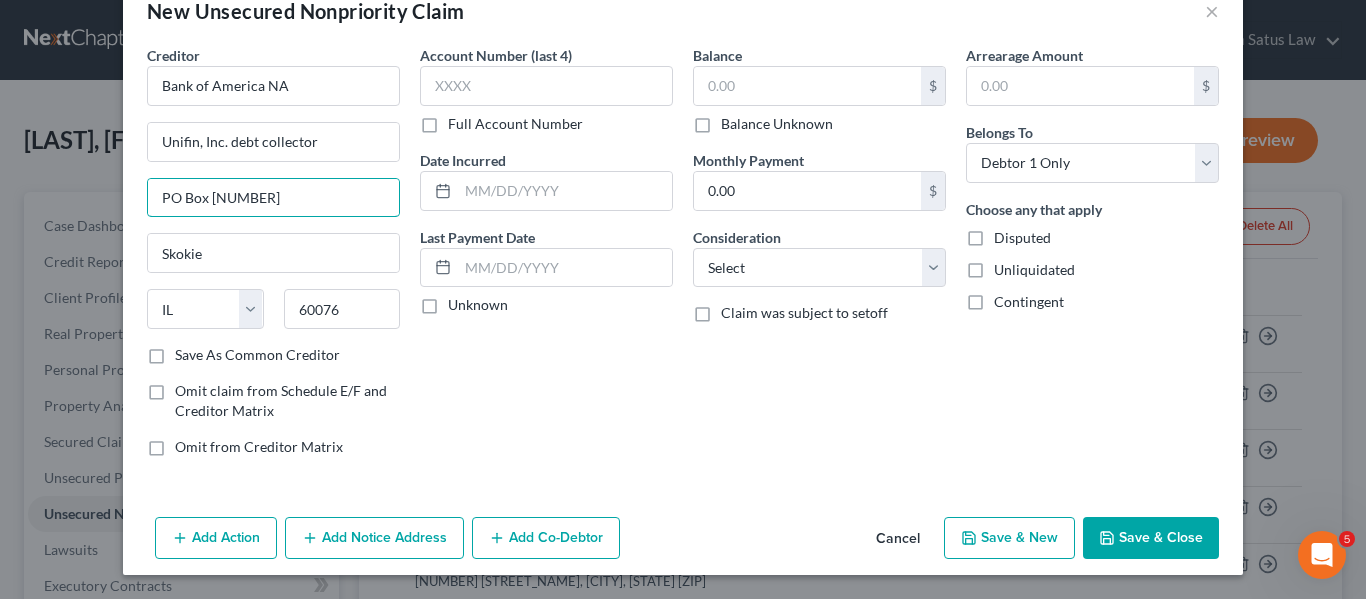 type on "PO Box [NUMBER]" 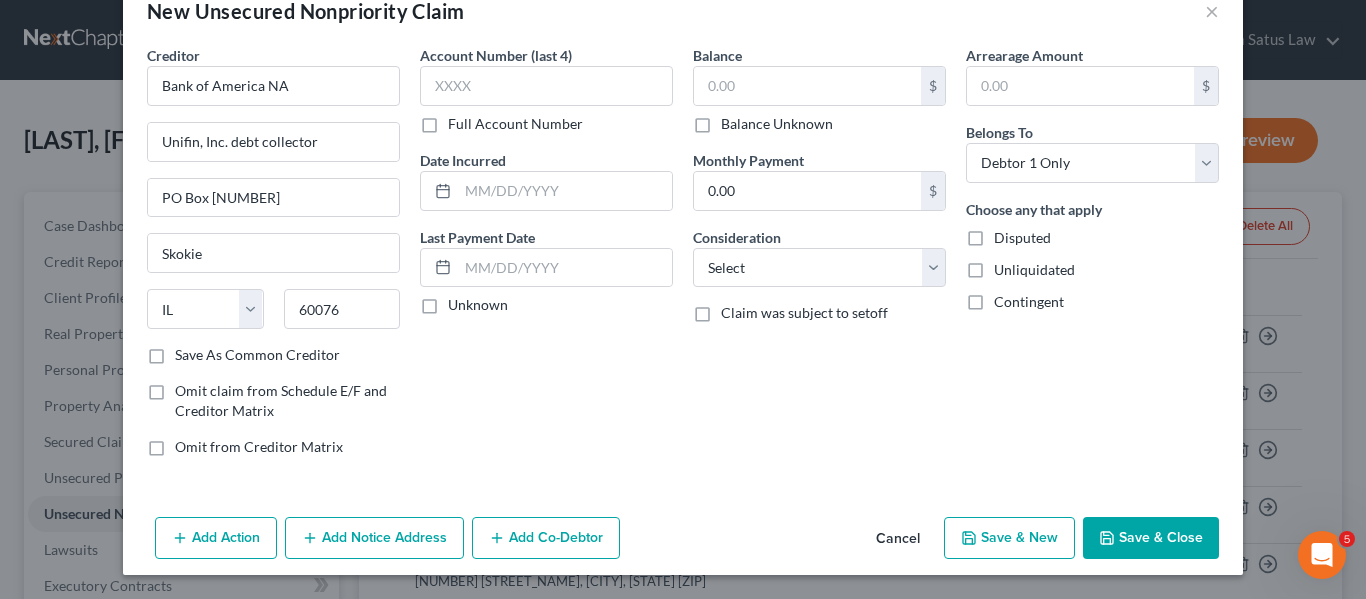 click on "Save & Close" at bounding box center (1151, 538) 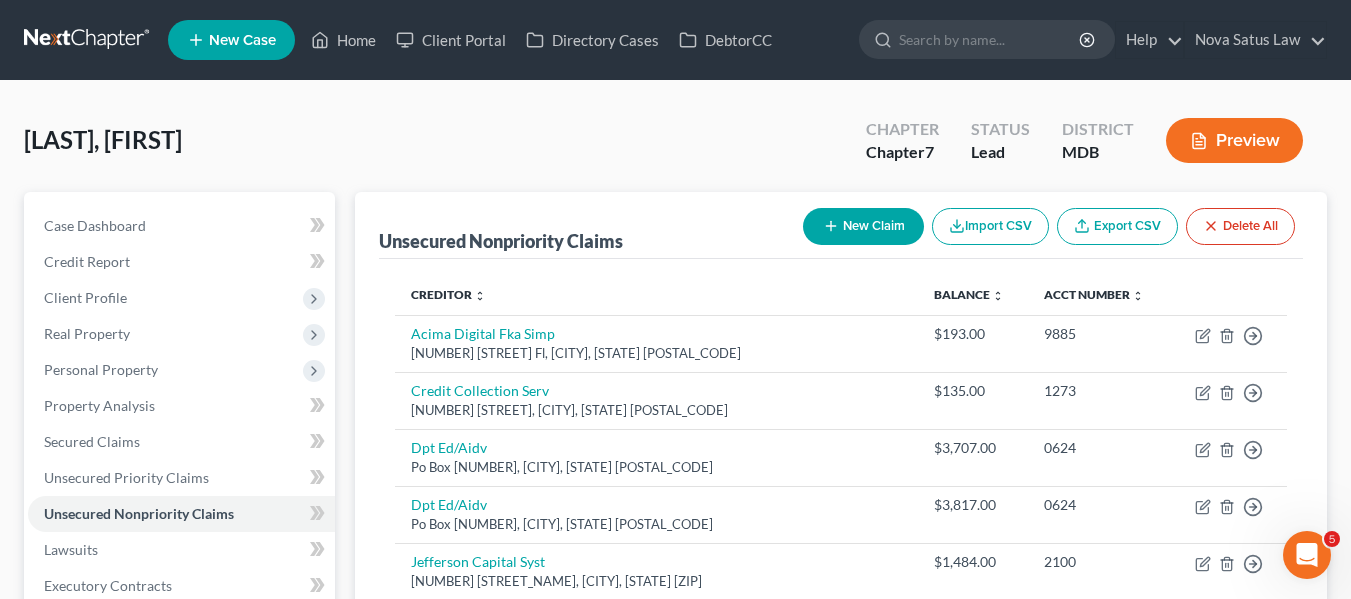 click 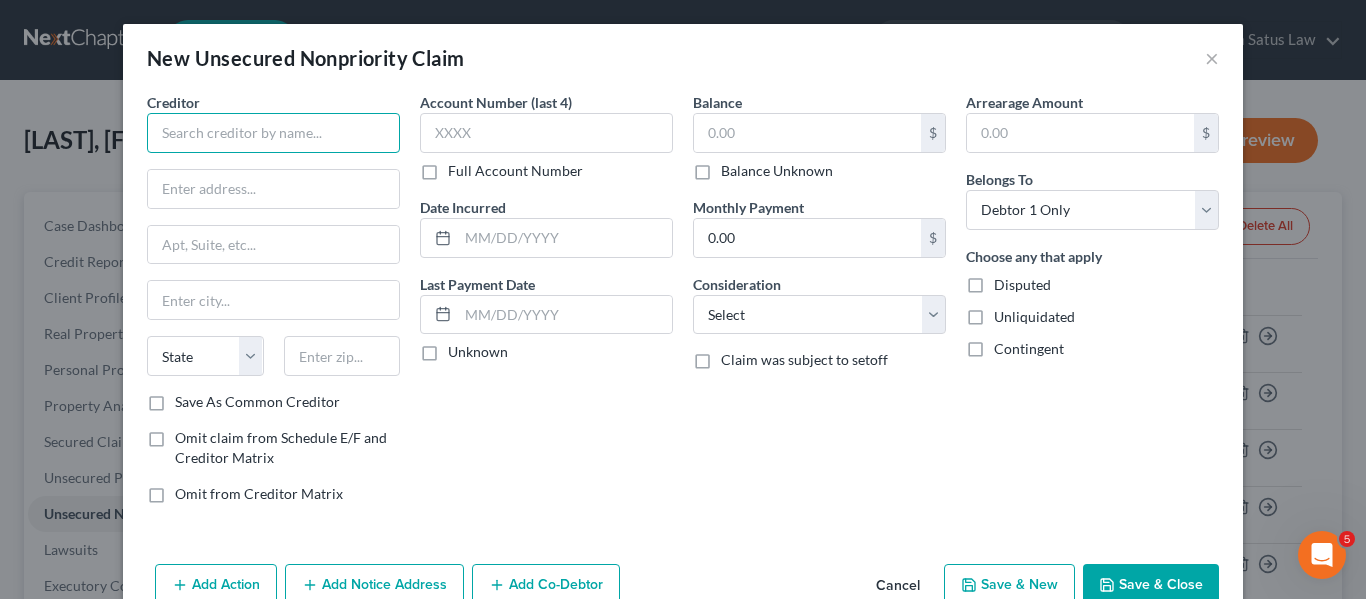 click at bounding box center [273, 133] 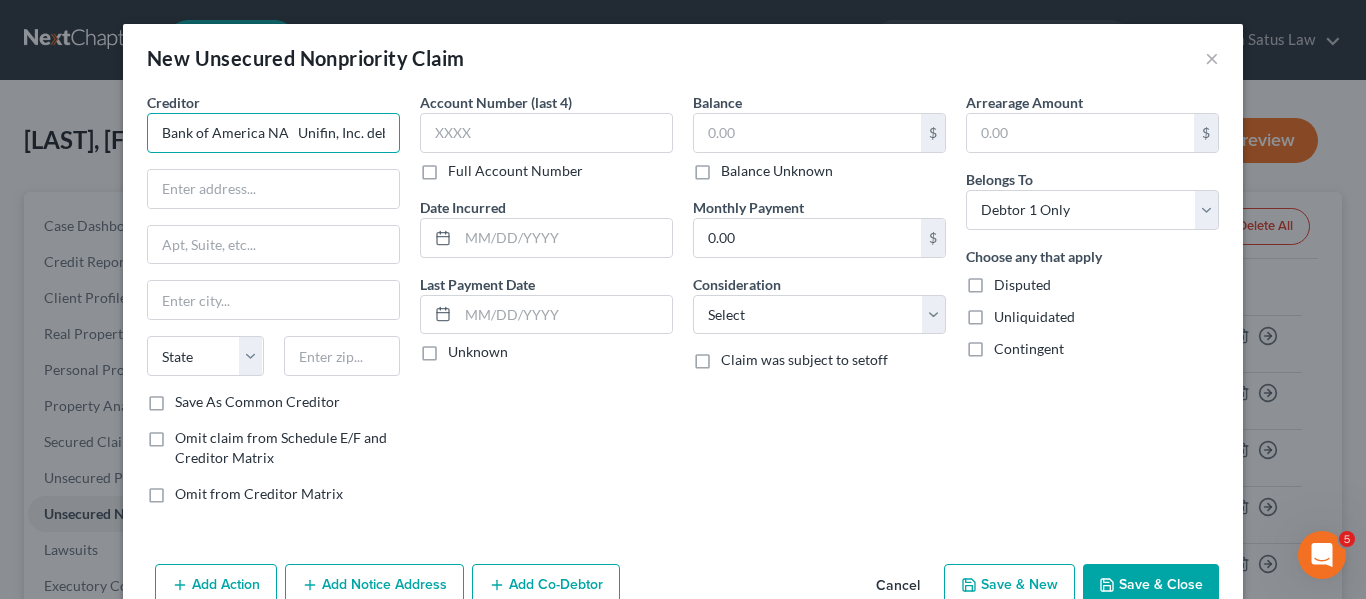 scroll, scrollTop: 0, scrollLeft: 254, axis: horizontal 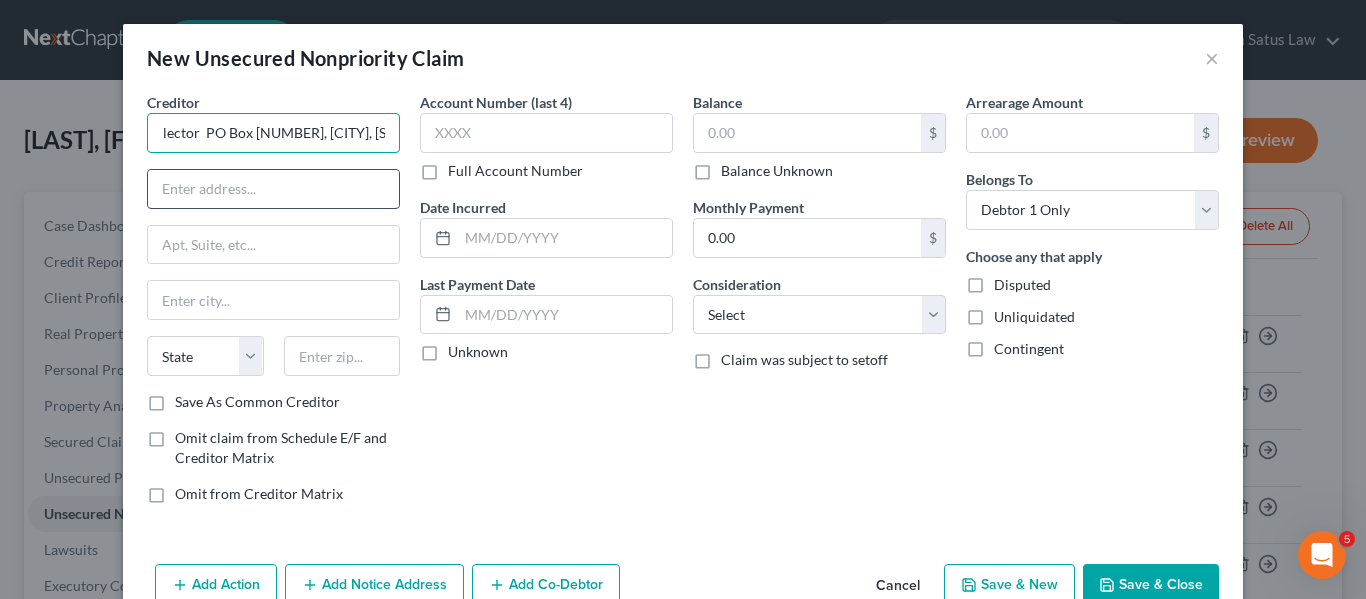 type on "Bank of America NA   Unifin, Inc. debt collector  PO Box [NUMBER], [CITY], [STATE]" 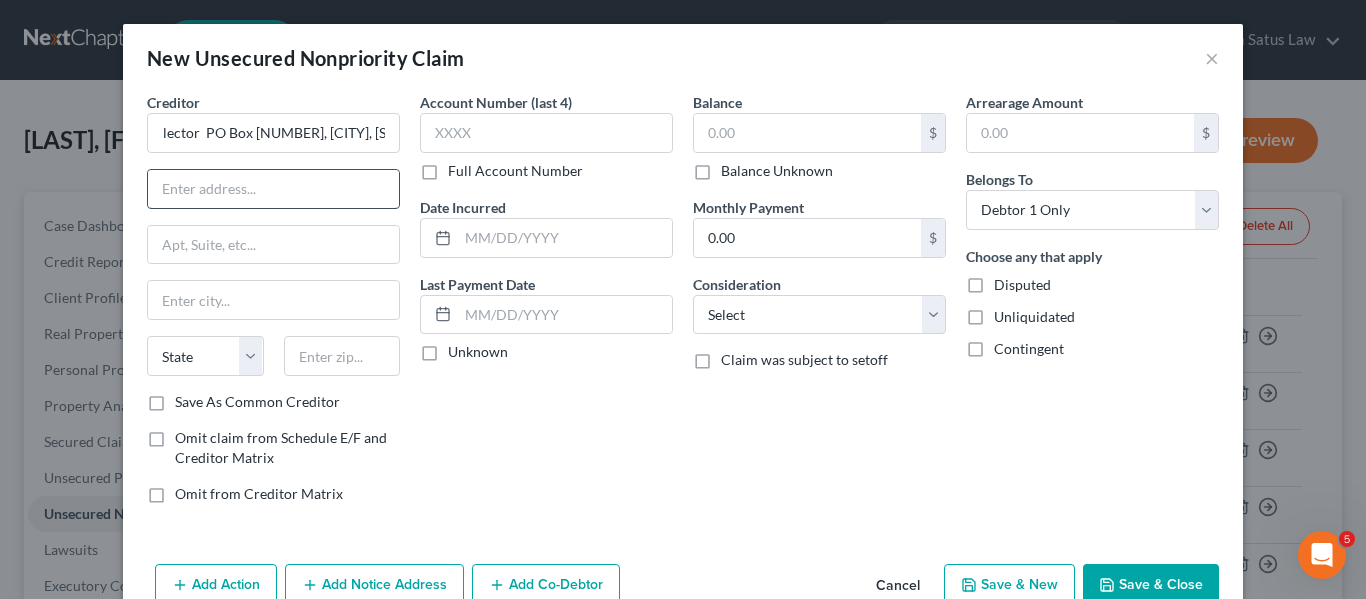 scroll, scrollTop: 0, scrollLeft: 0, axis: both 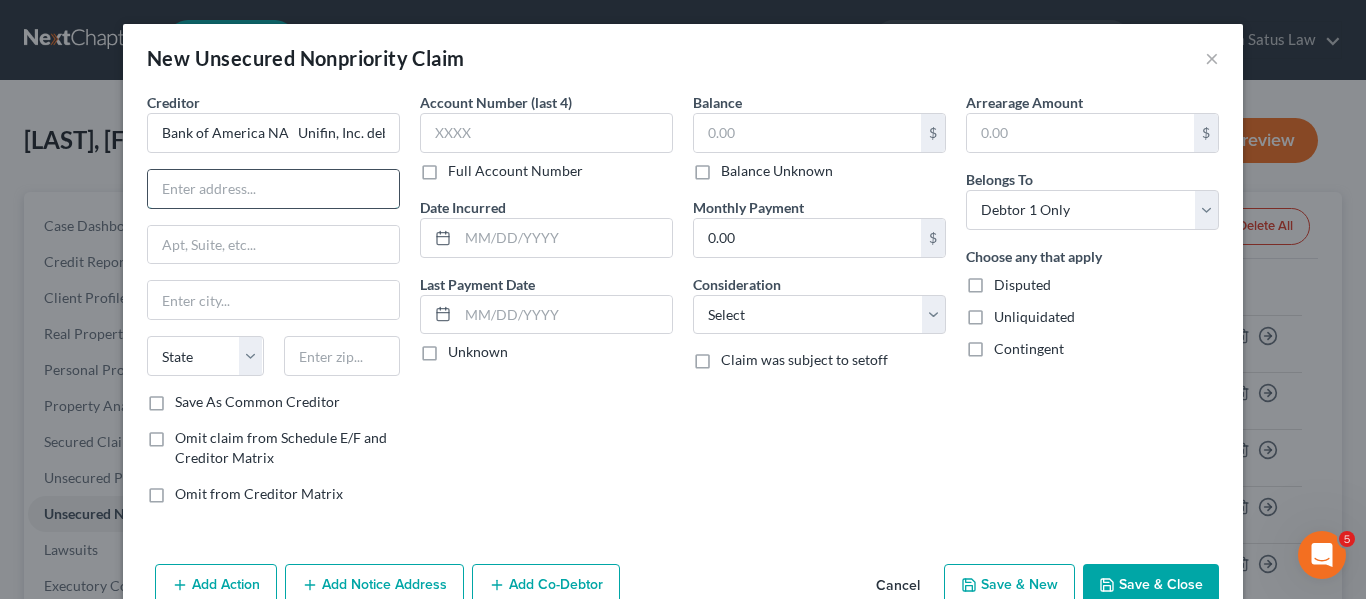 click at bounding box center [273, 189] 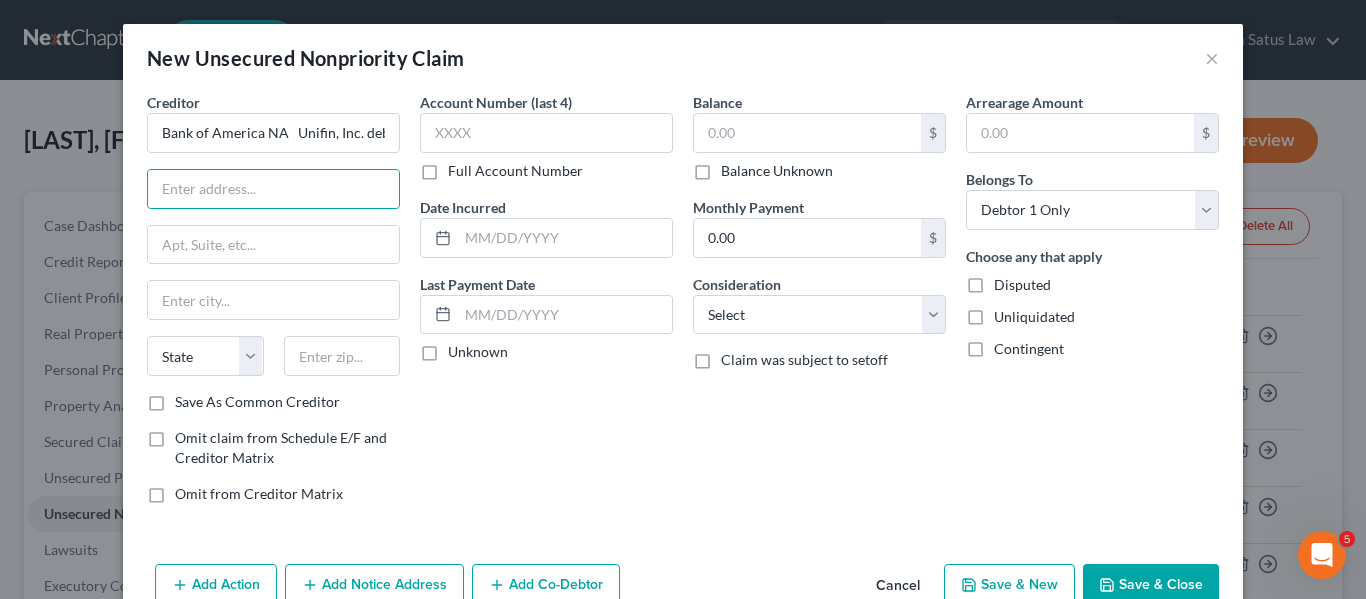 click on "New Unsecured Nonpriority Claim  ×" at bounding box center [683, 58] 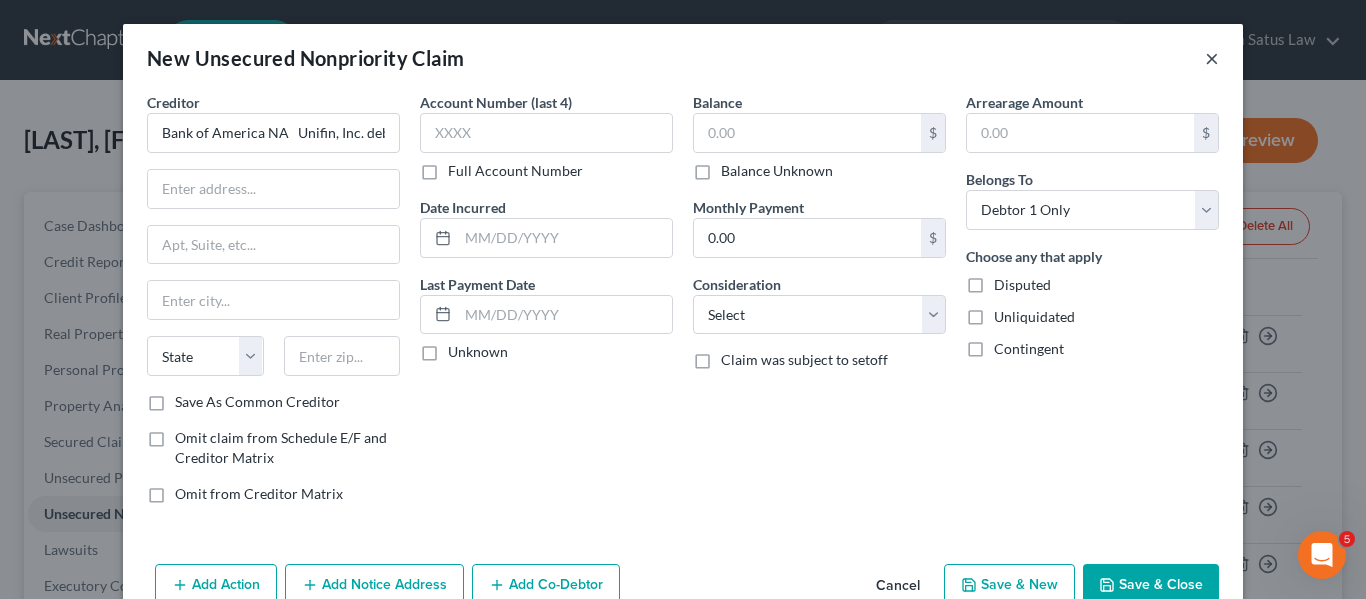 click on "×" at bounding box center [1212, 58] 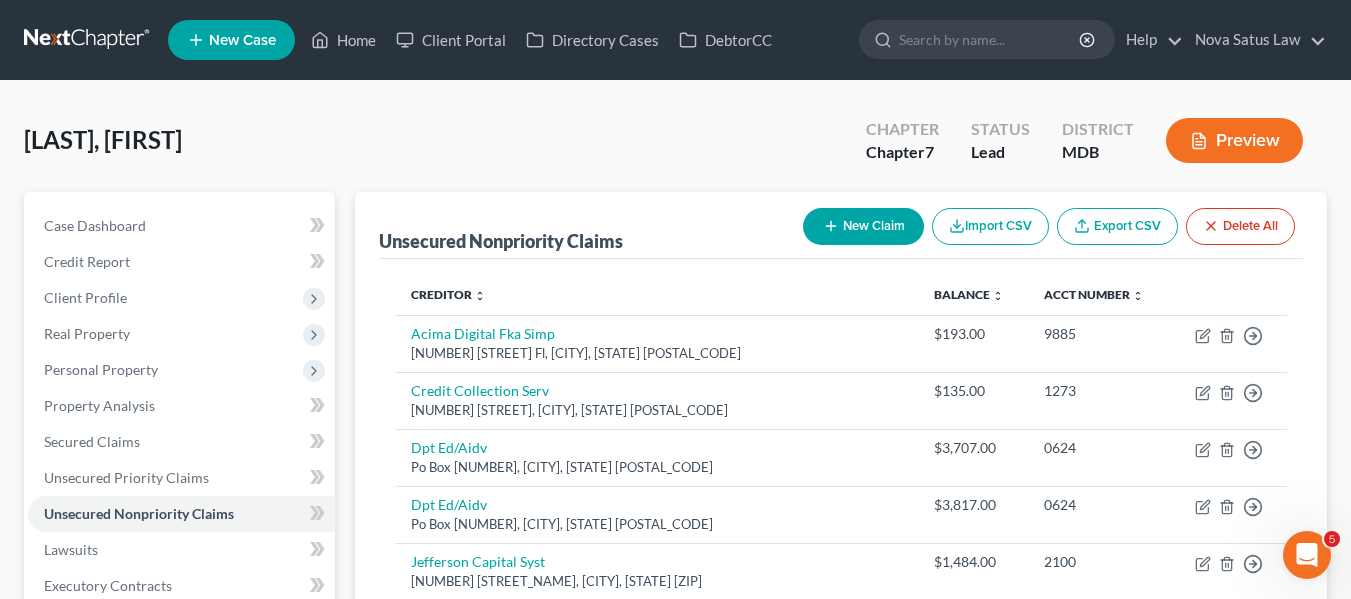 click on "New Claim" at bounding box center [863, 226] 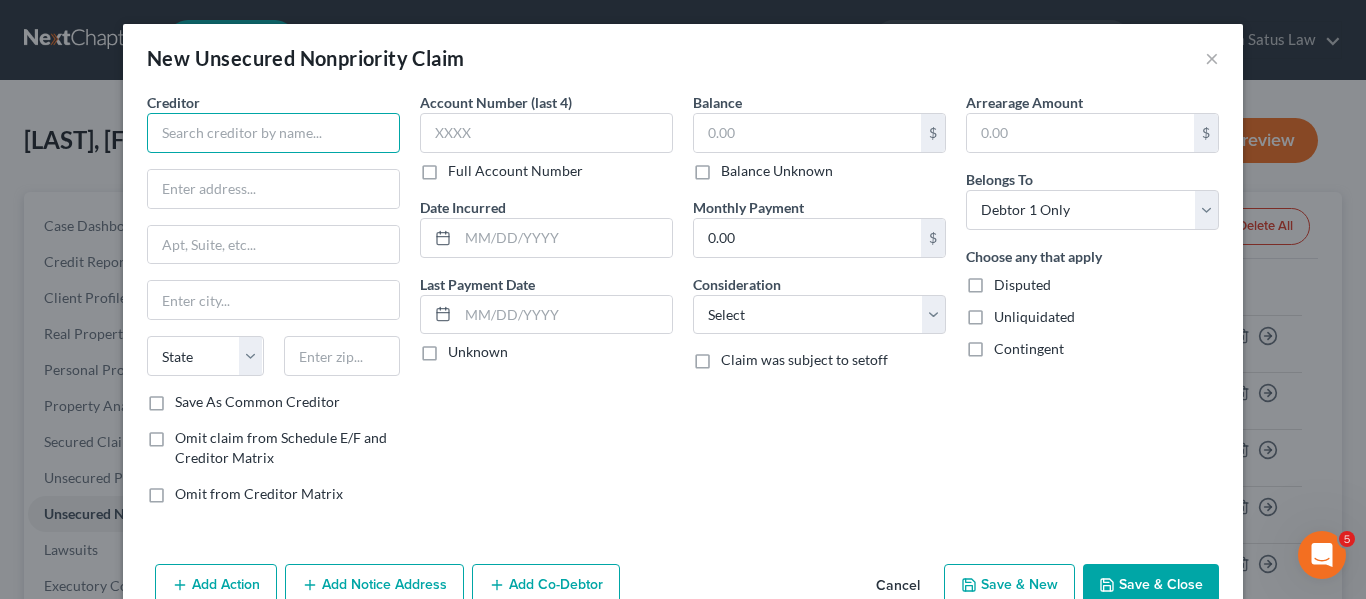 click at bounding box center (273, 133) 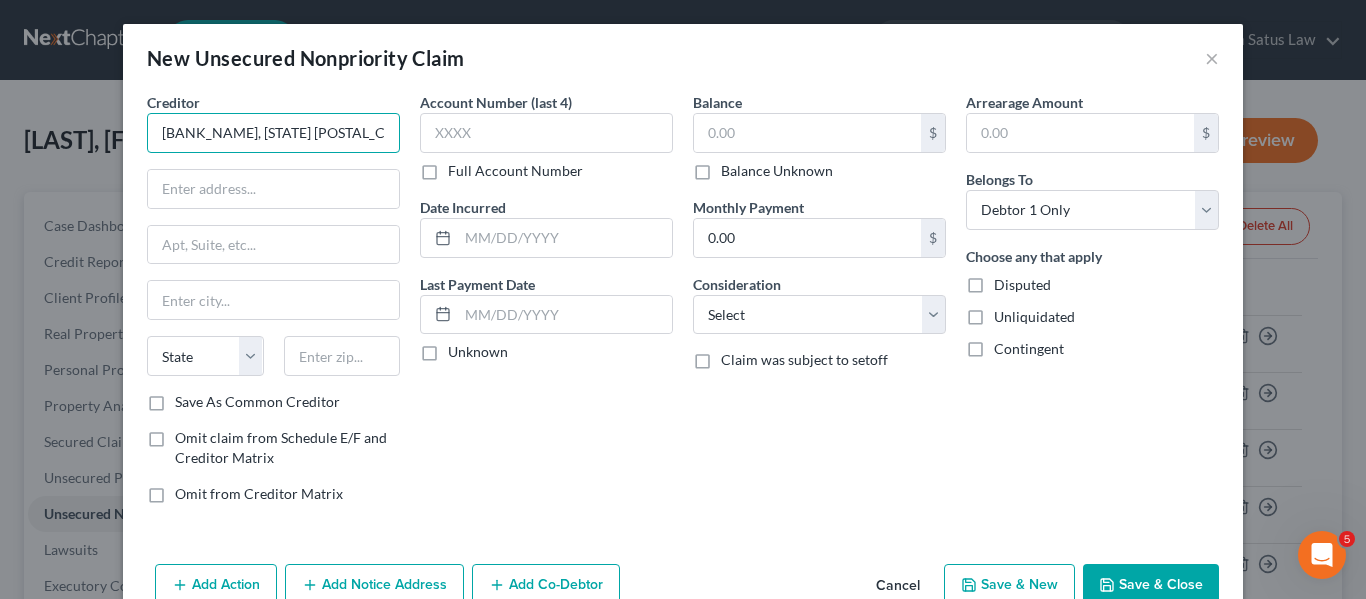 scroll, scrollTop: 0, scrollLeft: 300, axis: horizontal 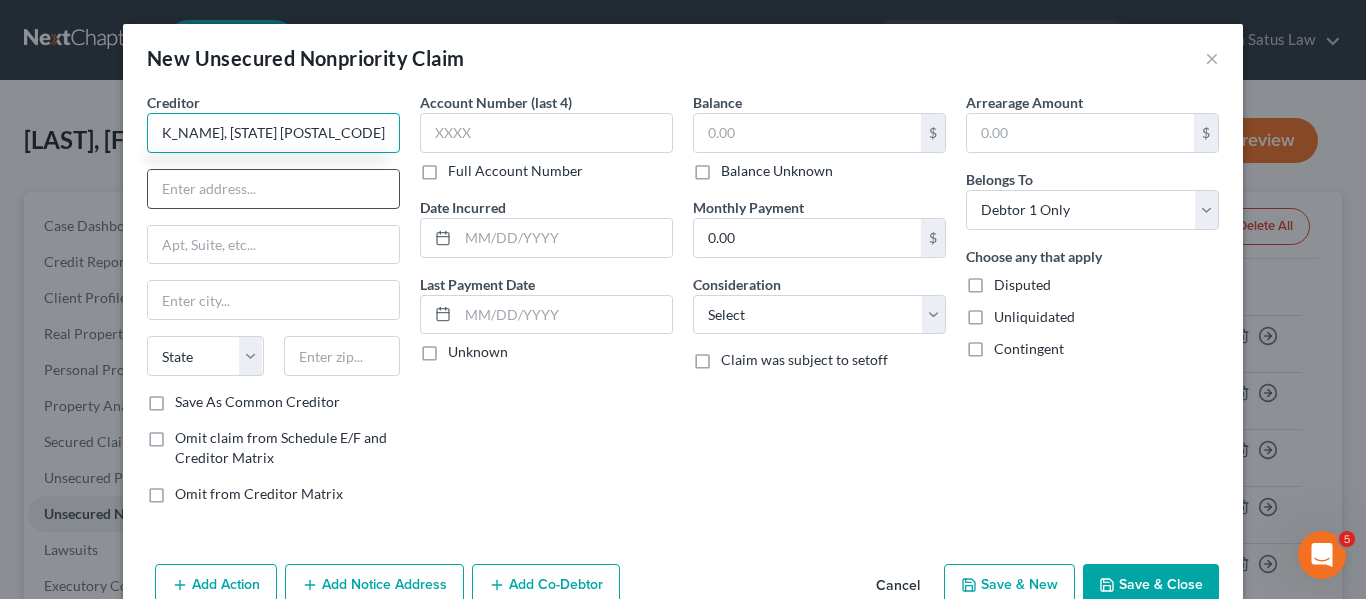 type on "[BANK_NAME], [STATE] [POSTAL_CODE]" 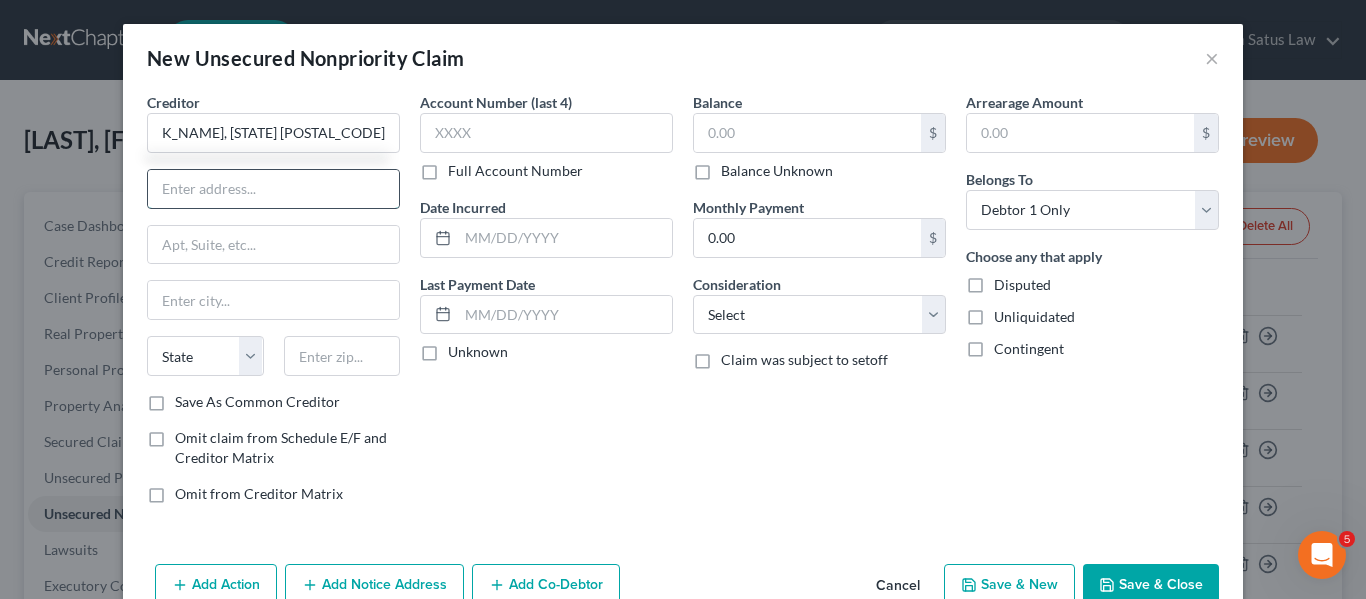 scroll, scrollTop: 0, scrollLeft: 0, axis: both 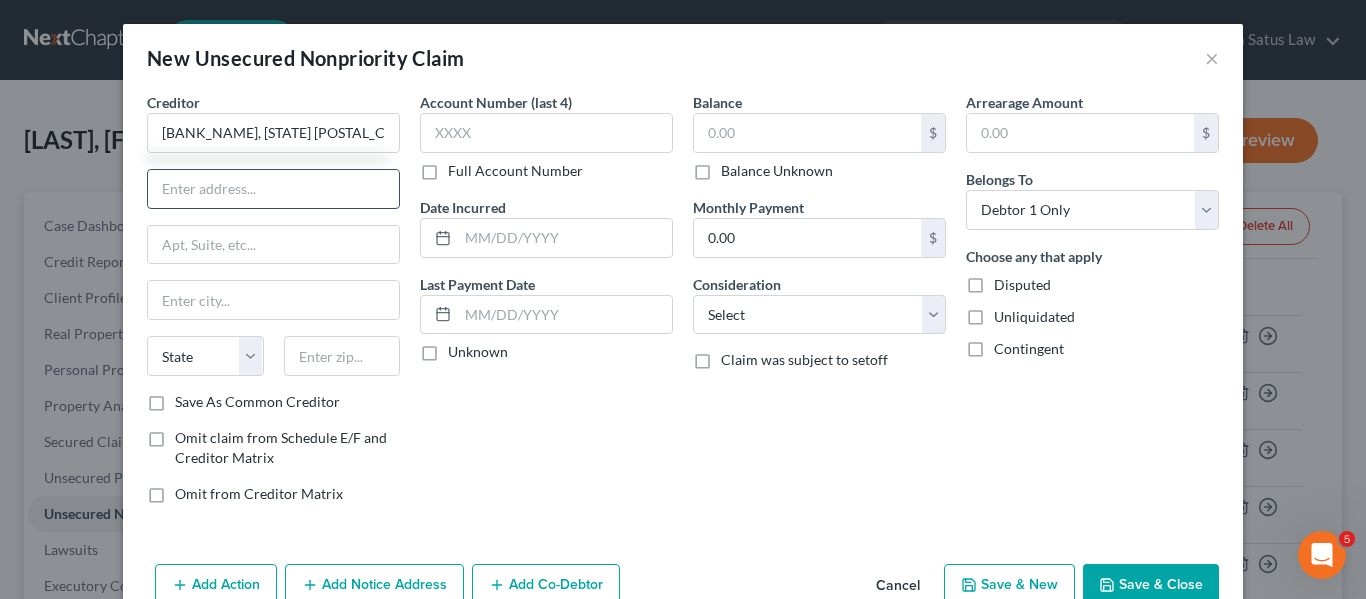 click at bounding box center (273, 189) 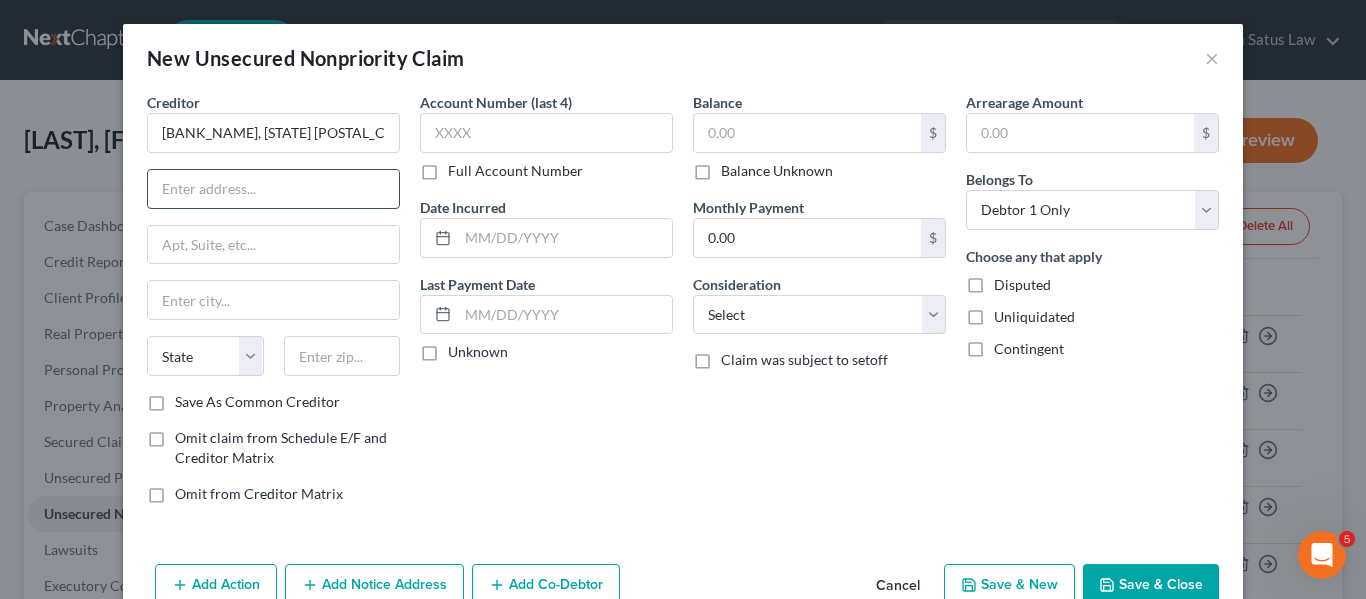 paste on "[BANK_NAME], [STATE] [POSTAL_CODE]" 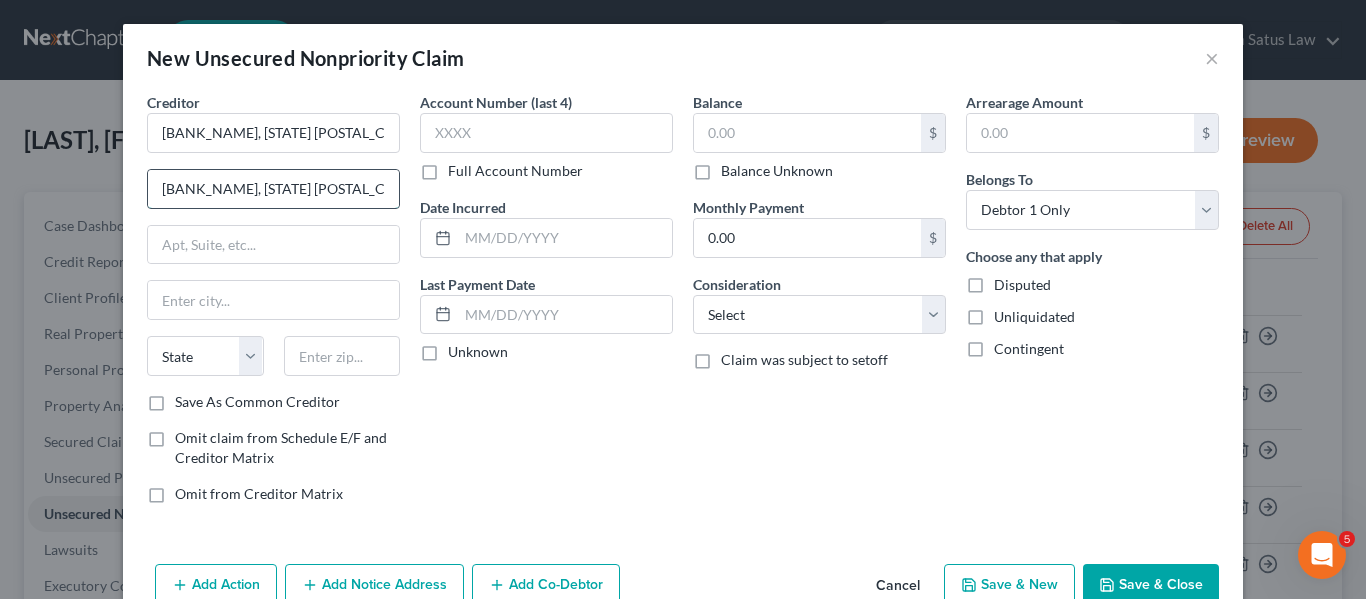 scroll, scrollTop: 0, scrollLeft: 300, axis: horizontal 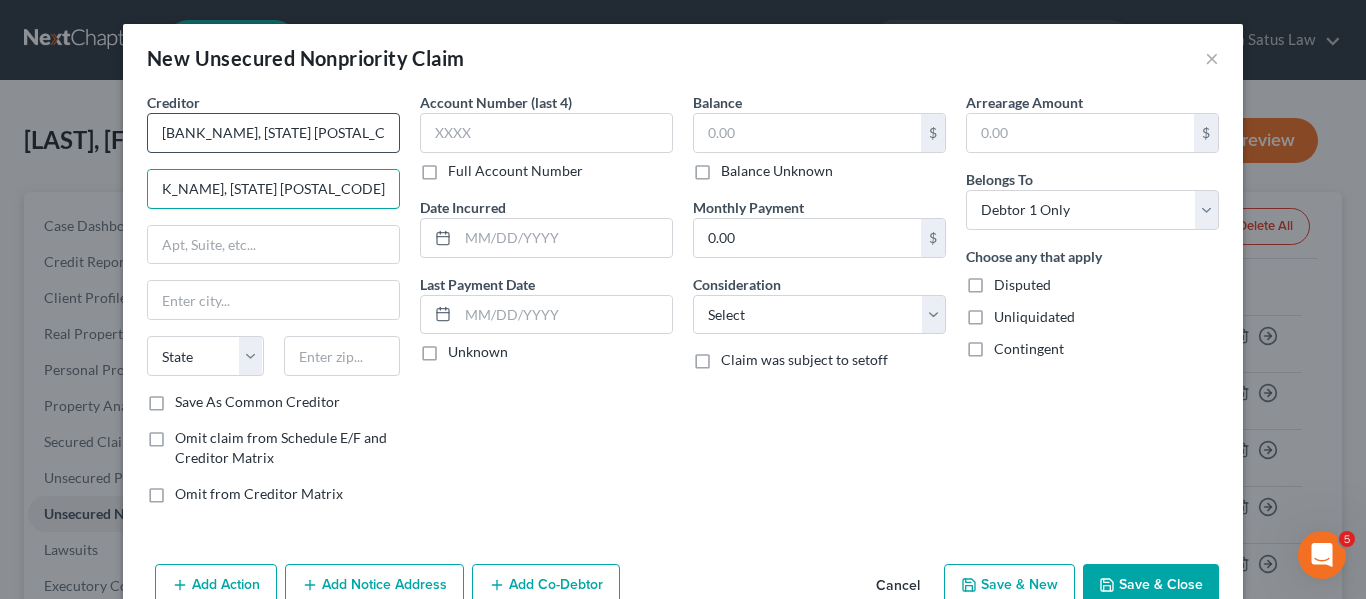 type on "[BANK_NAME], [STATE] [POSTAL_CODE]" 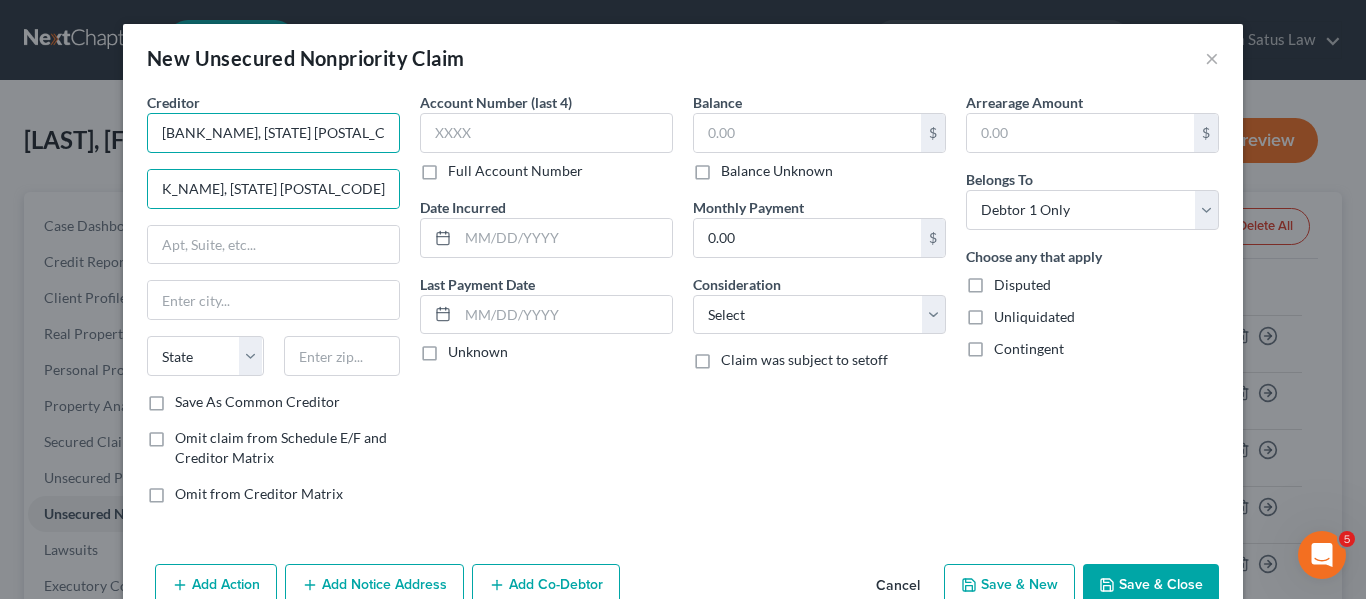 scroll, scrollTop: 0, scrollLeft: 0, axis: both 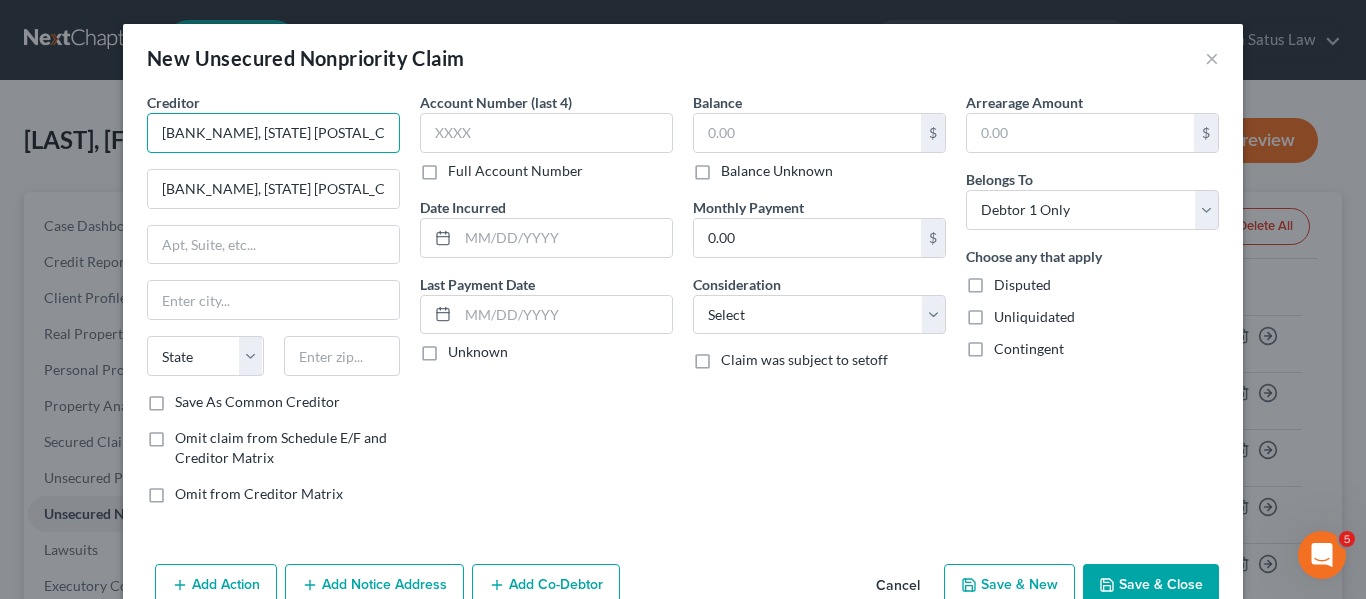 click on "[BANK_NAME], [STATE] [POSTAL_CODE]" at bounding box center [273, 133] 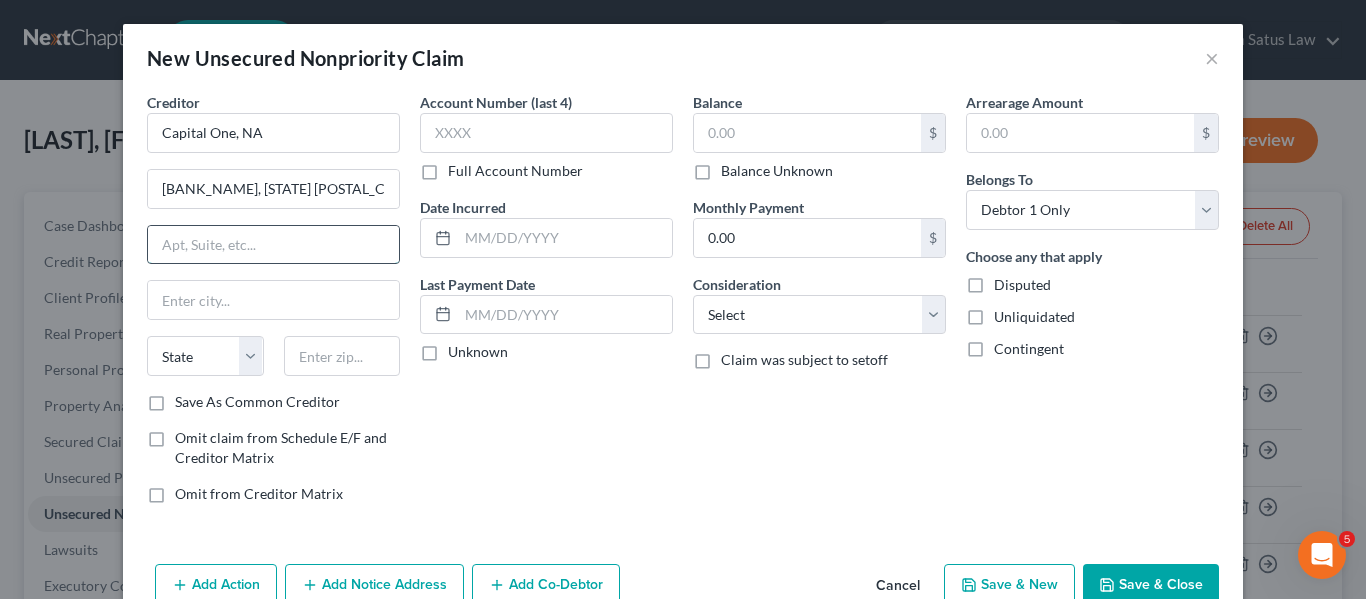 type on "Capital One, NA" 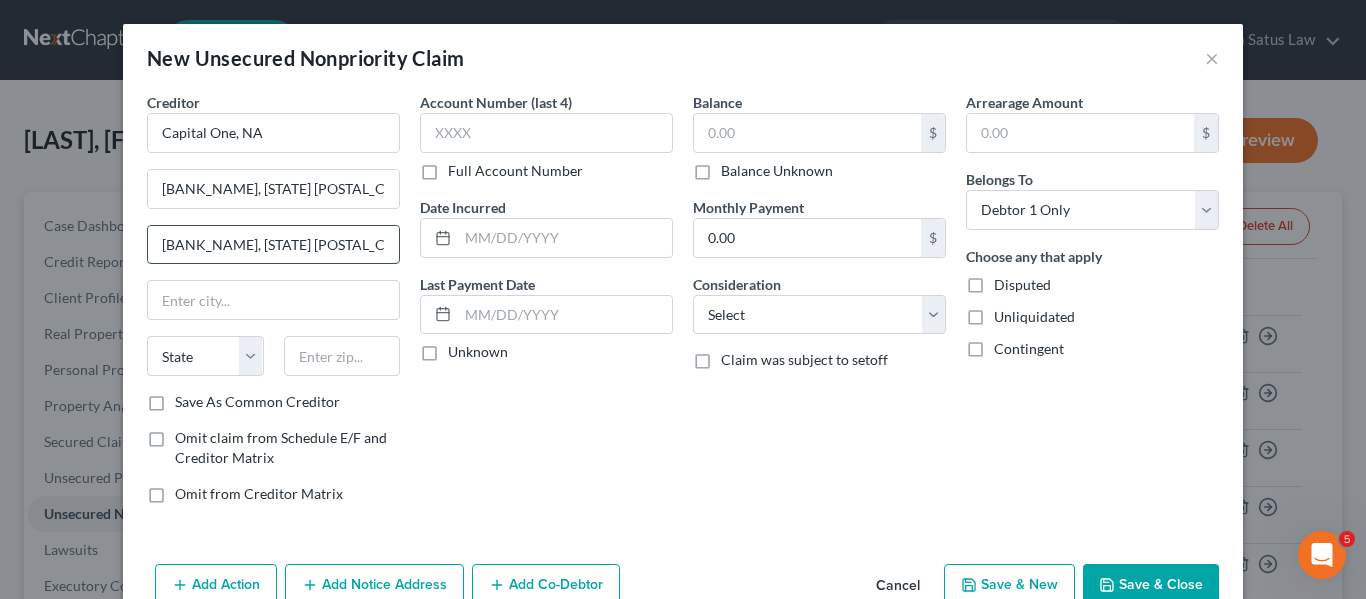 scroll, scrollTop: 0, scrollLeft: 300, axis: horizontal 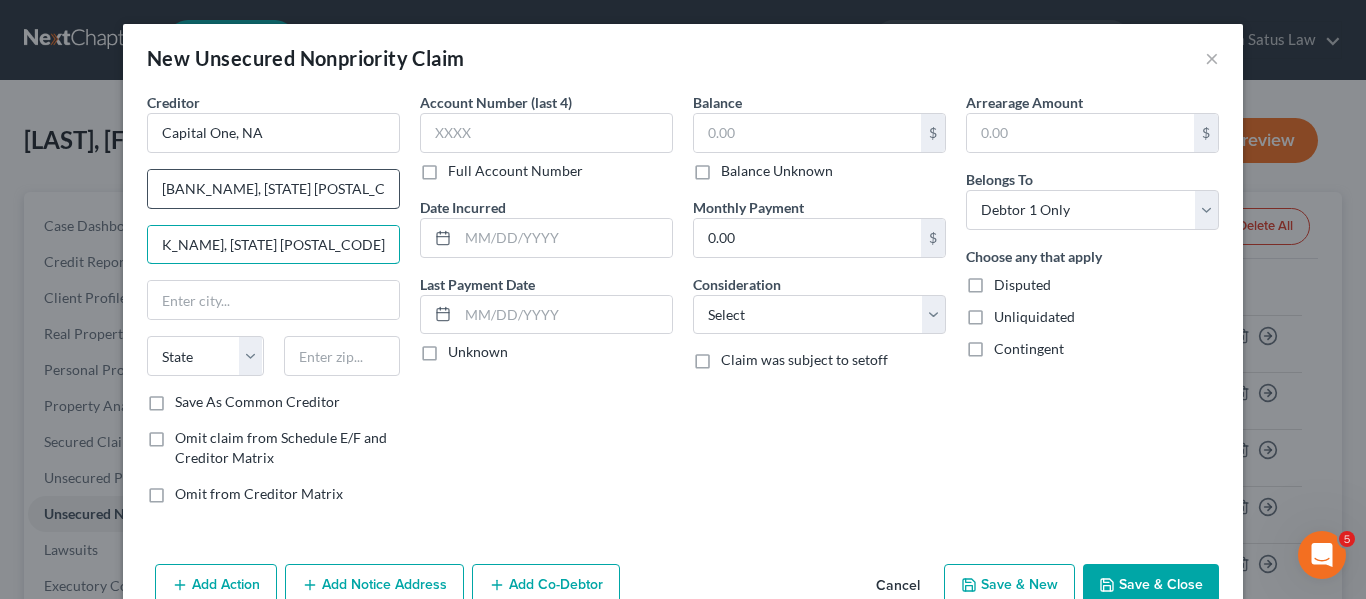 type on "[BANK_NAME], [STATE] [POSTAL_CODE]" 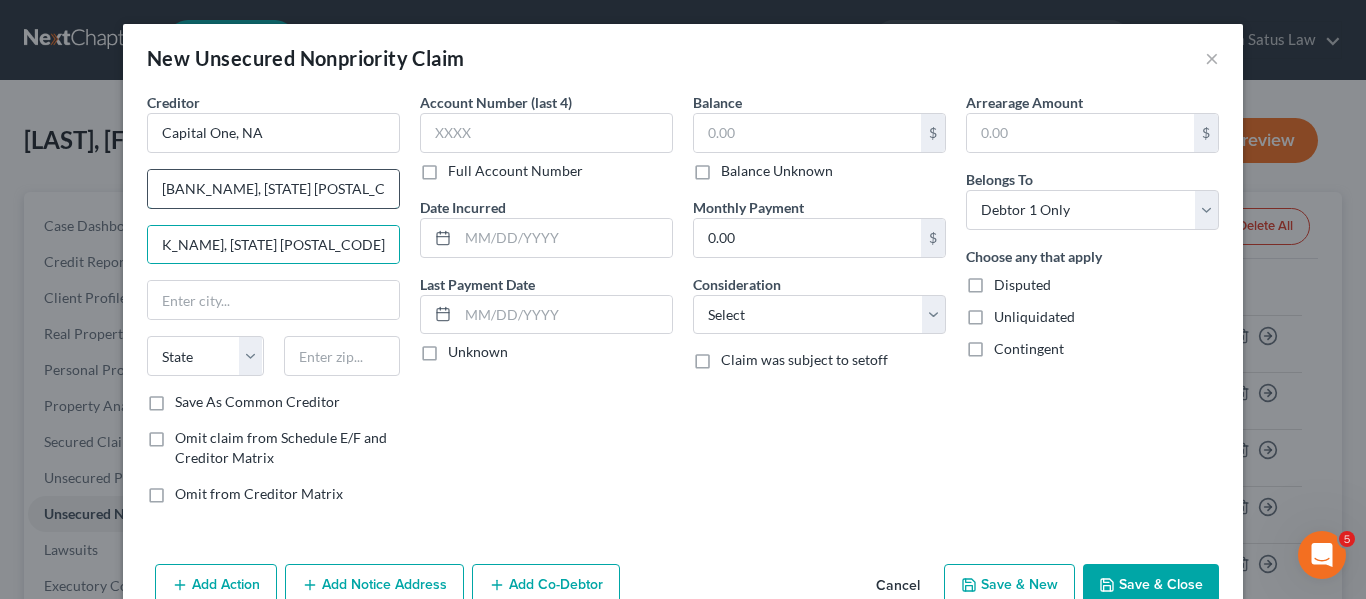 scroll, scrollTop: 0, scrollLeft: 0, axis: both 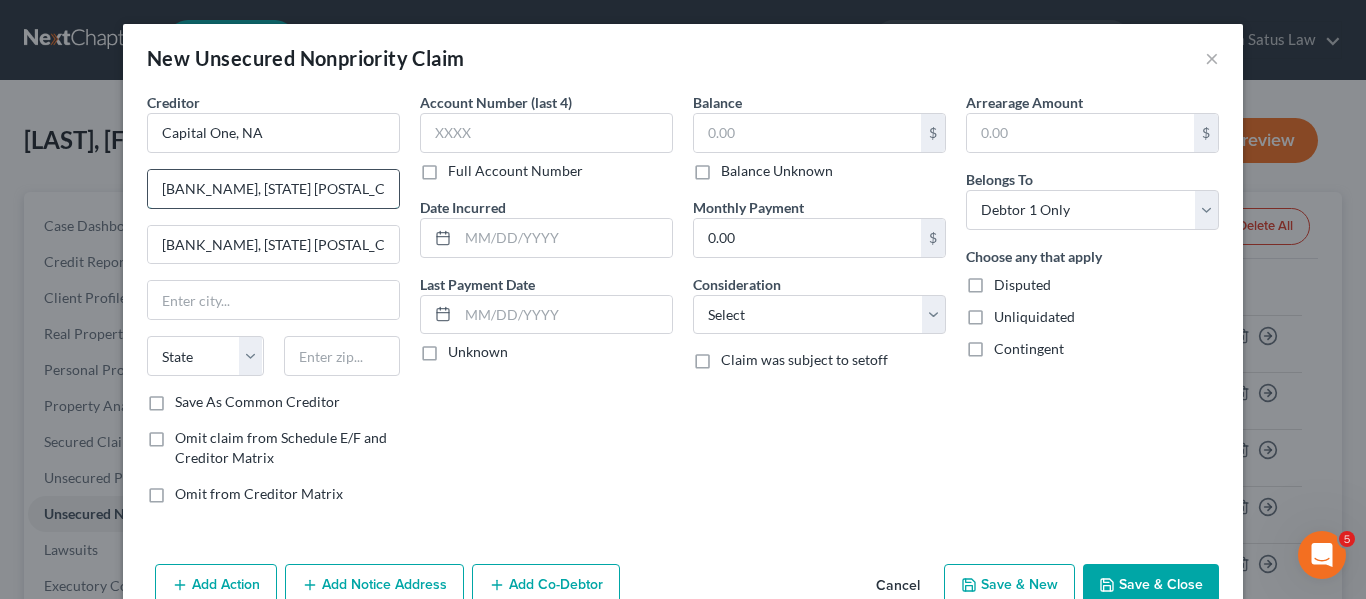 click on "[BANK_NAME], [STATE] [POSTAL_CODE]" at bounding box center [273, 189] 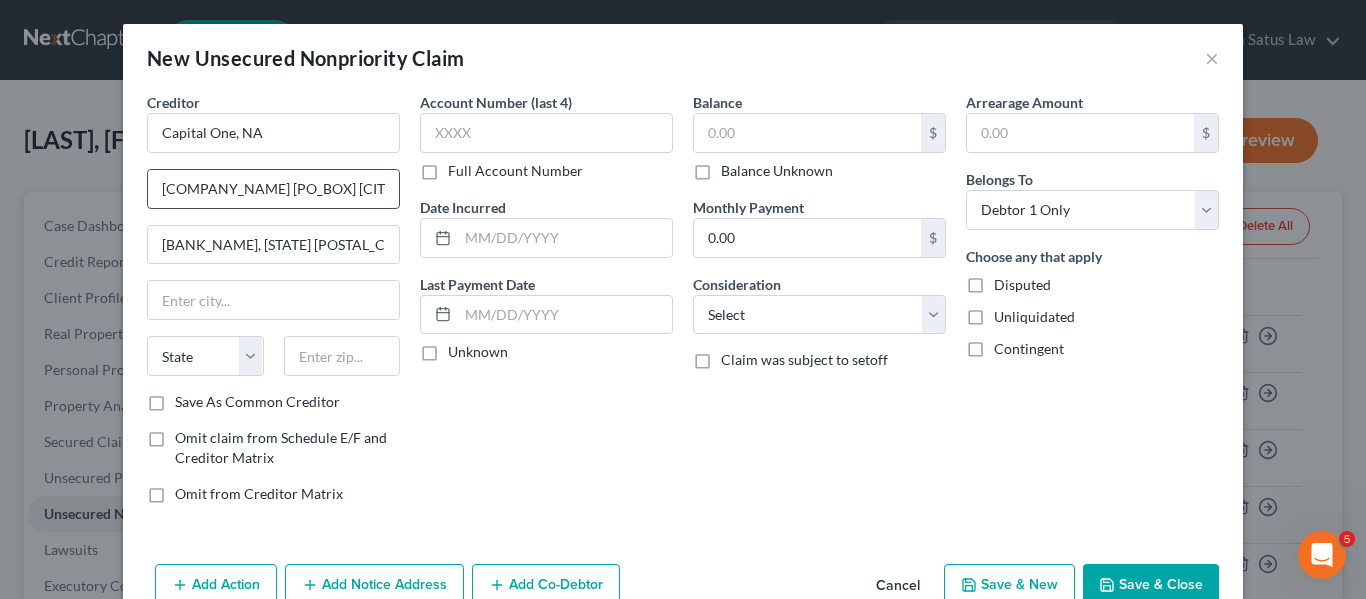 click on "[COMPANY_NAME] [PO_BOX] [CITY], [STATE] [POSTAL_CODE]" at bounding box center [273, 189] 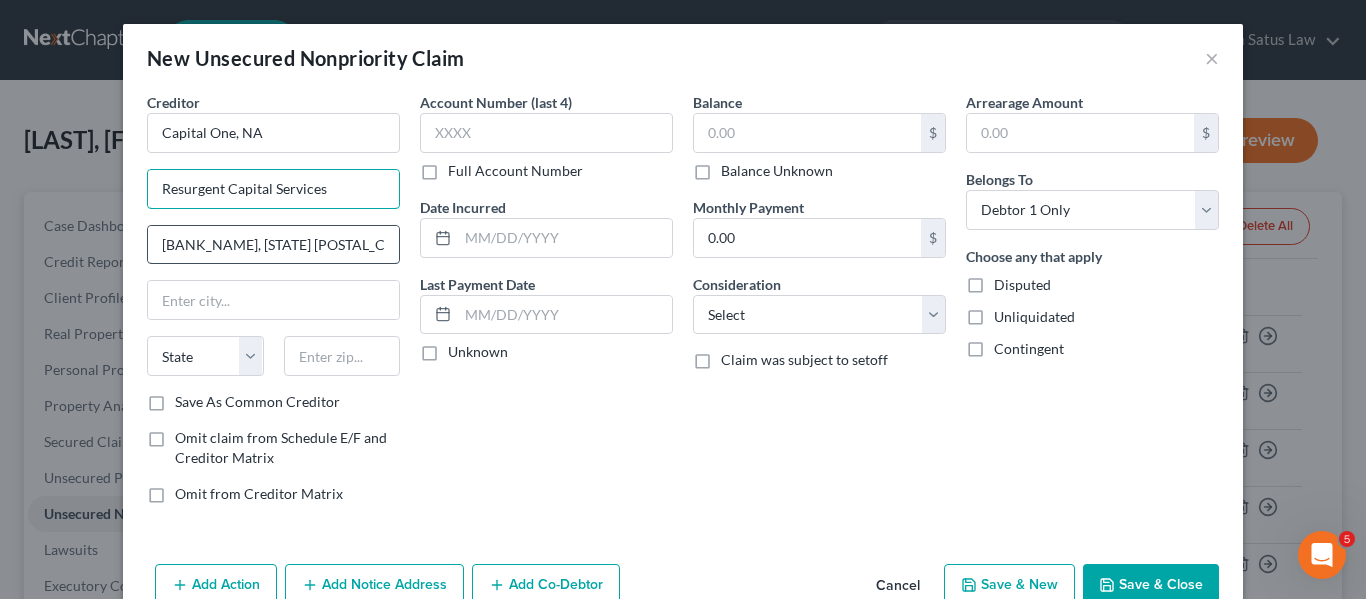 type on "Resurgent Capital Services" 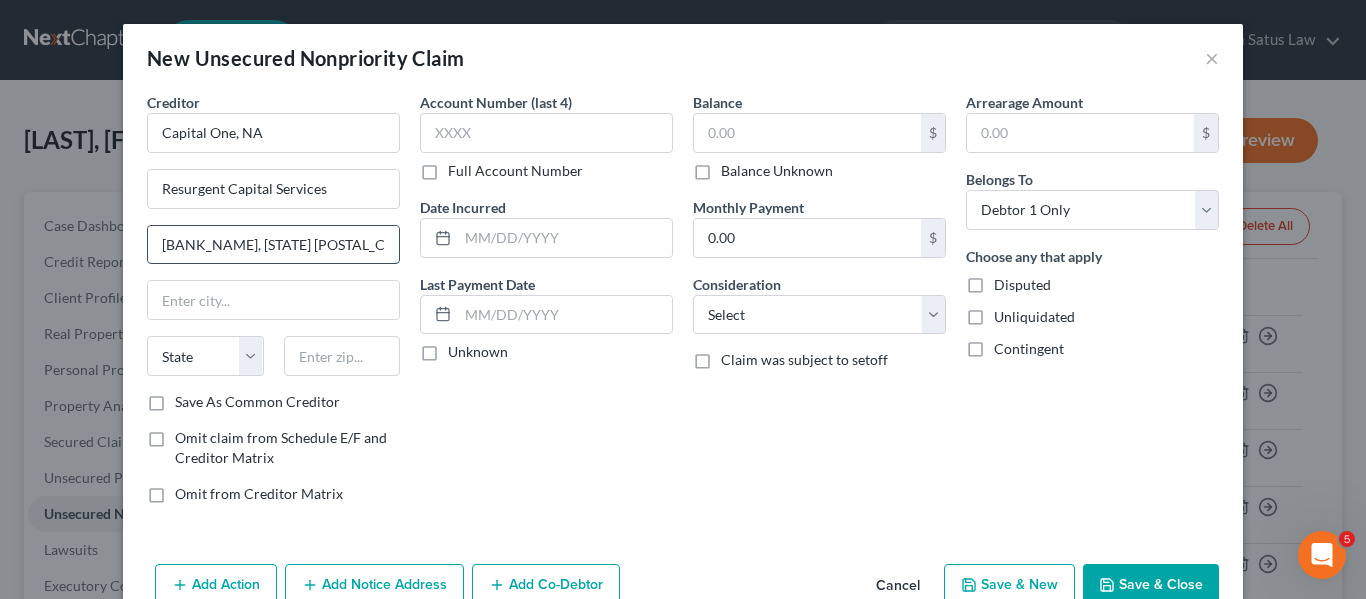 click on "[BANK_NAME], [STATE] [POSTAL_CODE]" at bounding box center (273, 245) 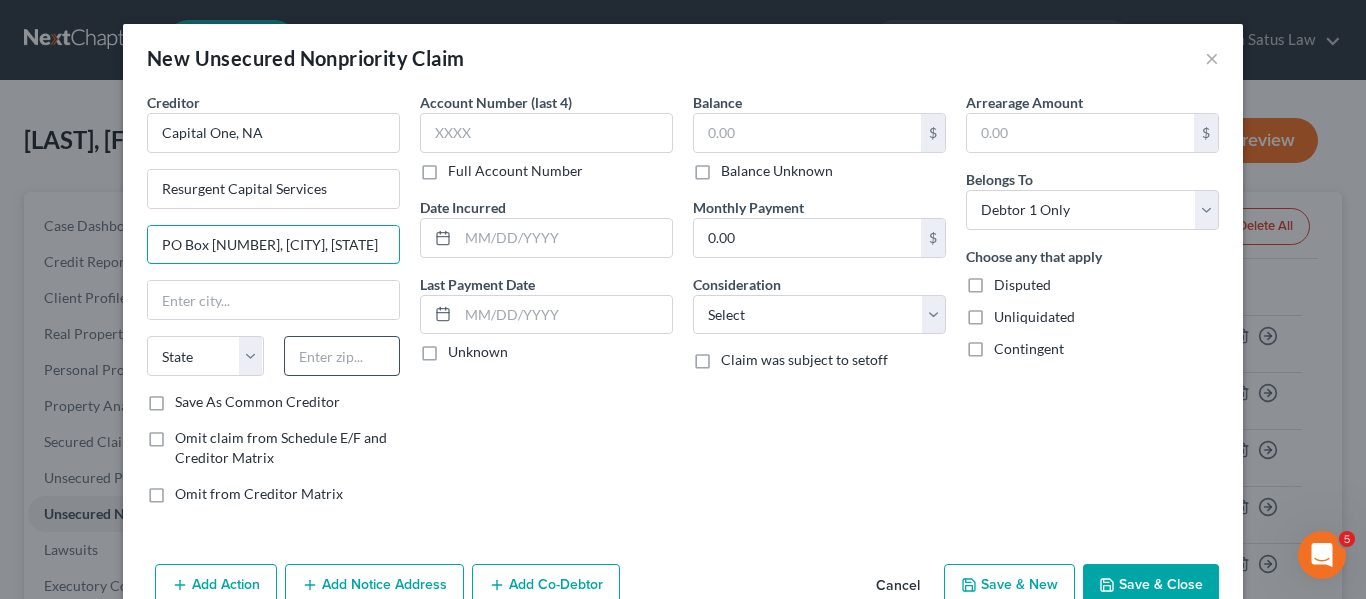type on "PO Box [NUMBER], [CITY], [STATE]" 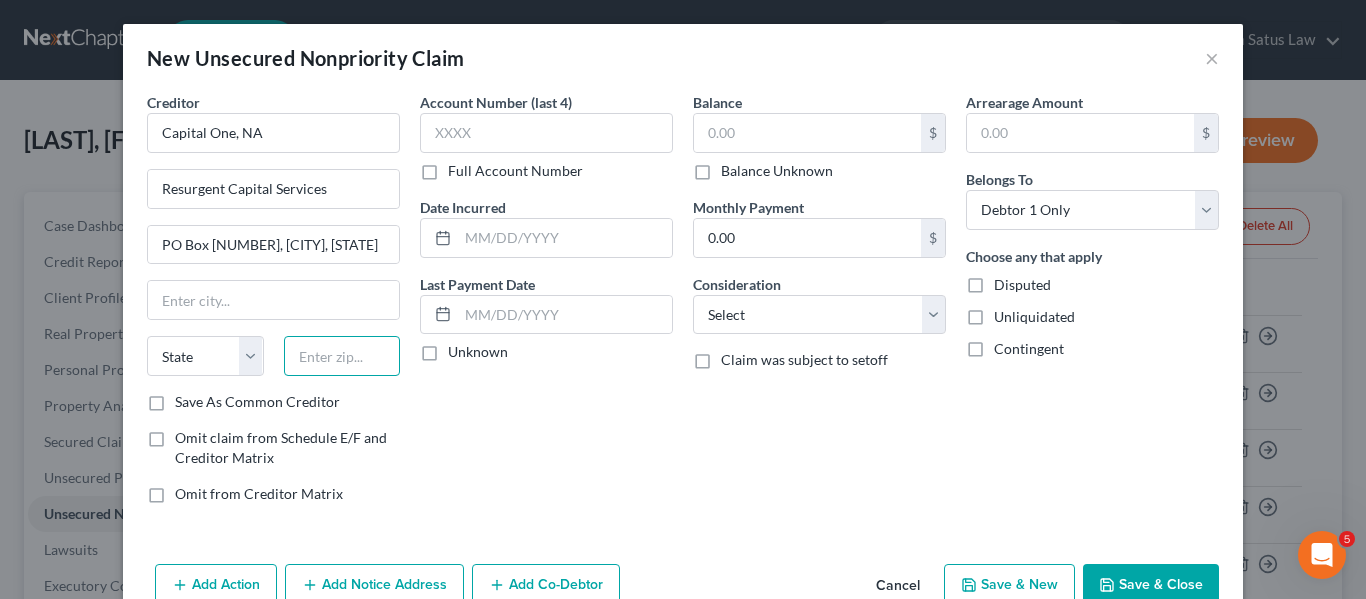 click at bounding box center [342, 356] 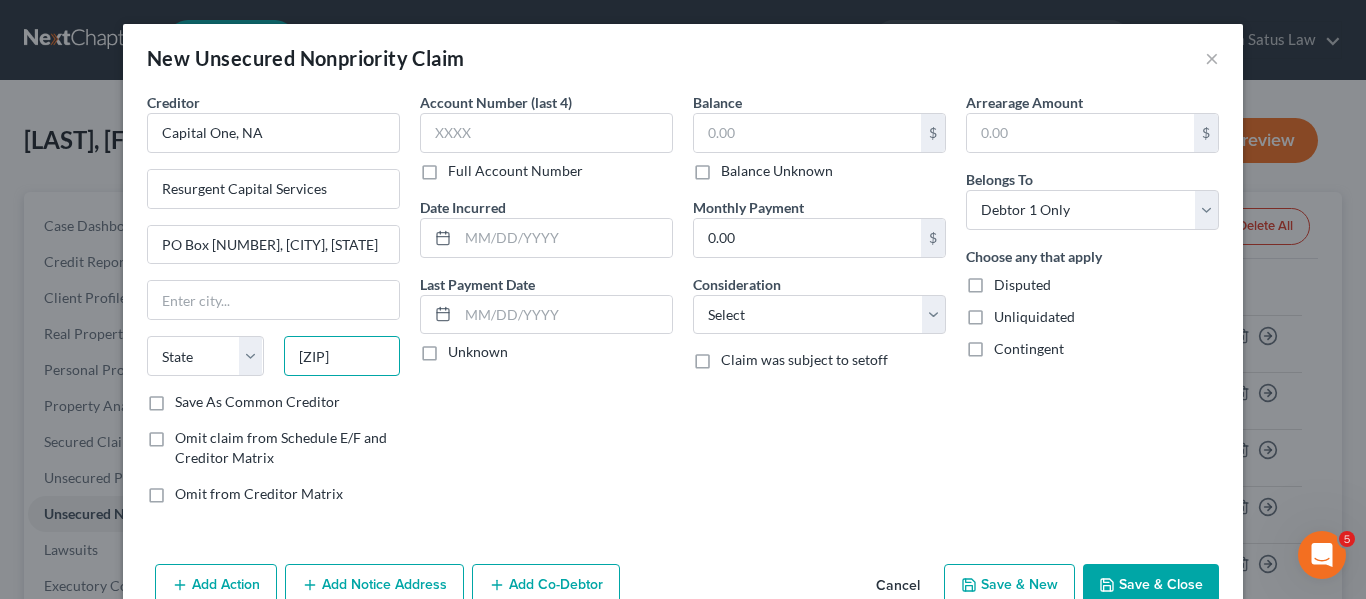 type on "[ZIP]" 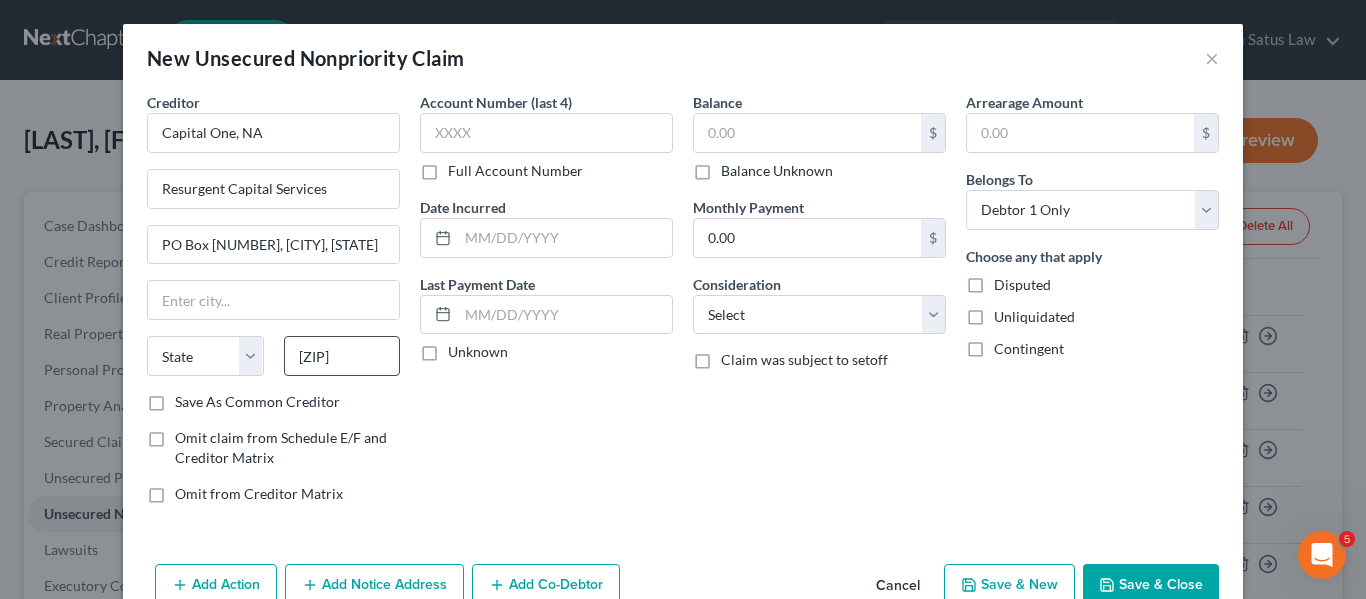type on "Livonia" 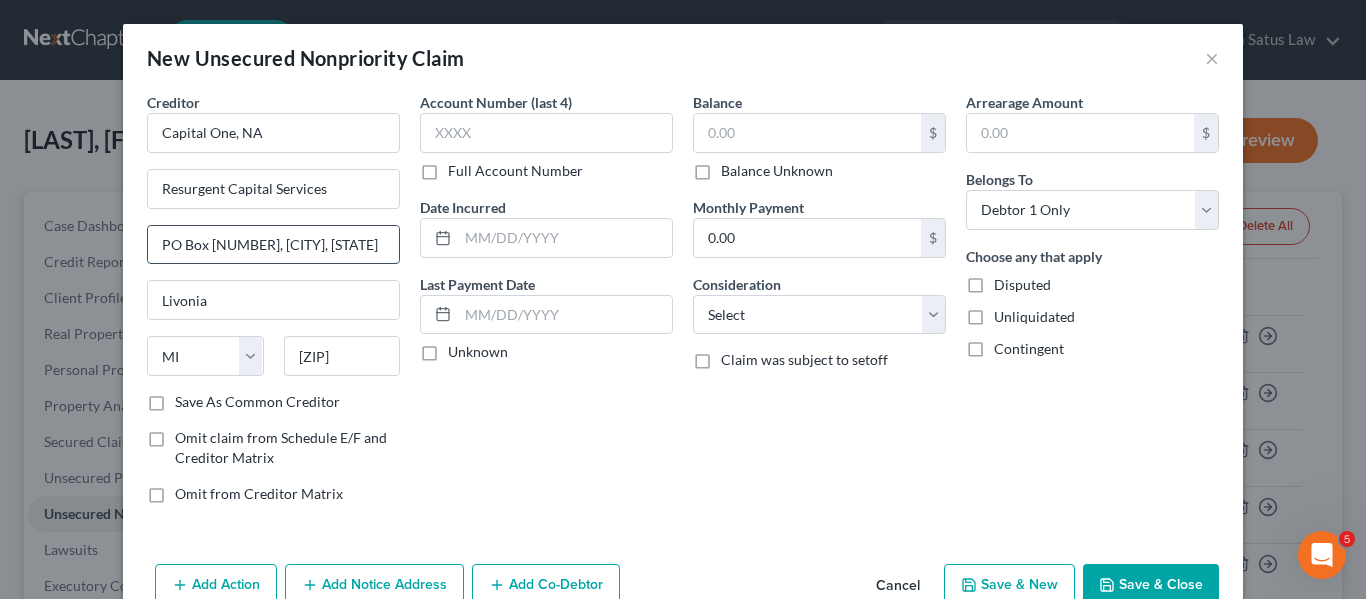click on "PO Box [NUMBER], [CITY], [STATE]" at bounding box center [273, 245] 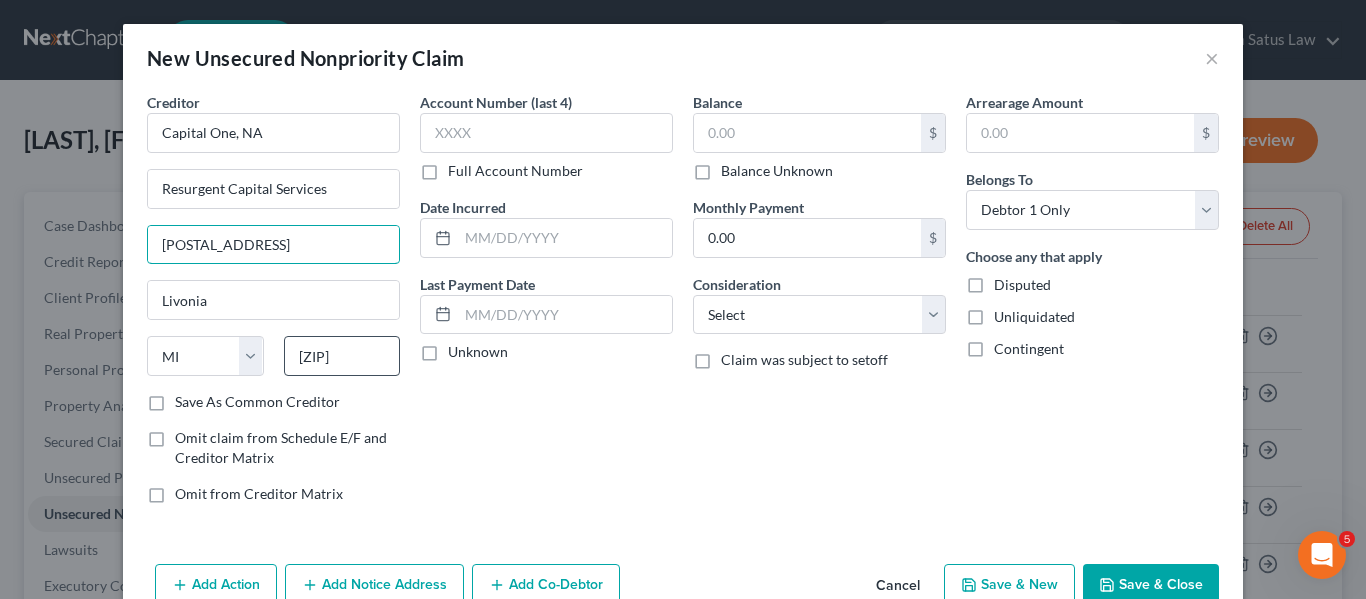 type on "[POSTAL_ADDRESS]" 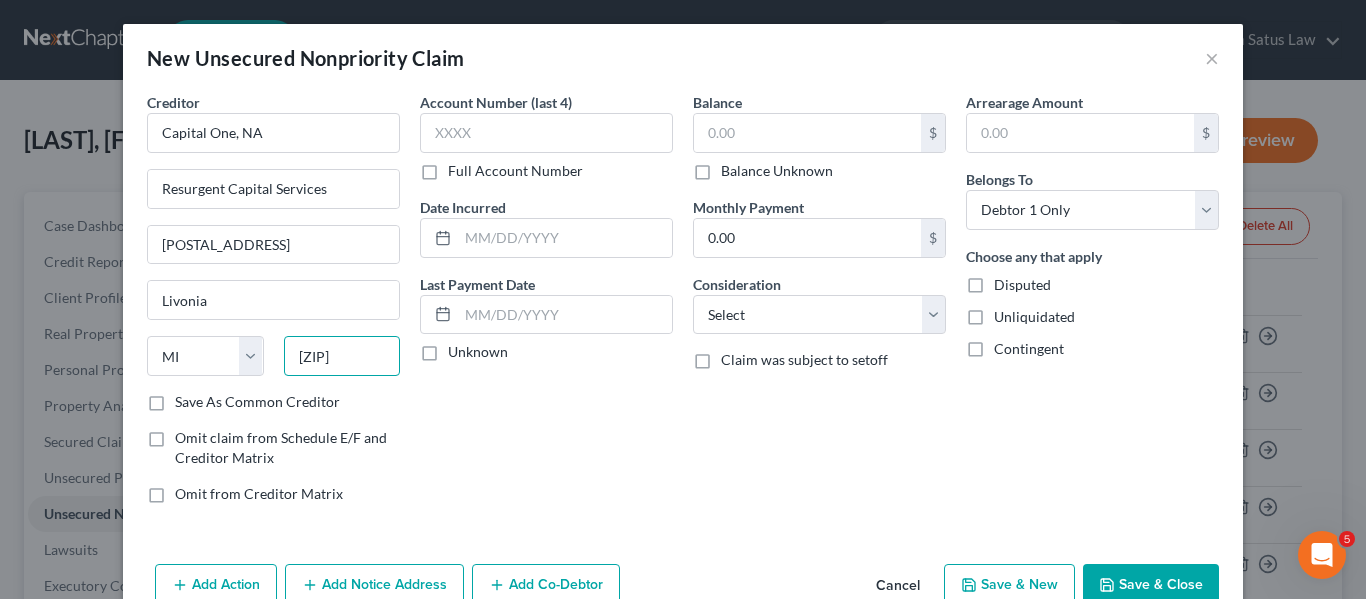 click on "[ZIP]" at bounding box center [342, 356] 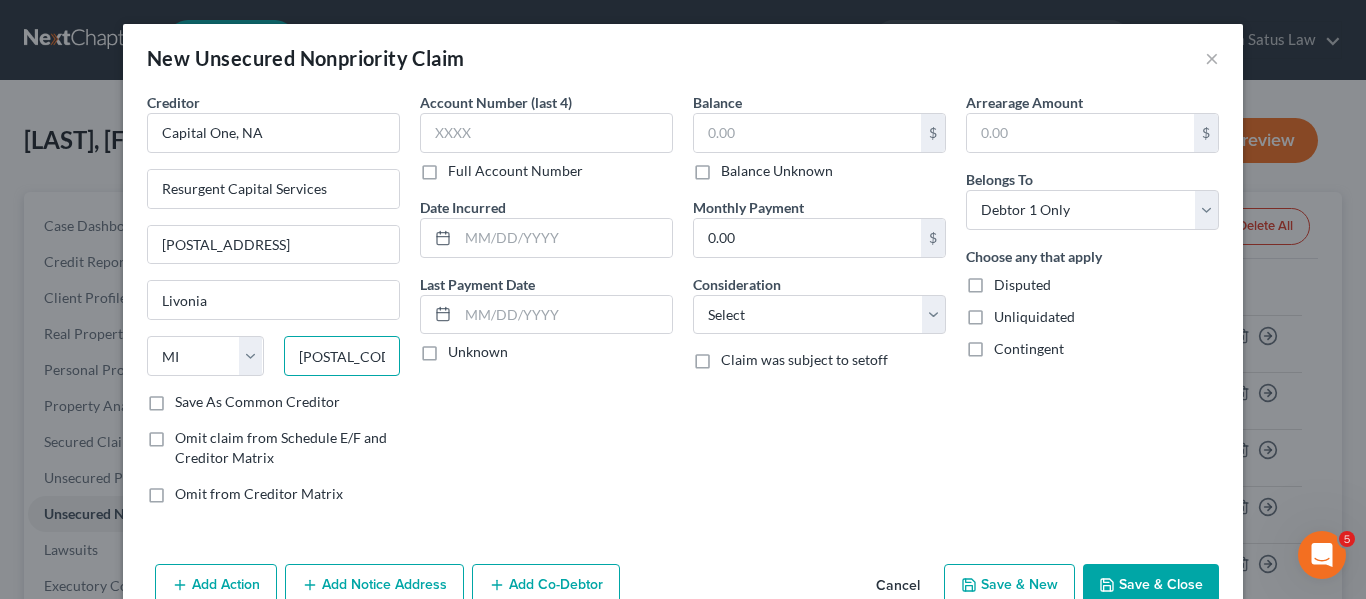 type on "[POSTAL_CODE]" 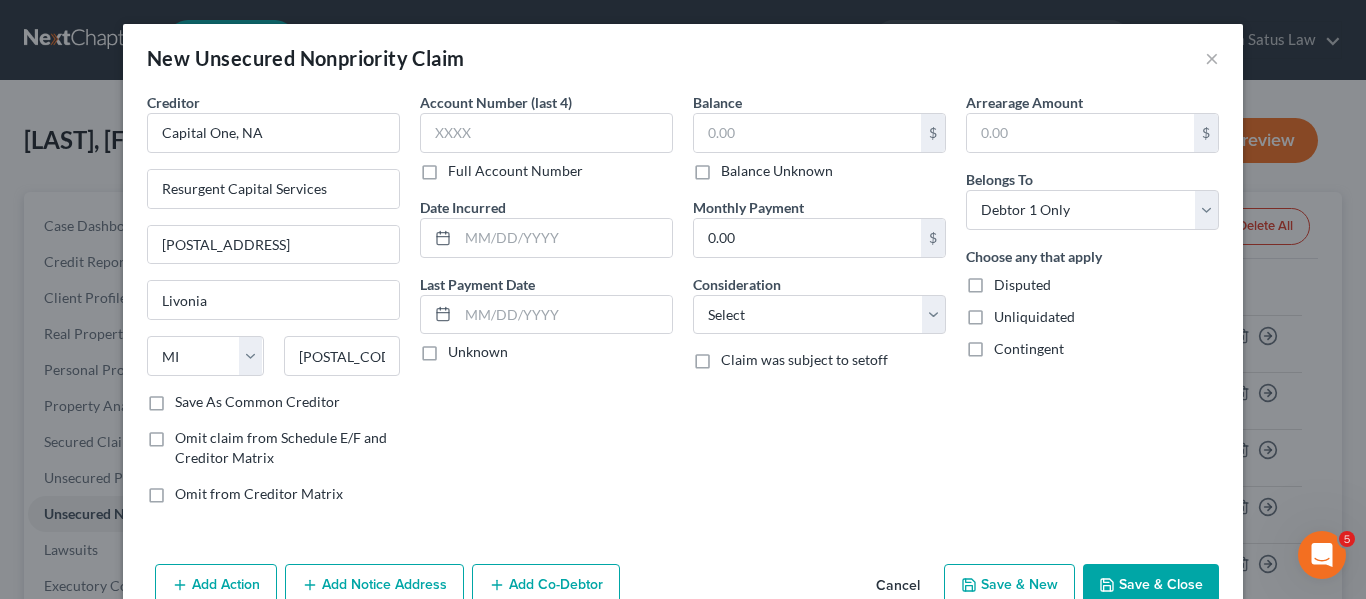 click on "Save & Close" at bounding box center (1151, 585) 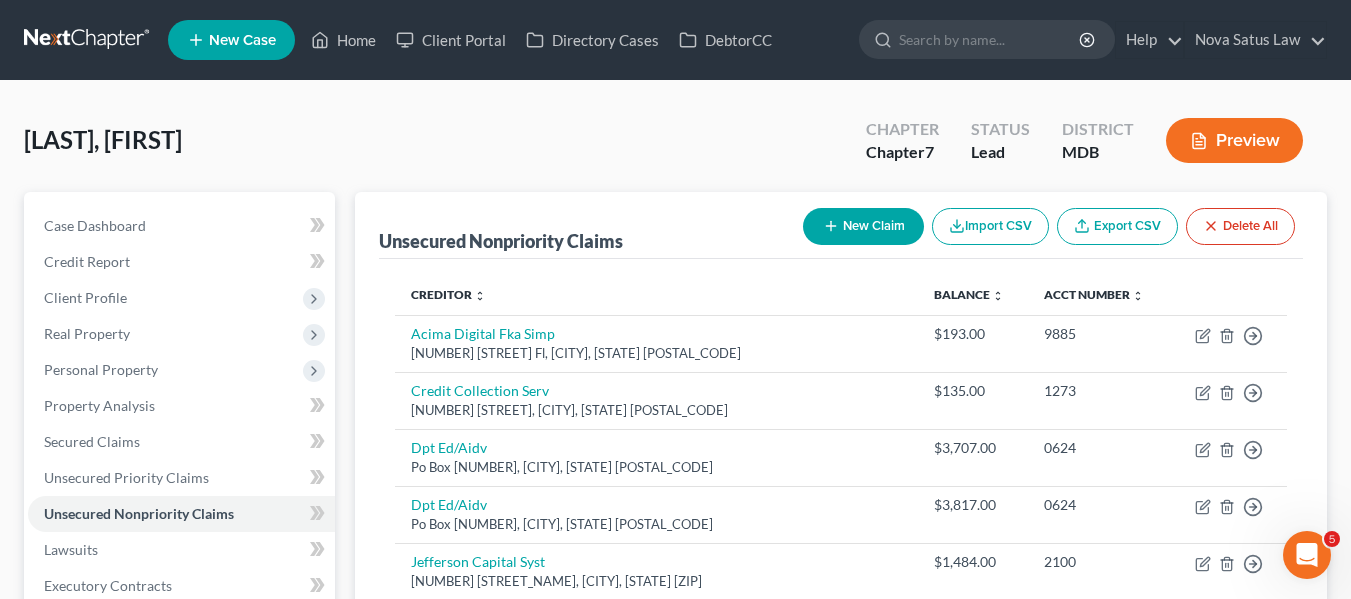 click 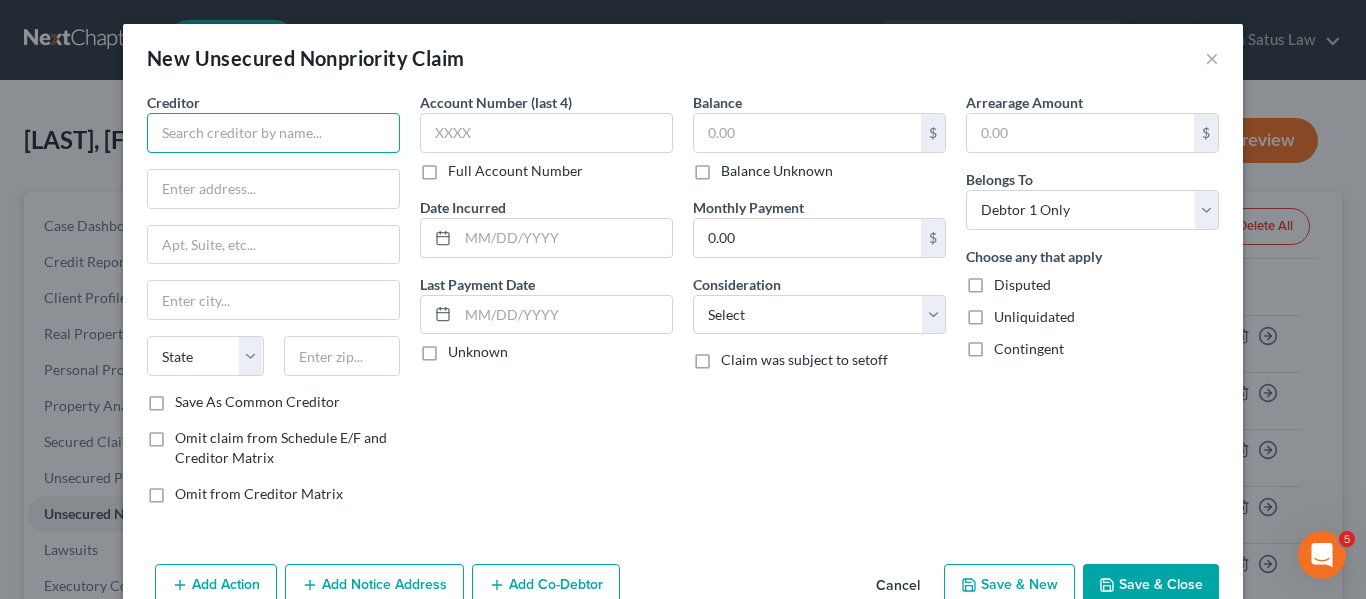 click at bounding box center (273, 133) 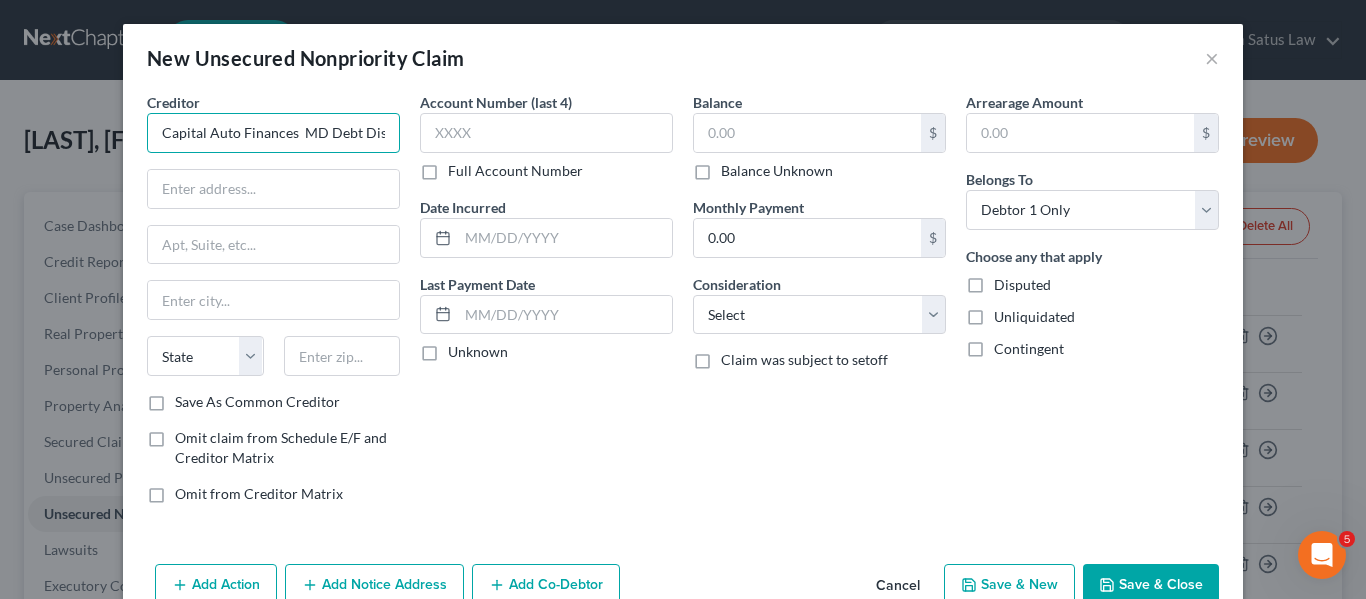 scroll, scrollTop: 0, scrollLeft: 242, axis: horizontal 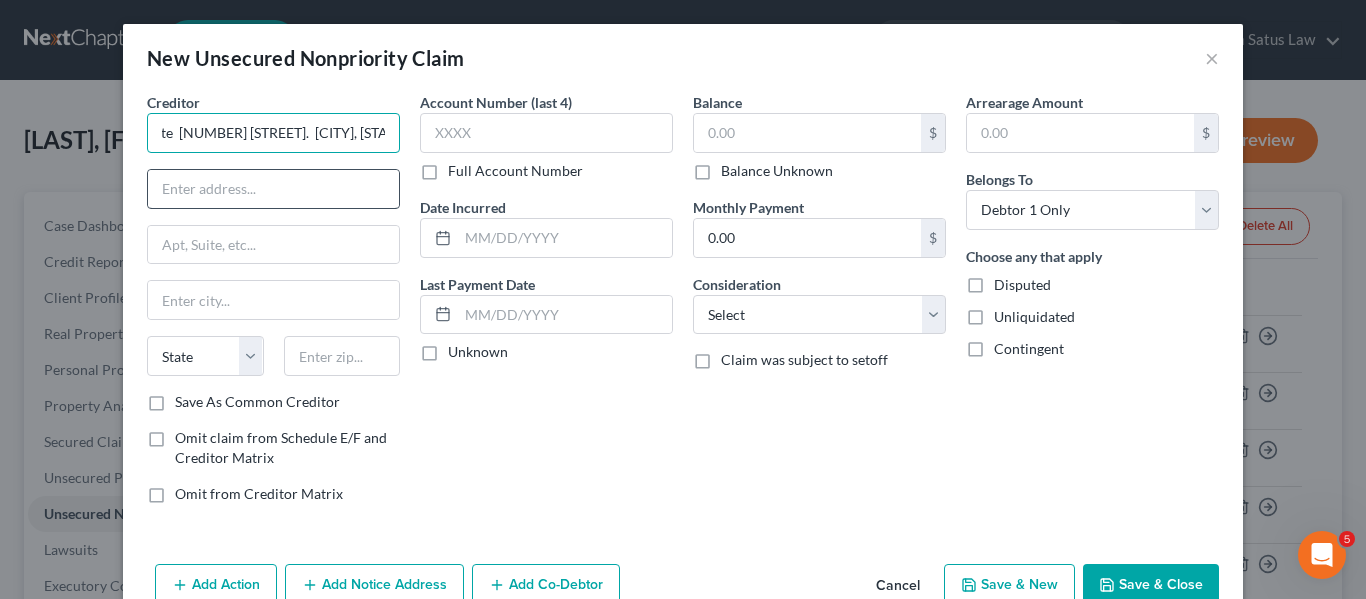 type on "Capital Auto Finances  MD Debt Dispute  [NUMBER] [STREET].  [CITY], [STATE] [POSTAL_CODE]" 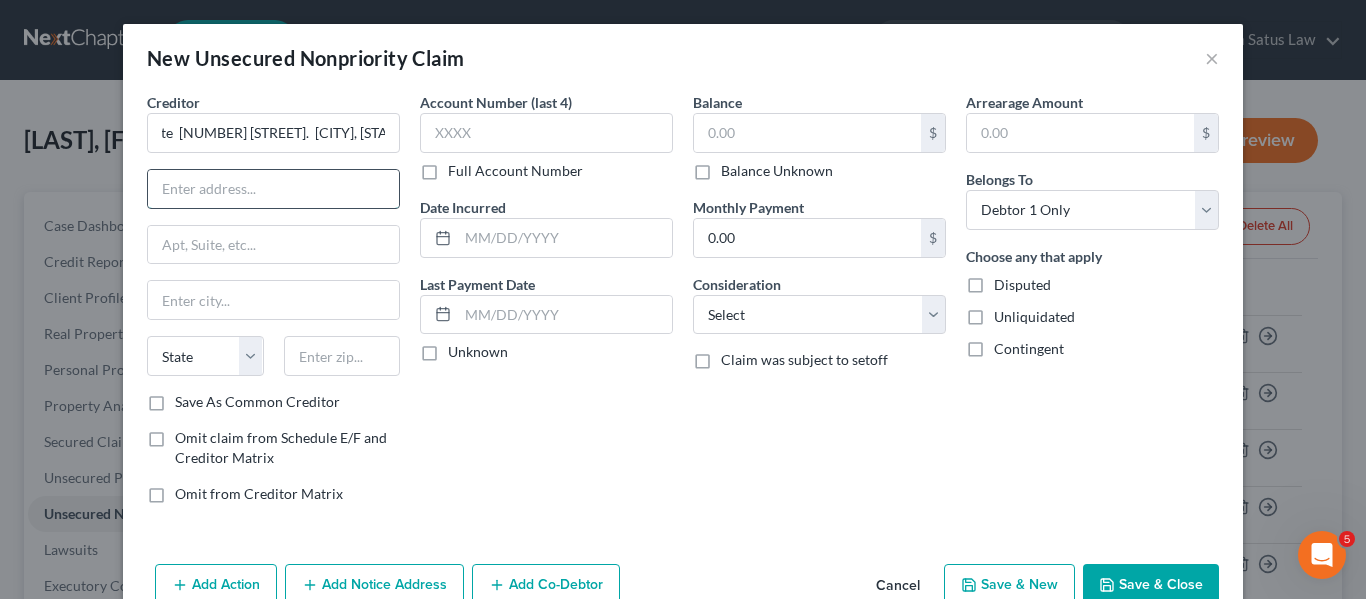 scroll, scrollTop: 0, scrollLeft: 0, axis: both 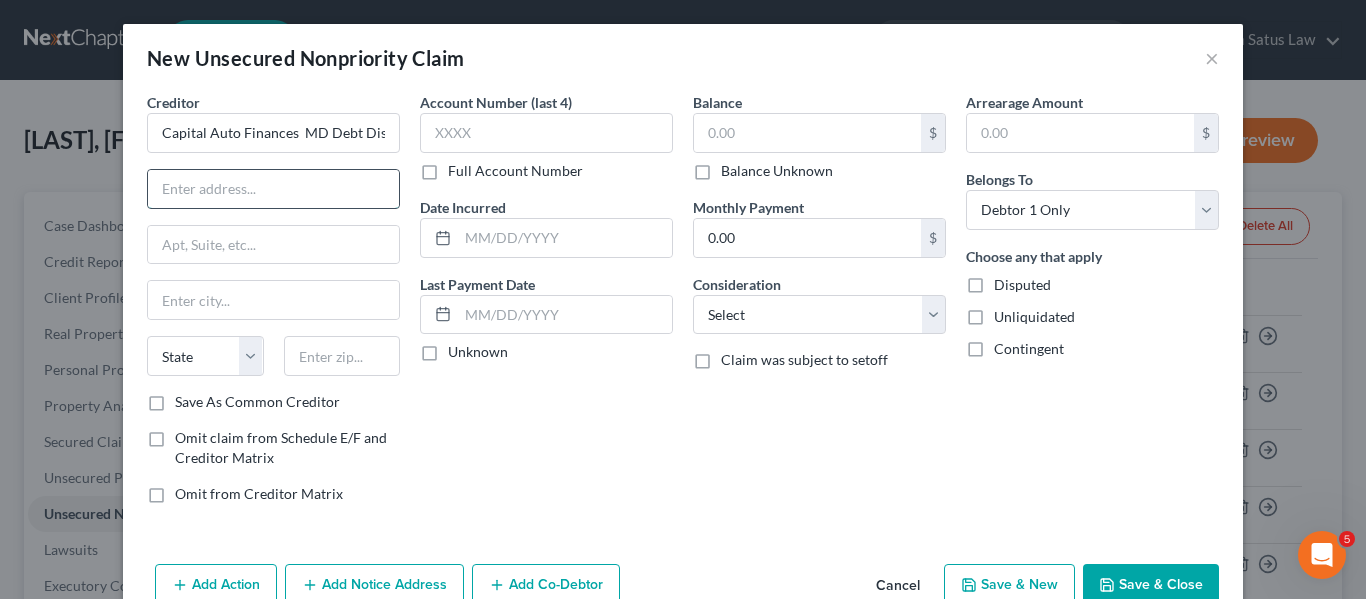 click at bounding box center [273, 189] 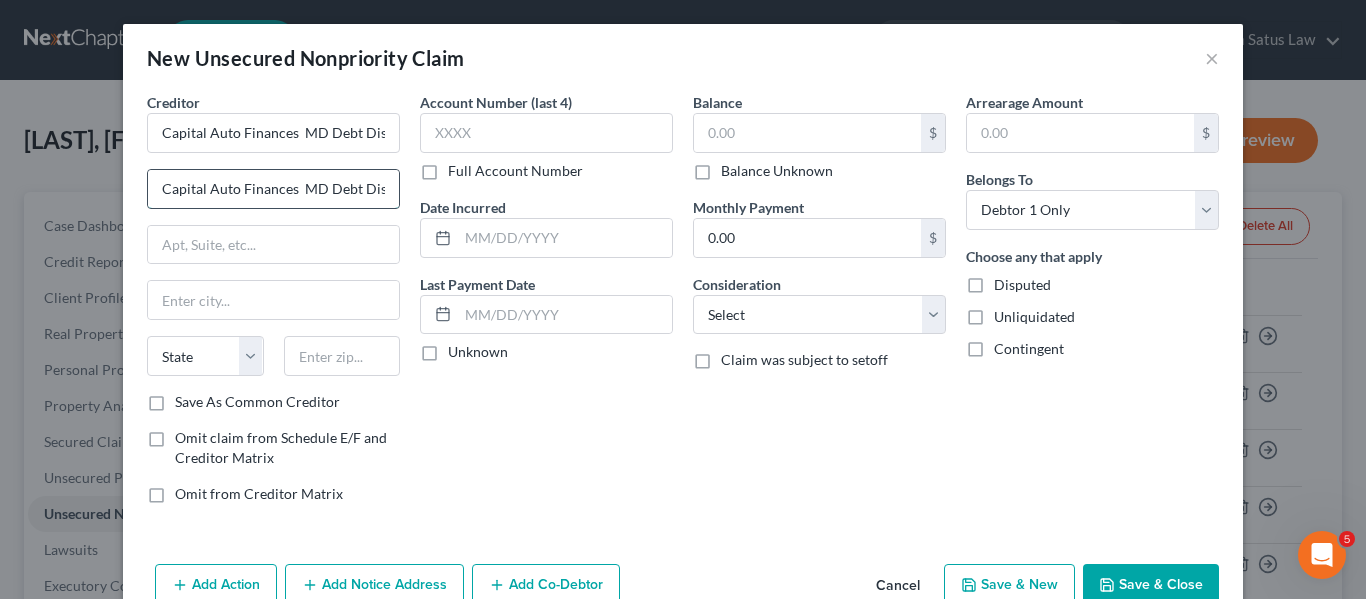 scroll, scrollTop: 0, scrollLeft: 242, axis: horizontal 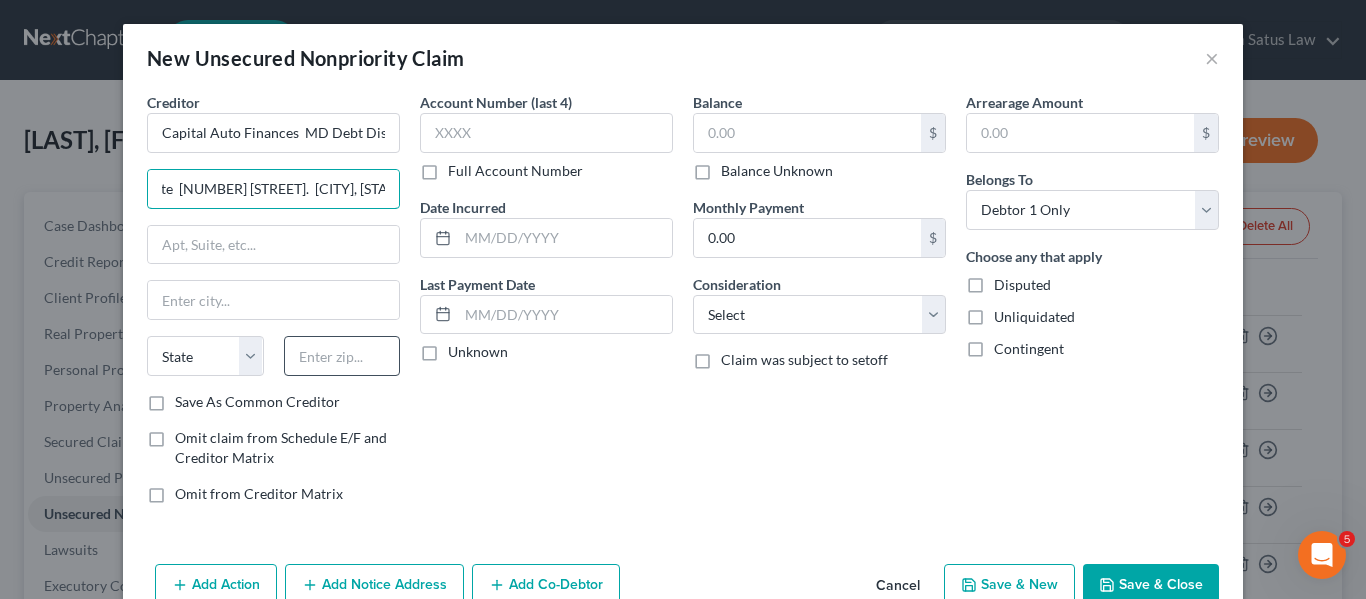 type on "Capital Auto Finances  MD Debt Dispute  [NUMBER] [STREET].  [CITY], [STATE] [POSTAL_CODE]" 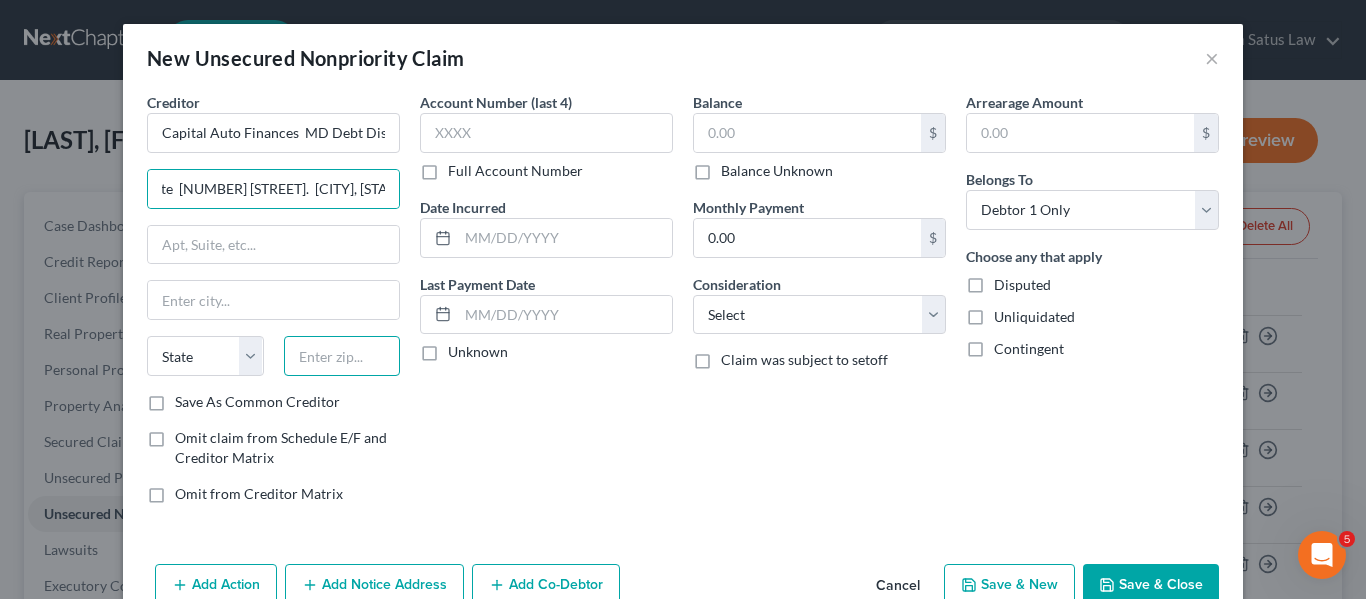 scroll, scrollTop: 0, scrollLeft: 0, axis: both 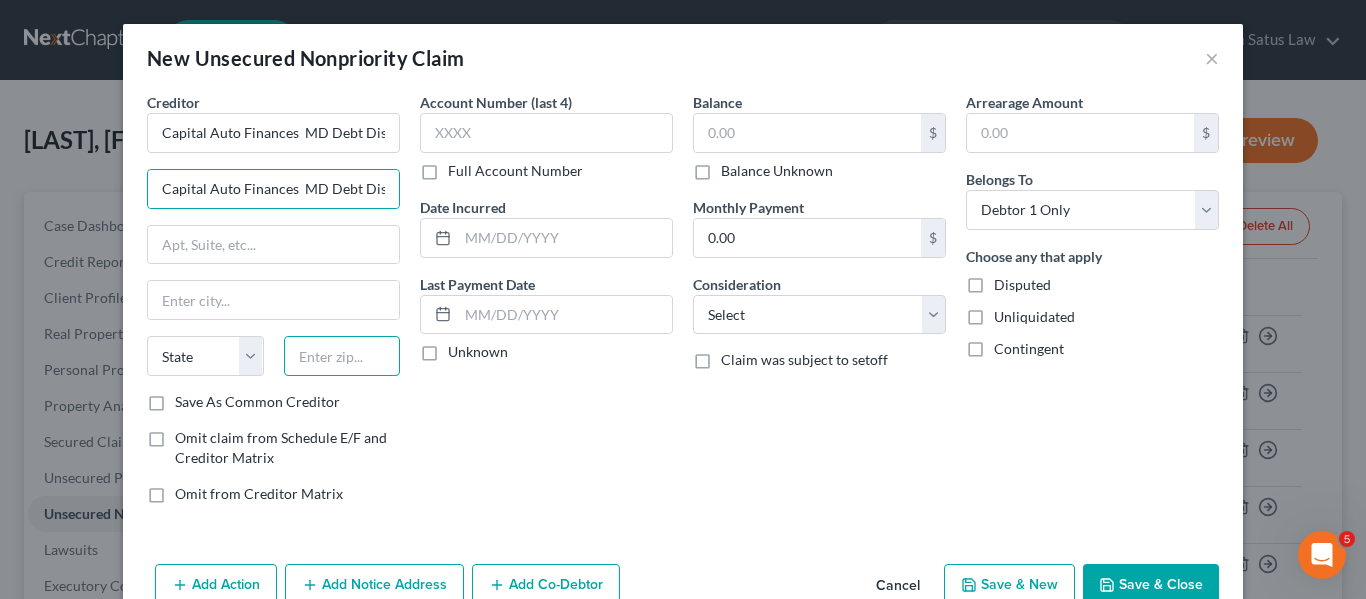 click at bounding box center (342, 356) 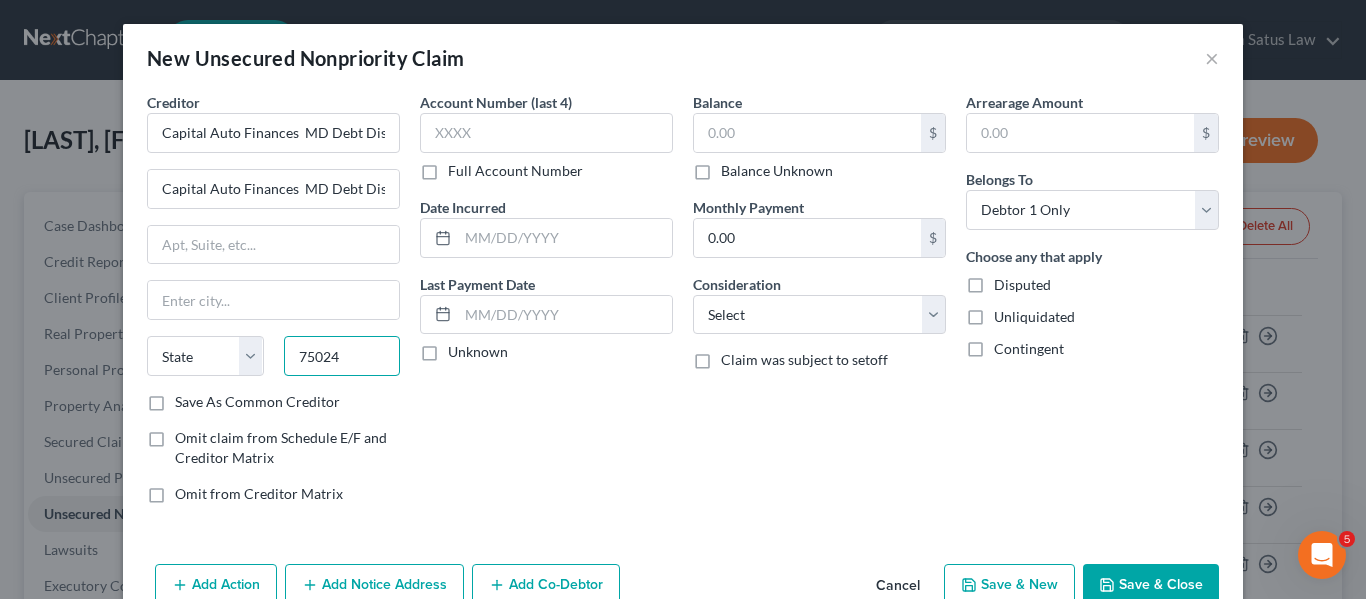 type on "75024" 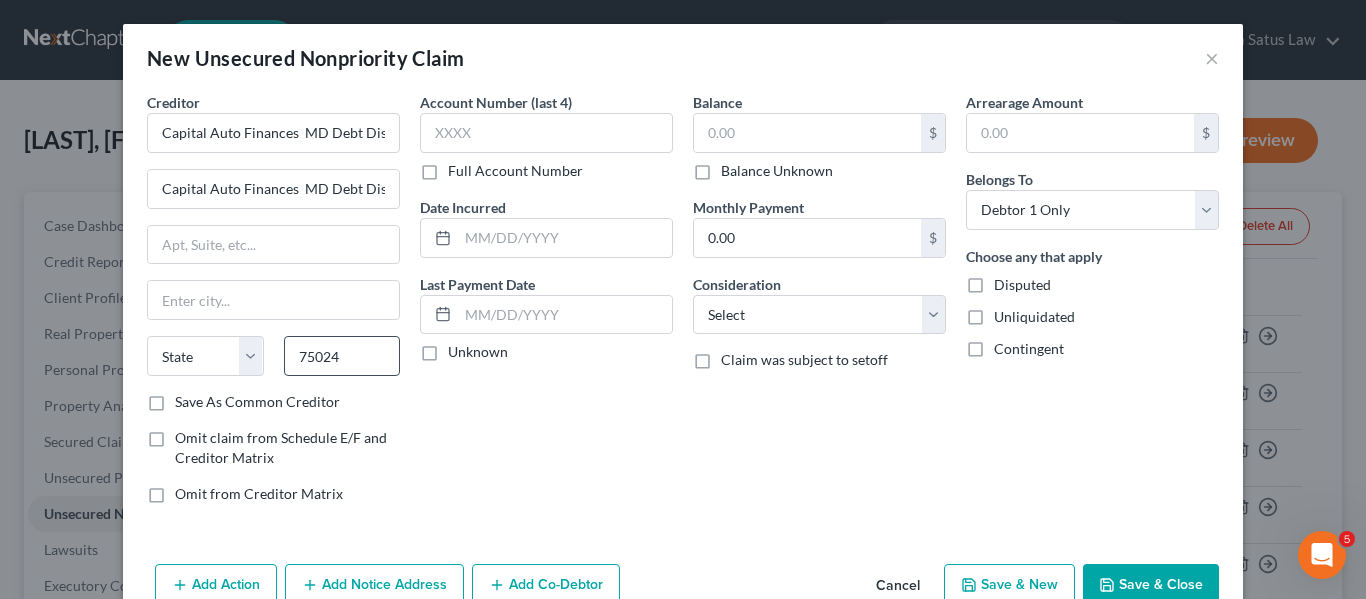 type on "Plano" 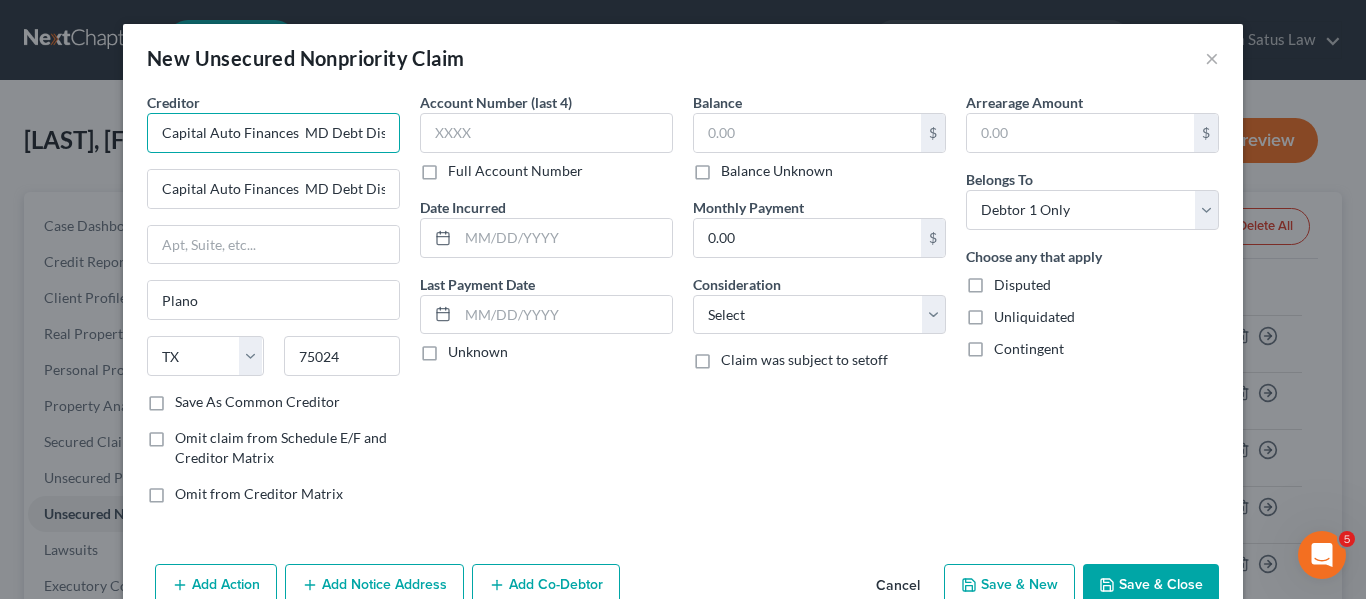click on "Capital Auto Finances  MD Debt Dispute  [NUMBER] [STREET].  [CITY], [STATE] [POSTAL_CODE]" at bounding box center (273, 133) 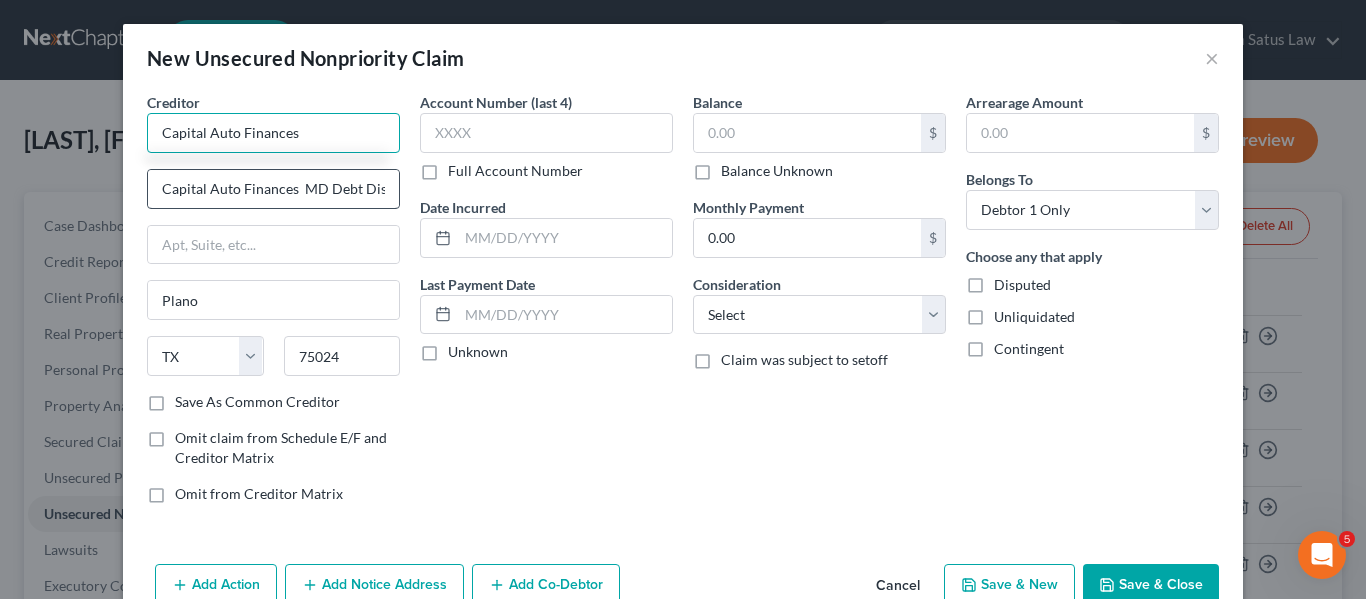 type on "Capital Auto Finances" 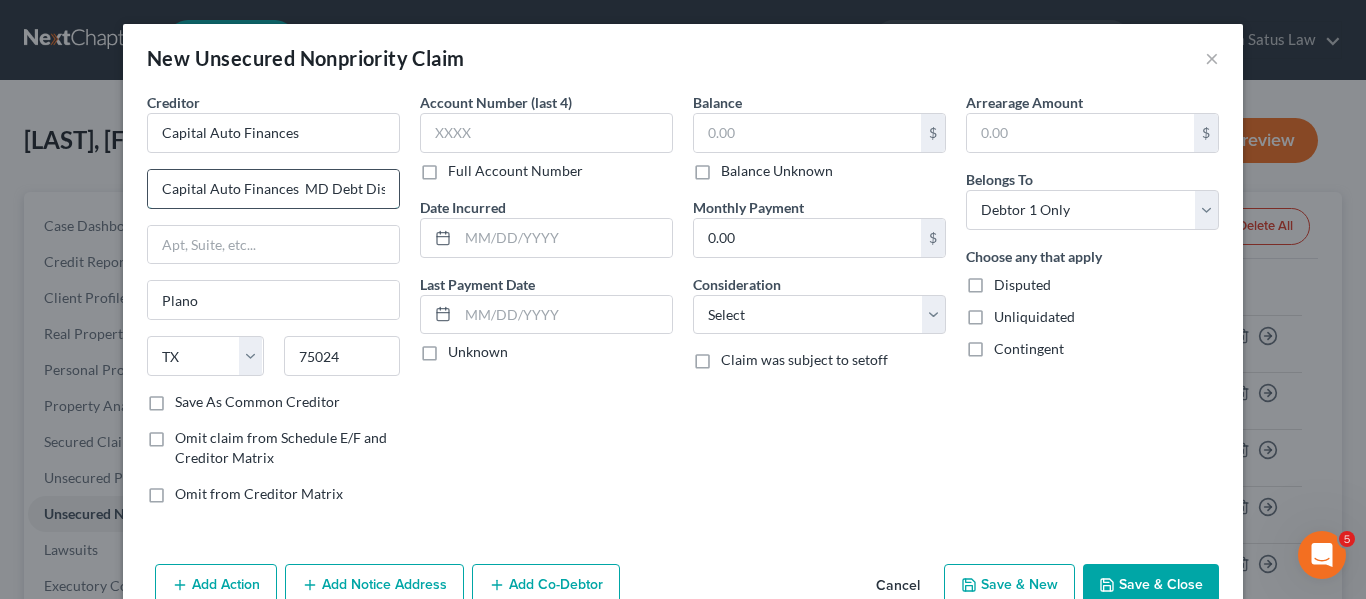 click on "Capital Auto Finances  MD Debt Dispute  [NUMBER] [STREET].  [CITY], [STATE] [POSTAL_CODE]" at bounding box center [273, 189] 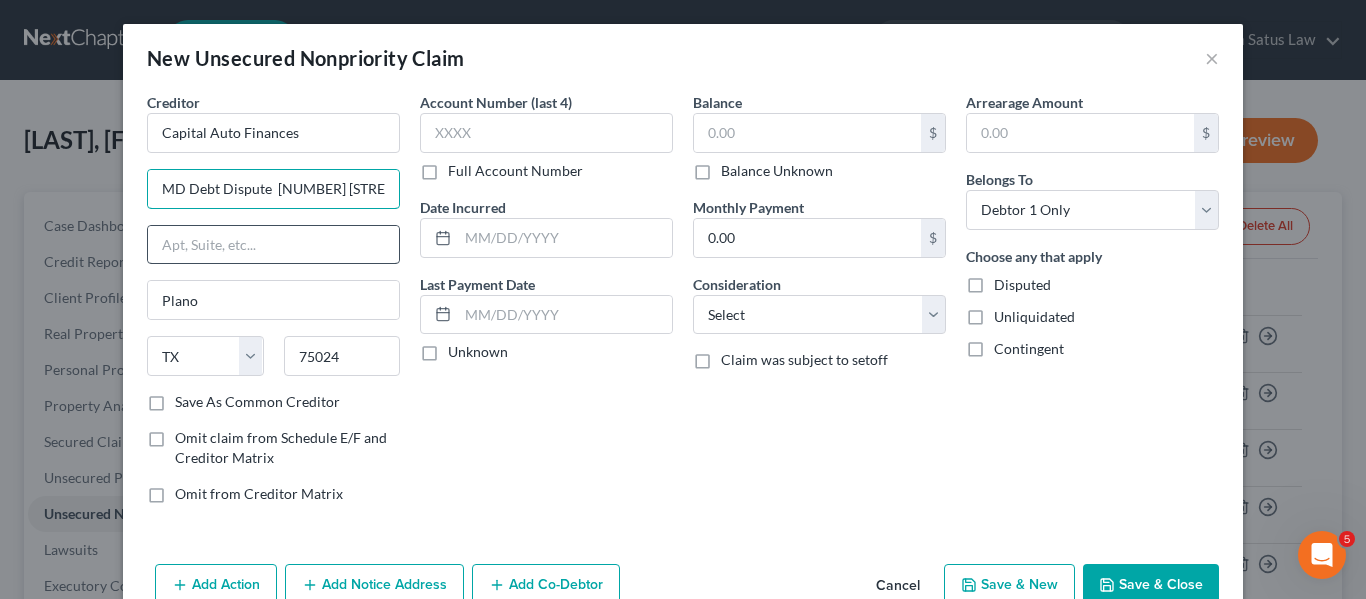 type on "MD Debt Dispute  [NUMBER] [STREET].  [CITY], [STATE] [POSTAL_CODE]" 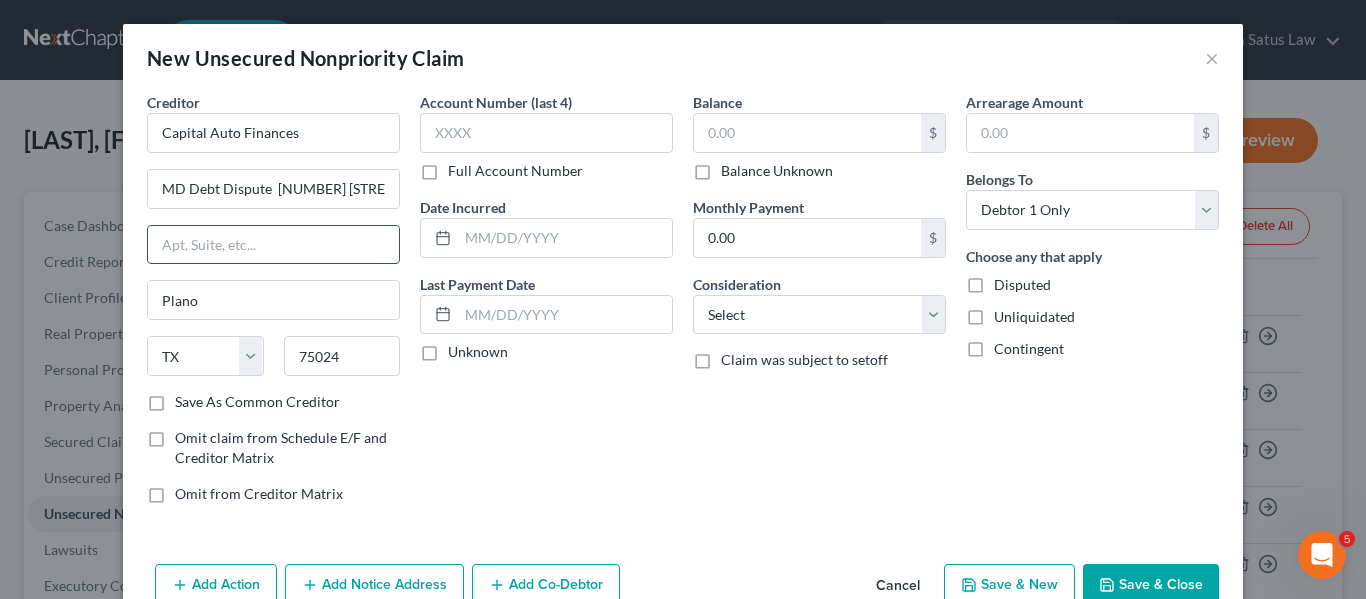 click at bounding box center [273, 245] 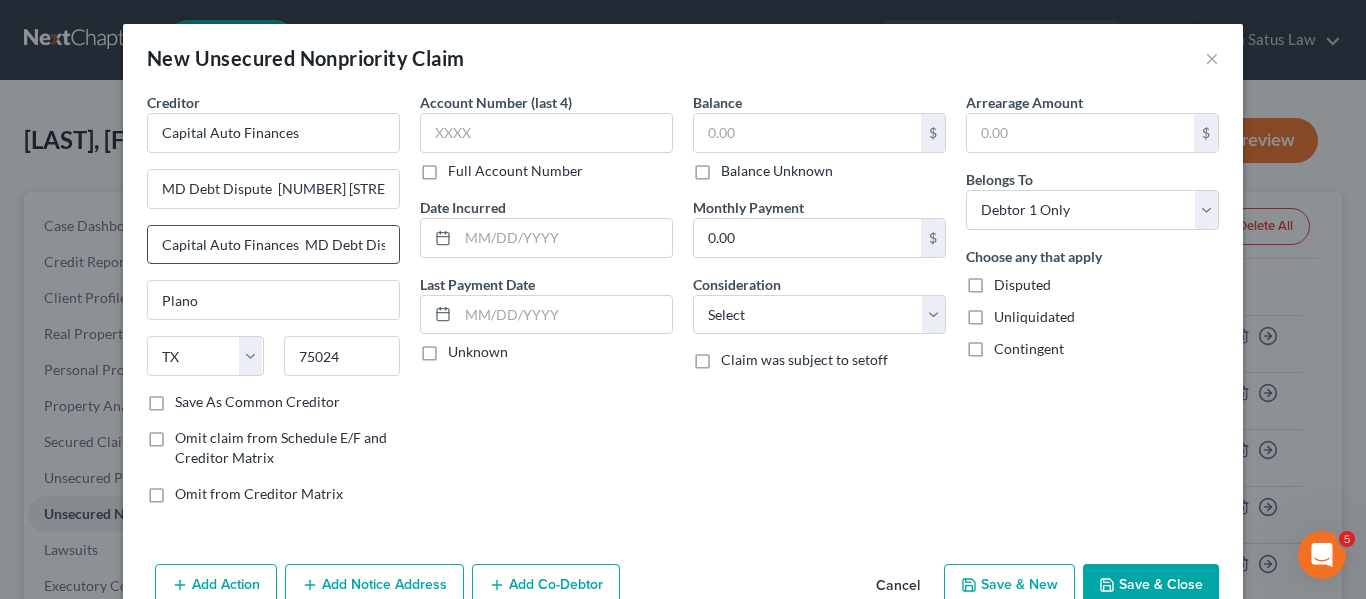 scroll, scrollTop: 0, scrollLeft: 242, axis: horizontal 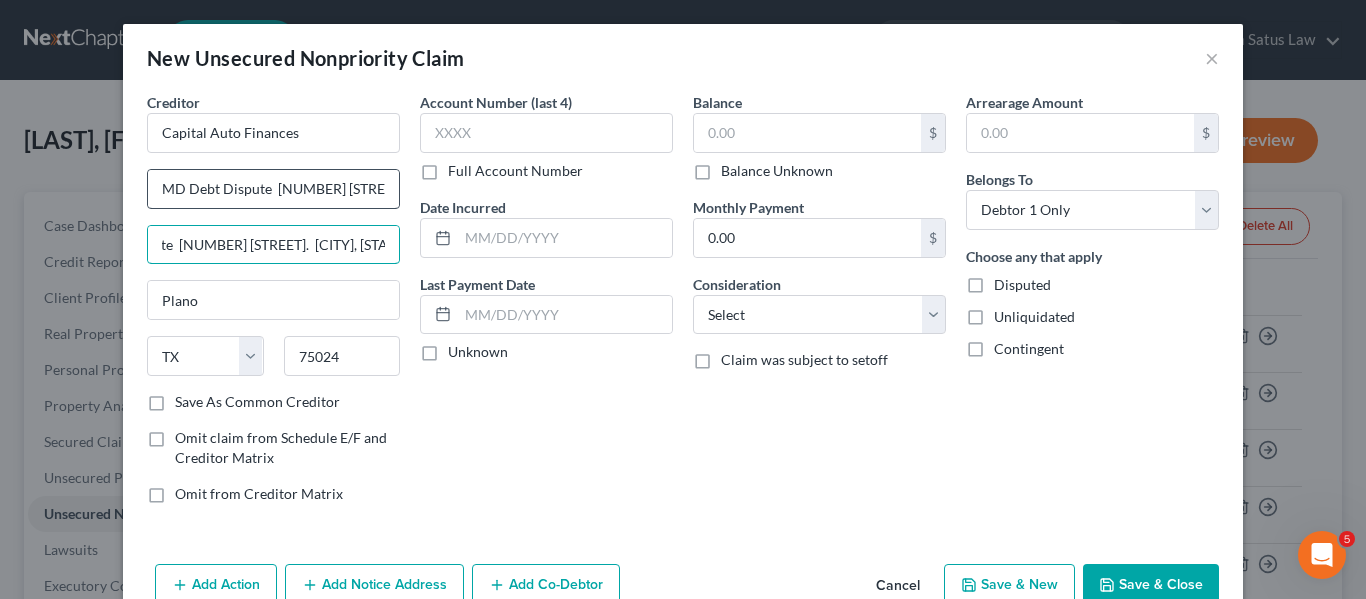 type on "Capital Auto Finances  MD Debt Dispute  [NUMBER] [STREET].  [CITY], [STATE] [POSTAL_CODE]" 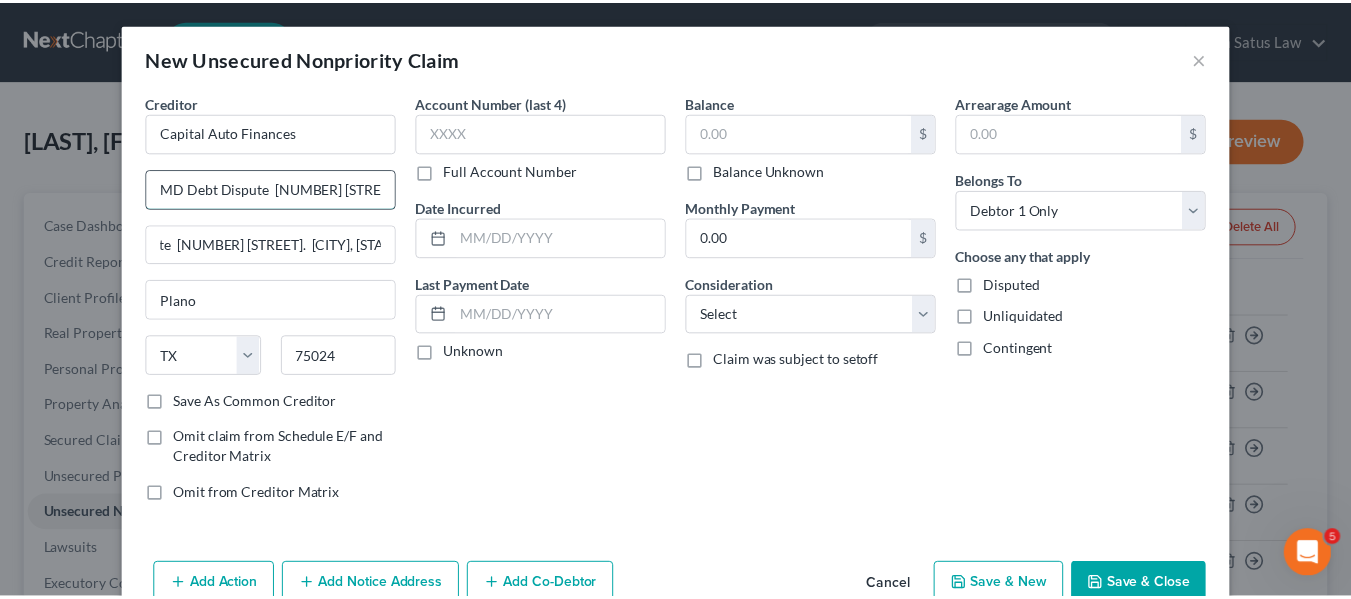 scroll, scrollTop: 0, scrollLeft: 0, axis: both 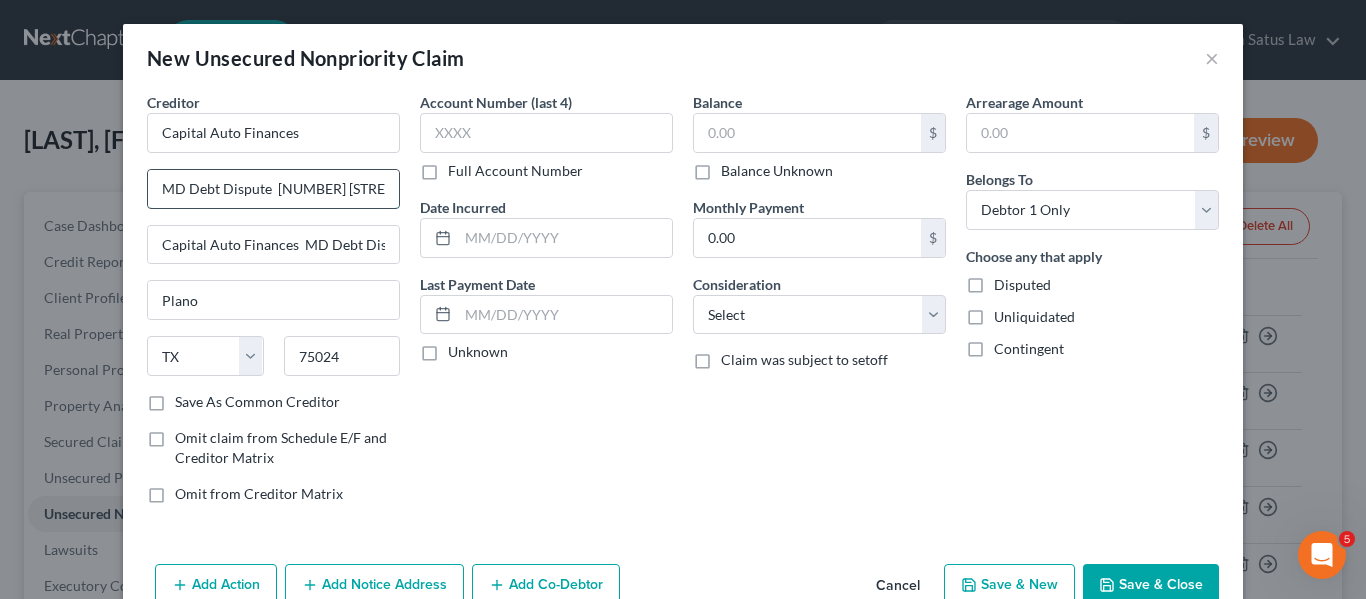click on "MD Debt Dispute  [NUMBER] [STREET].  [CITY], [STATE] [POSTAL_CODE]" at bounding box center [273, 189] 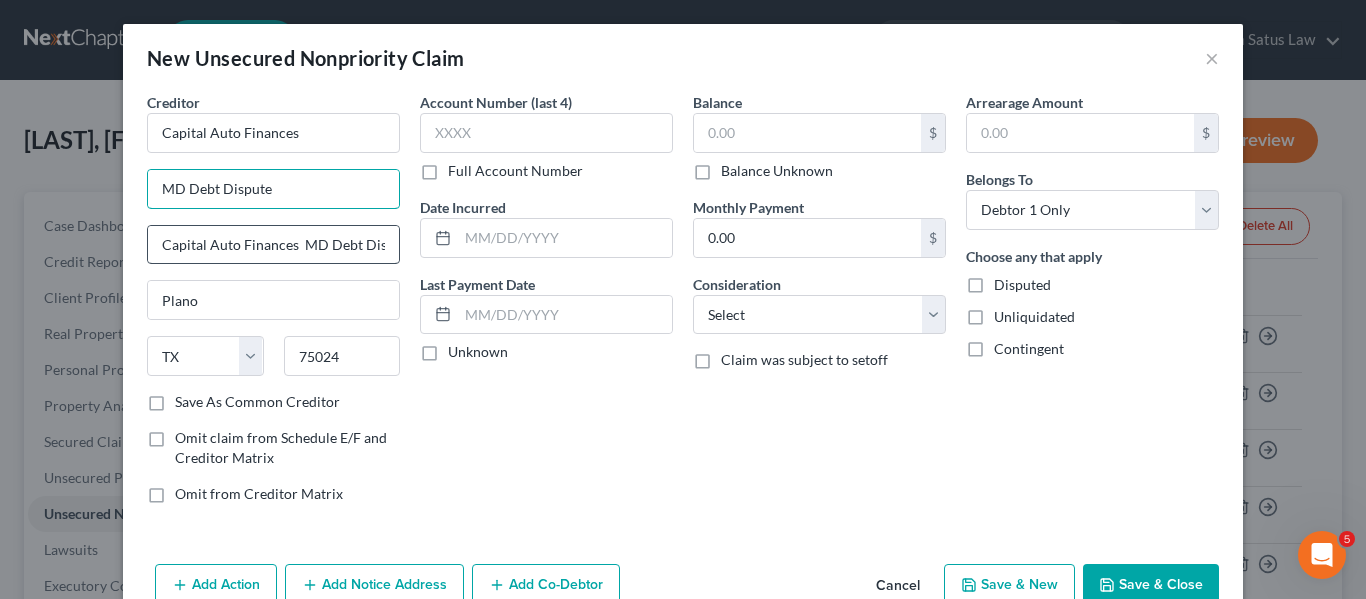 type on "MD Debt Dispute" 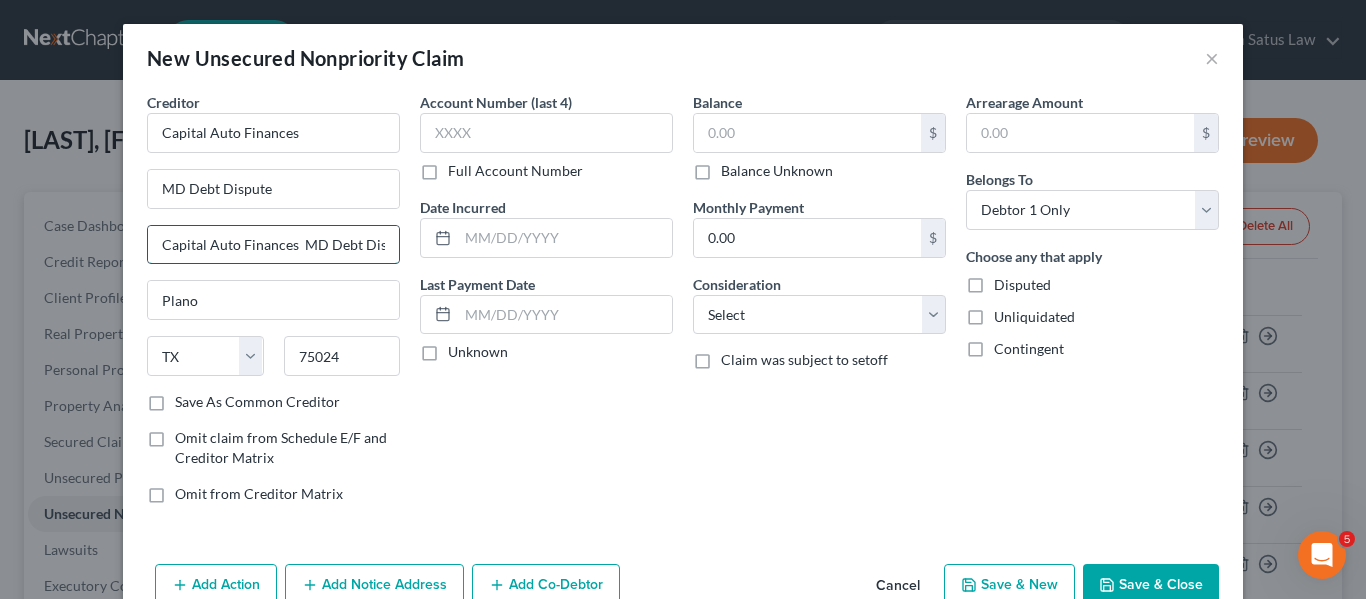click on "Capital Auto Finances  MD Debt Dispute  [NUMBER] [STREET].  [CITY], [STATE] [POSTAL_CODE]" at bounding box center [273, 245] 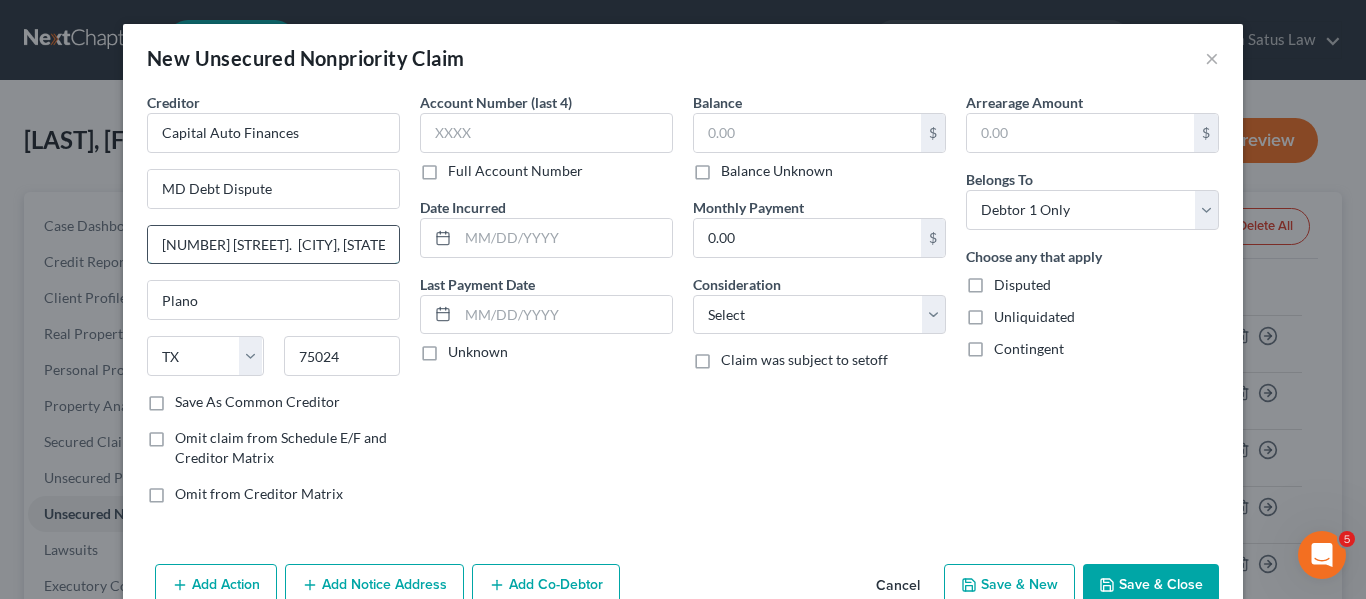 click on "[NUMBER] [STREET].  [CITY], [STATE] [POSTAL_CODE]" at bounding box center (273, 245) 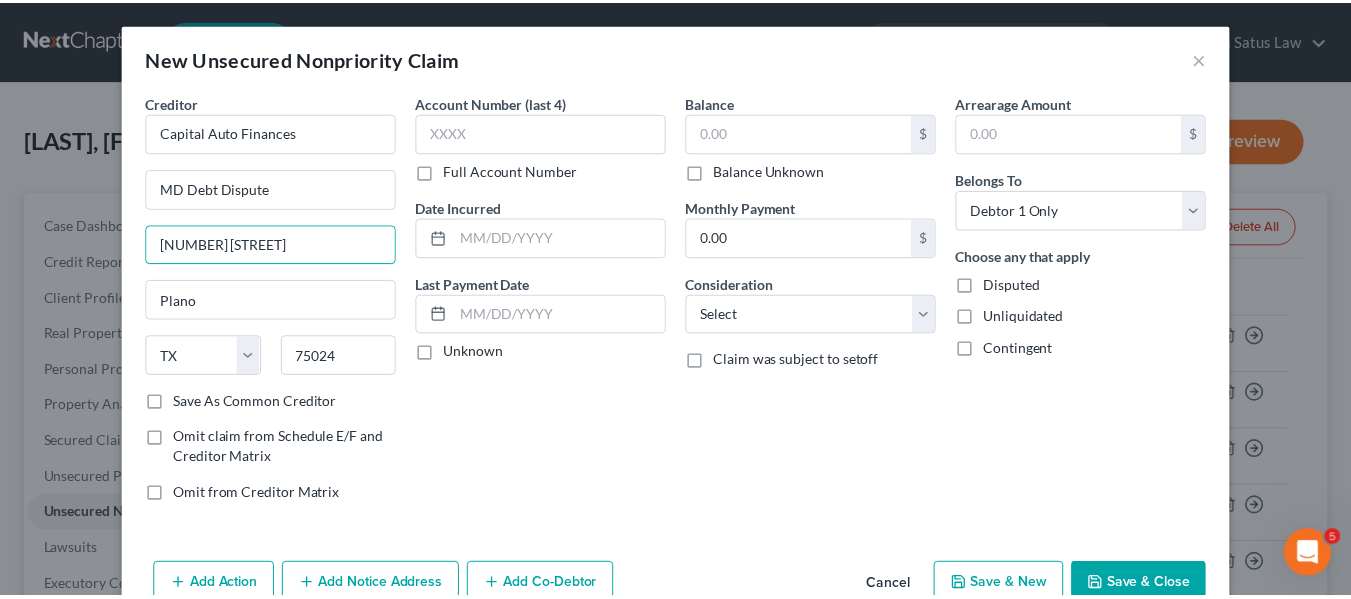 type 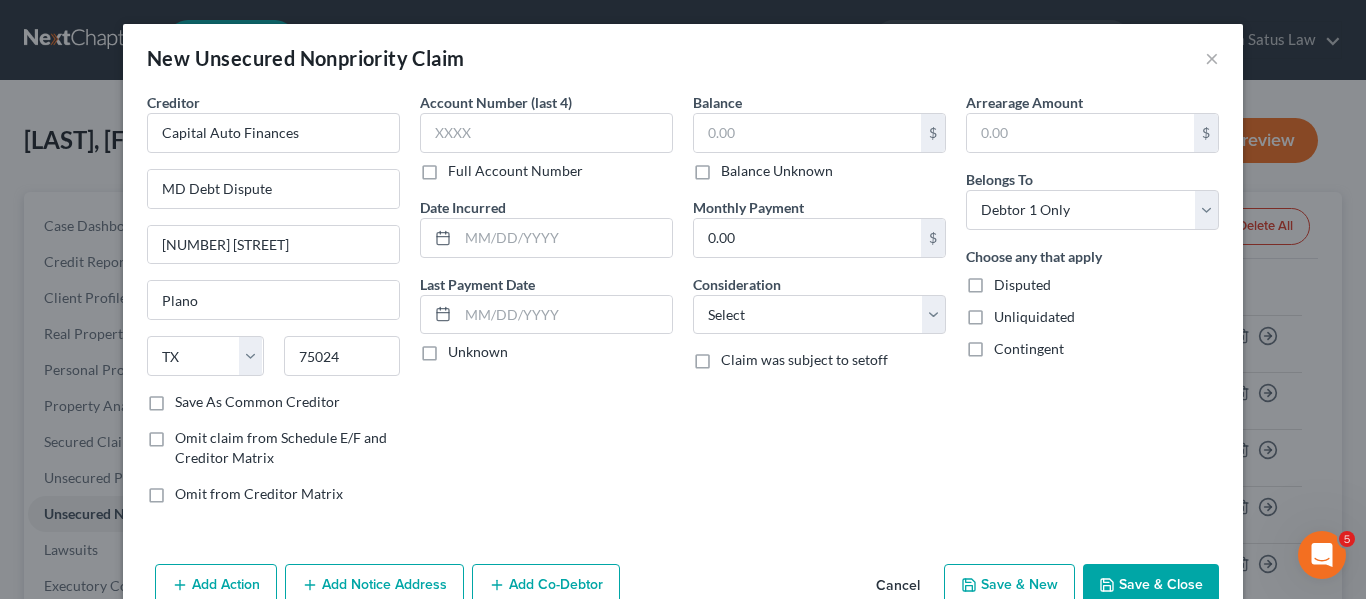 click on "Save & Close" at bounding box center [1151, 585] 